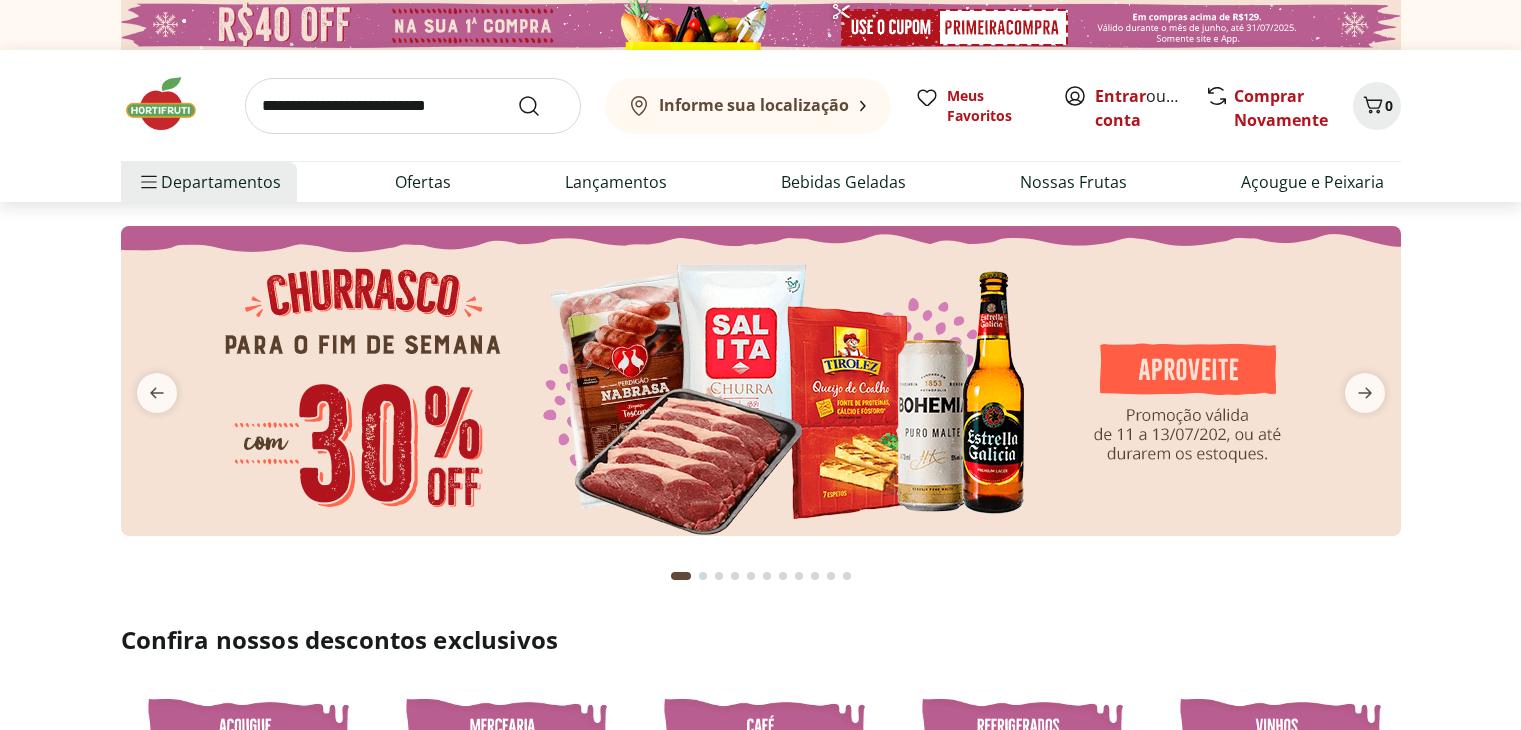 scroll, scrollTop: 0, scrollLeft: 0, axis: both 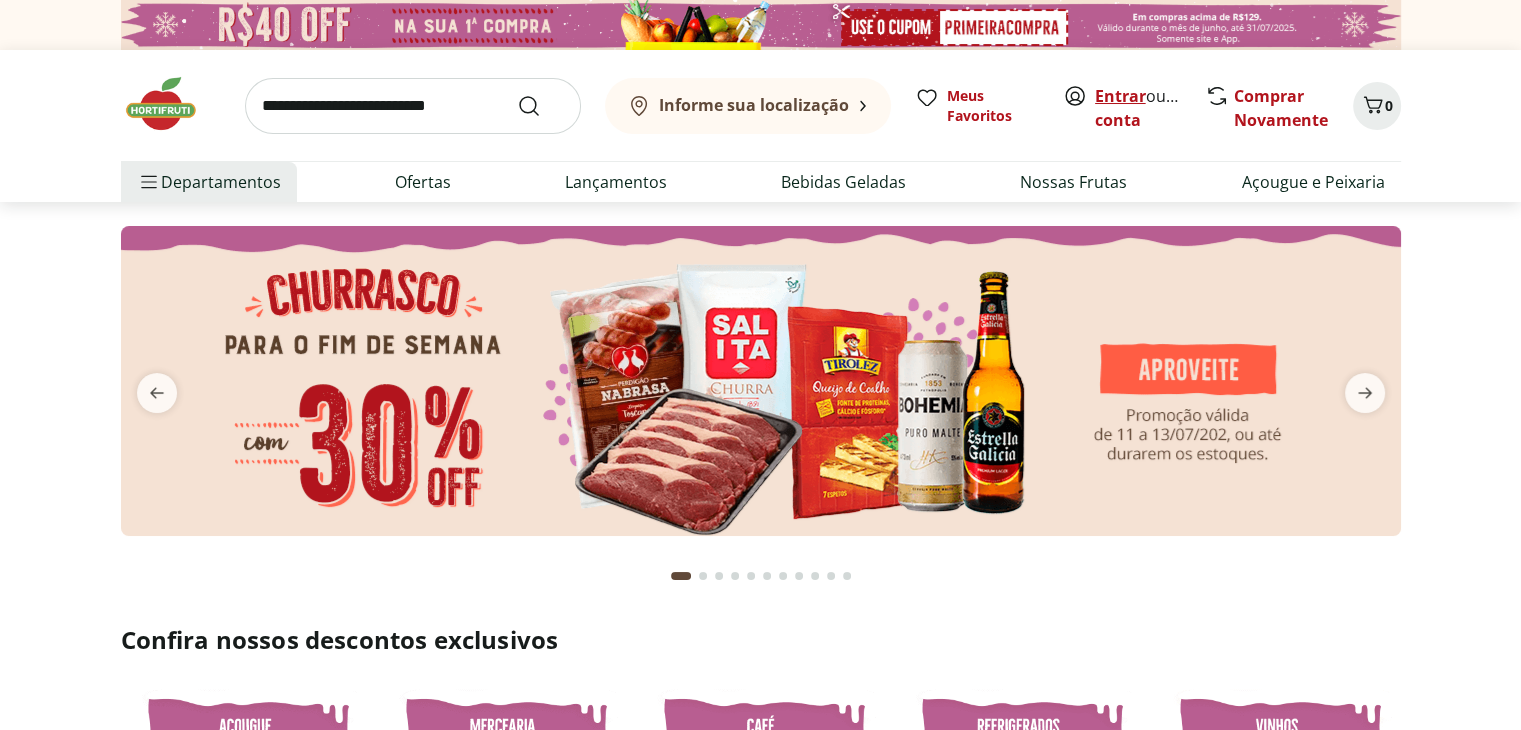 click on "Entrar" at bounding box center [1120, 96] 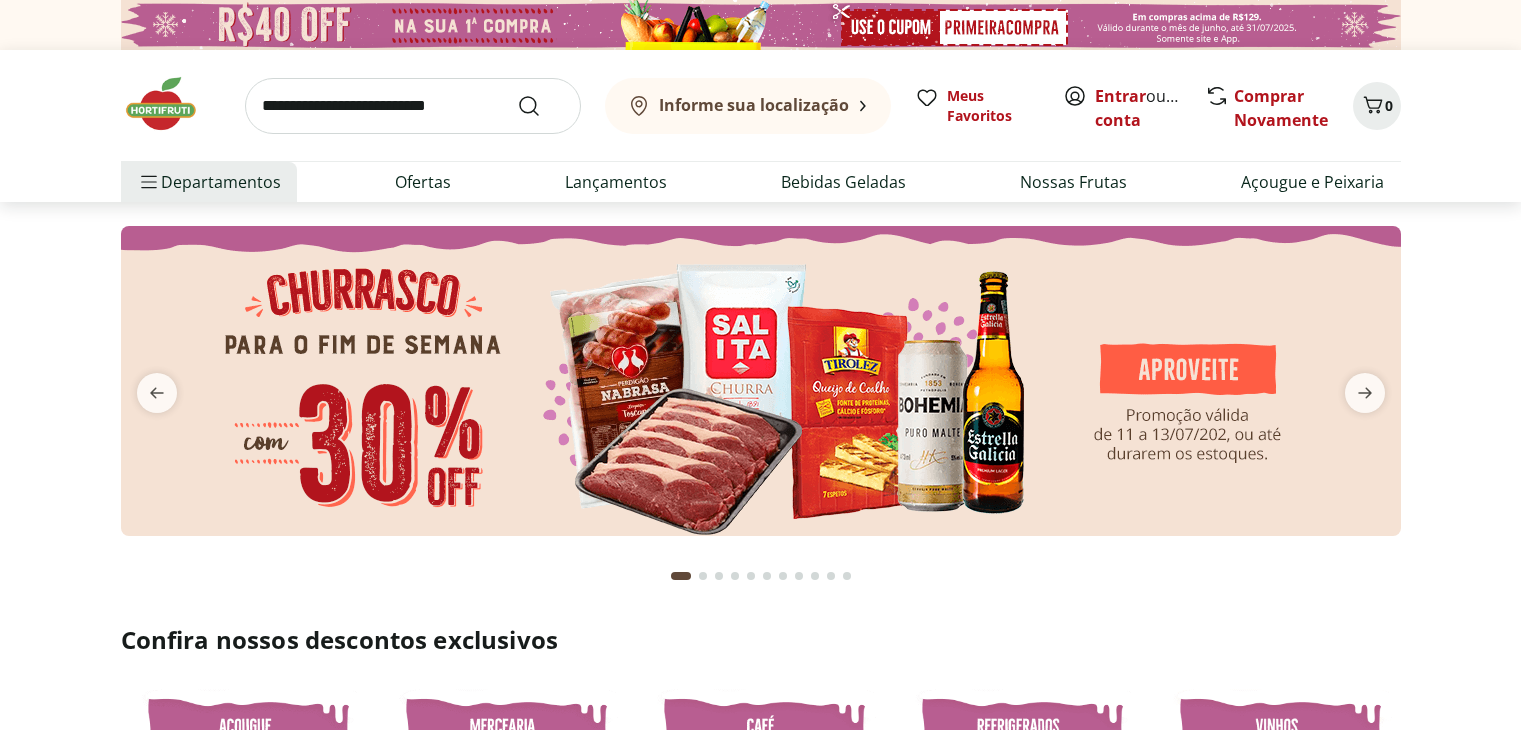 scroll, scrollTop: 0, scrollLeft: 0, axis: both 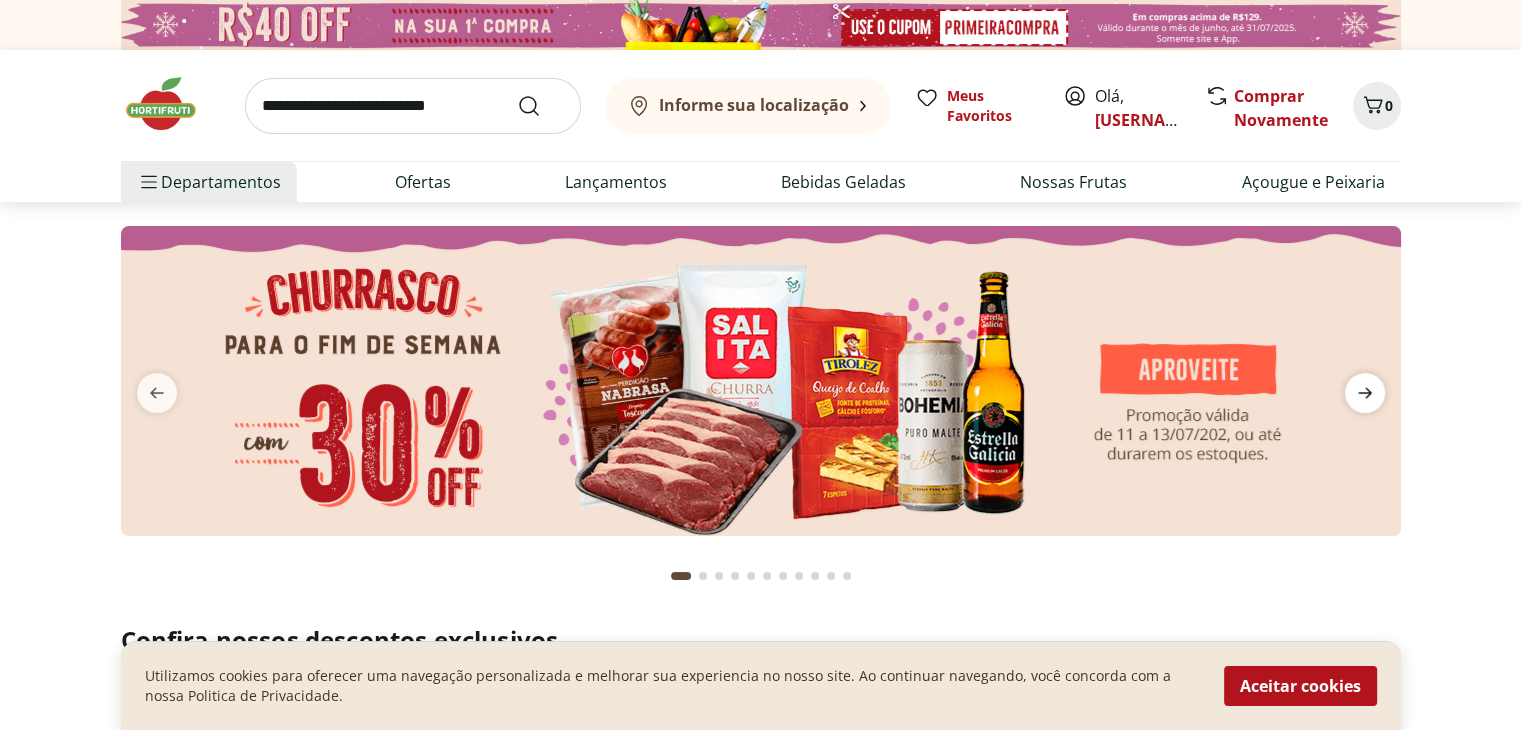 click 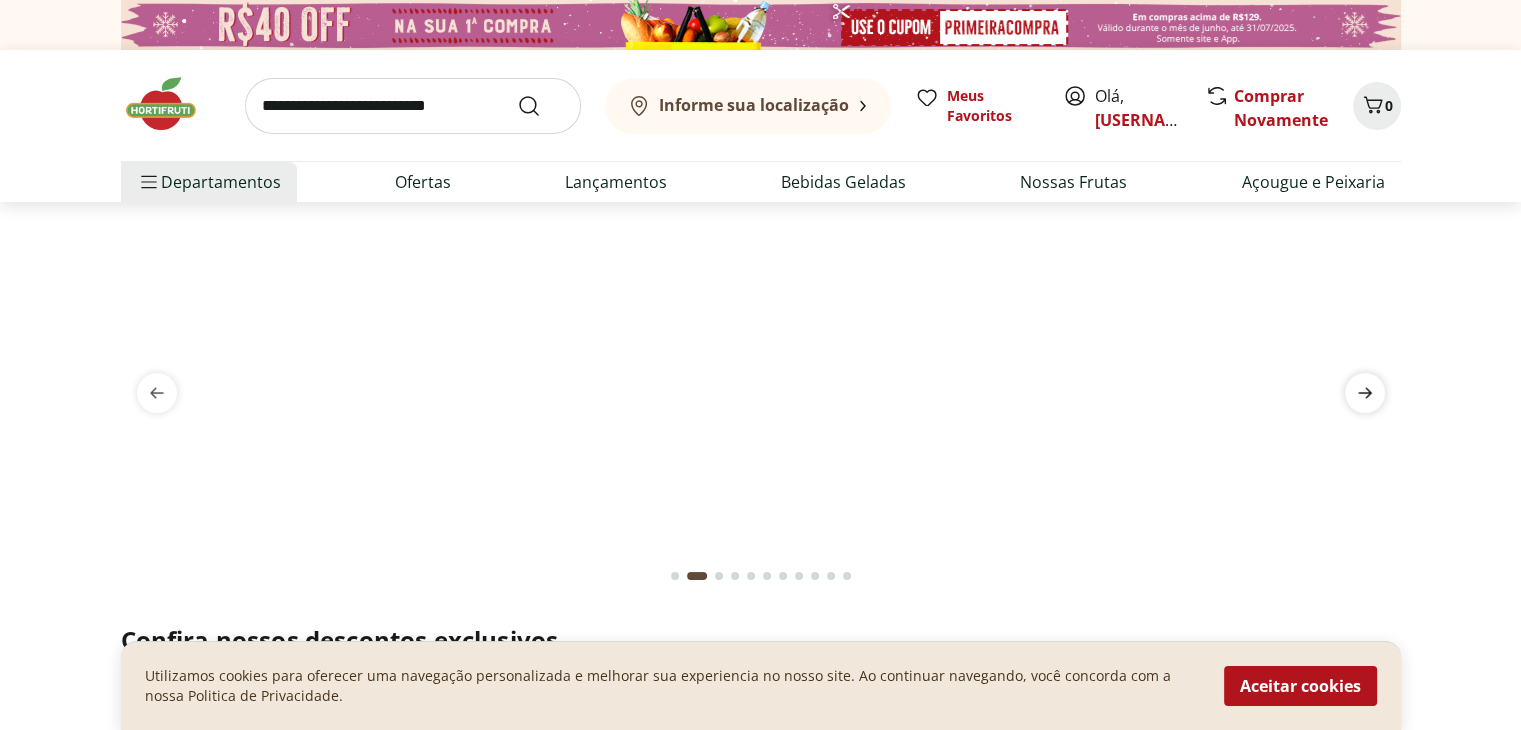 click 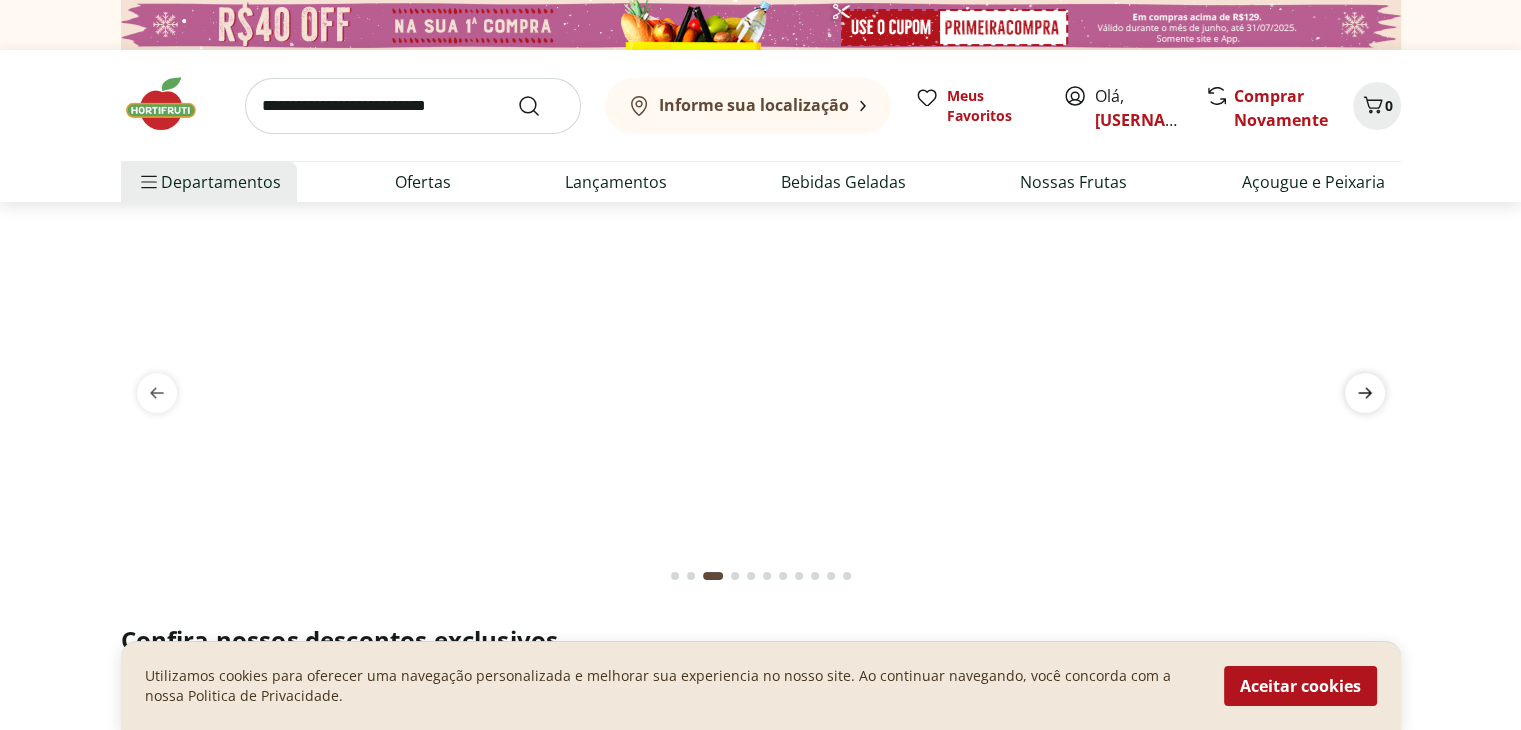 click 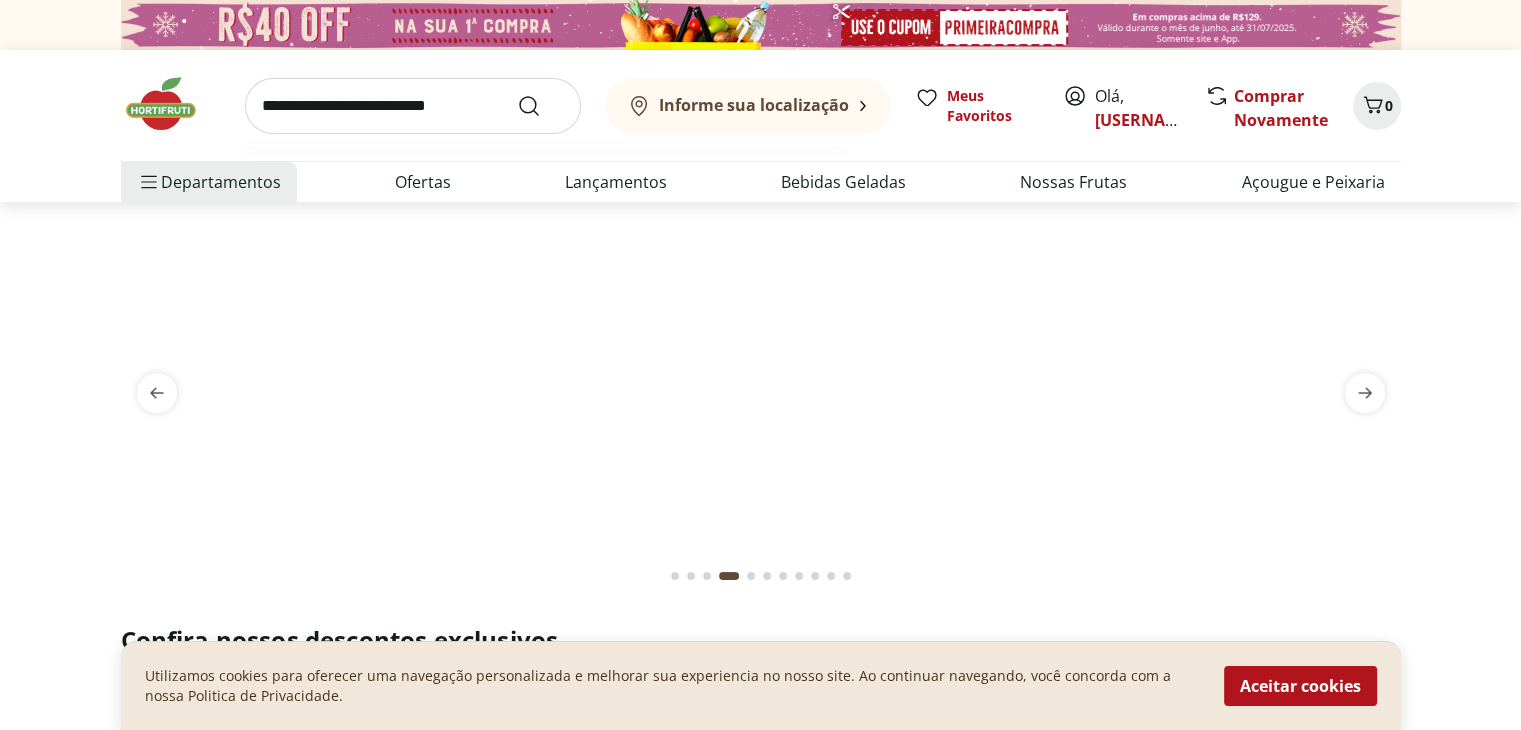 click at bounding box center (413, 106) 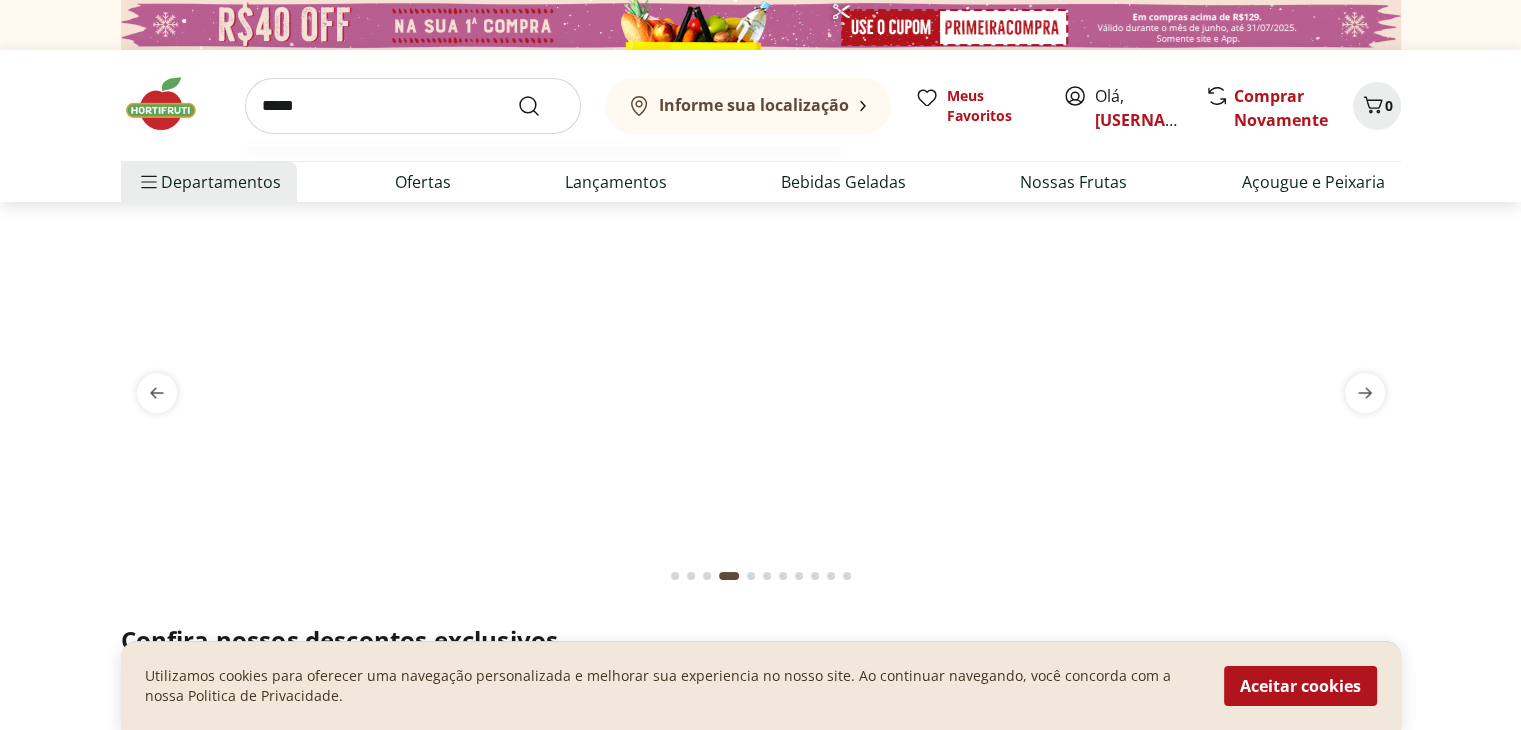type on "****" 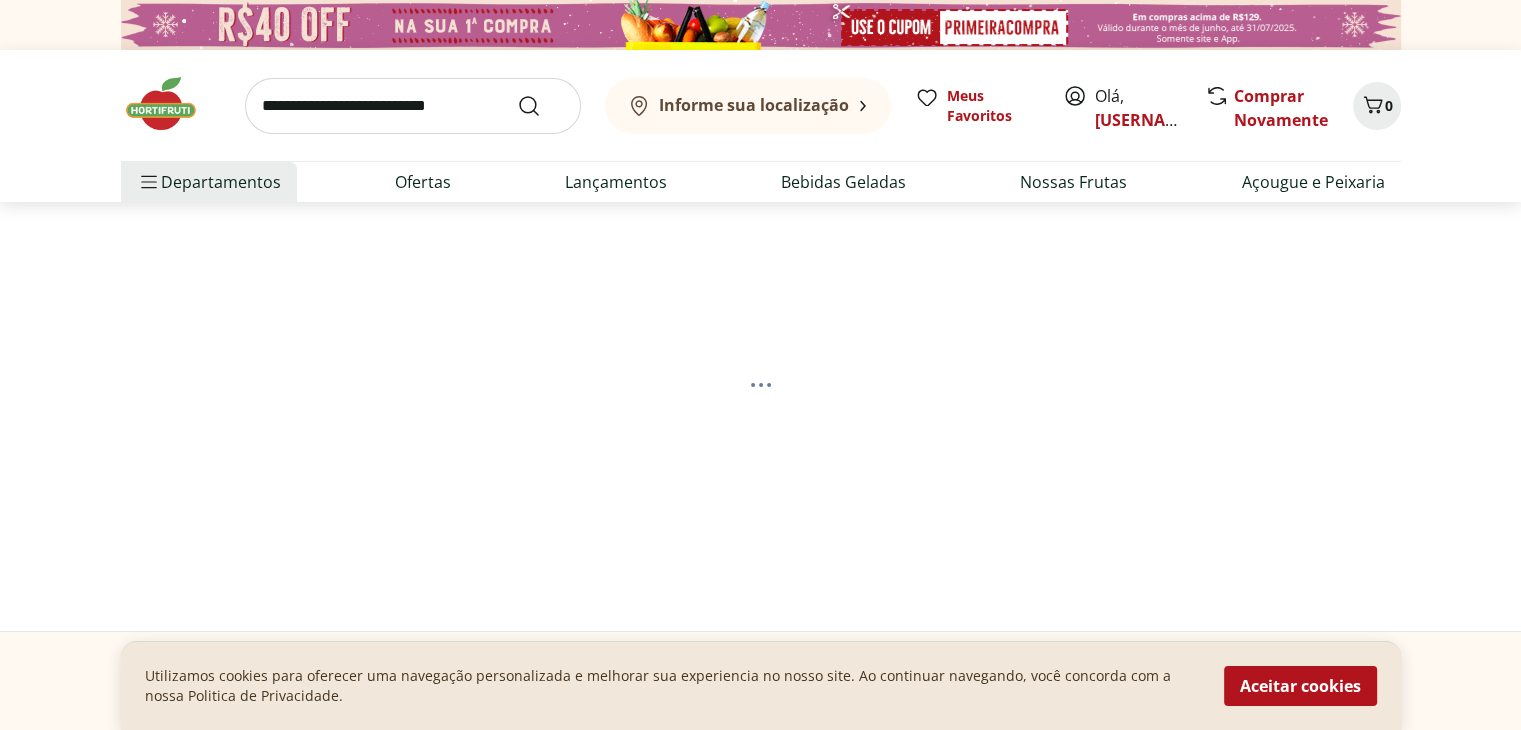 select on "**********" 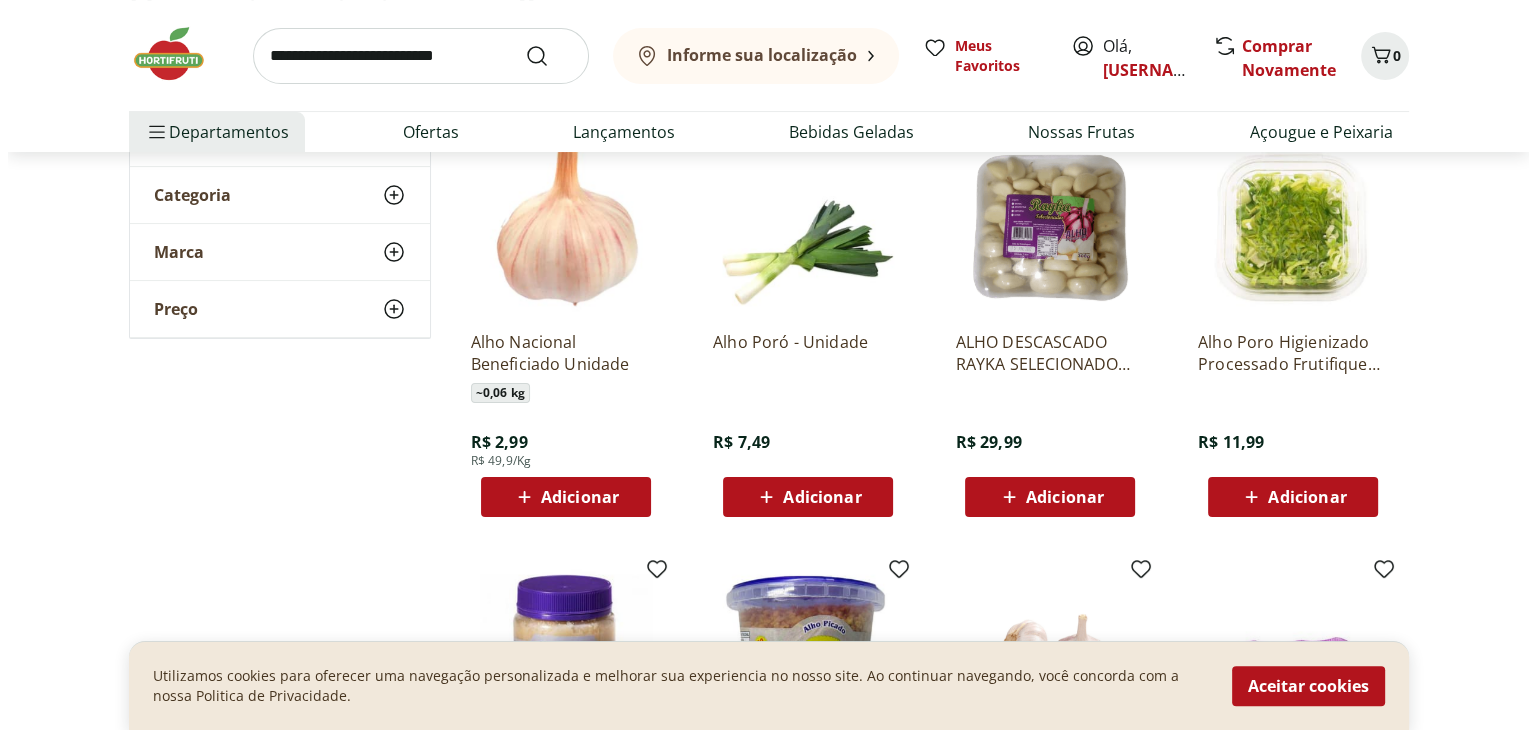 scroll, scrollTop: 300, scrollLeft: 0, axis: vertical 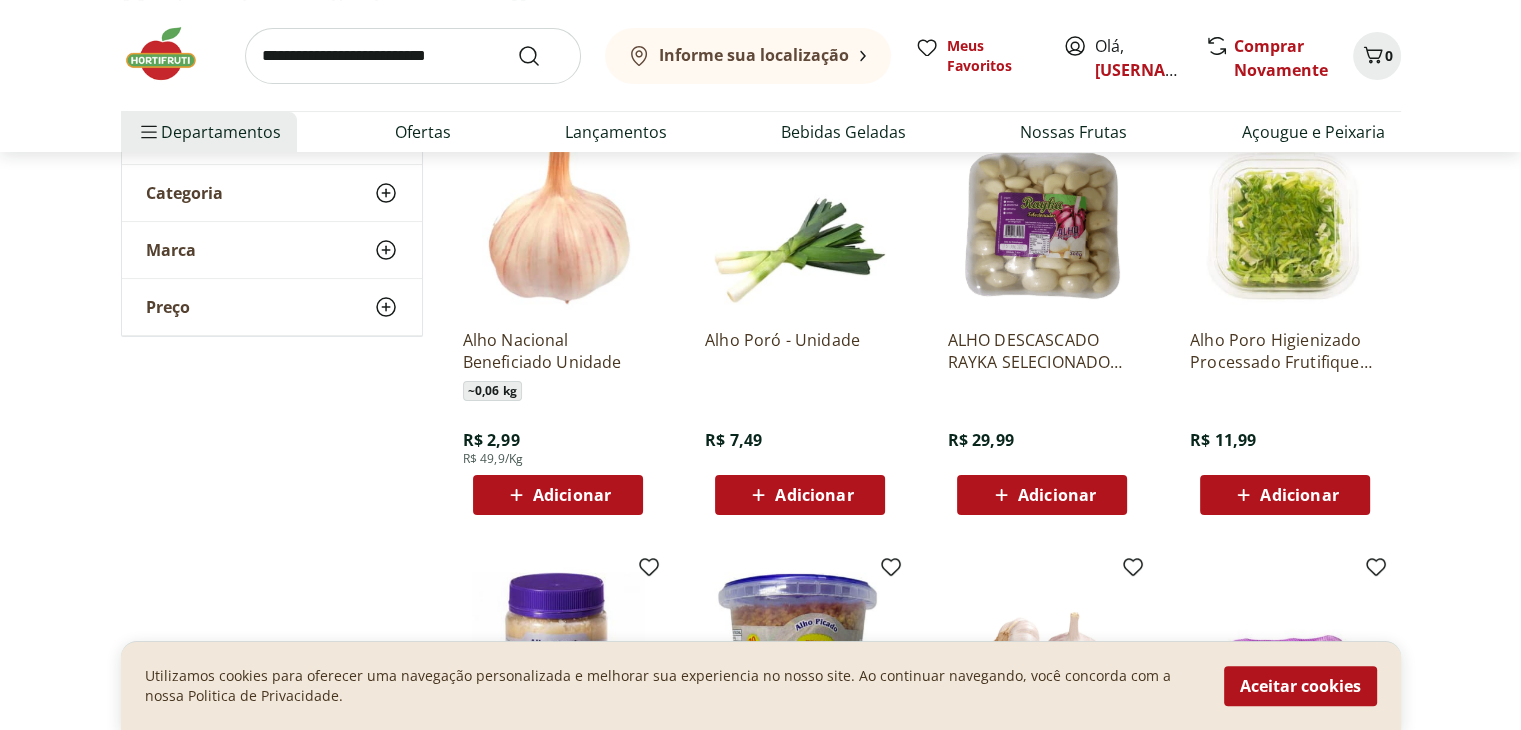 click on "Adicionar" at bounding box center [572, 495] 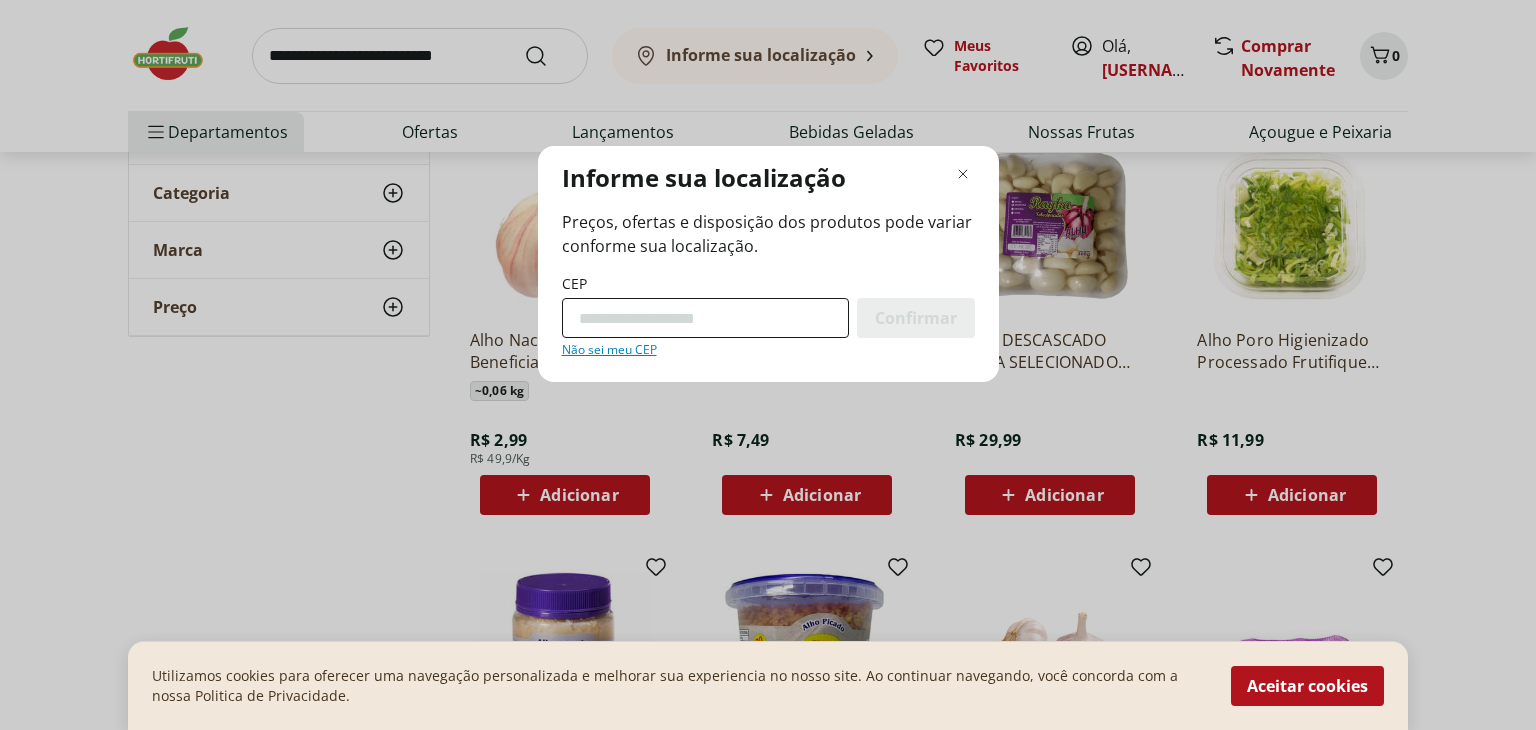 click on "CEP" at bounding box center [705, 318] 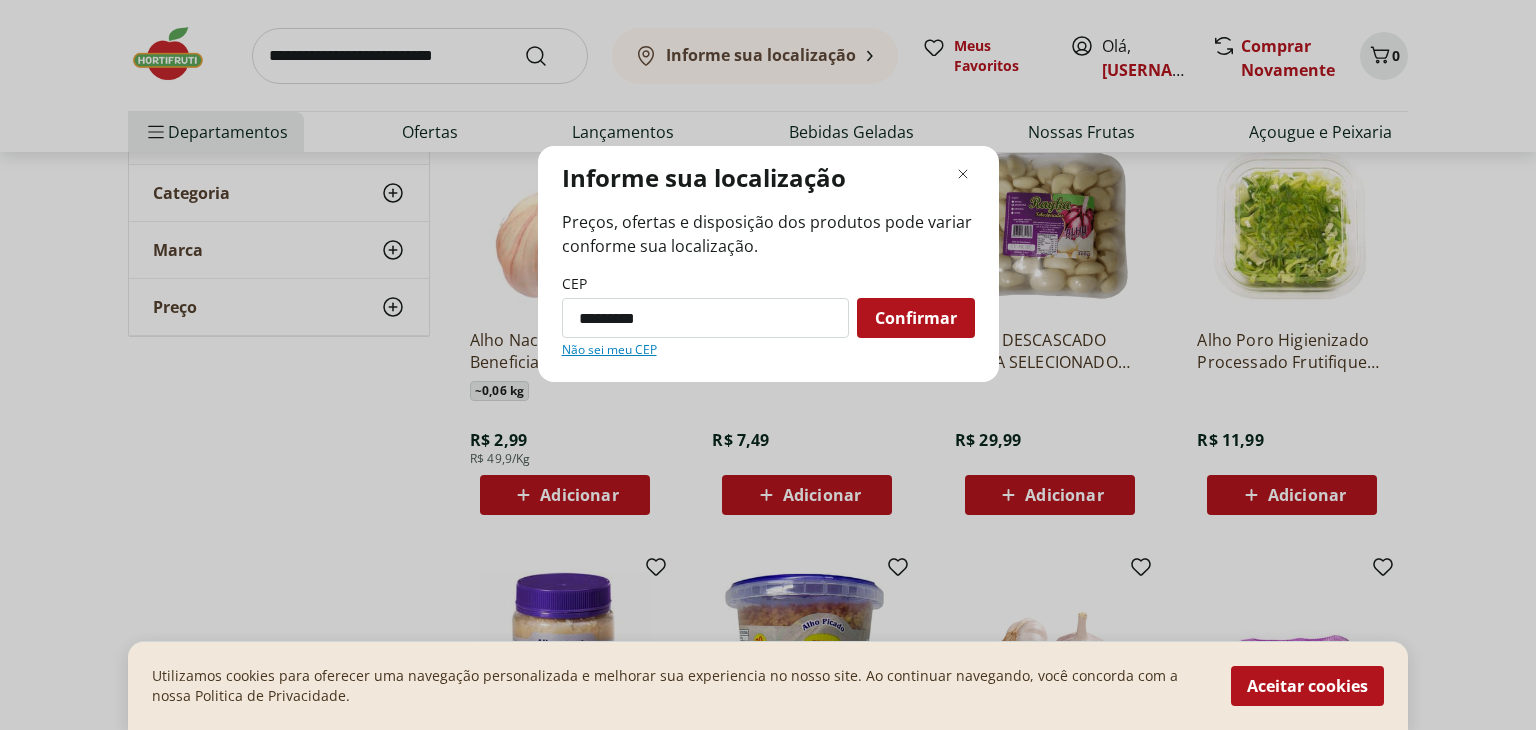 click on "Confirmar" at bounding box center (916, 318) 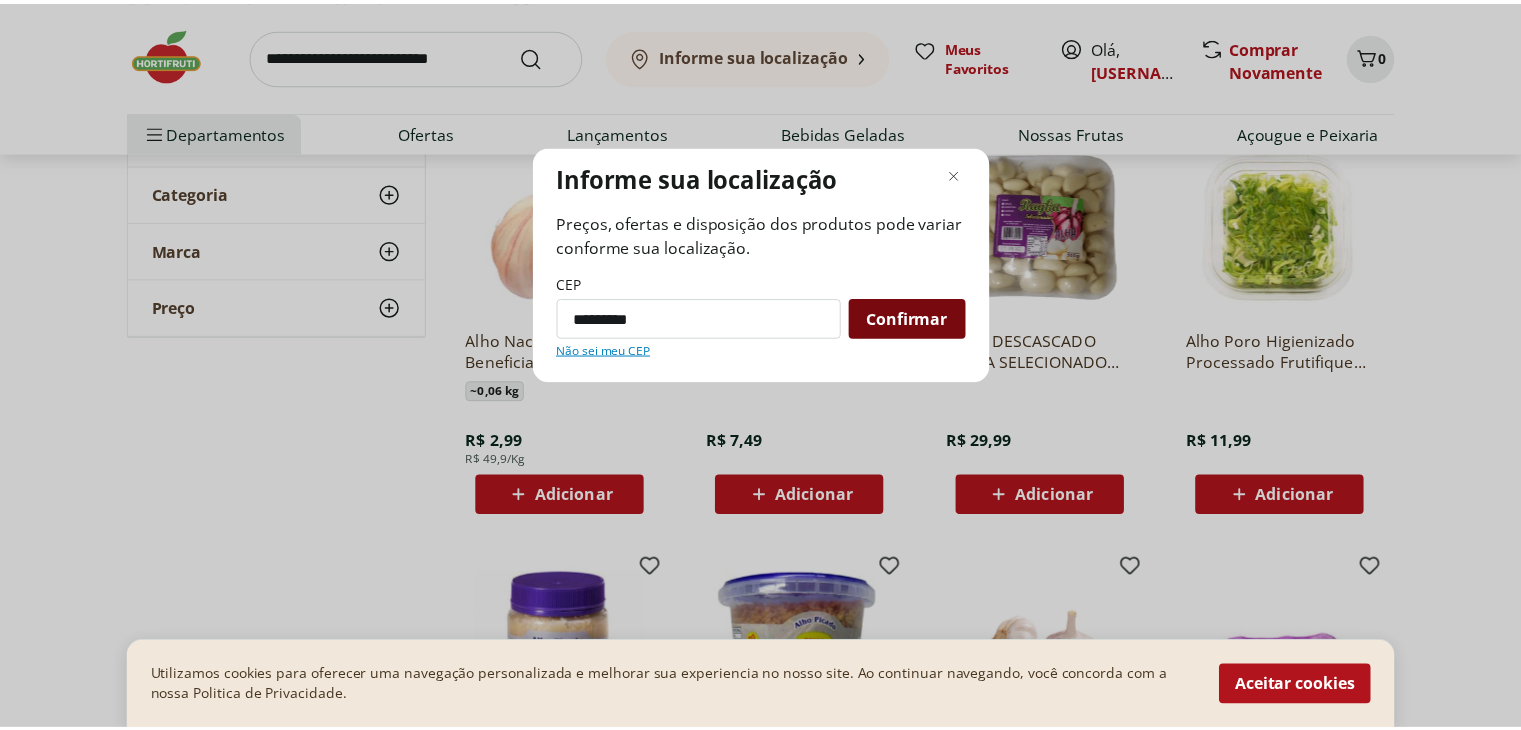 scroll, scrollTop: 97, scrollLeft: 0, axis: vertical 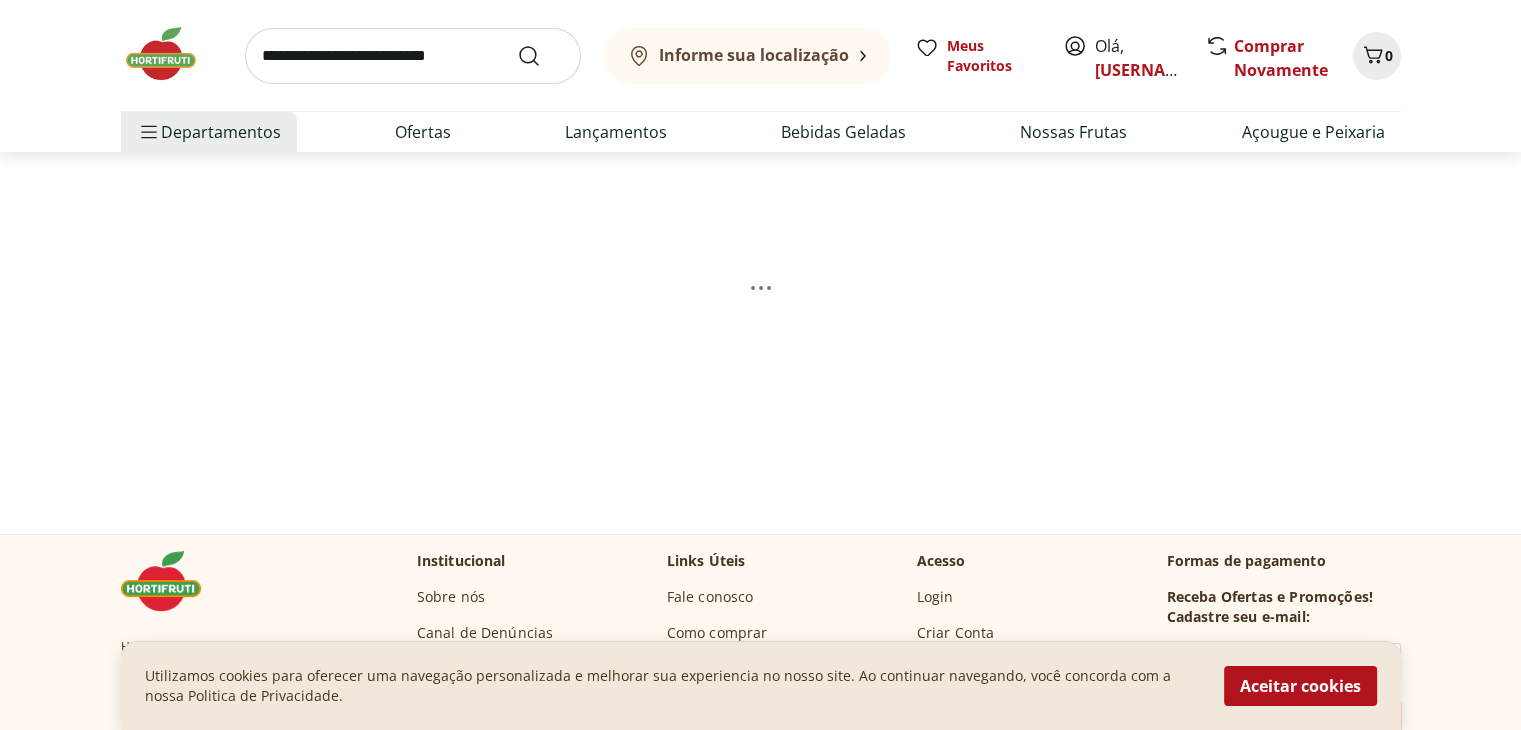 click at bounding box center [761, 287] 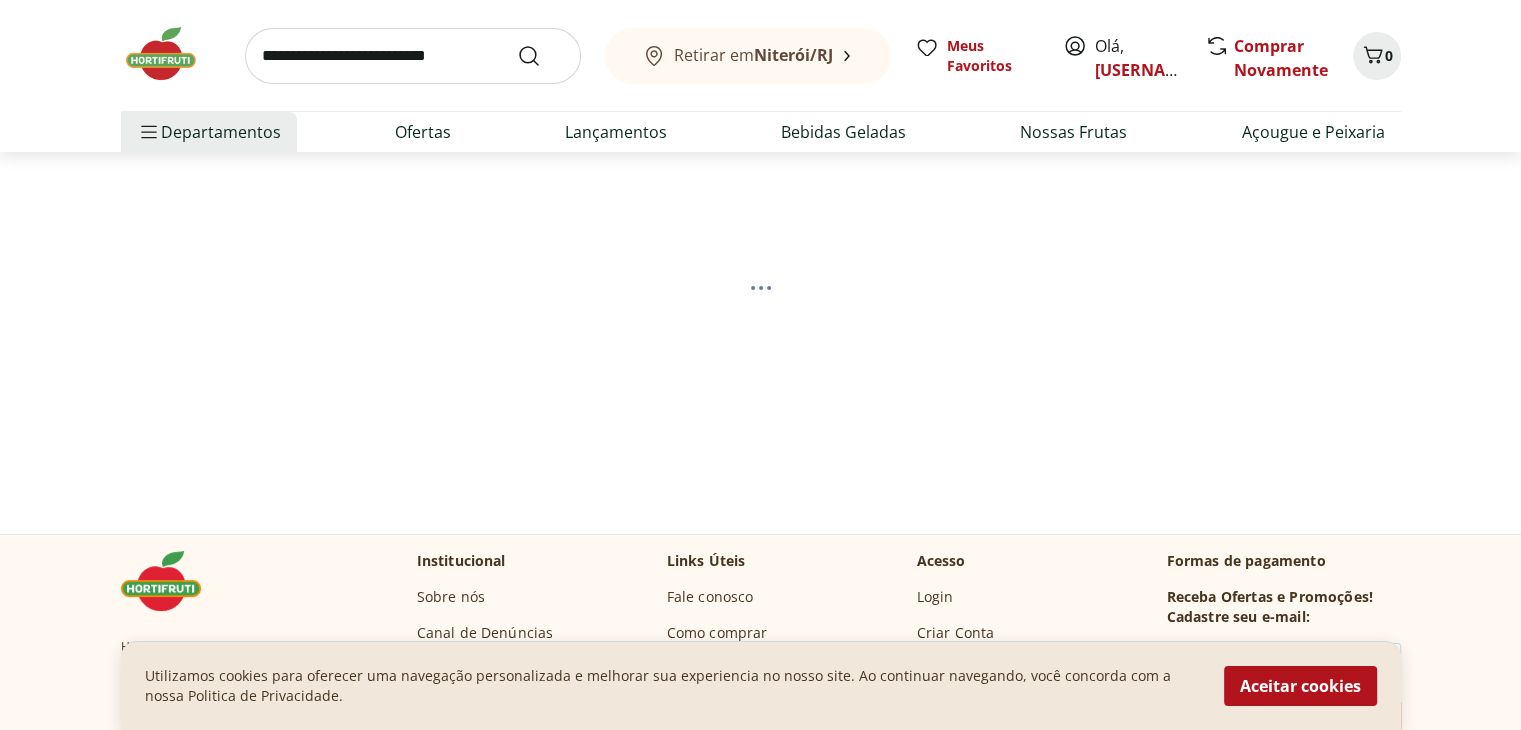 select on "**********" 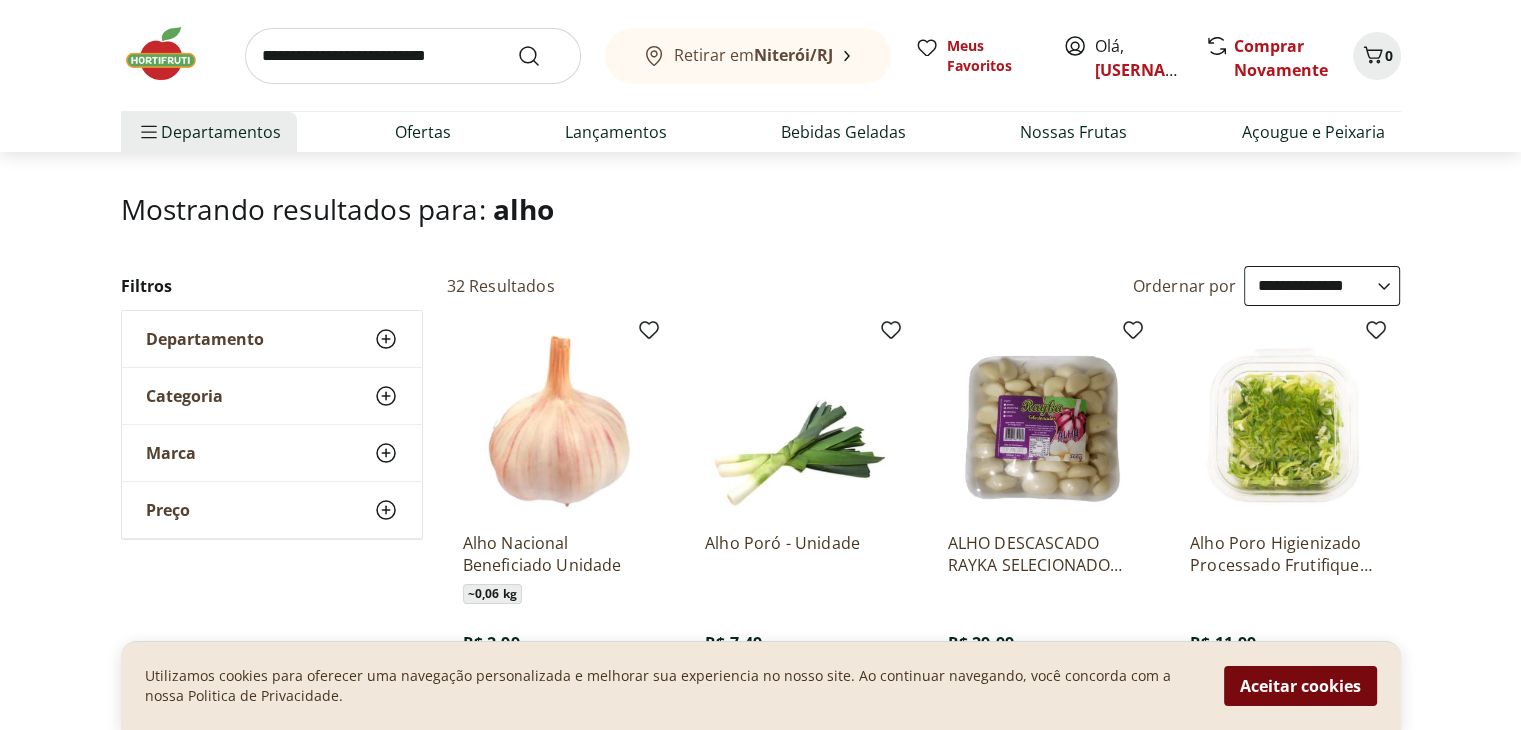click on "Aceitar cookies" at bounding box center [1300, 686] 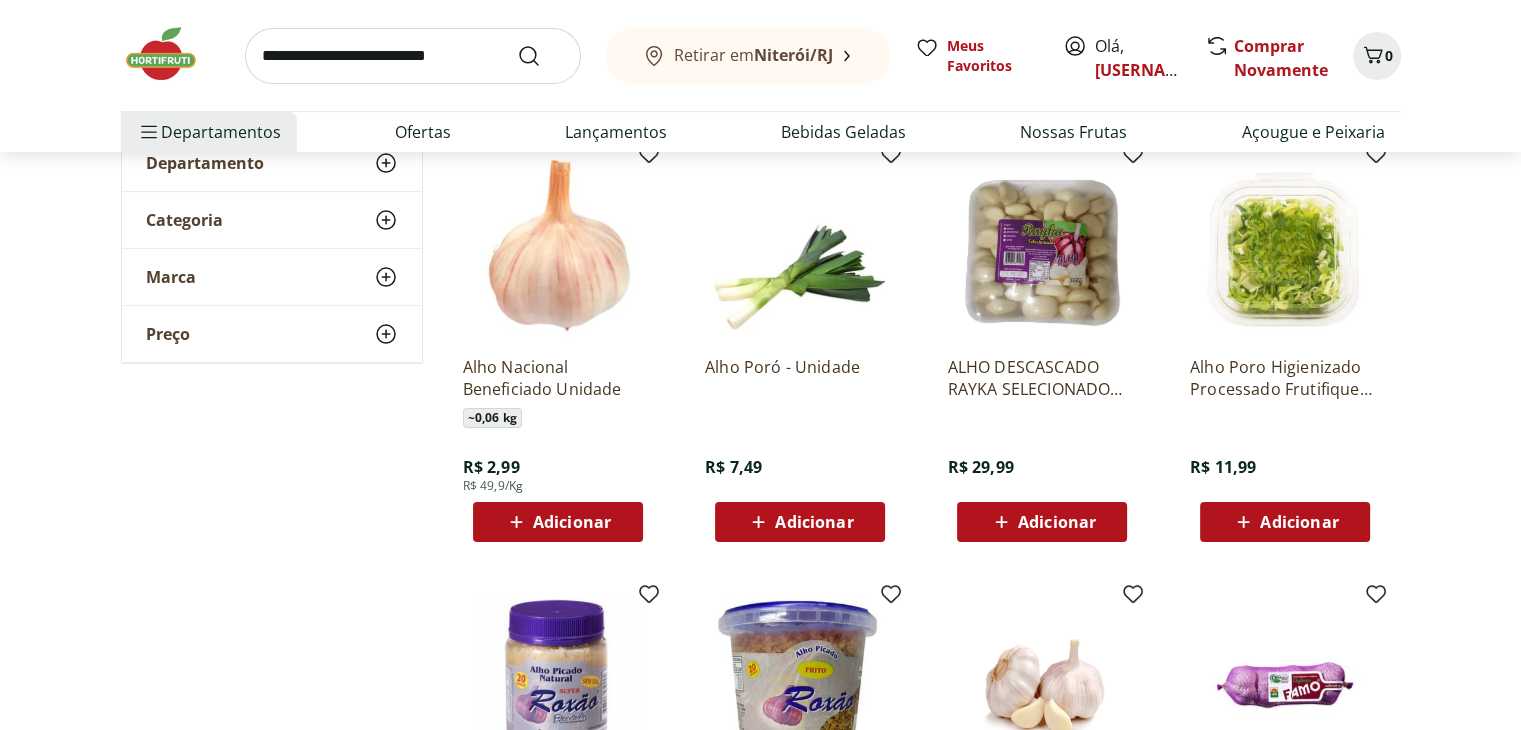 scroll, scrollTop: 284, scrollLeft: 0, axis: vertical 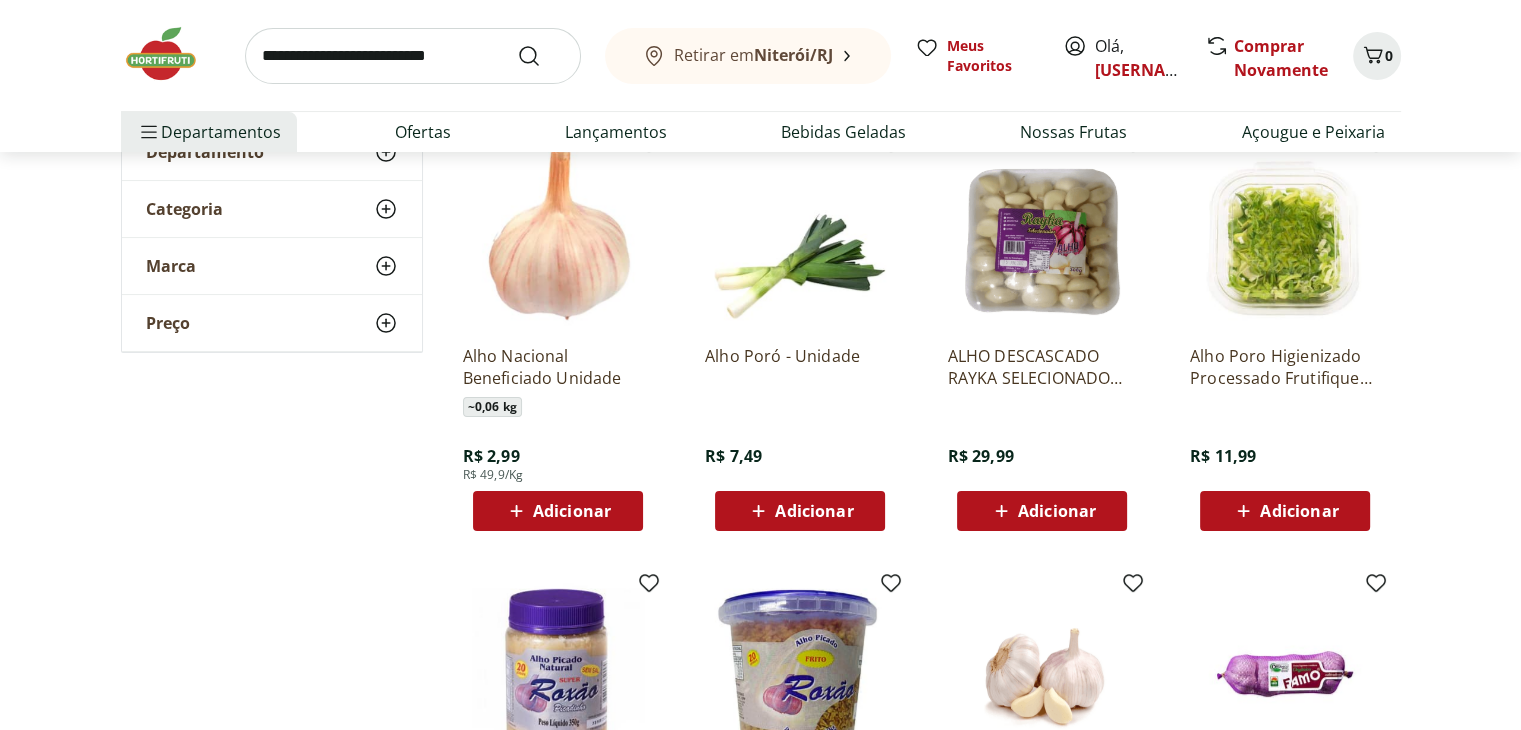 click on "Adicionar" at bounding box center [557, 511] 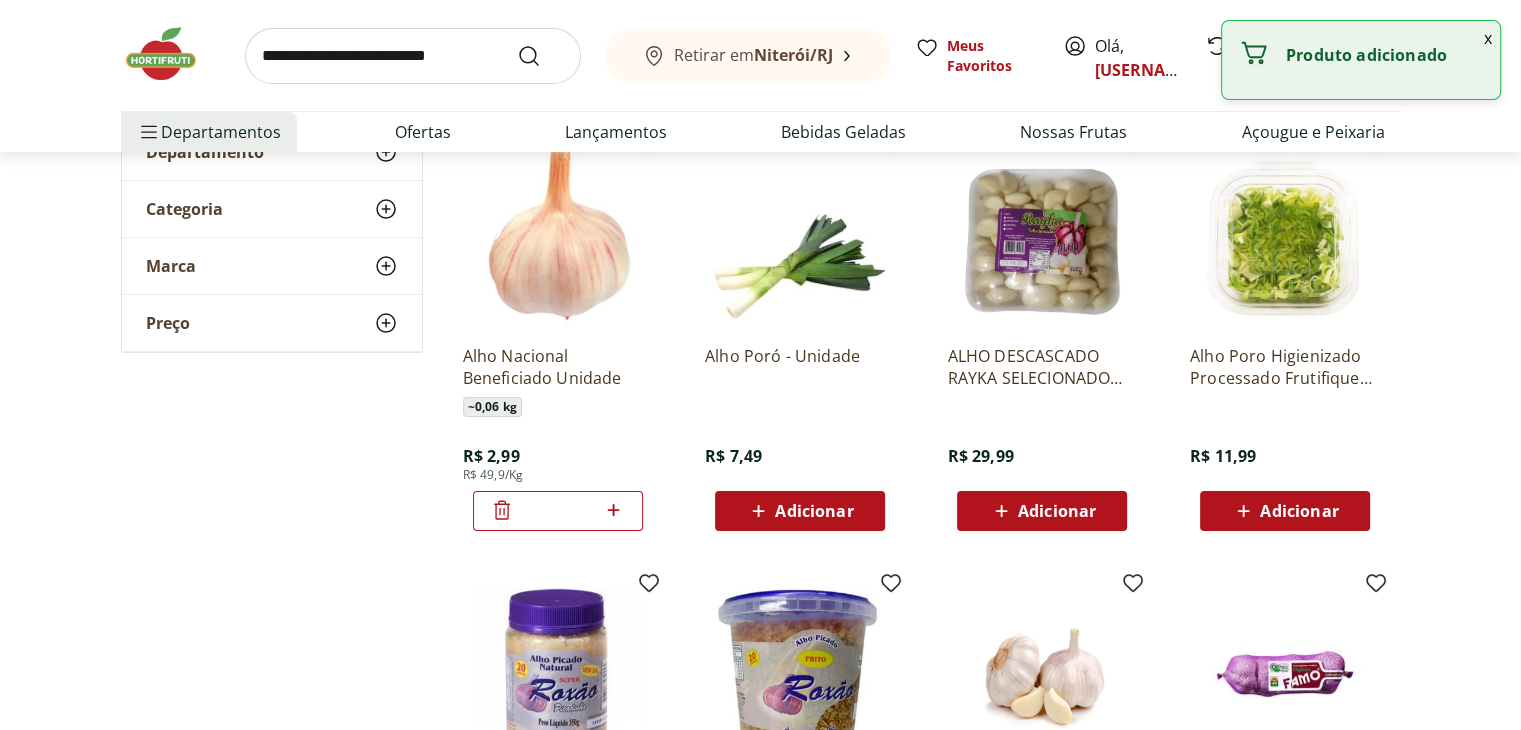 click 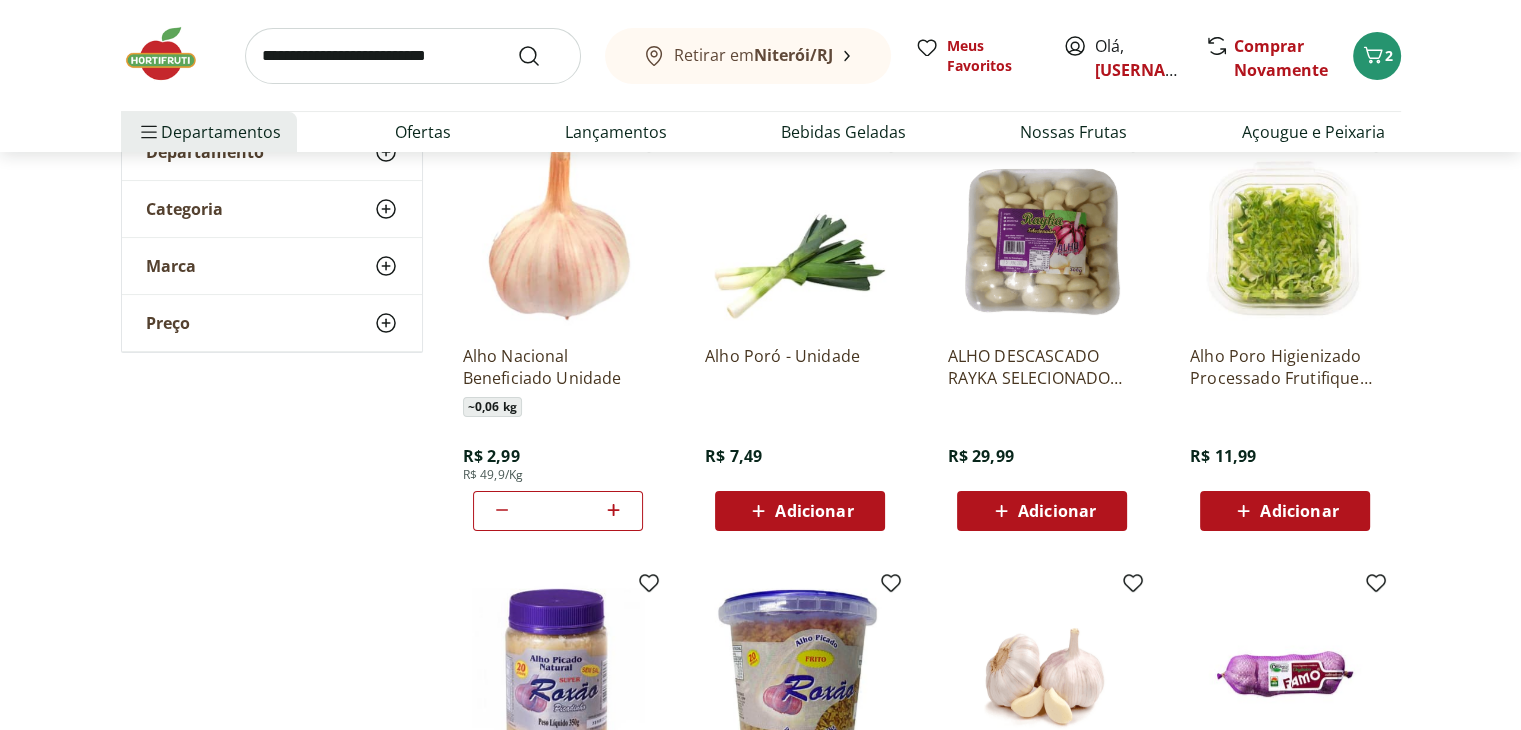 click 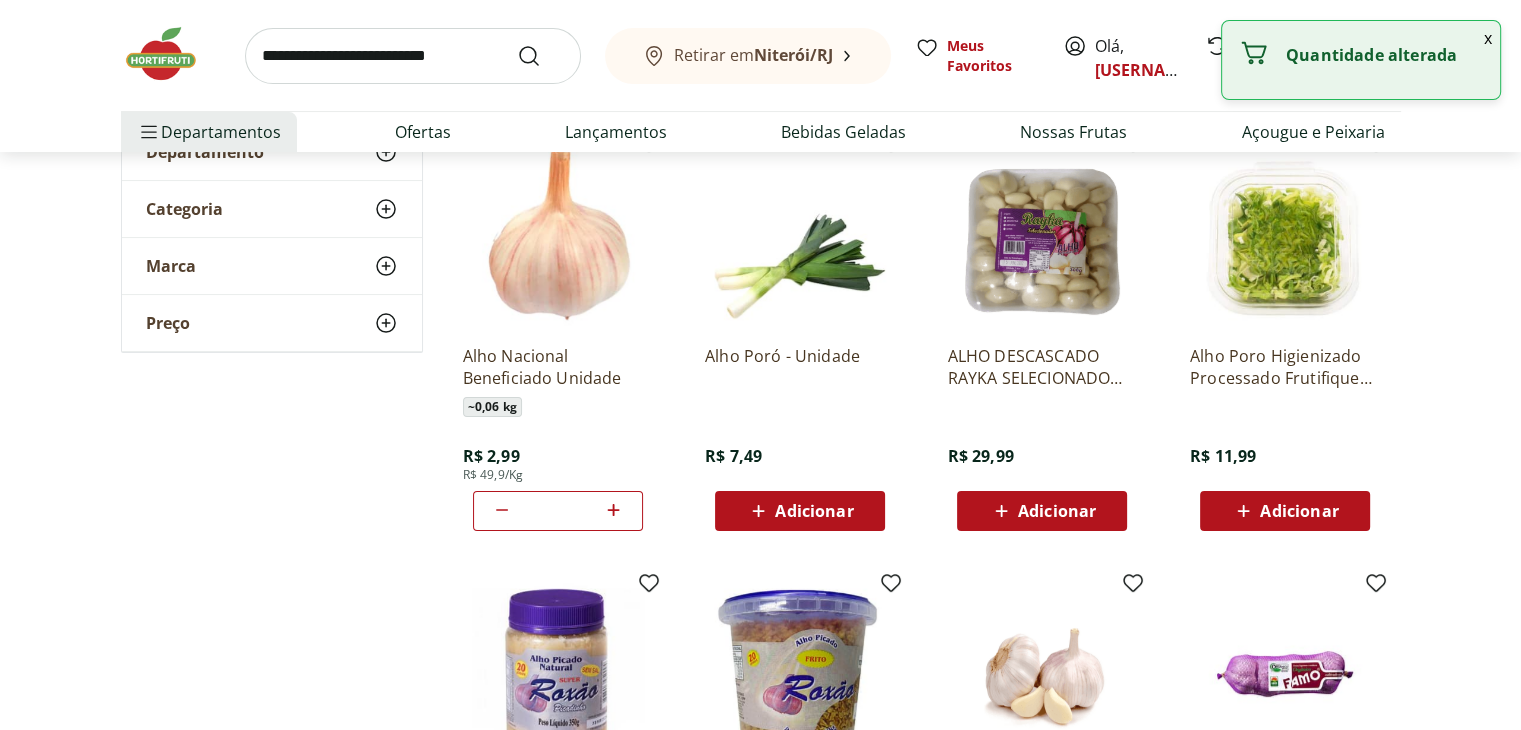 click 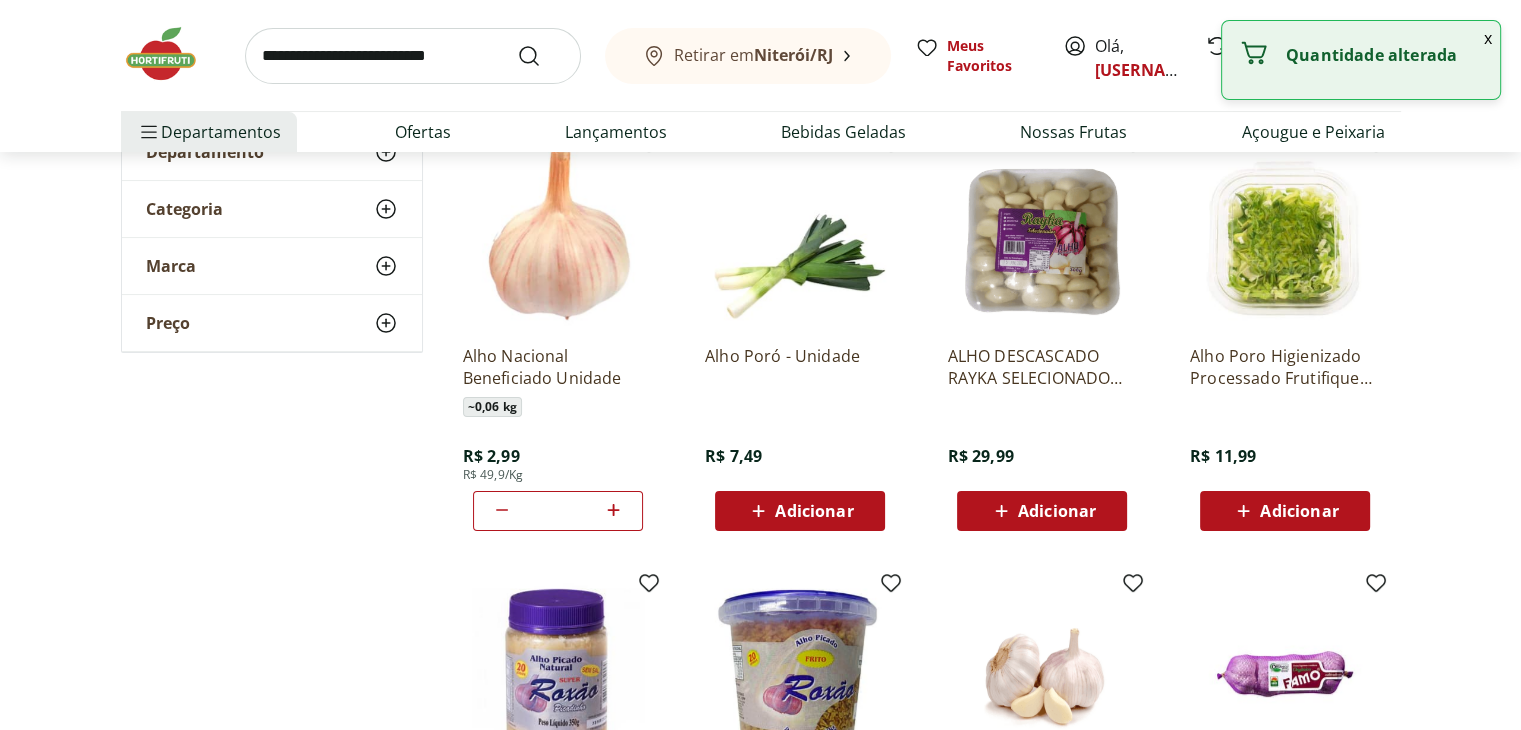 click 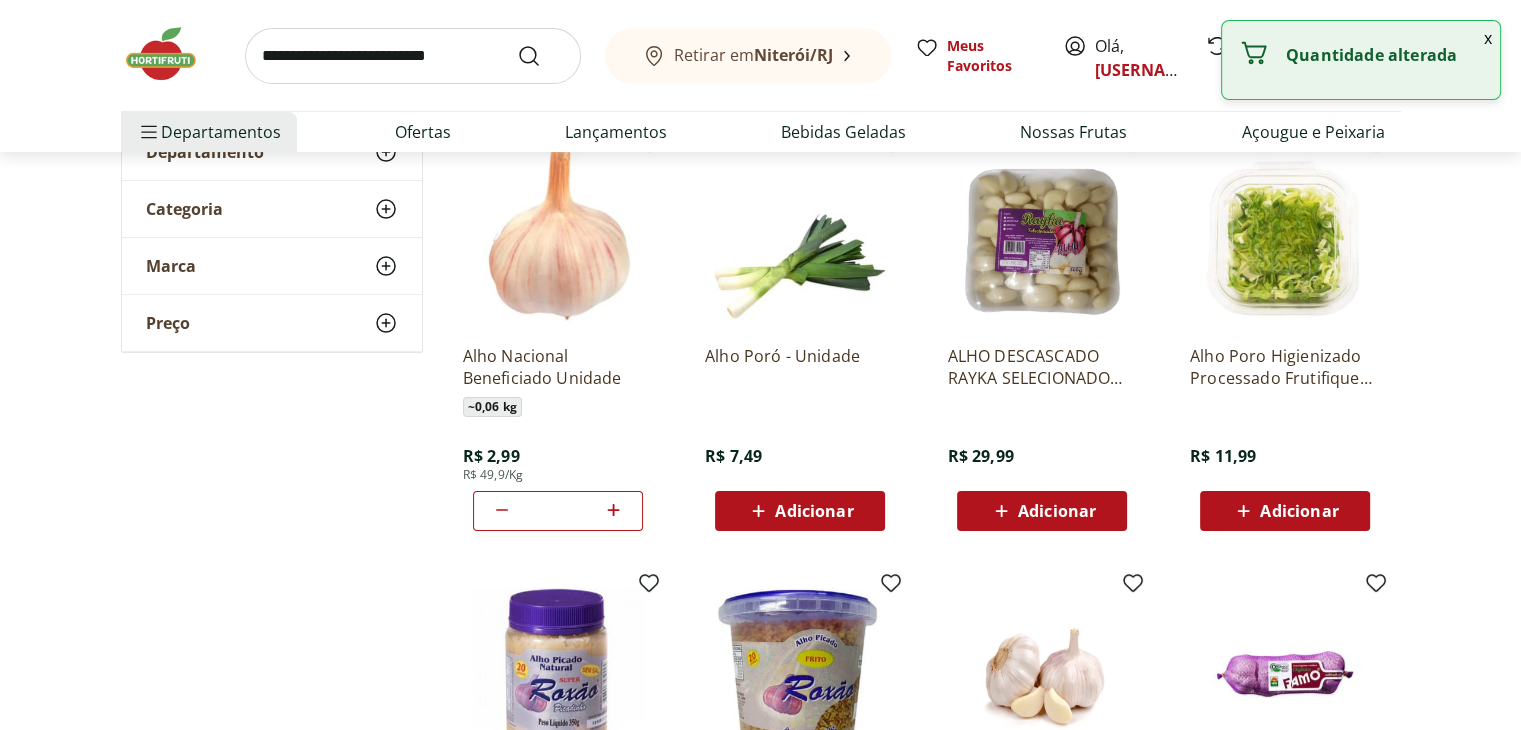 scroll, scrollTop: 0, scrollLeft: 0, axis: both 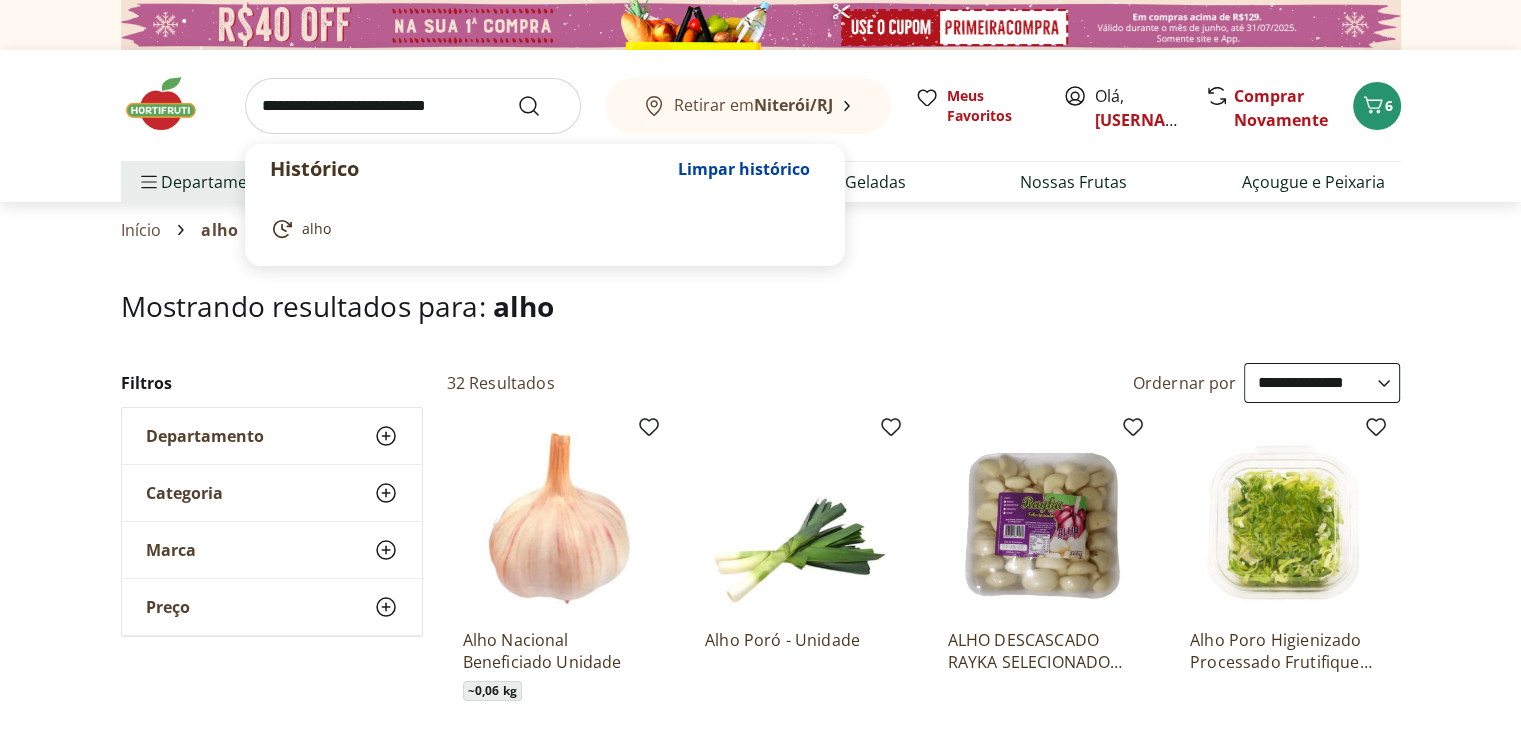 click at bounding box center (413, 106) 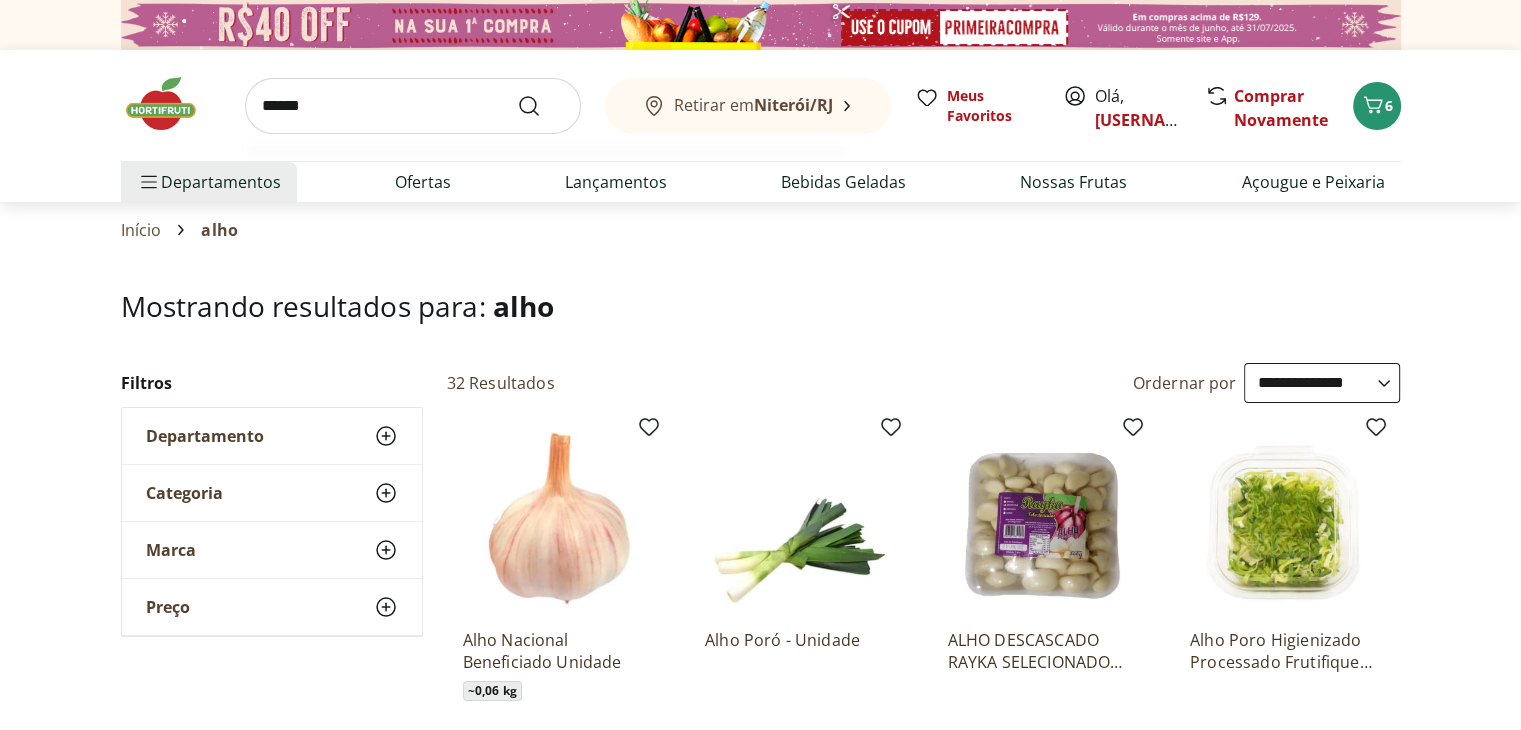 type on "******" 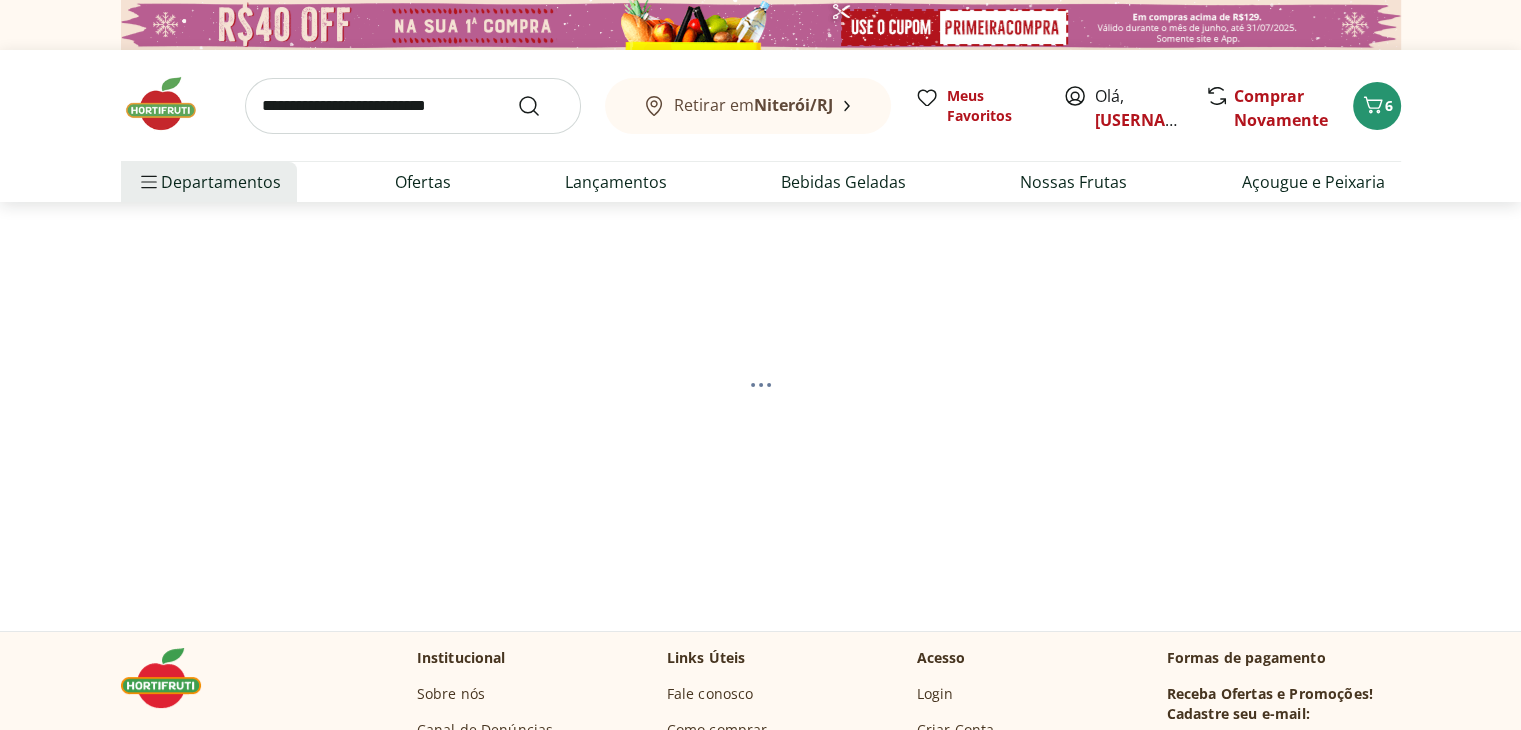 select on "**********" 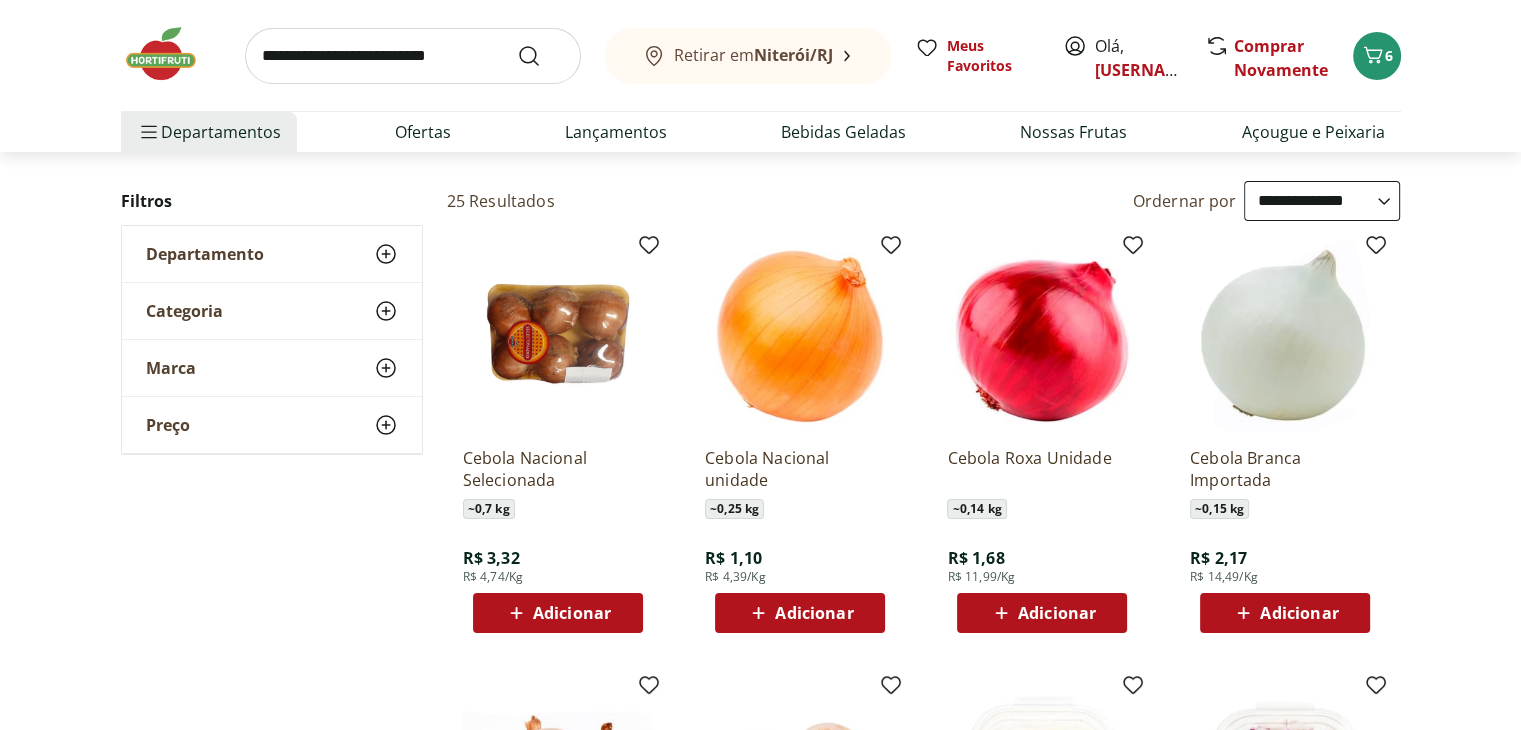 scroll, scrollTop: 183, scrollLeft: 0, axis: vertical 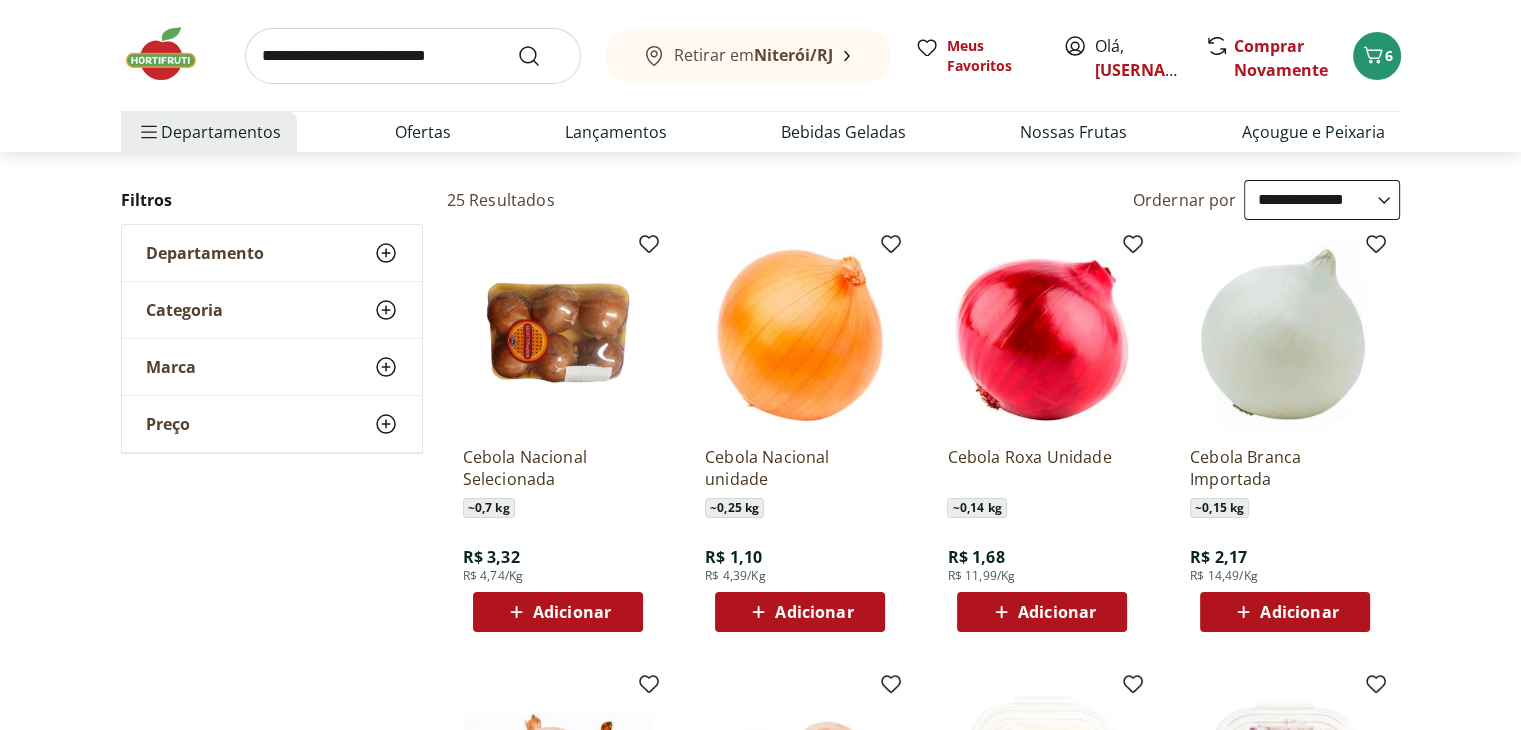 click on "Adicionar" at bounding box center (814, 612) 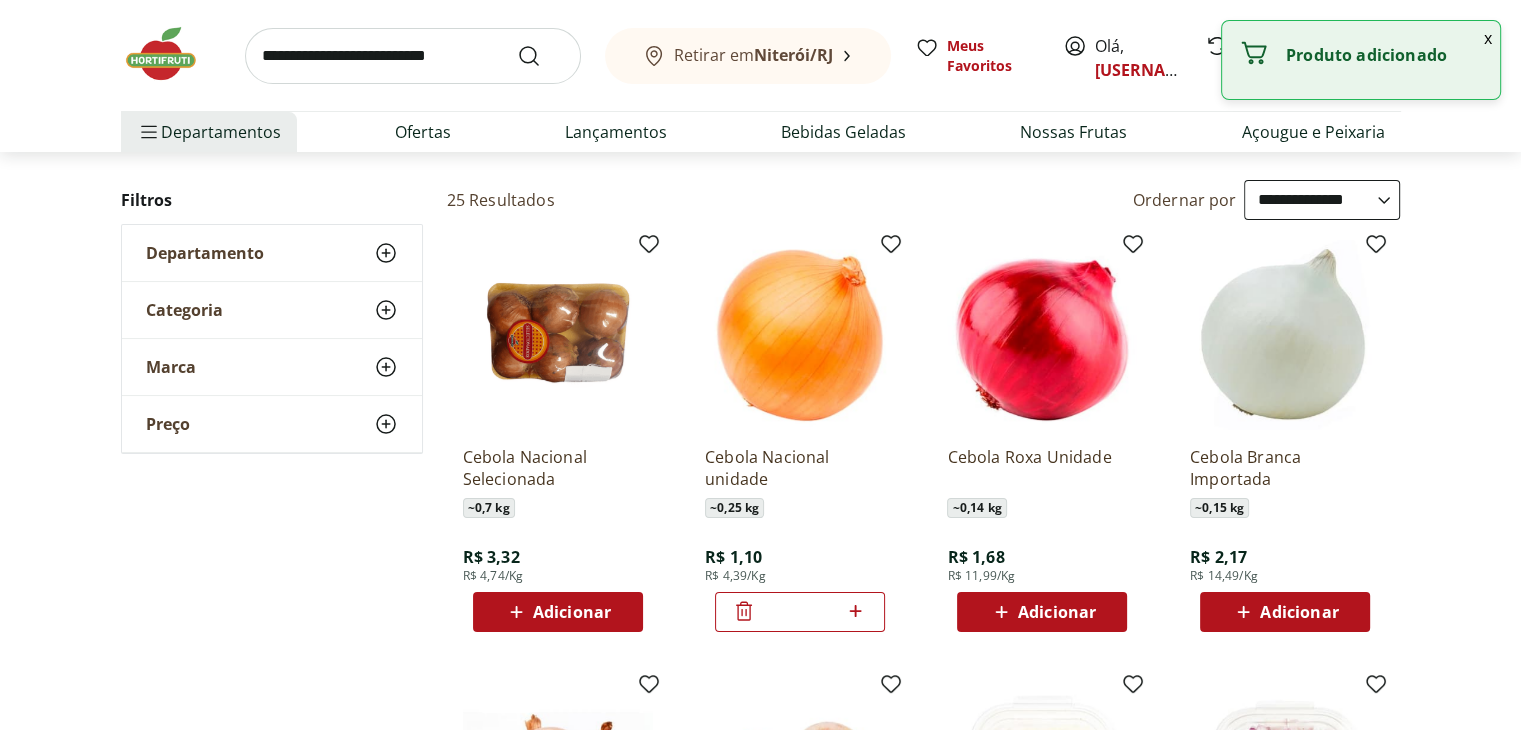 click 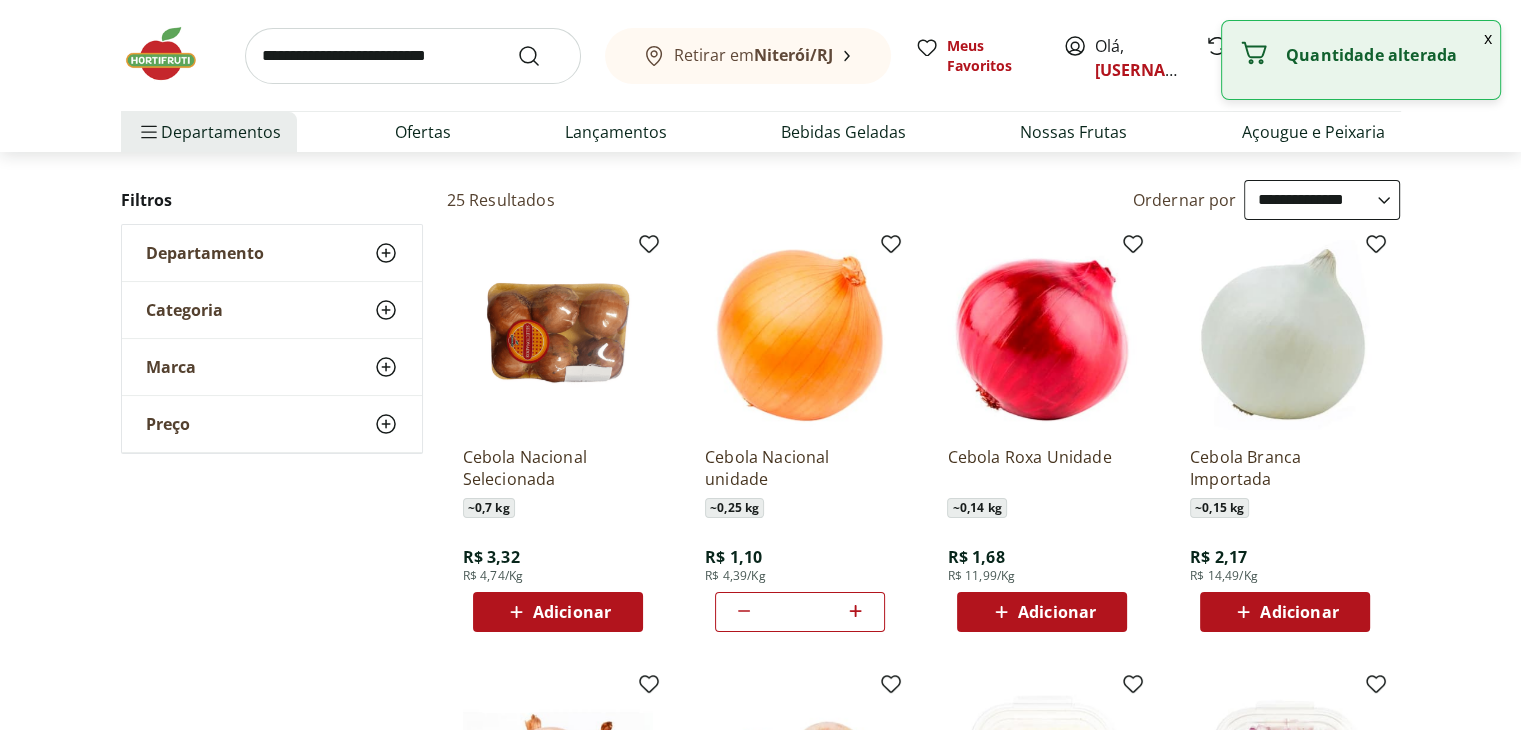 click 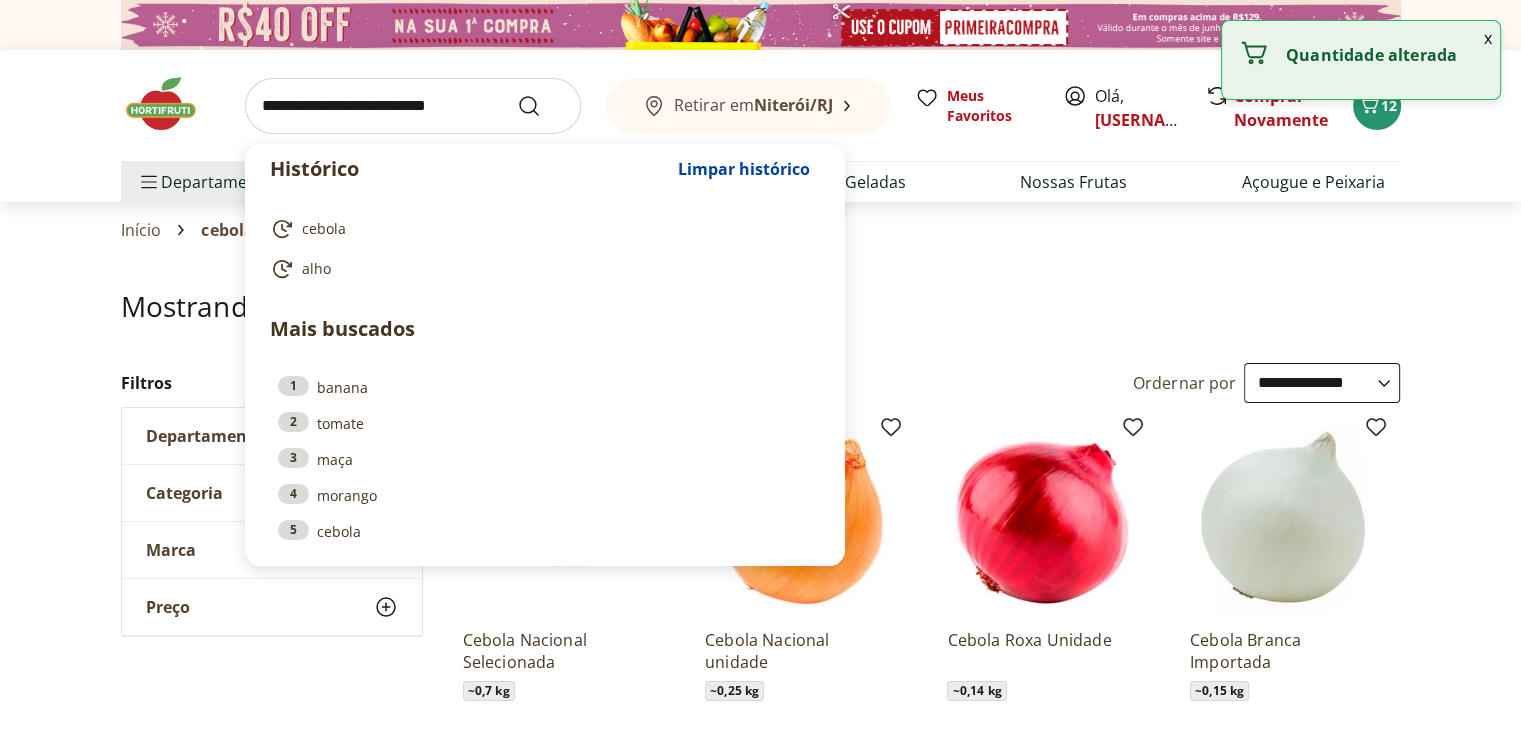 click at bounding box center (413, 106) 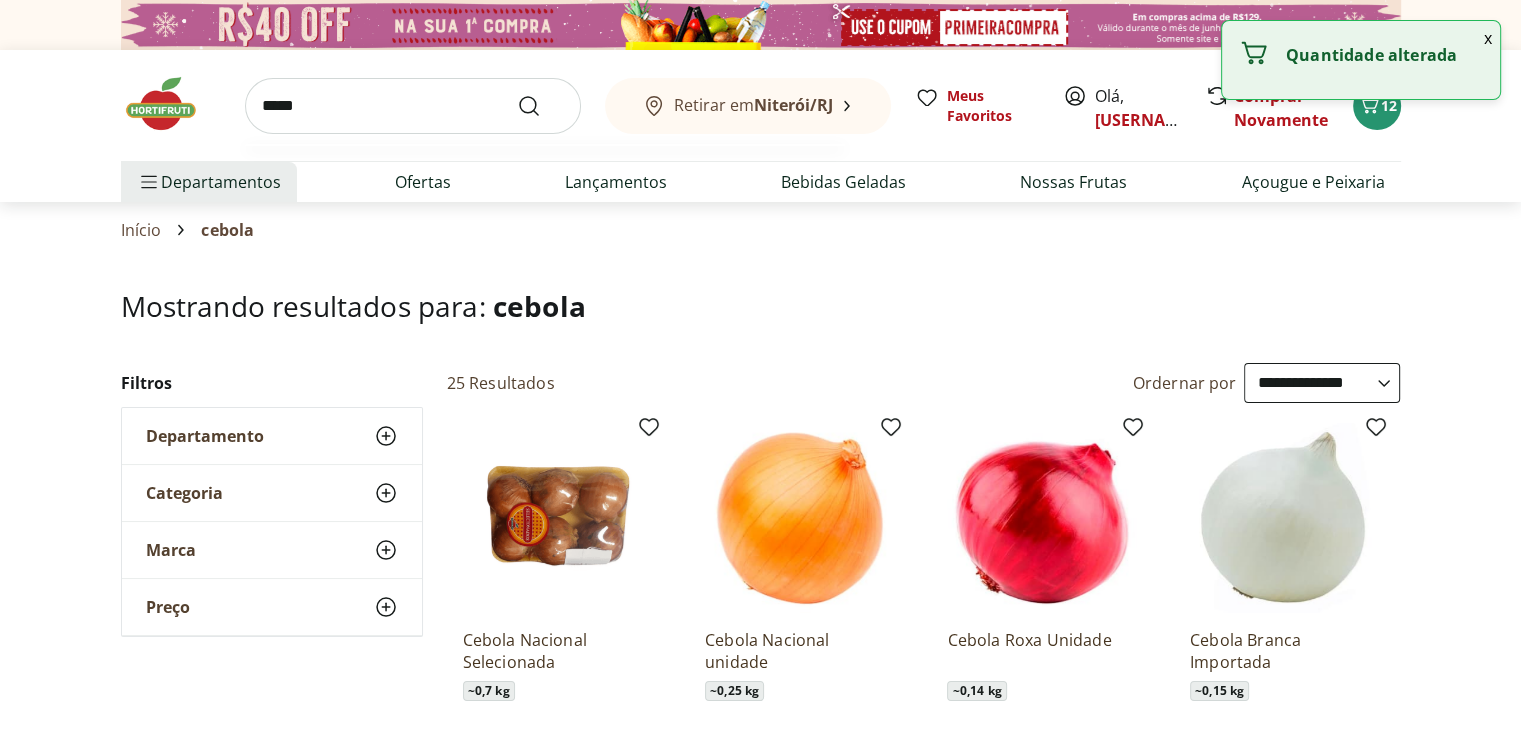 type on "******" 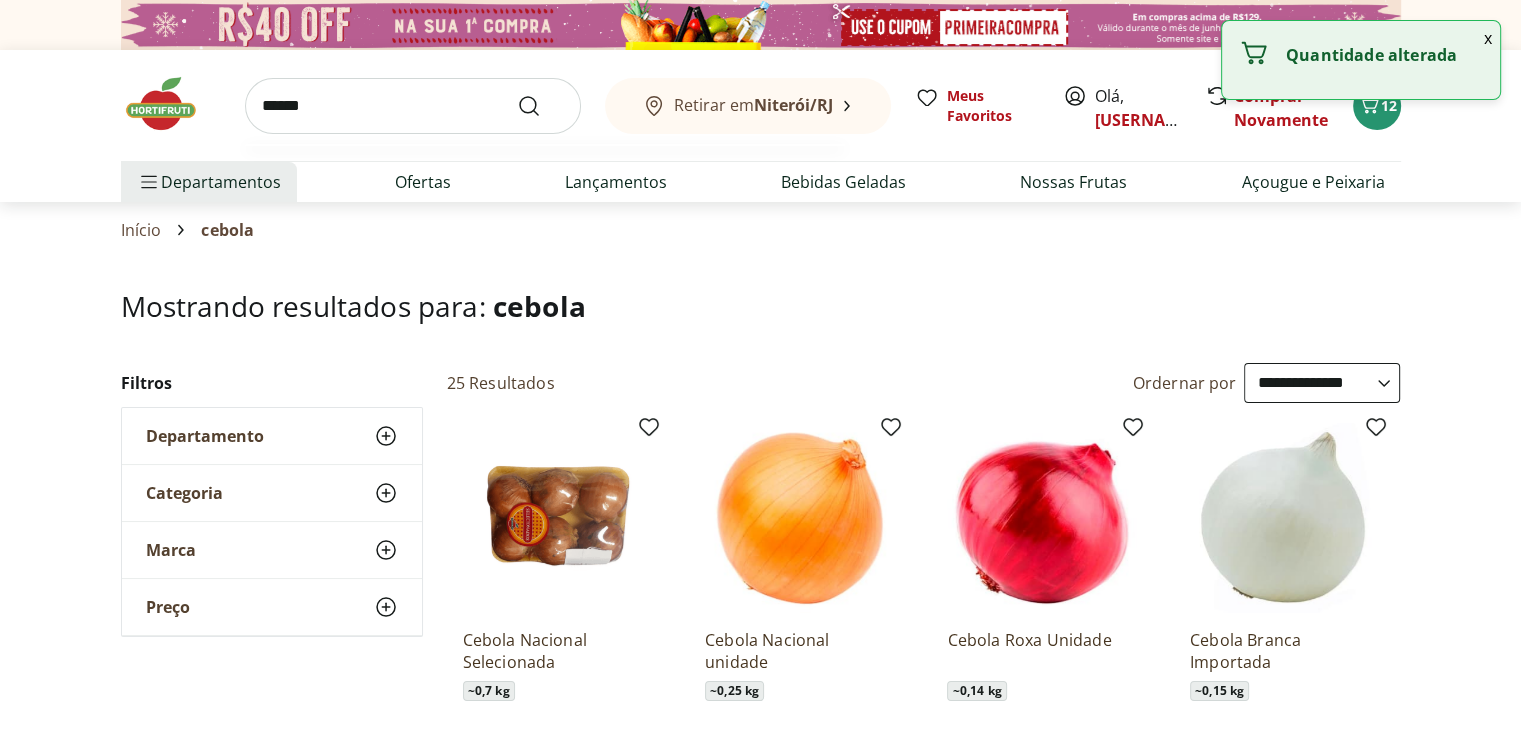 click at bounding box center (541, 106) 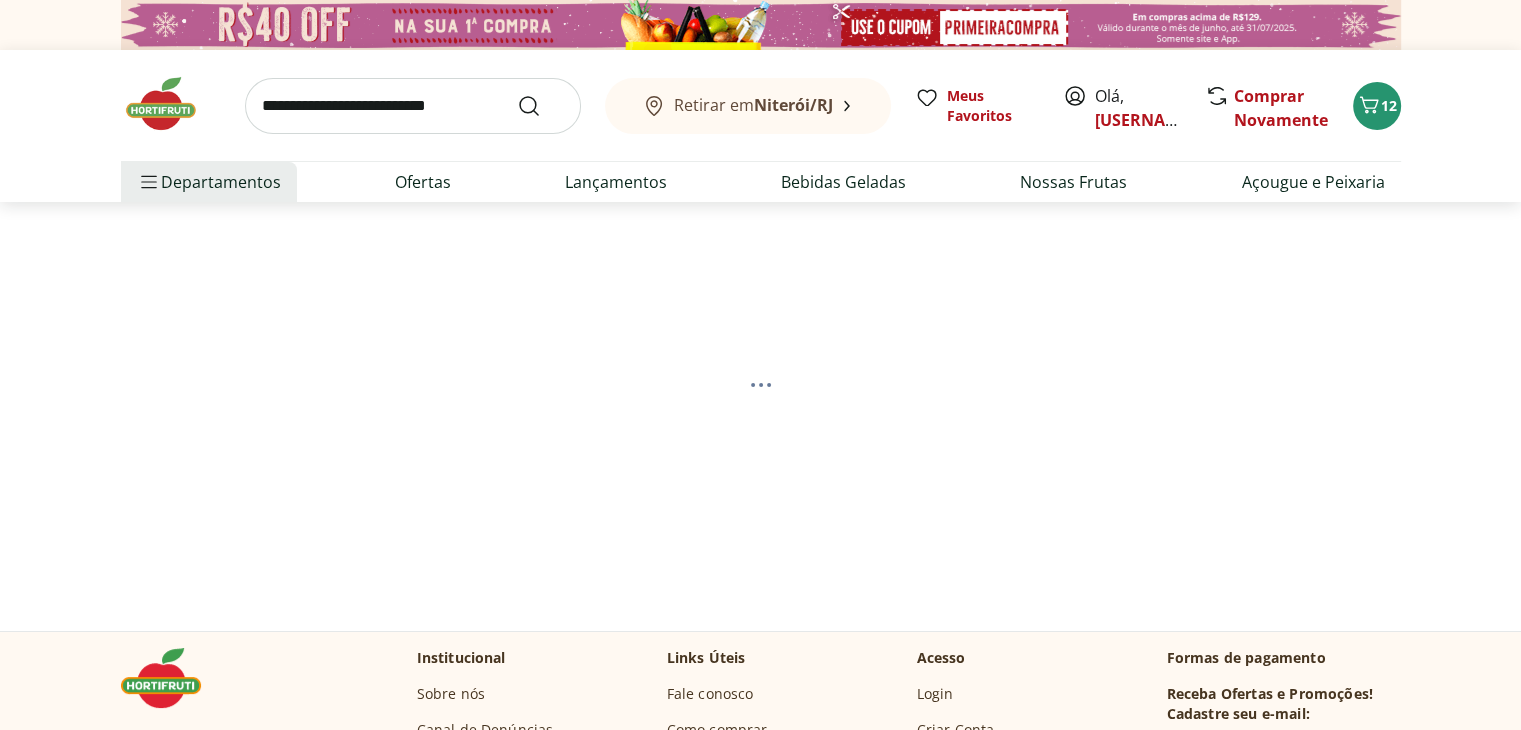 select on "**********" 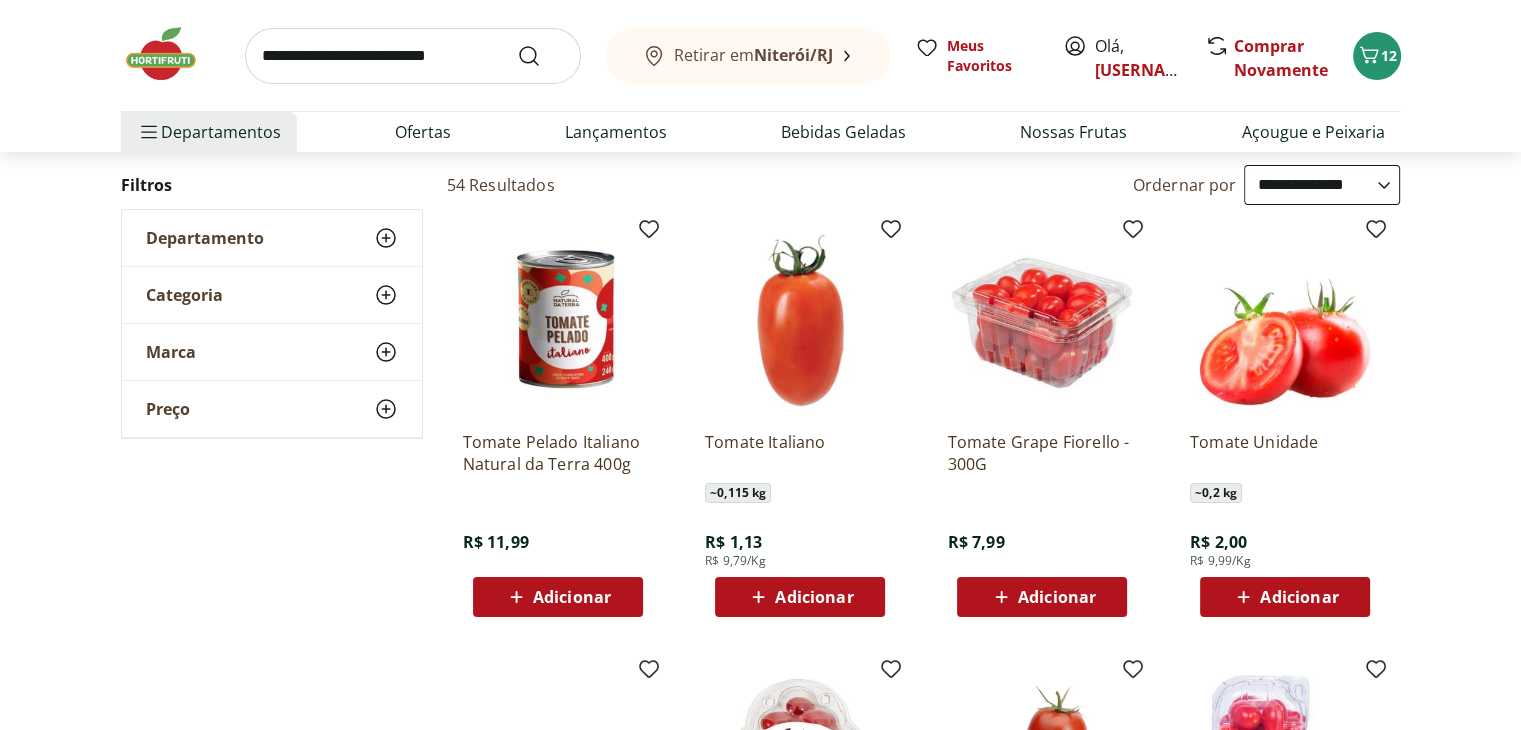scroll, scrollTop: 207, scrollLeft: 0, axis: vertical 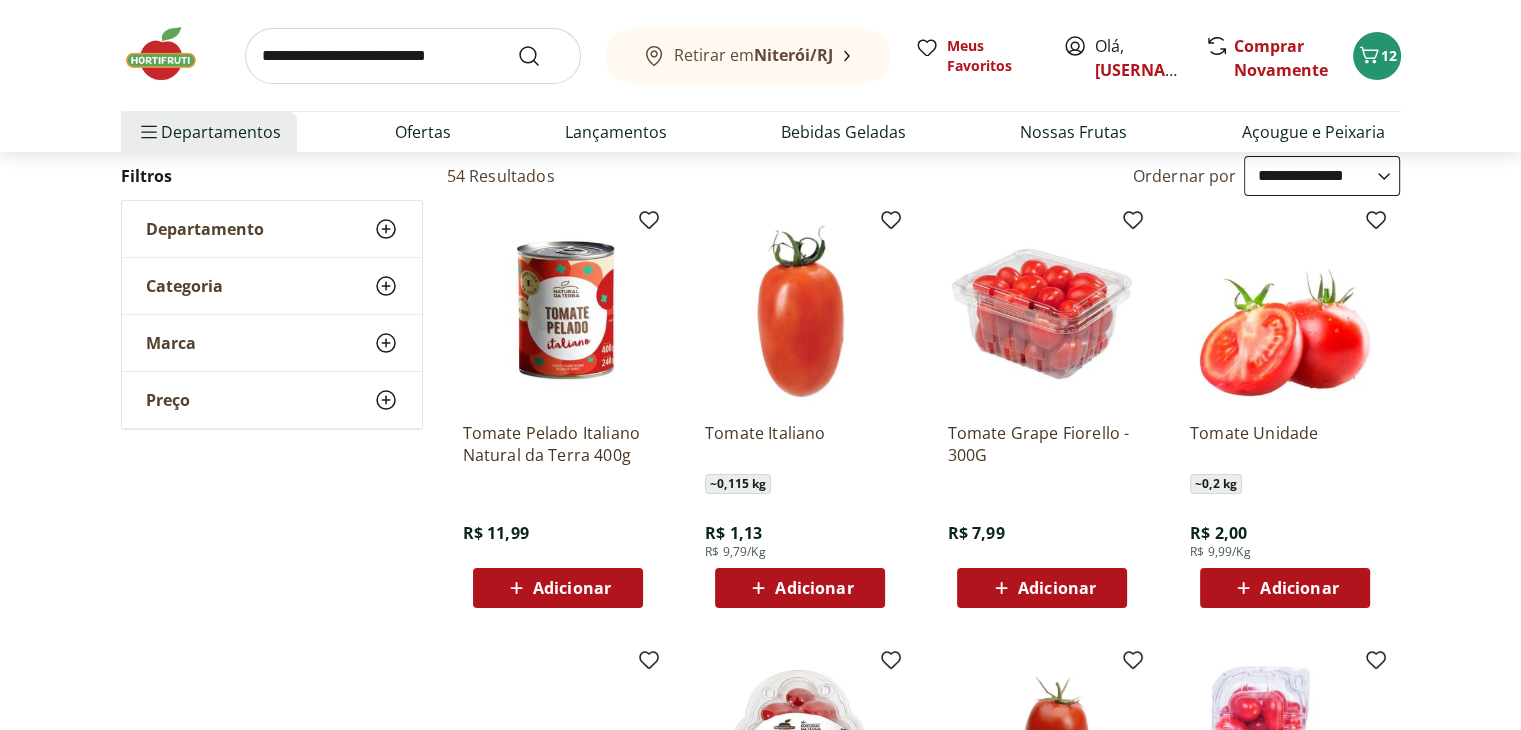 click on "Adicionar" at bounding box center [814, 588] 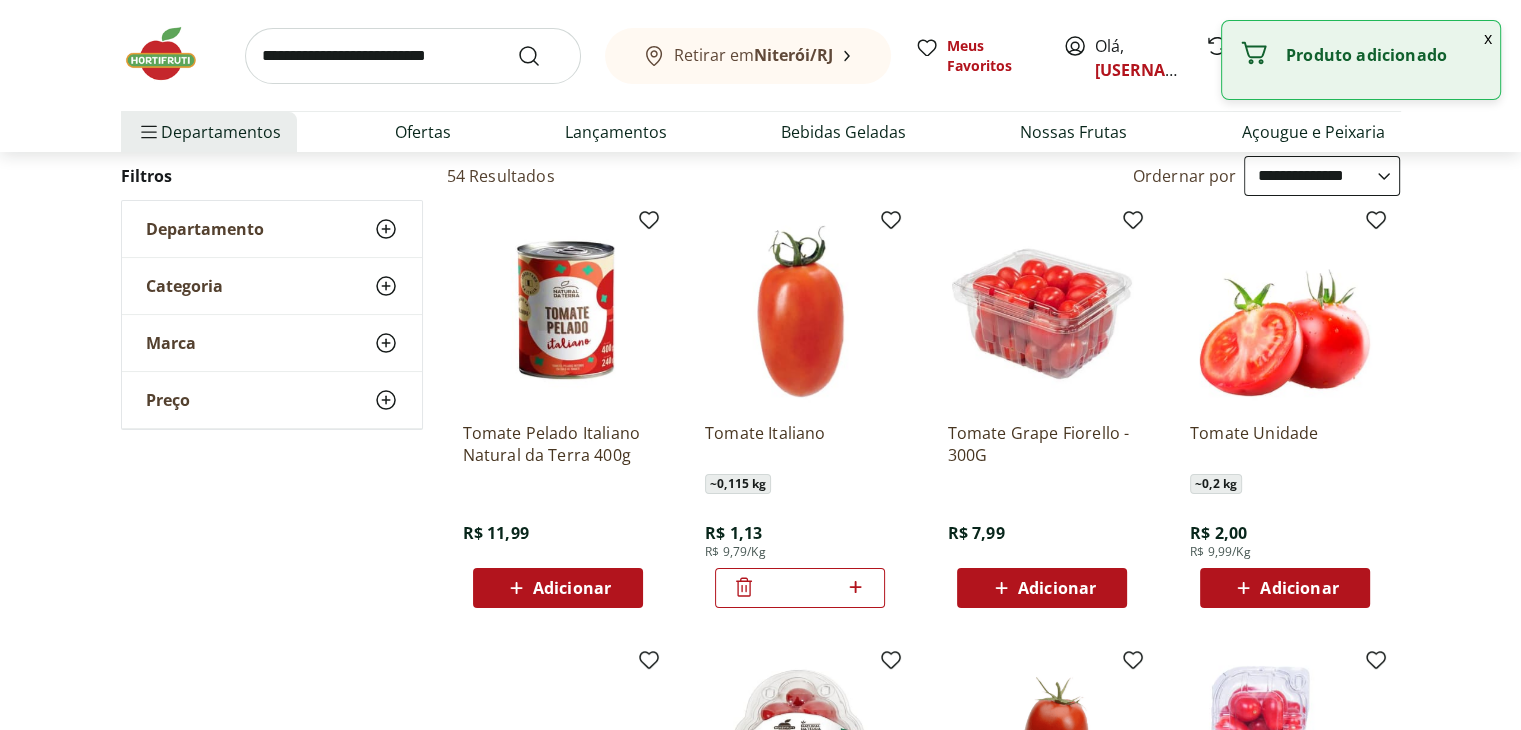 click 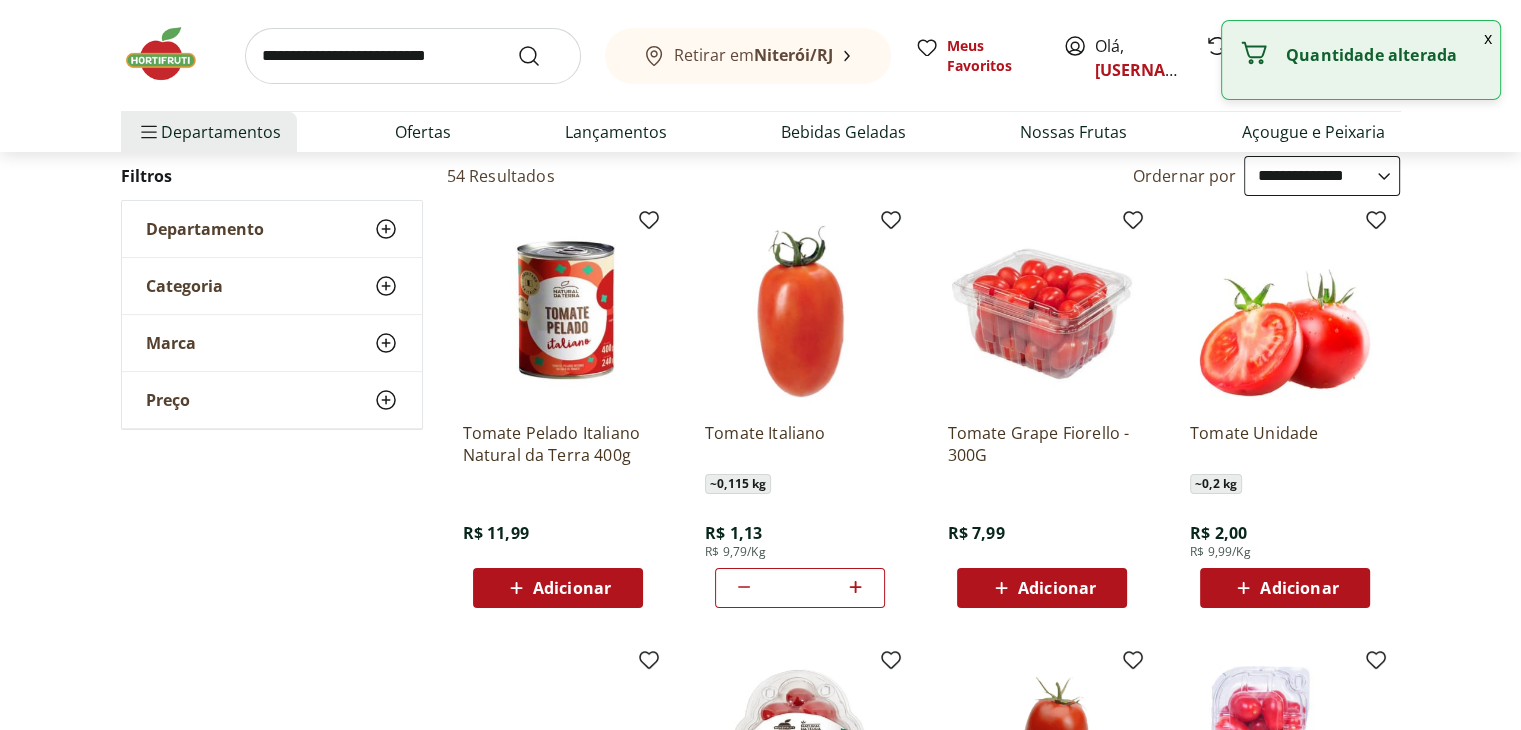 click 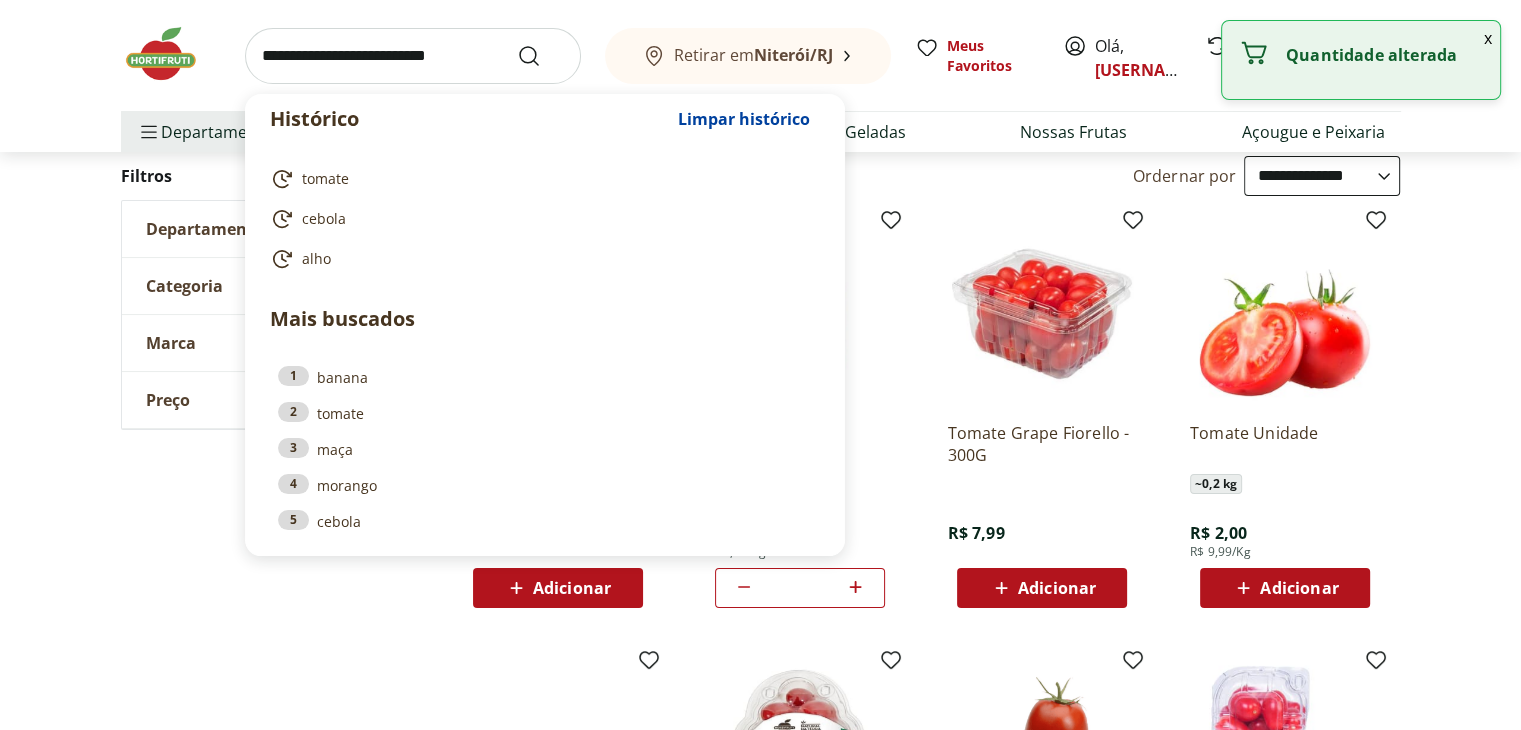 click at bounding box center [413, 56] 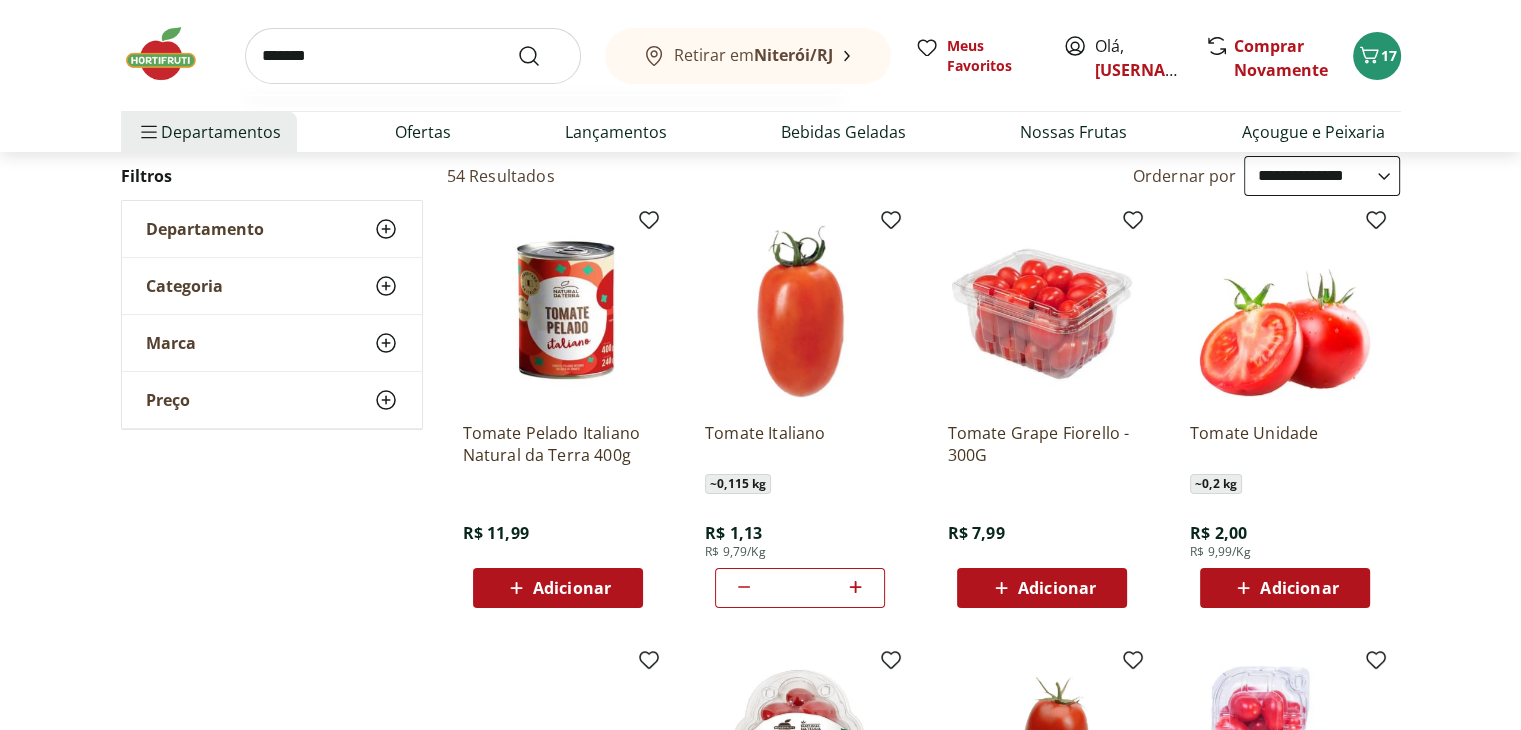 type on "*******" 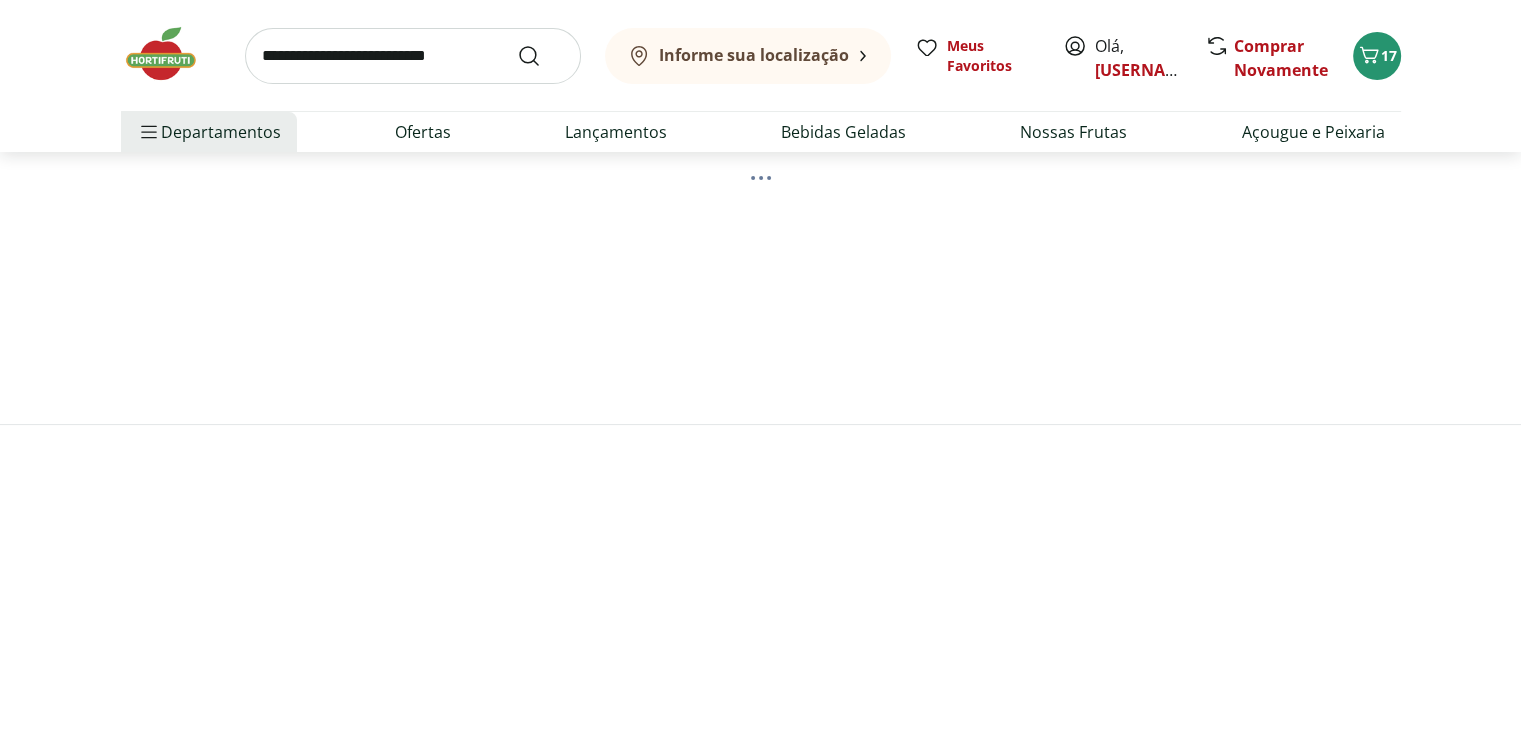 scroll, scrollTop: 0, scrollLeft: 0, axis: both 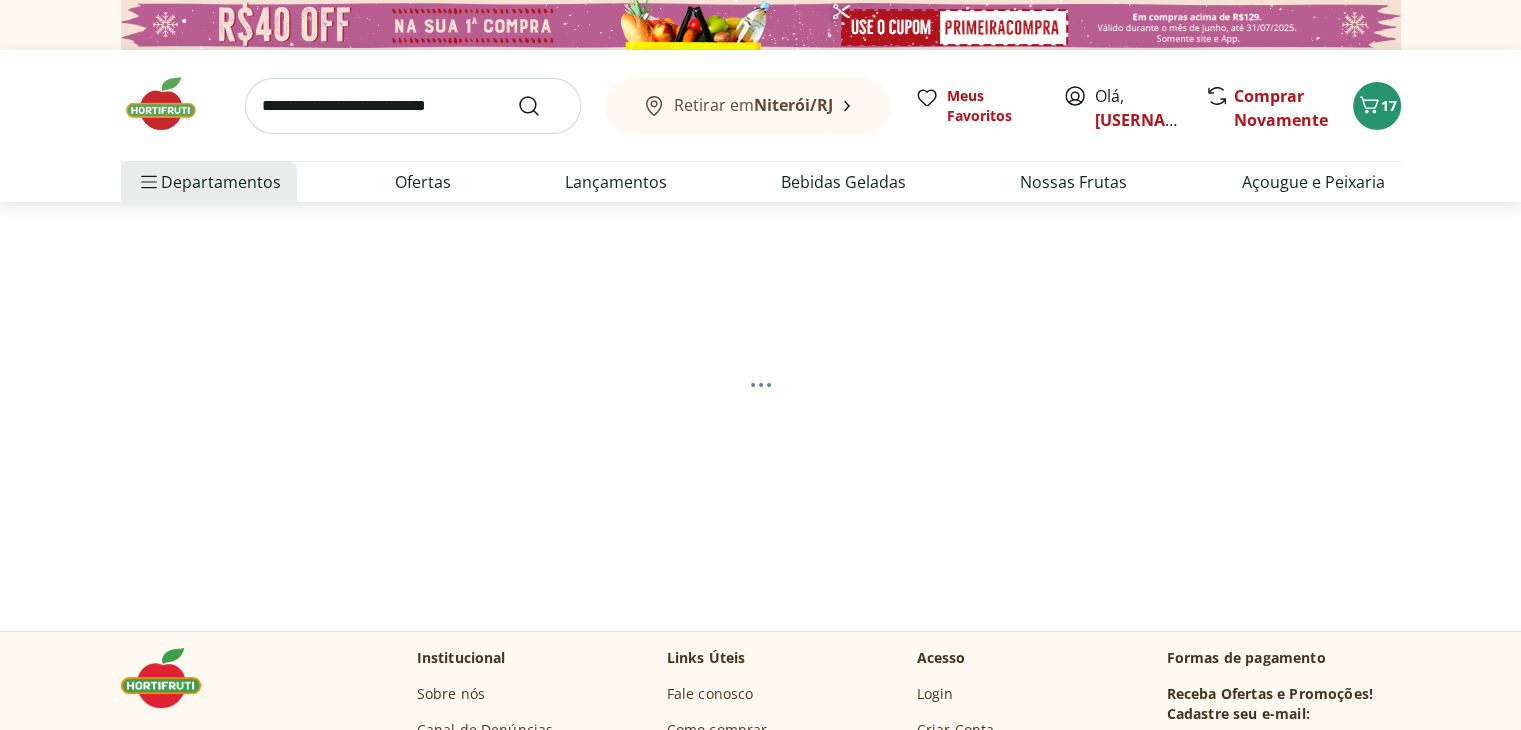 select on "**********" 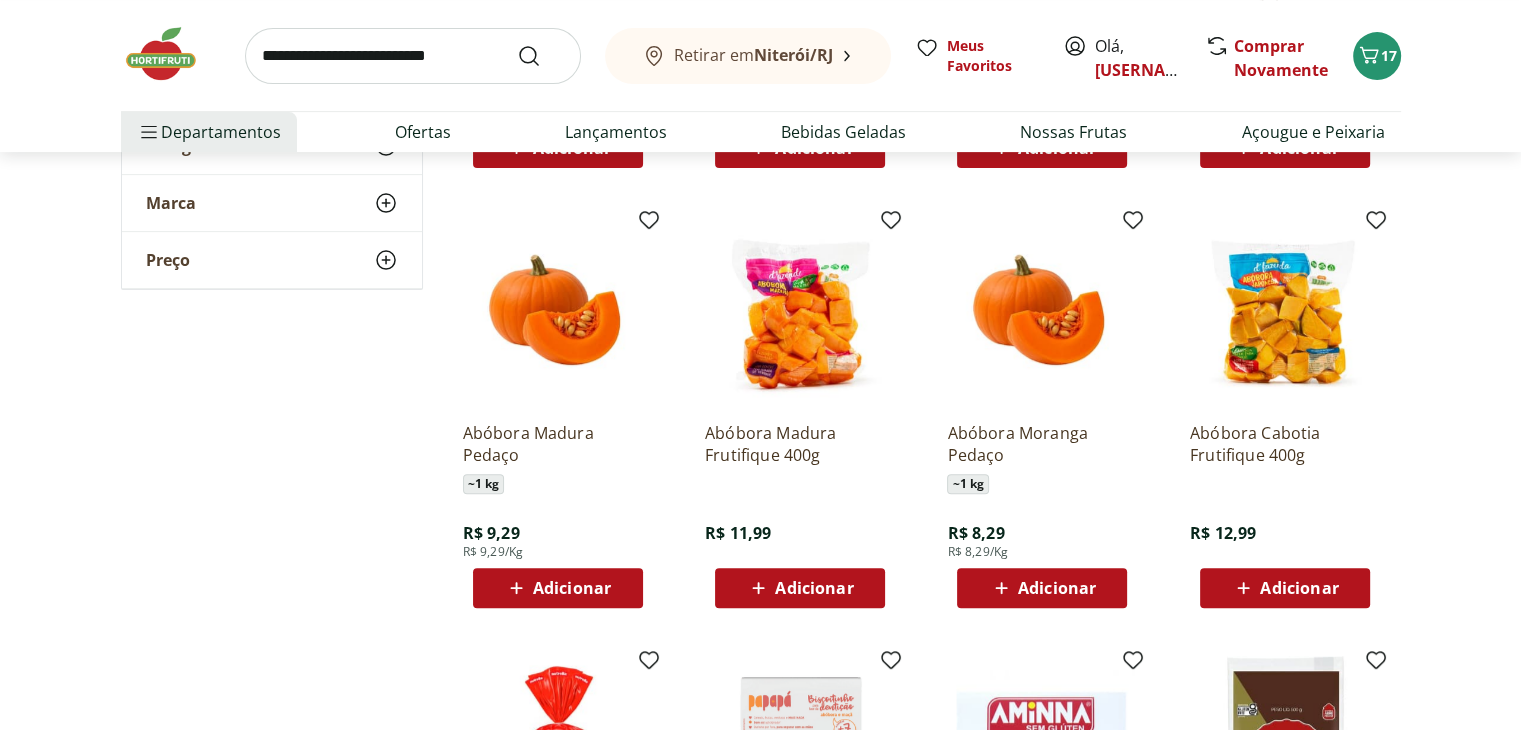 scroll, scrollTop: 644, scrollLeft: 0, axis: vertical 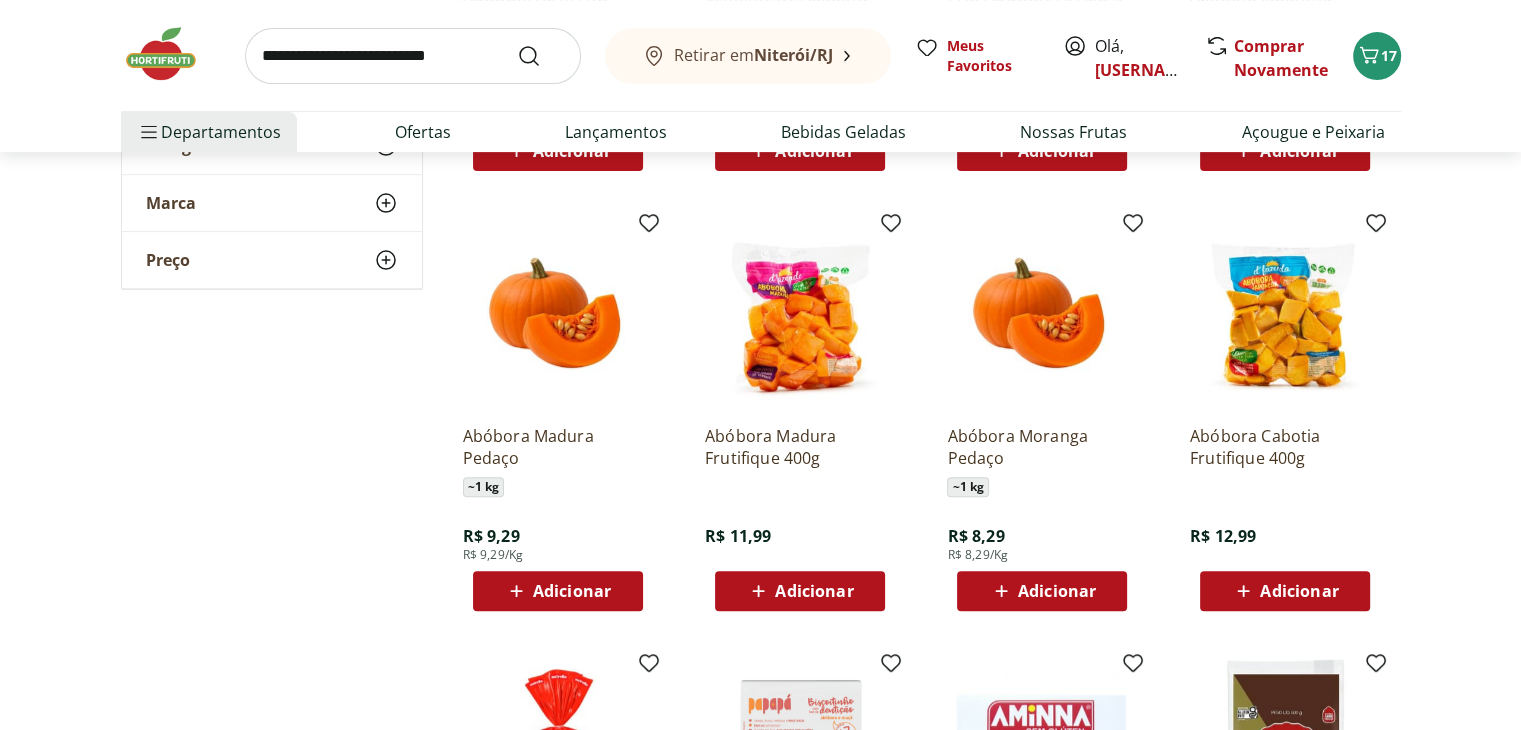 click on "Adicionar" at bounding box center (572, 591) 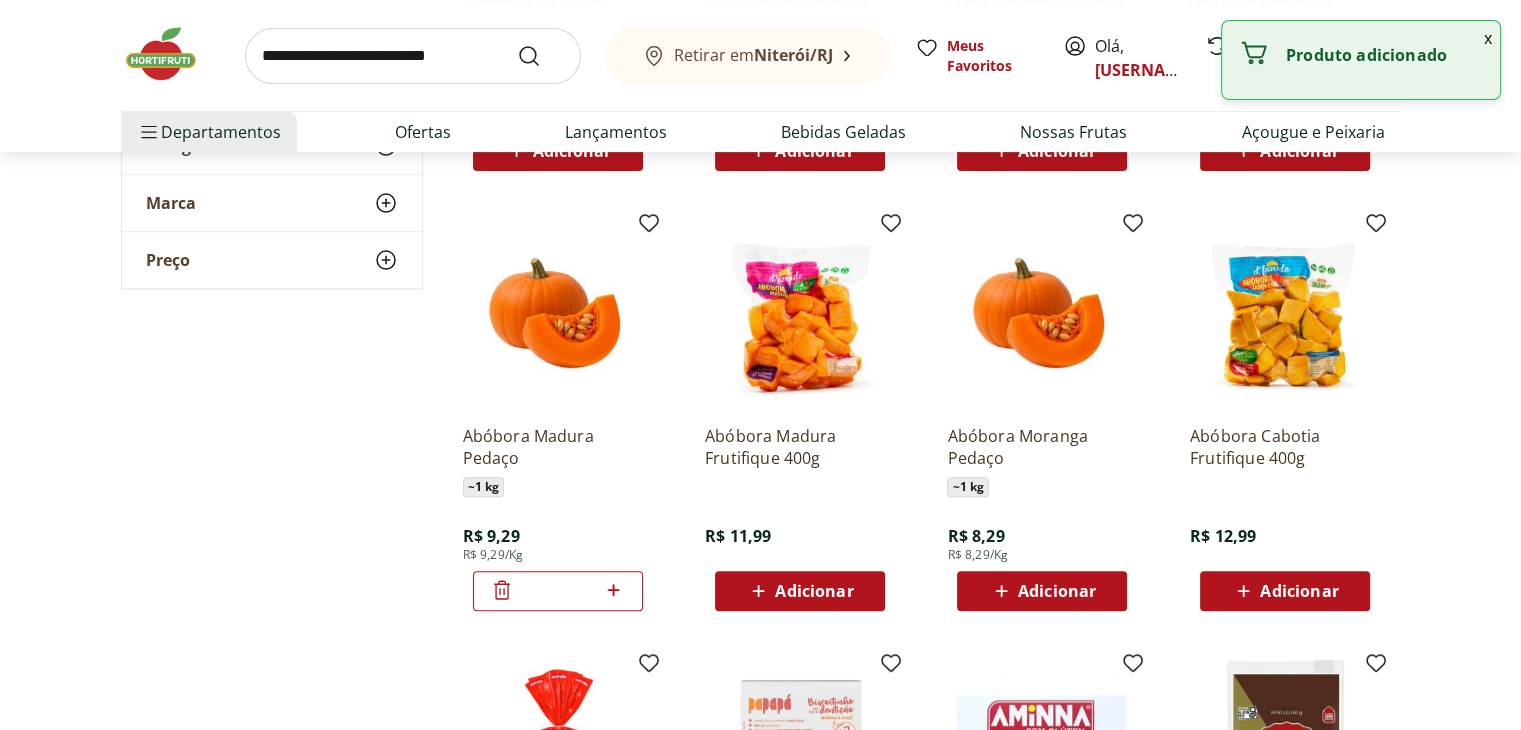 click on "**********" at bounding box center (761, 393) 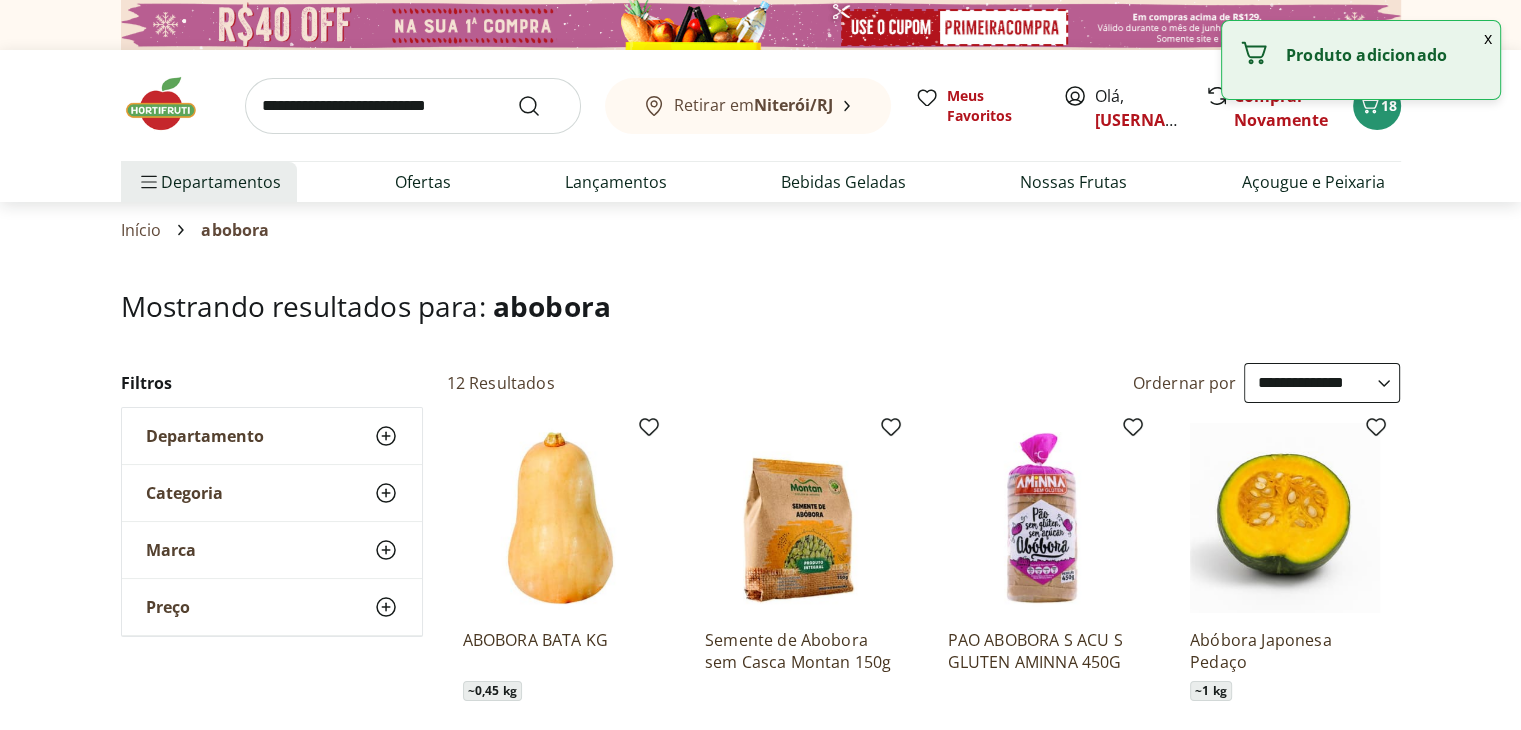 click at bounding box center [413, 106] 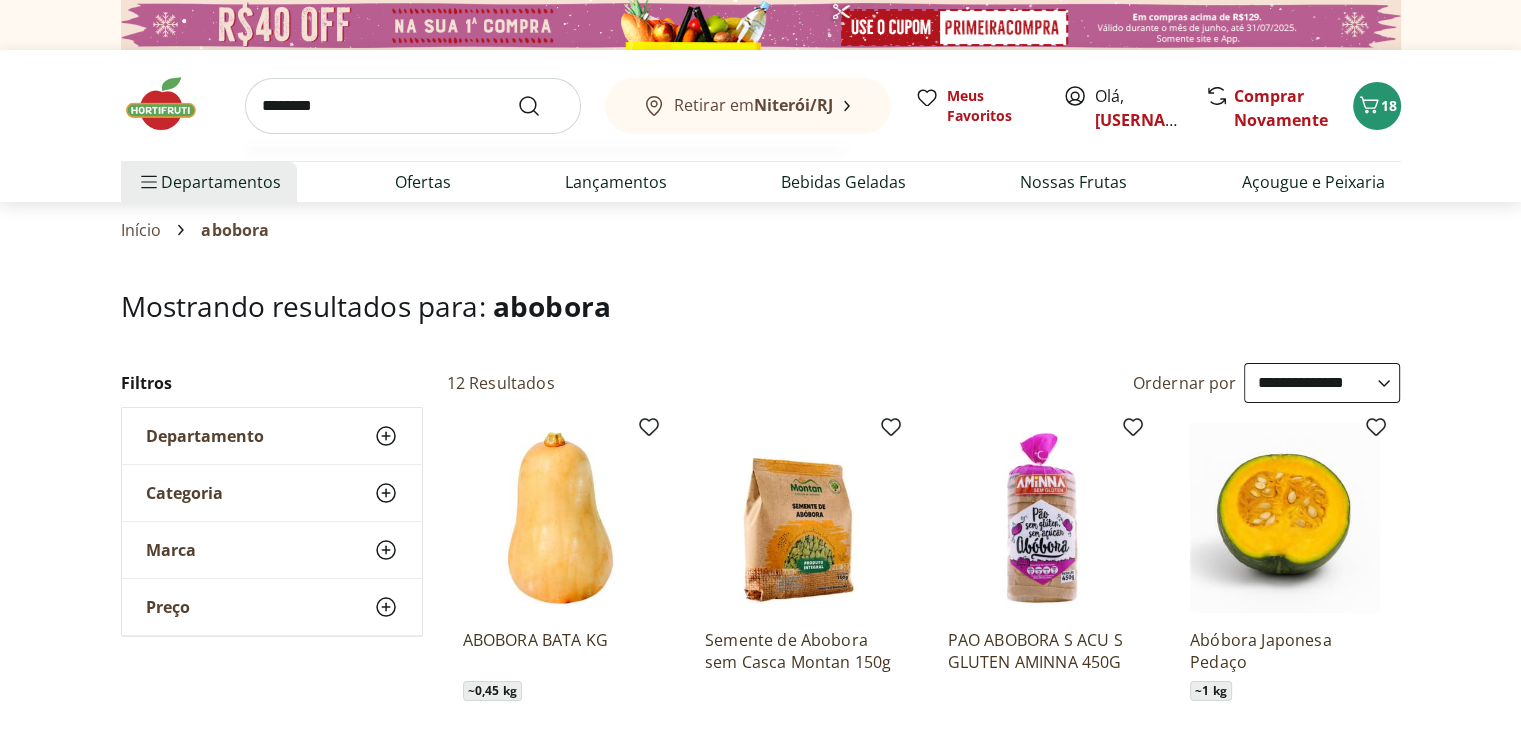 type on "********" 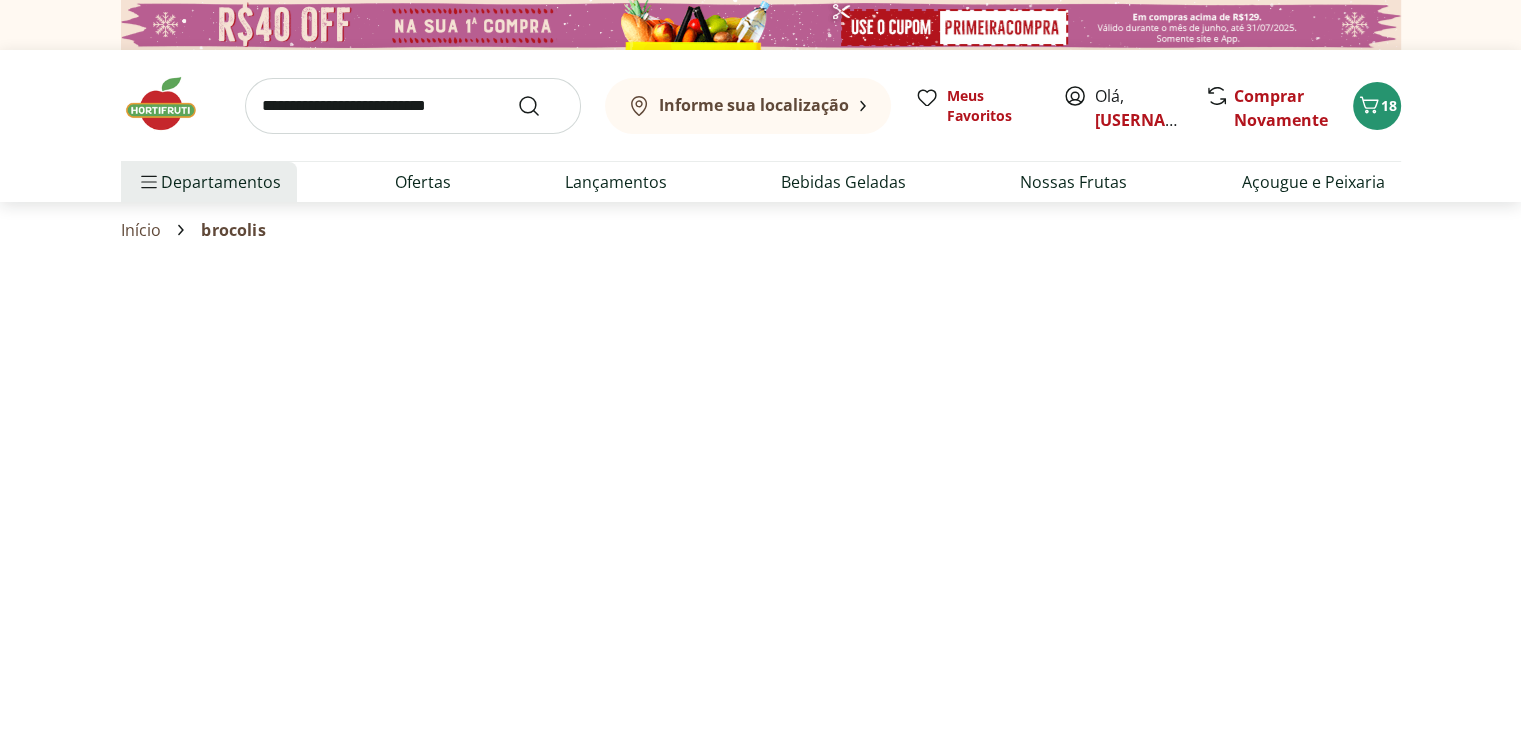 select on "**********" 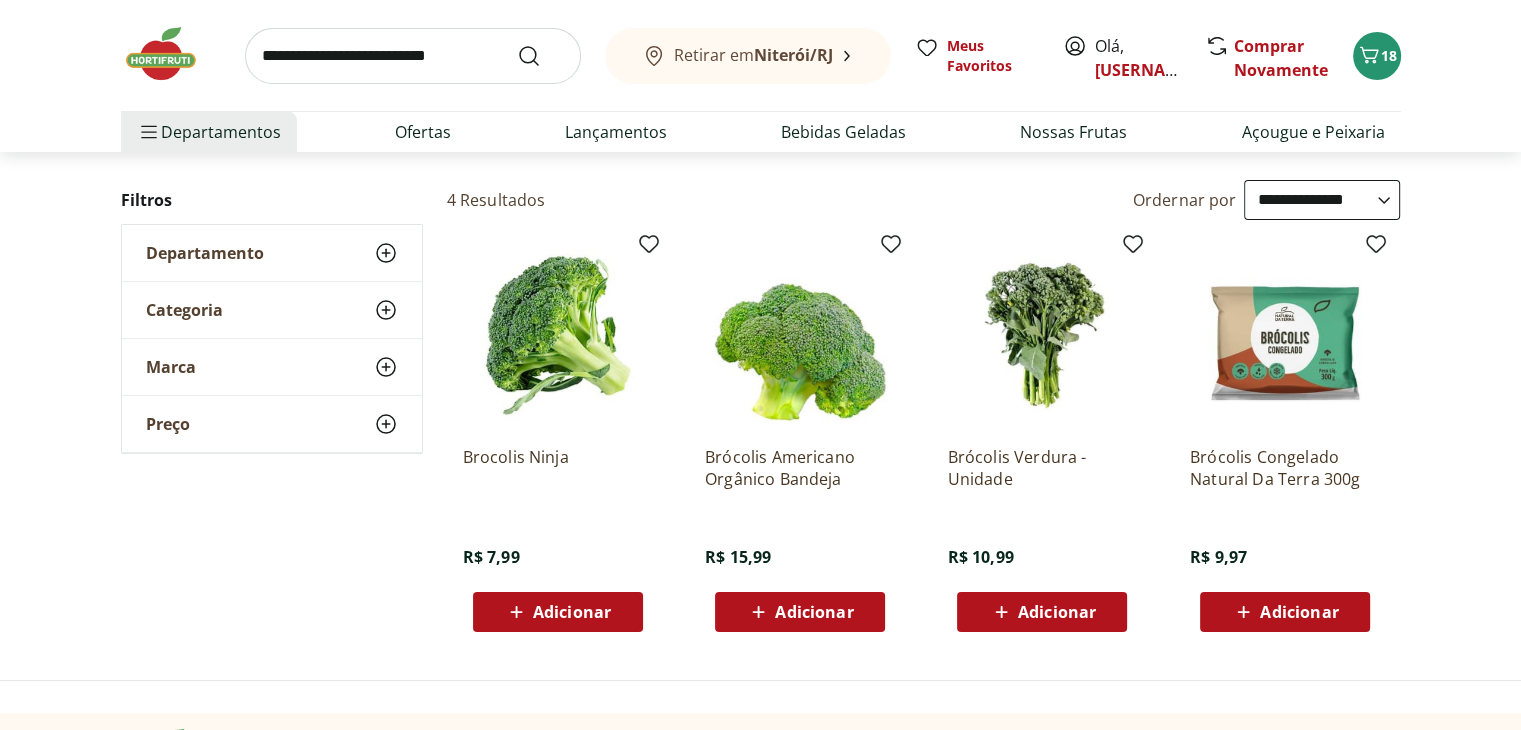 scroll, scrollTop: 182, scrollLeft: 0, axis: vertical 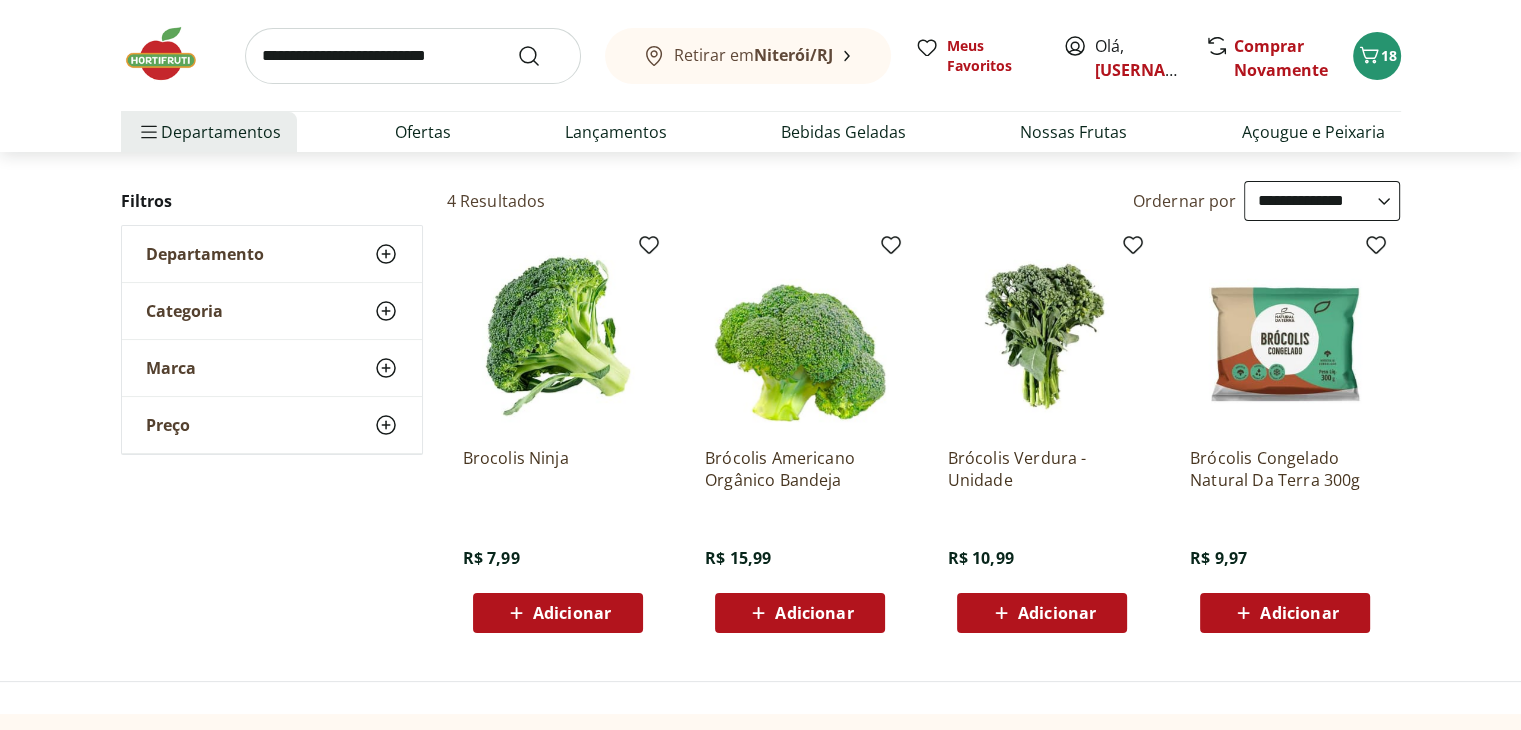 click on "Adicionar" at bounding box center [572, 613] 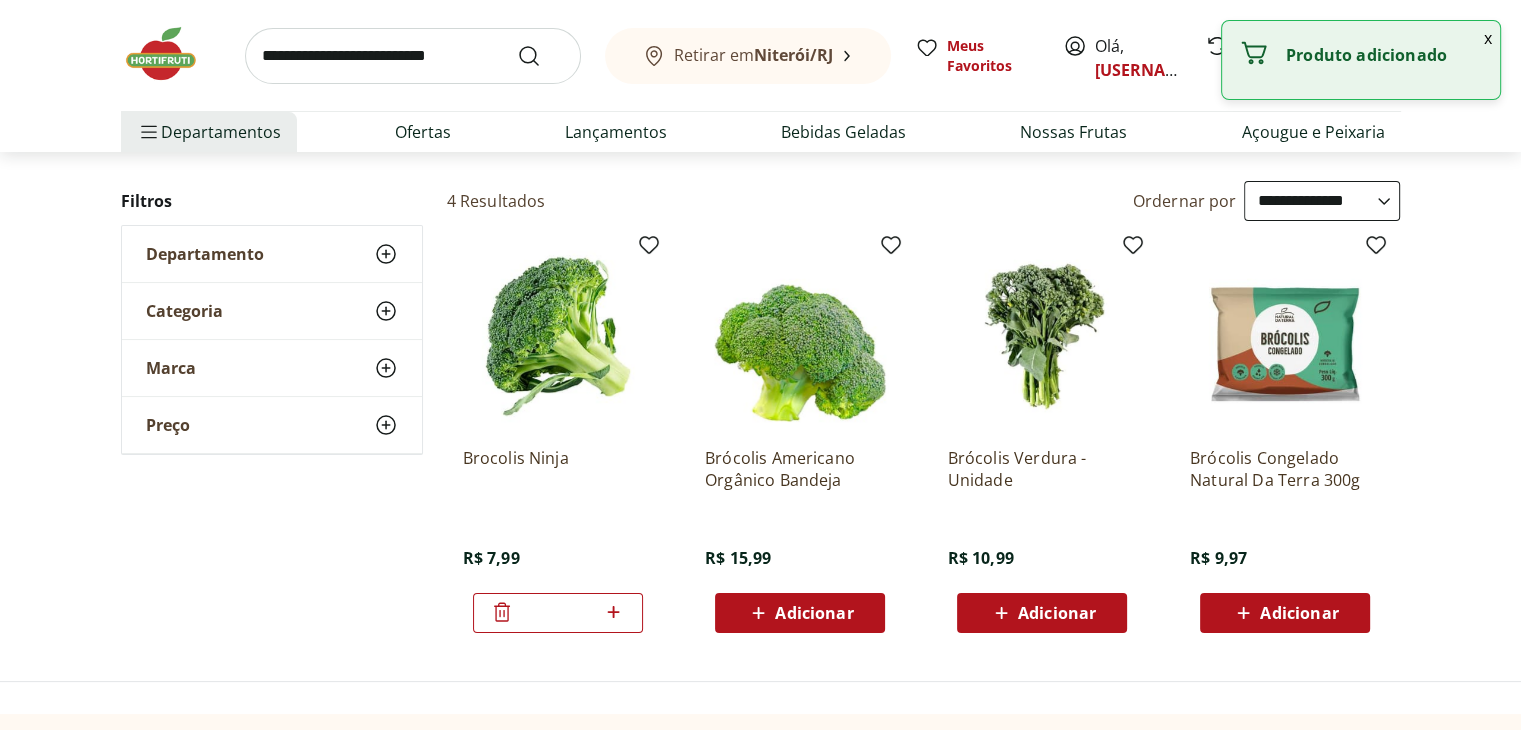 click 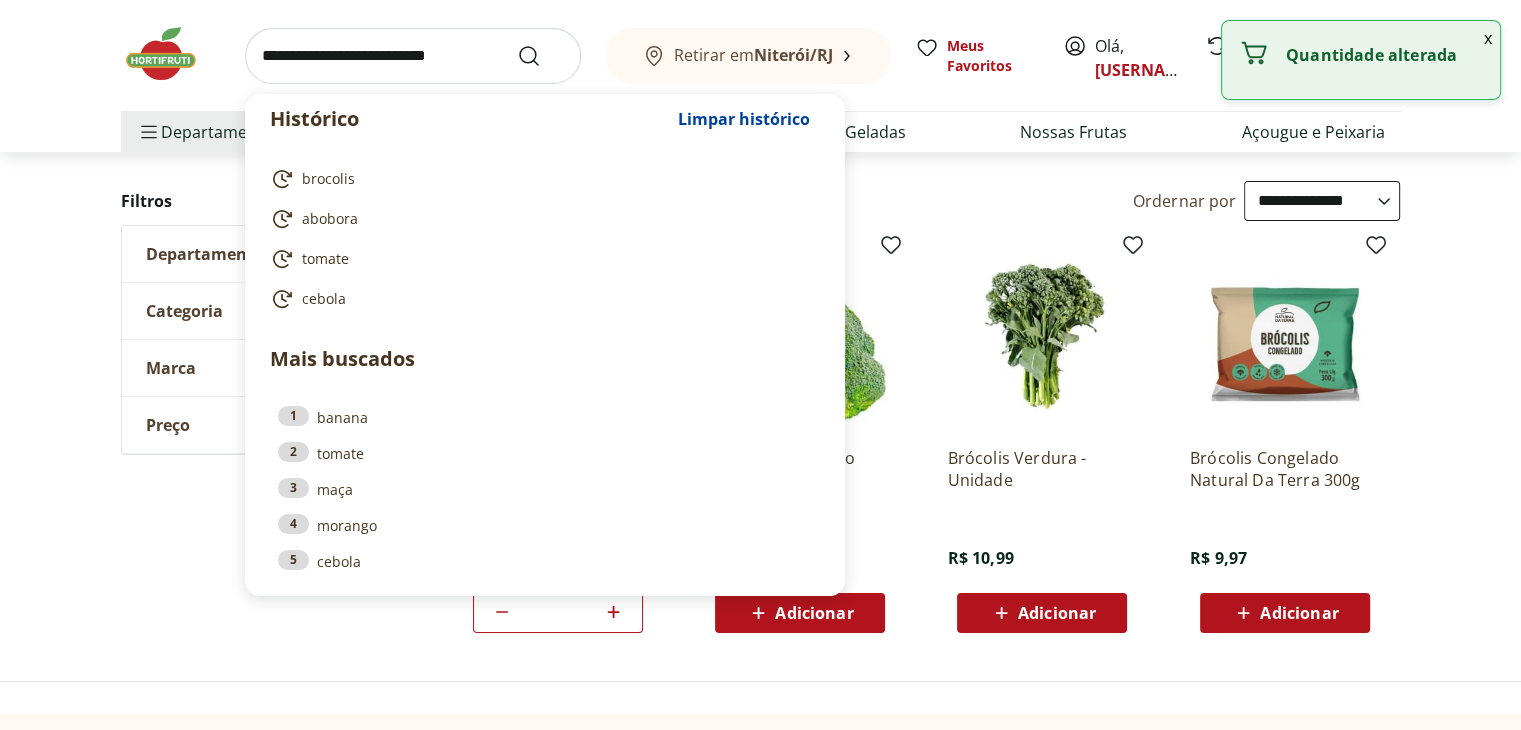click at bounding box center [413, 56] 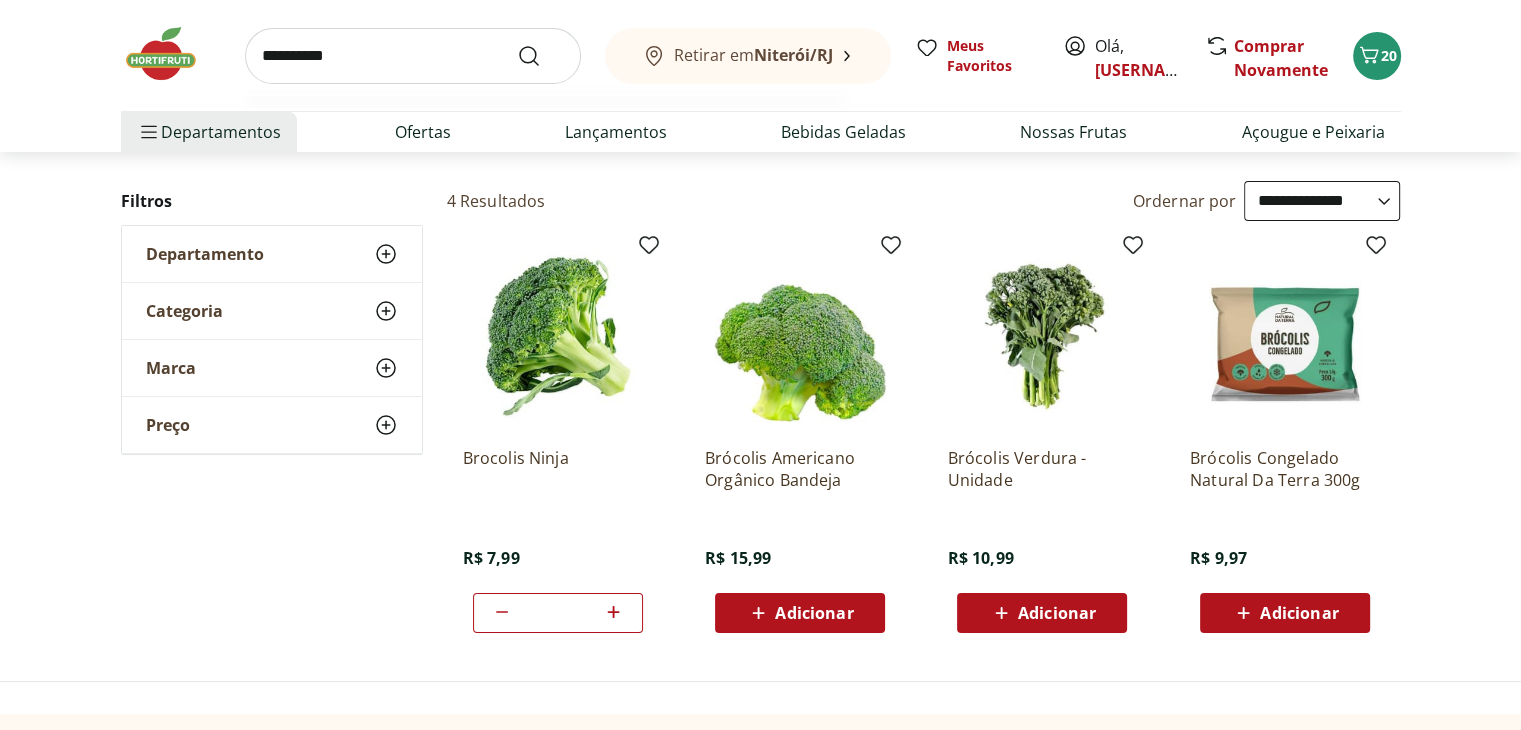 type on "**********" 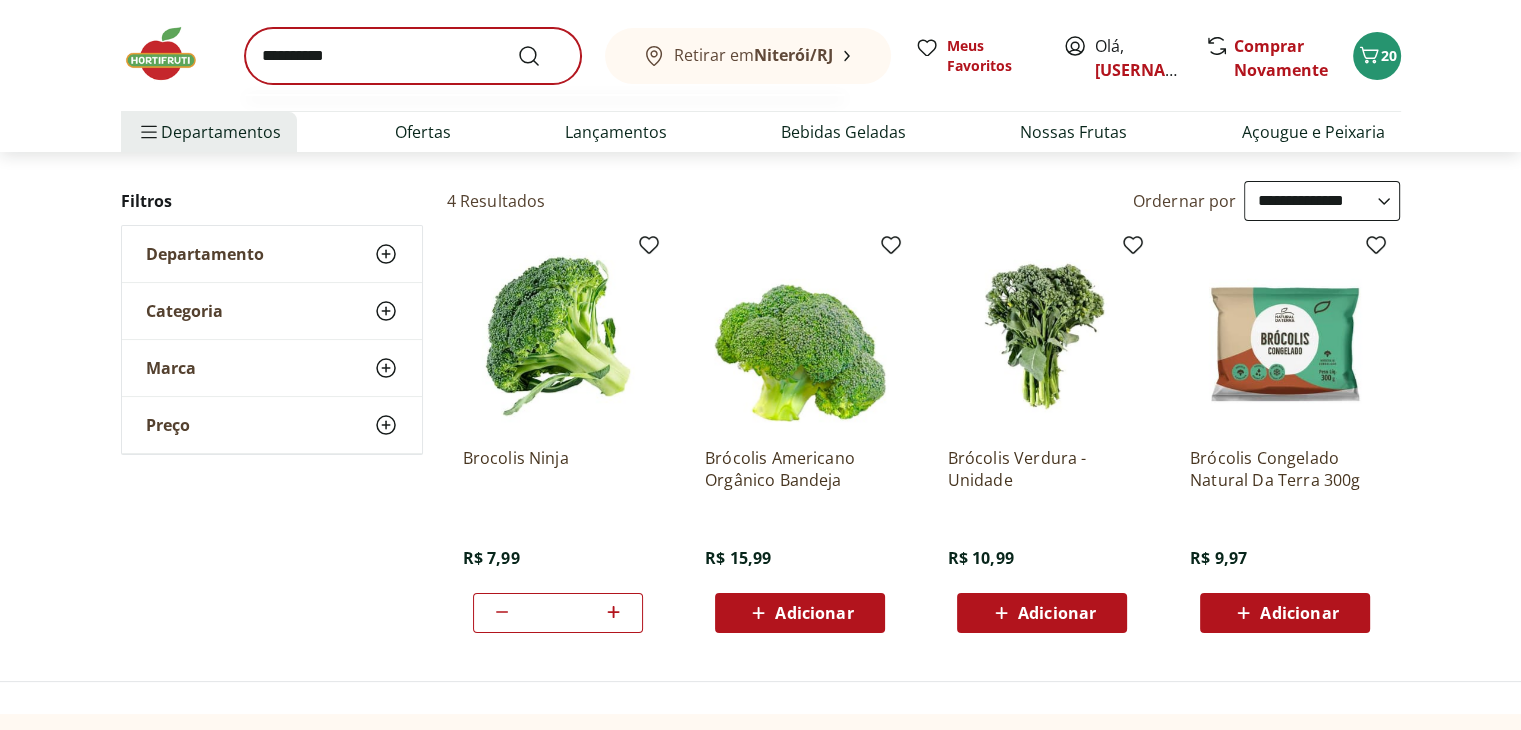 scroll, scrollTop: 0, scrollLeft: 0, axis: both 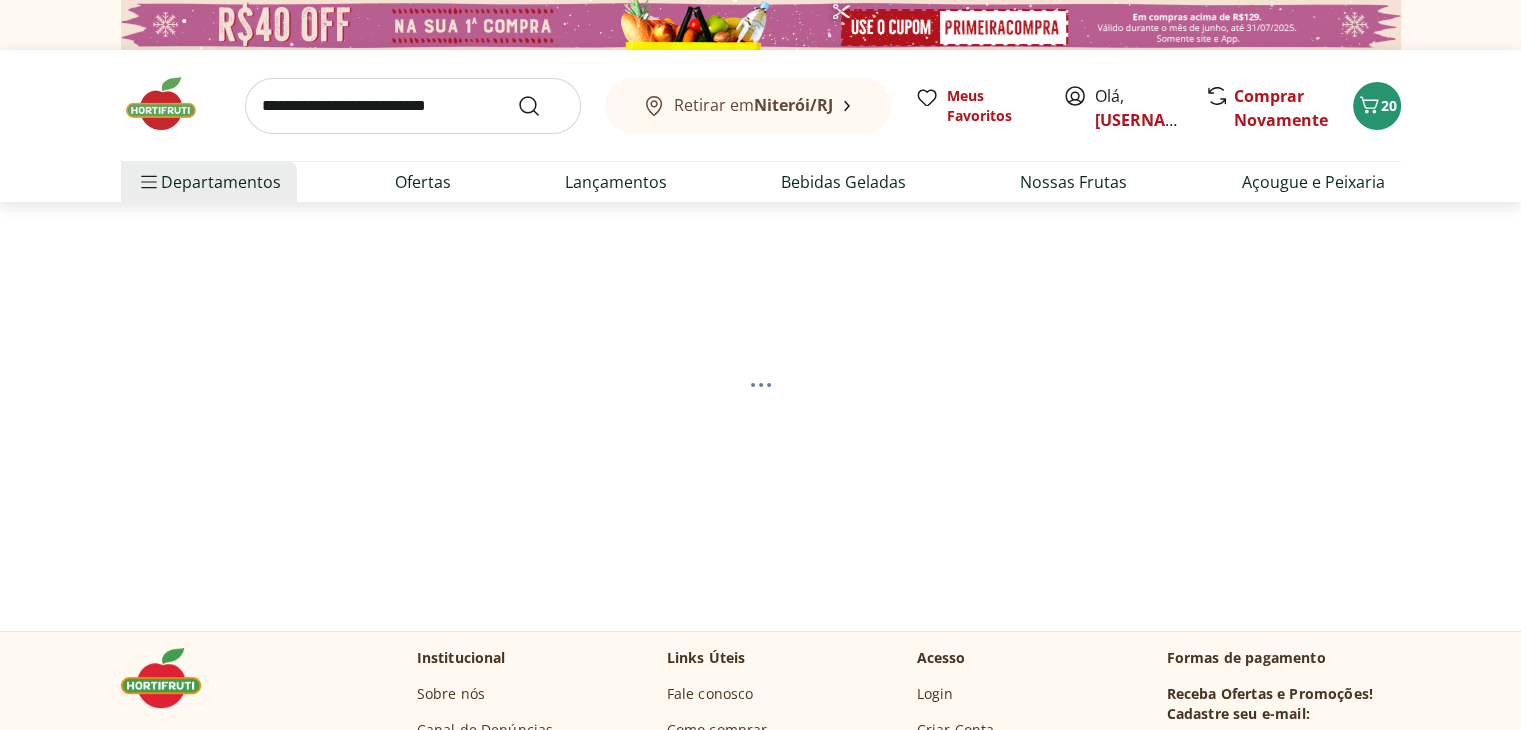 select on "**********" 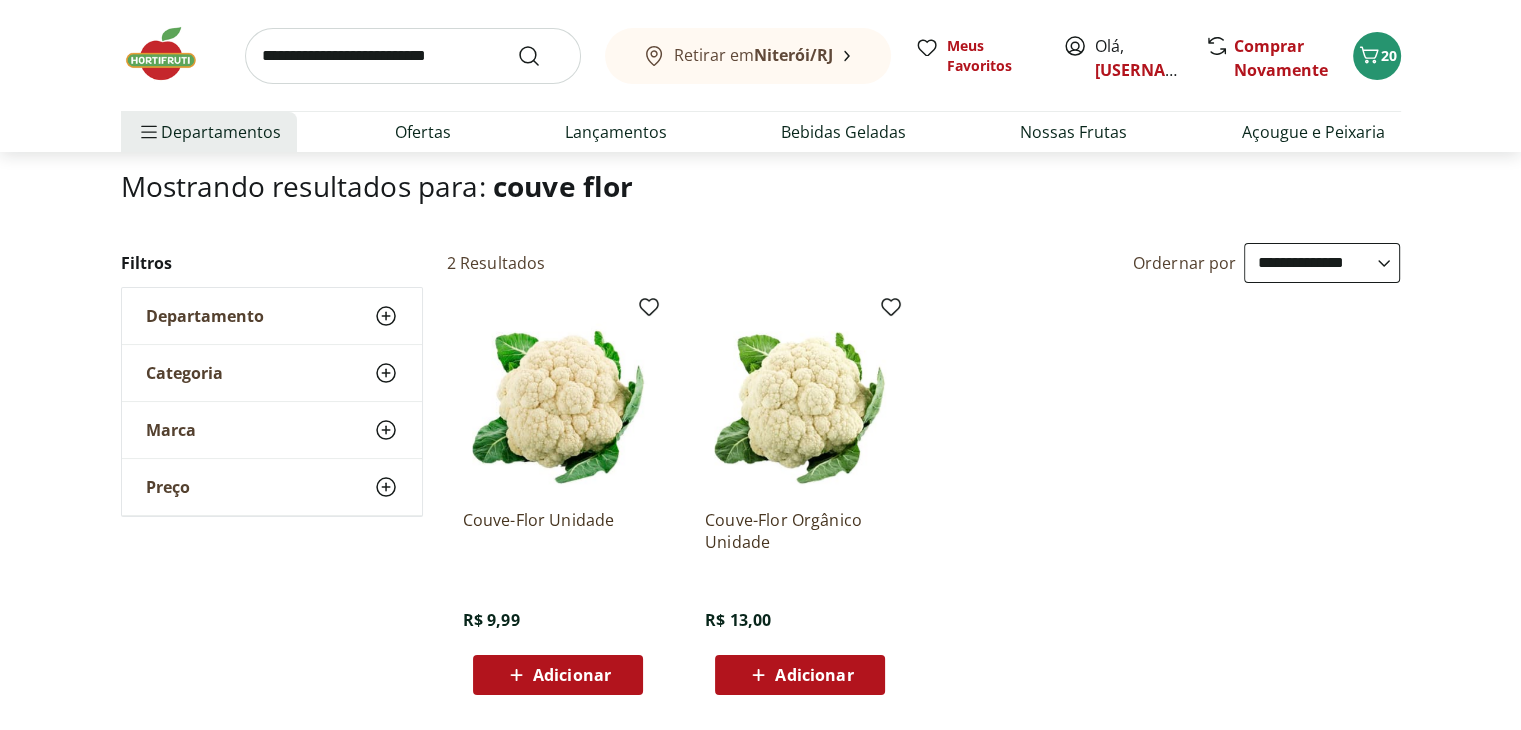 scroll, scrollTop: 183, scrollLeft: 0, axis: vertical 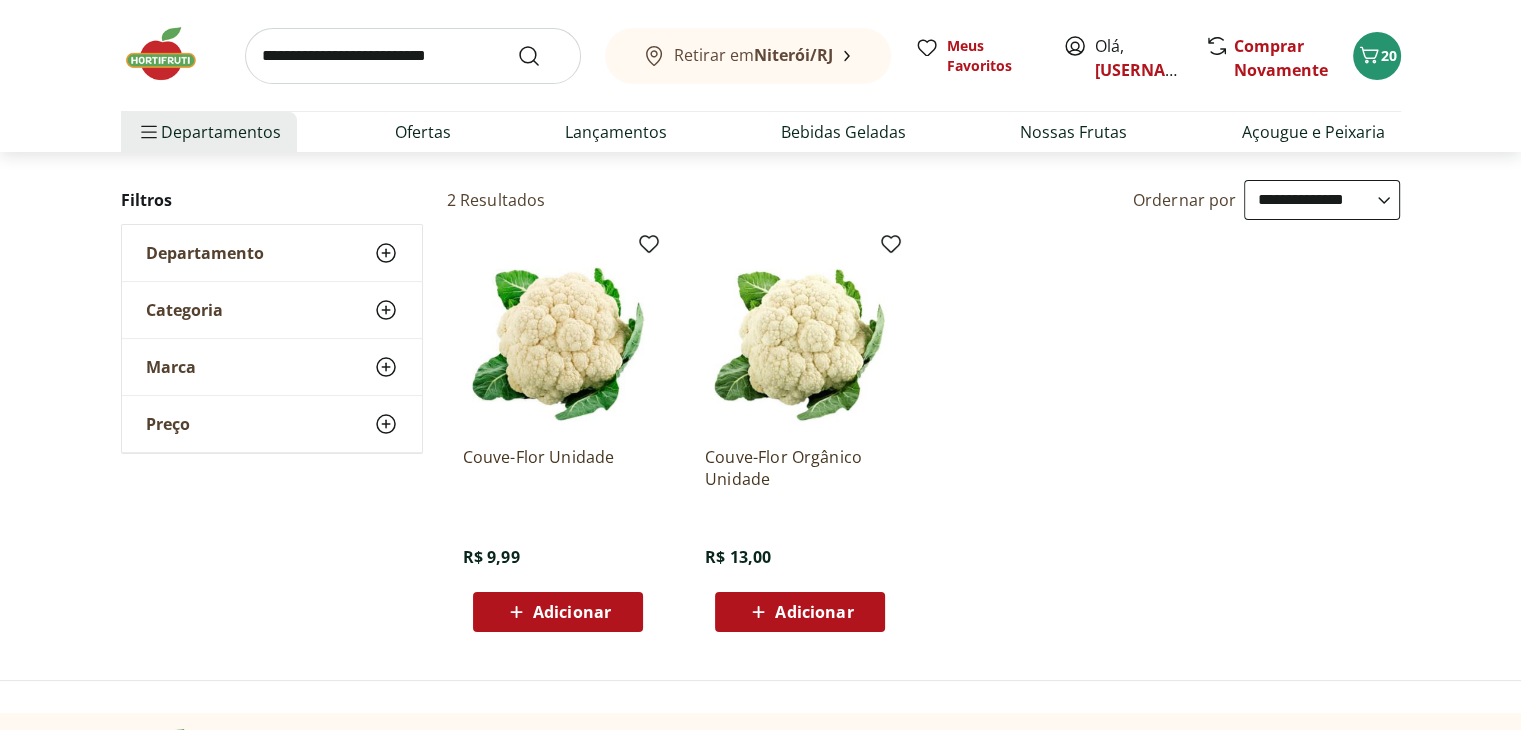 click on "Adicionar" at bounding box center [572, 612] 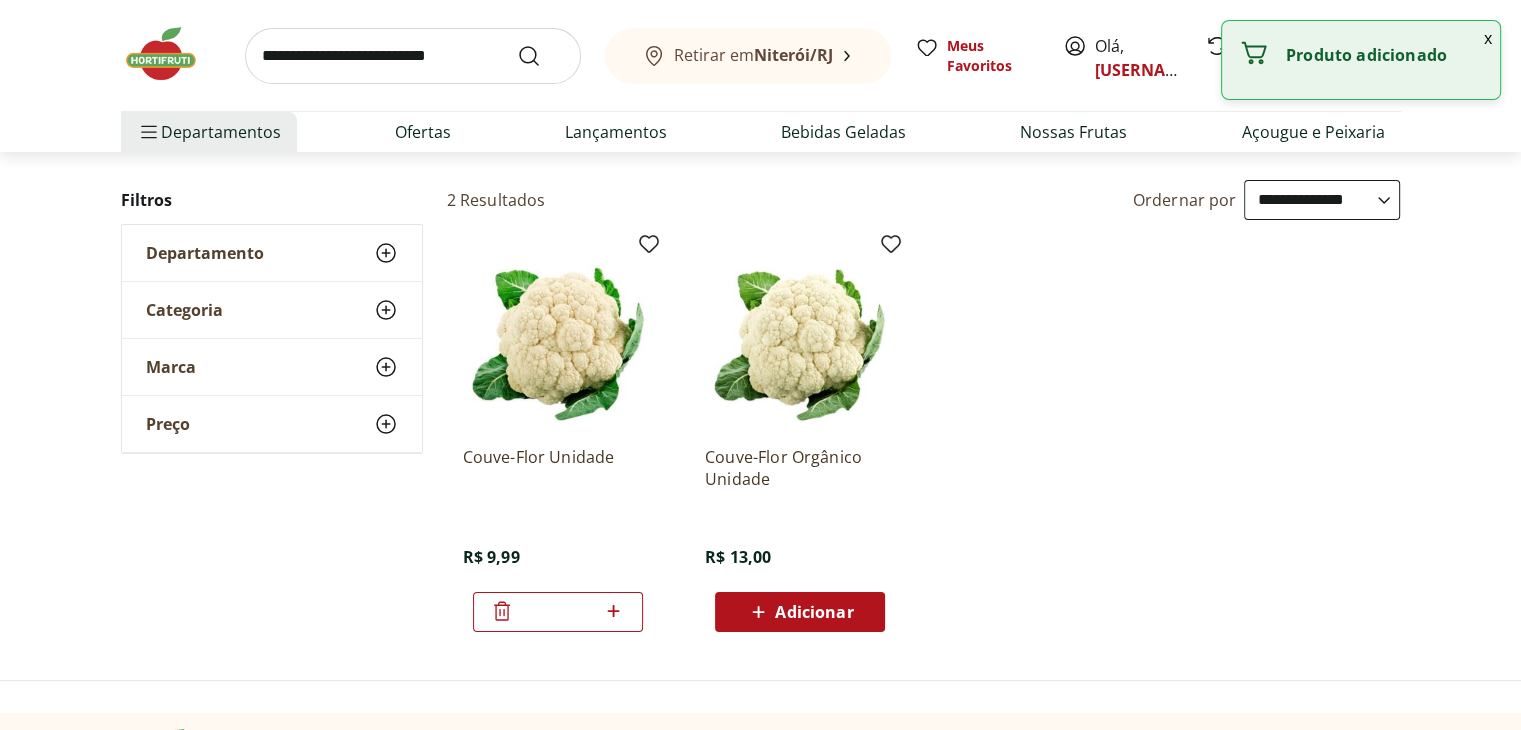 scroll, scrollTop: 0, scrollLeft: 0, axis: both 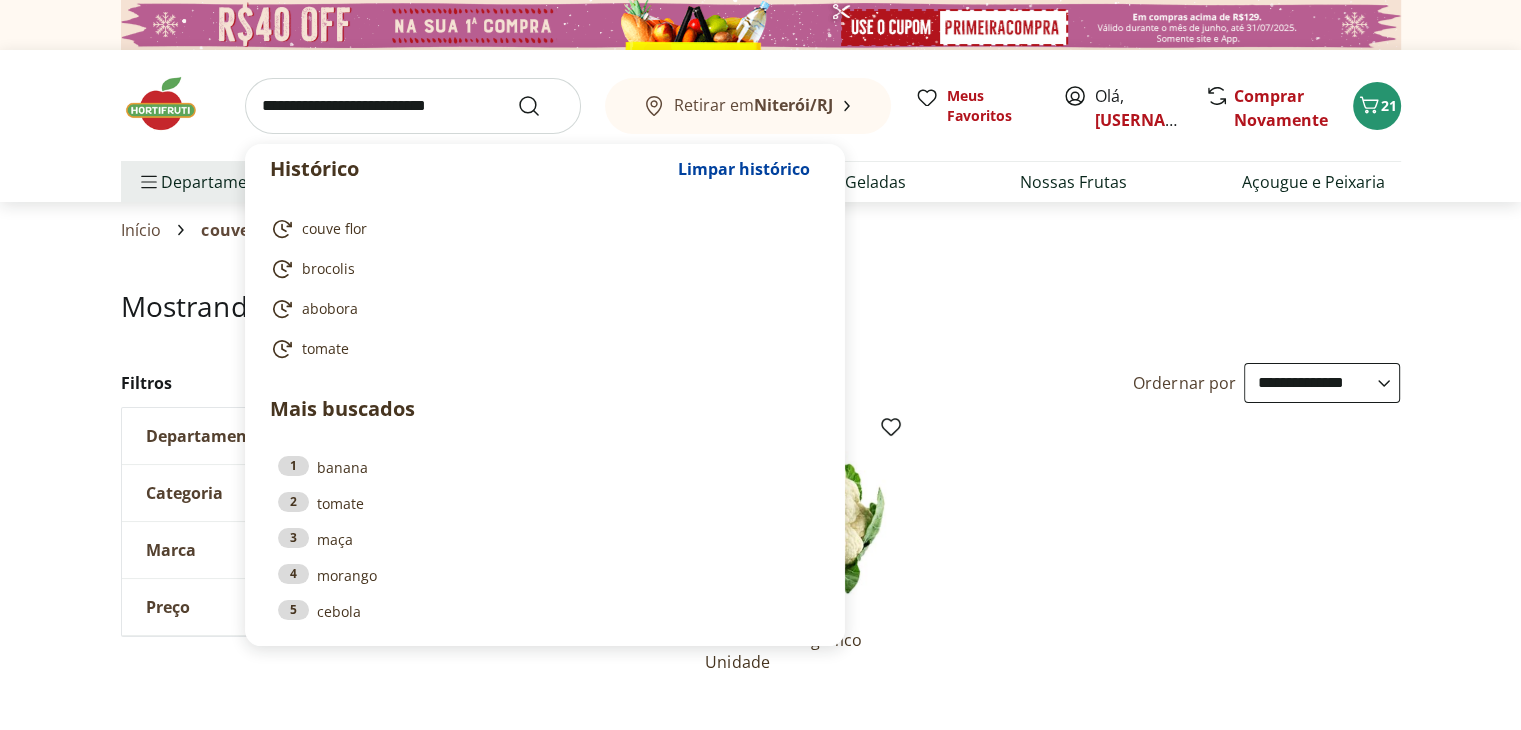 click at bounding box center [413, 106] 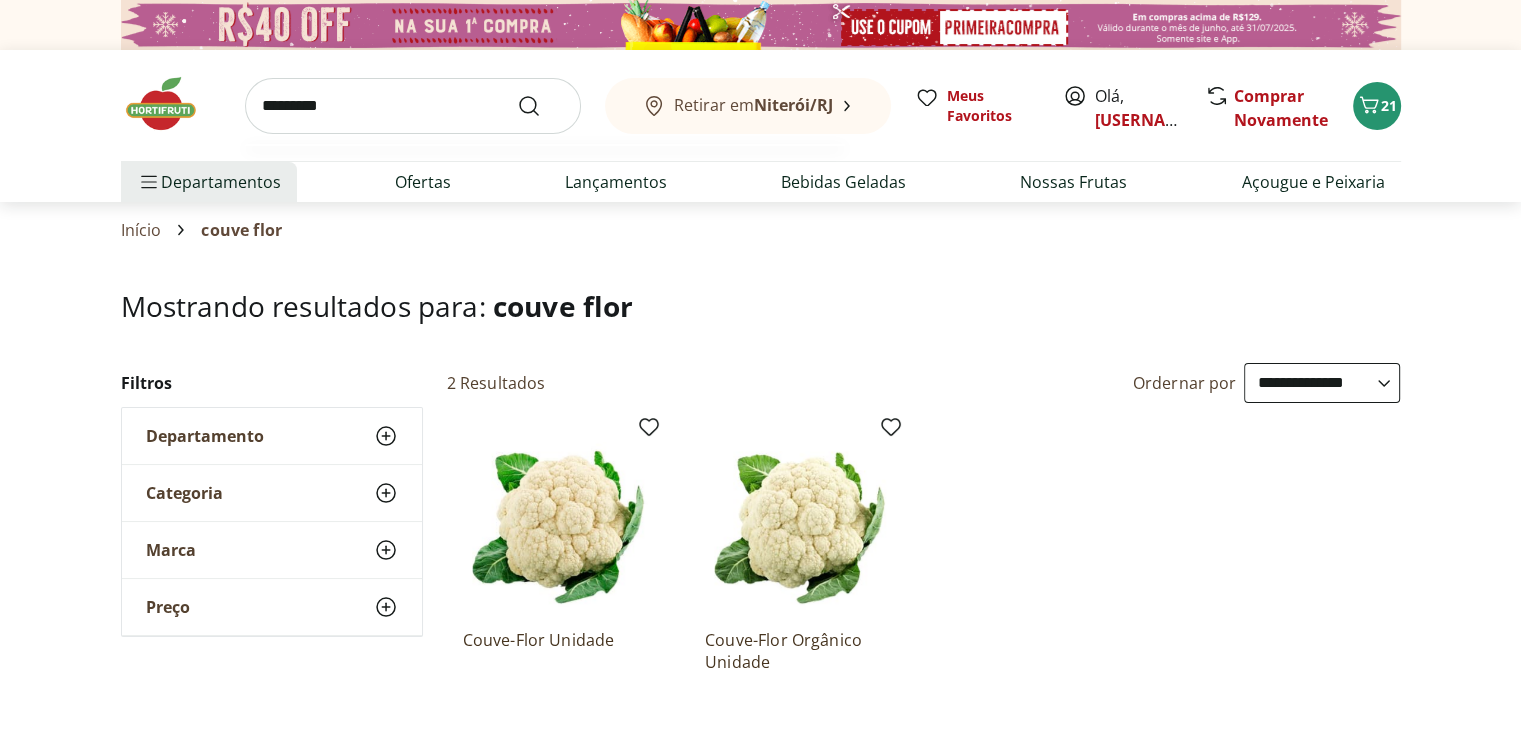 type on "*********" 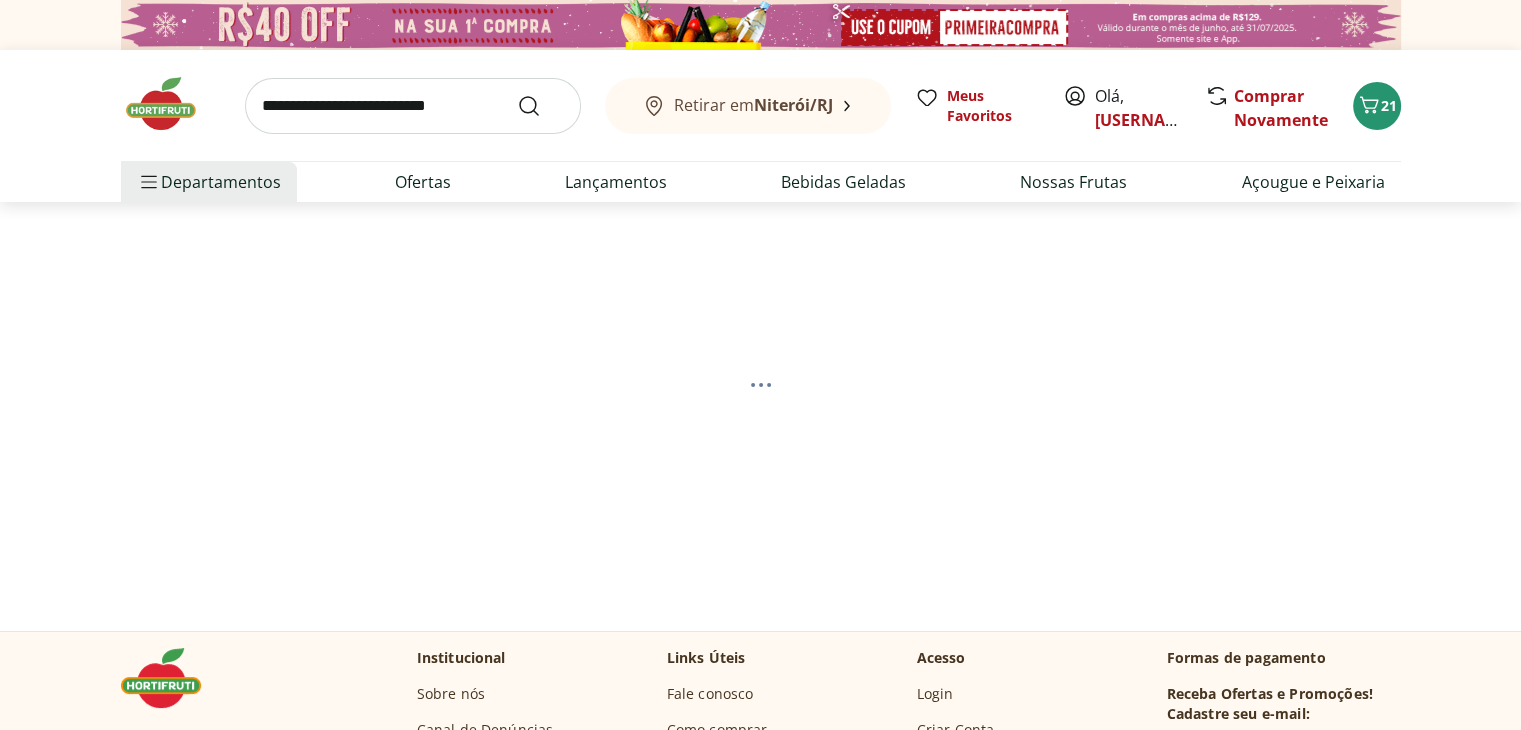 select on "**********" 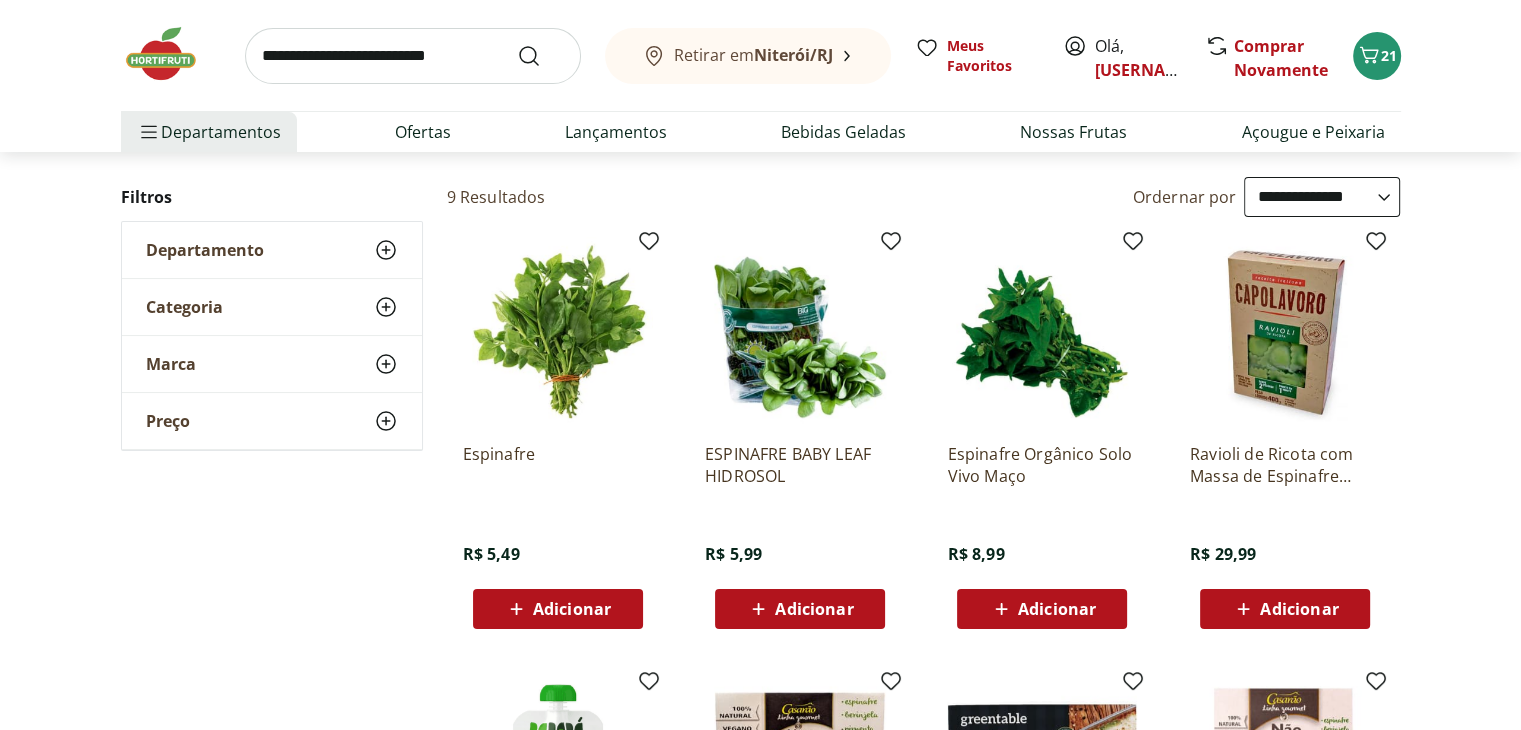 scroll, scrollTop: 188, scrollLeft: 0, axis: vertical 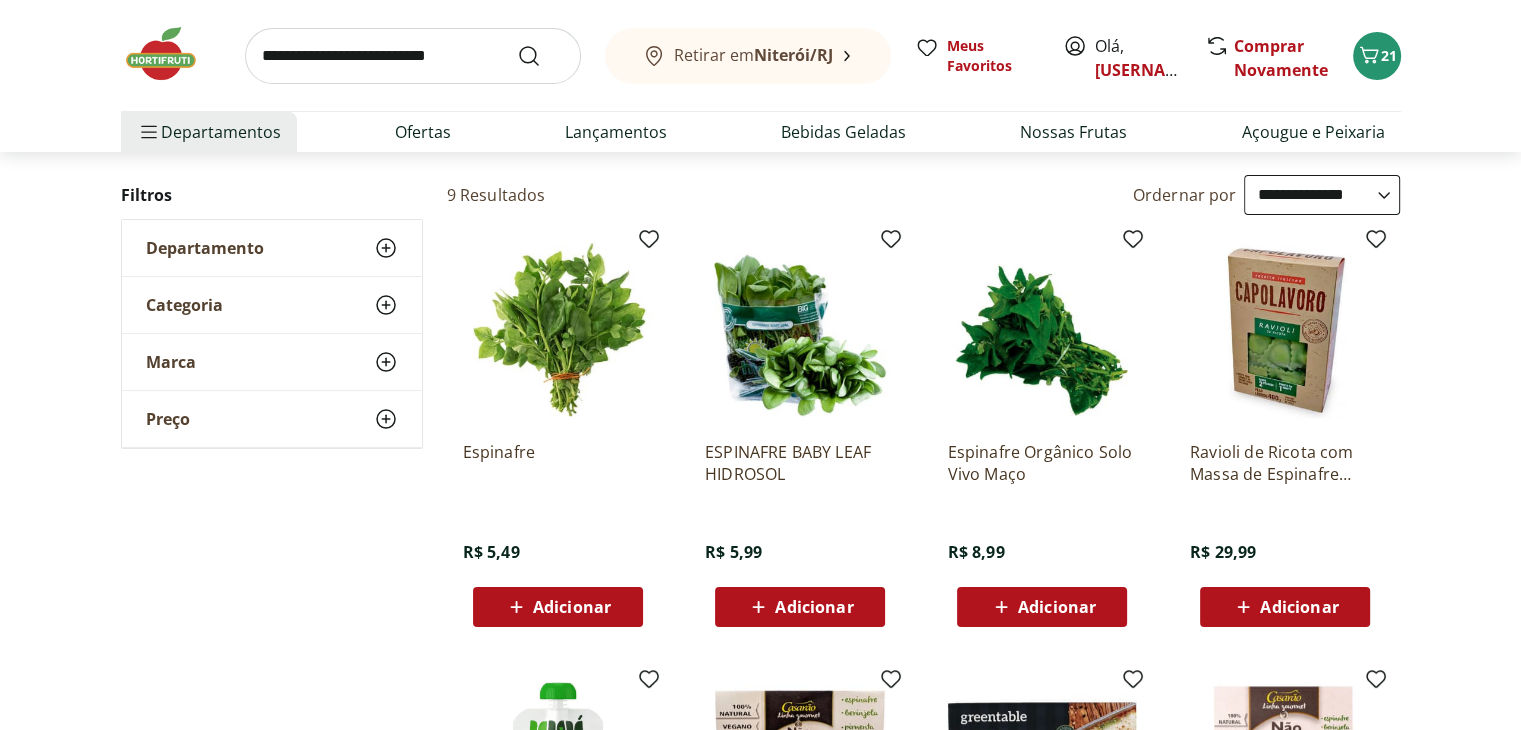 click on "Adicionar" at bounding box center [800, 607] 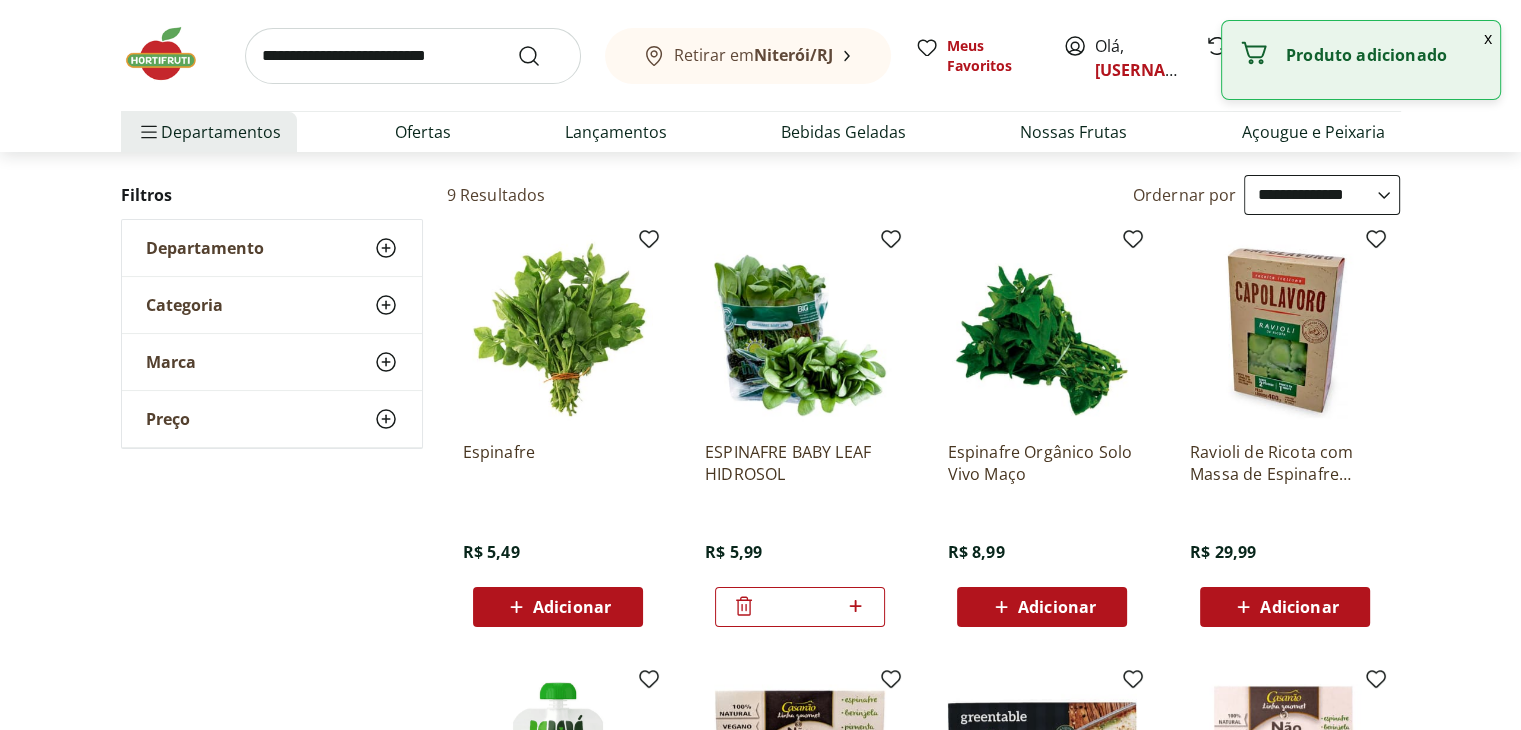 click 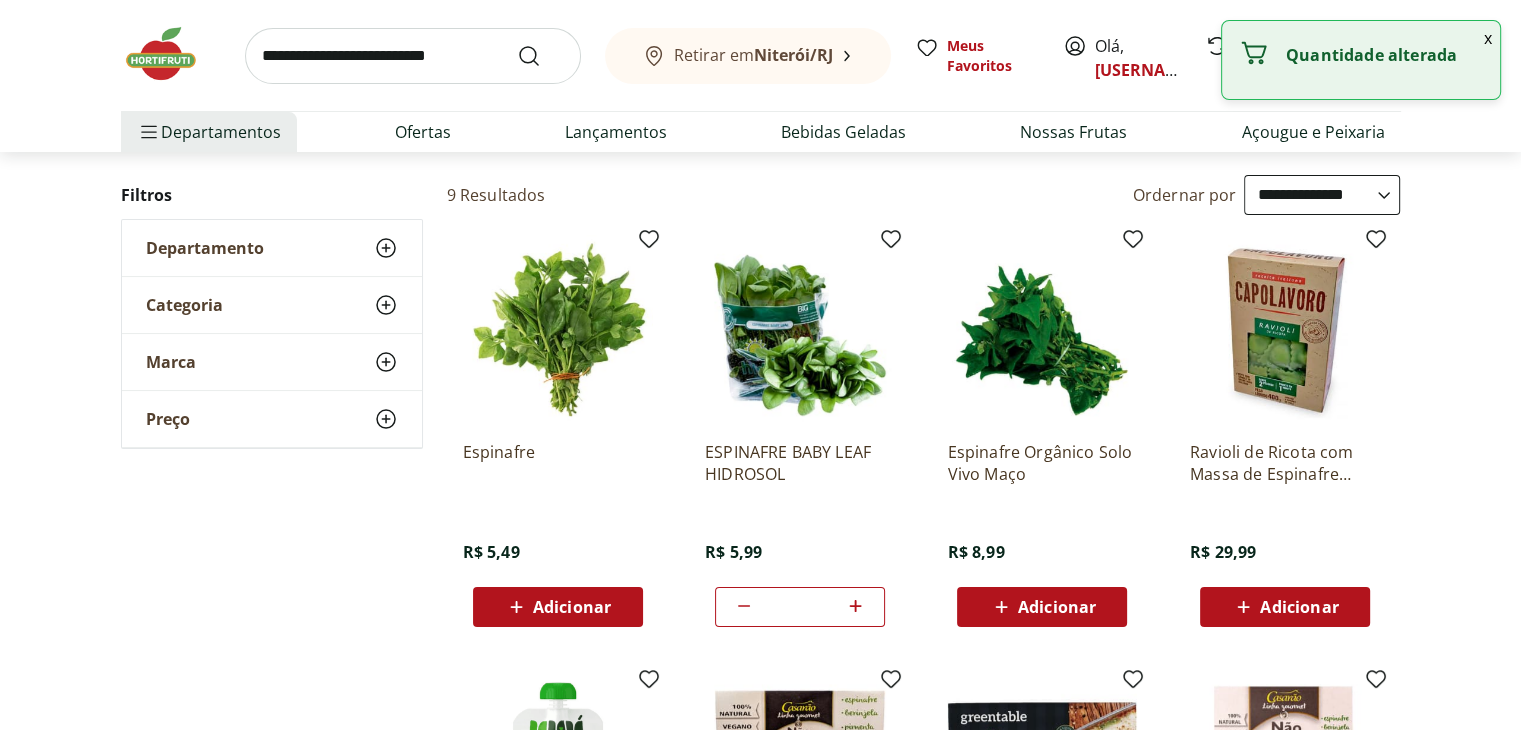 click at bounding box center (413, 56) 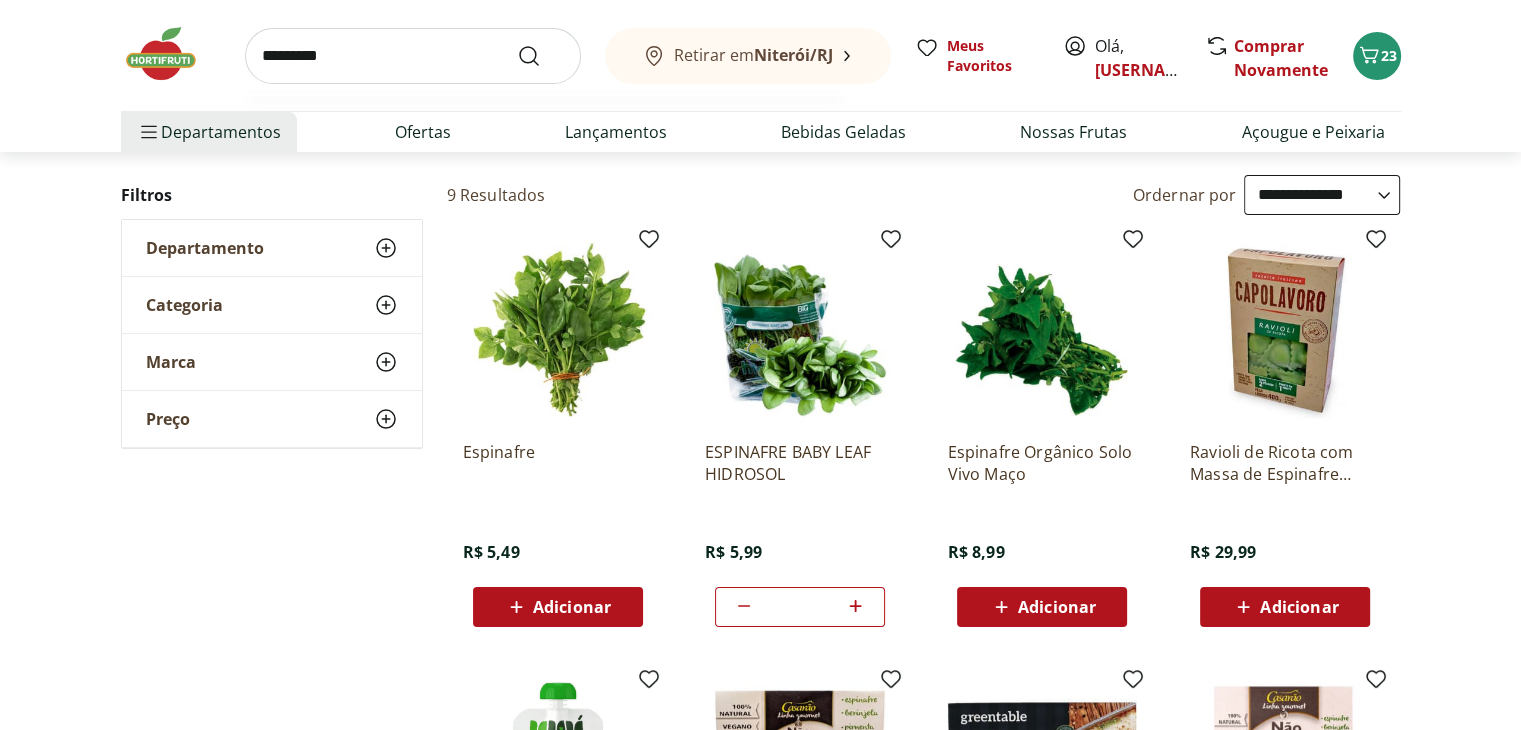 type on "*********" 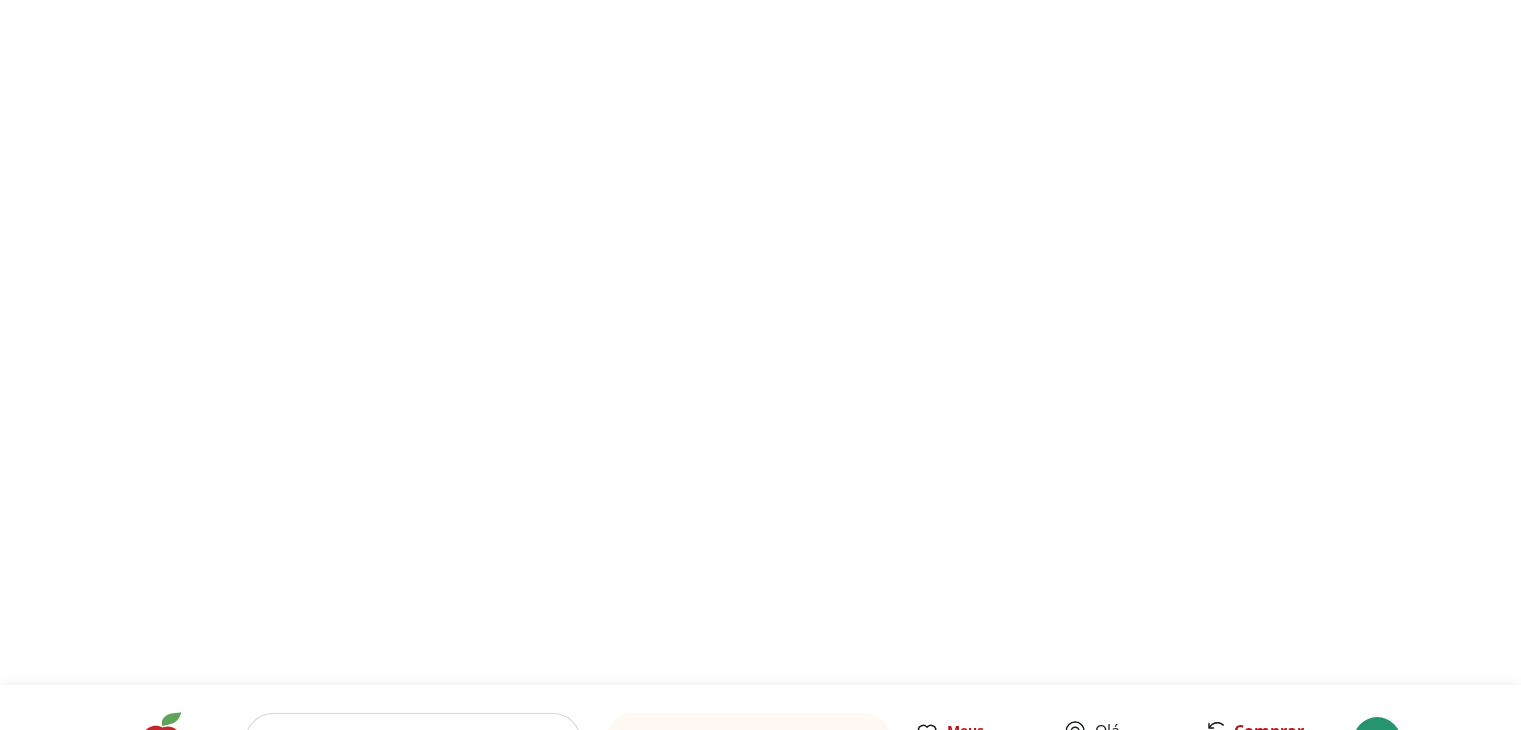 scroll, scrollTop: 0, scrollLeft: 0, axis: both 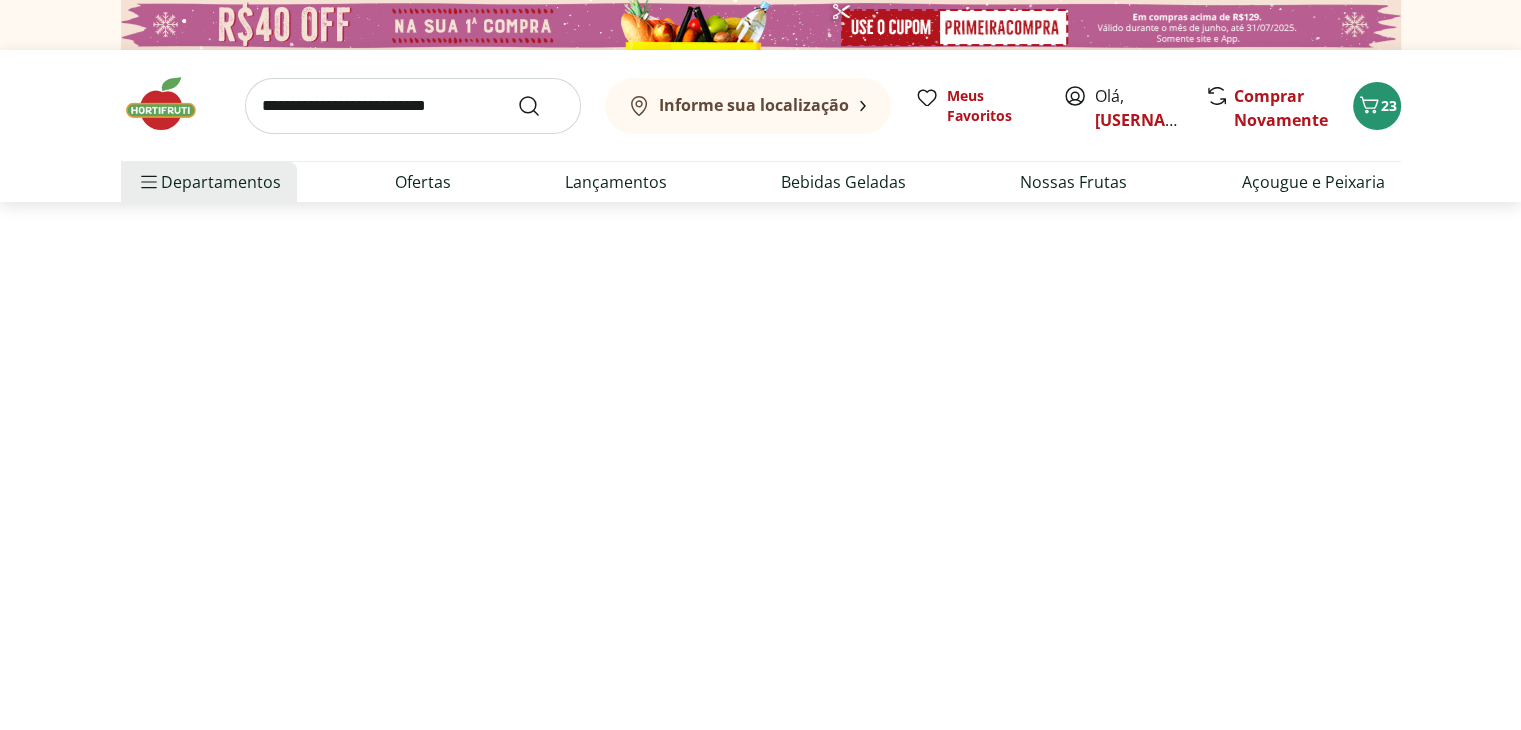 select on "**********" 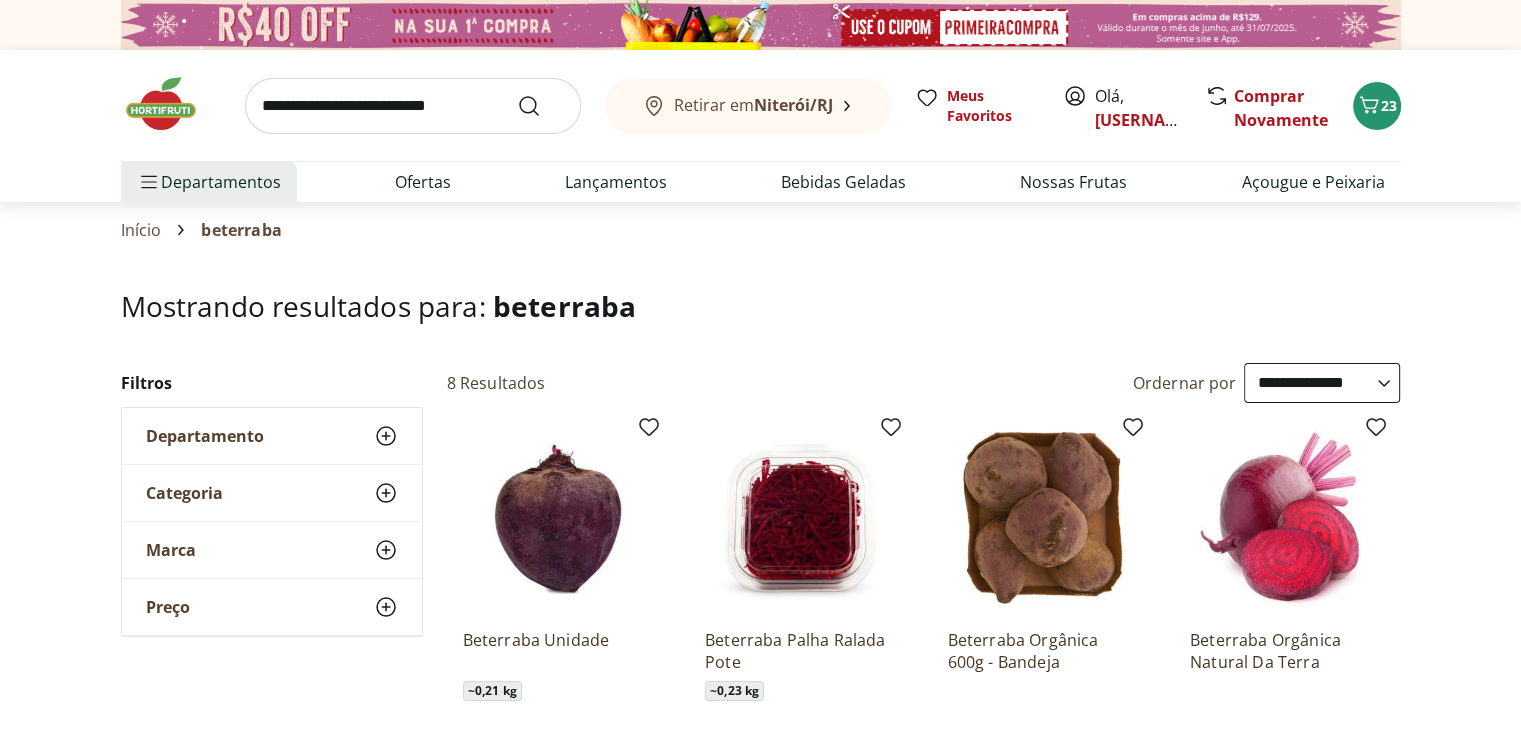 scroll, scrollTop: 206, scrollLeft: 0, axis: vertical 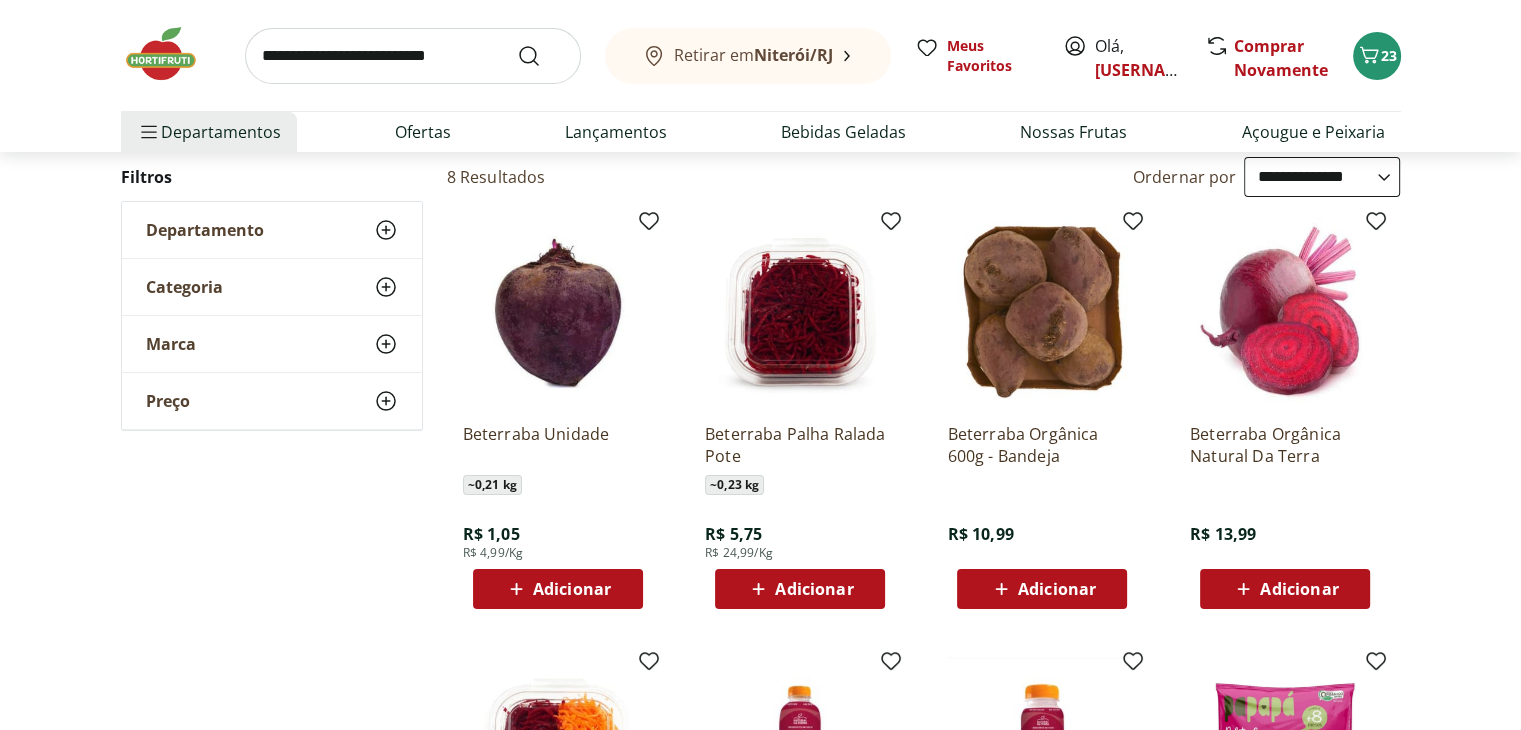 click on "Adicionar" at bounding box center (572, 589) 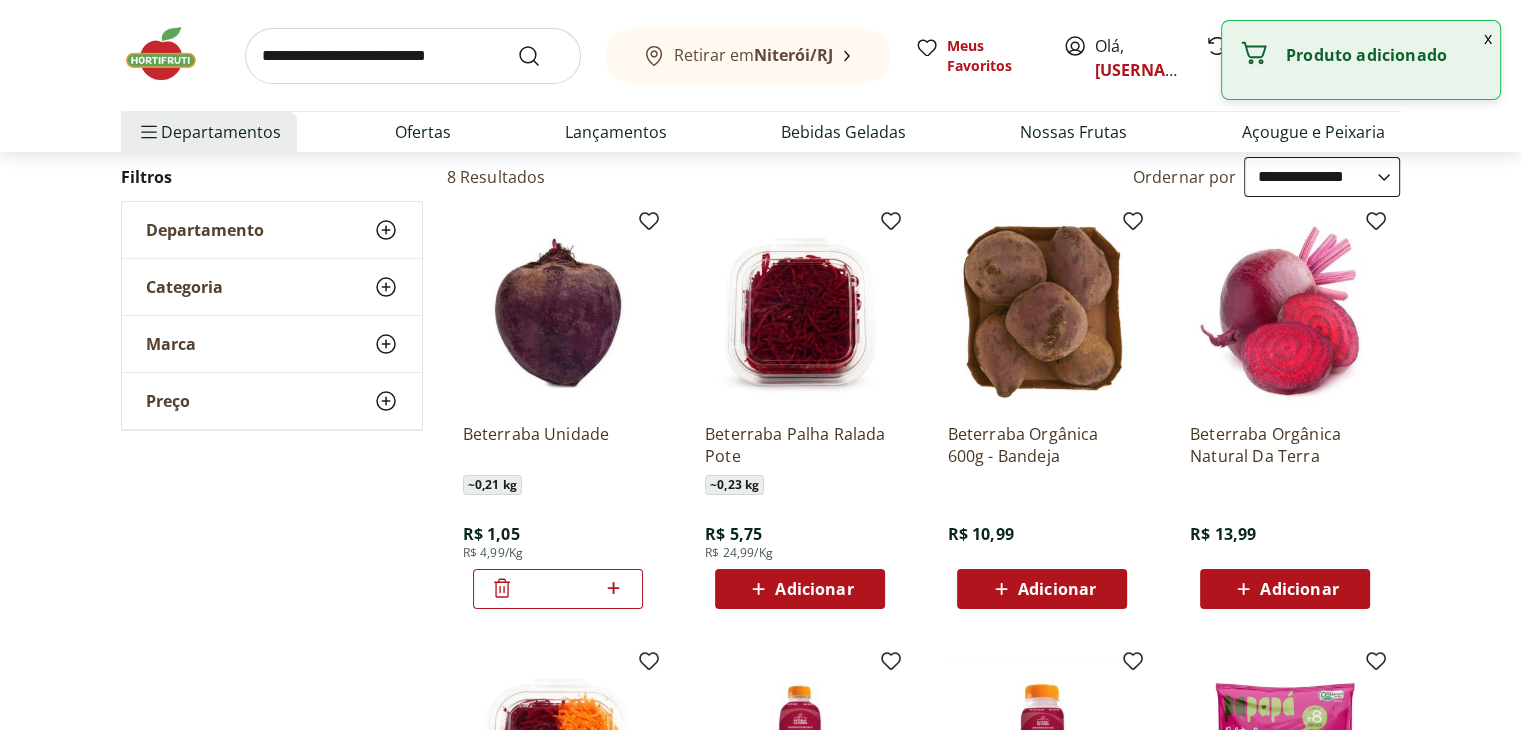 click 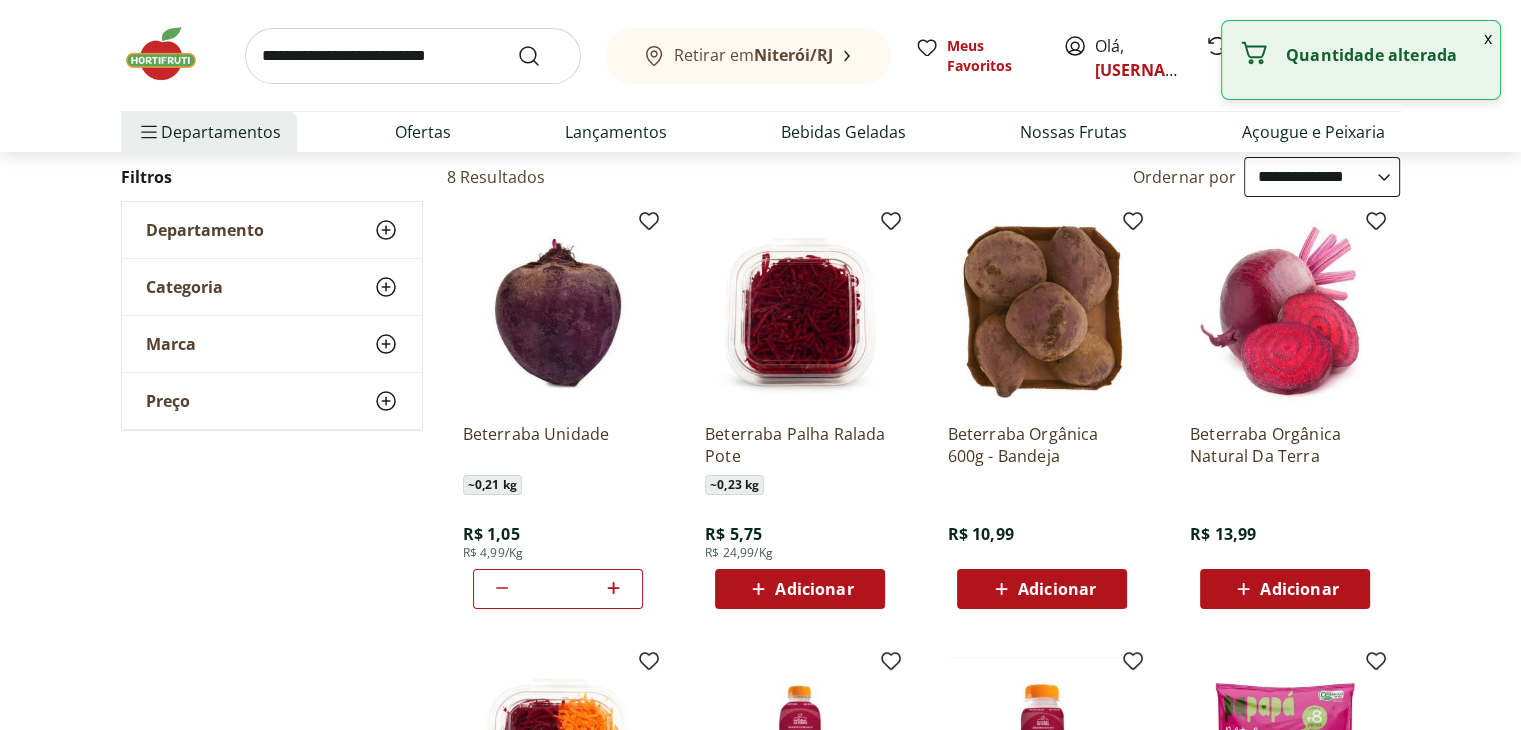 click 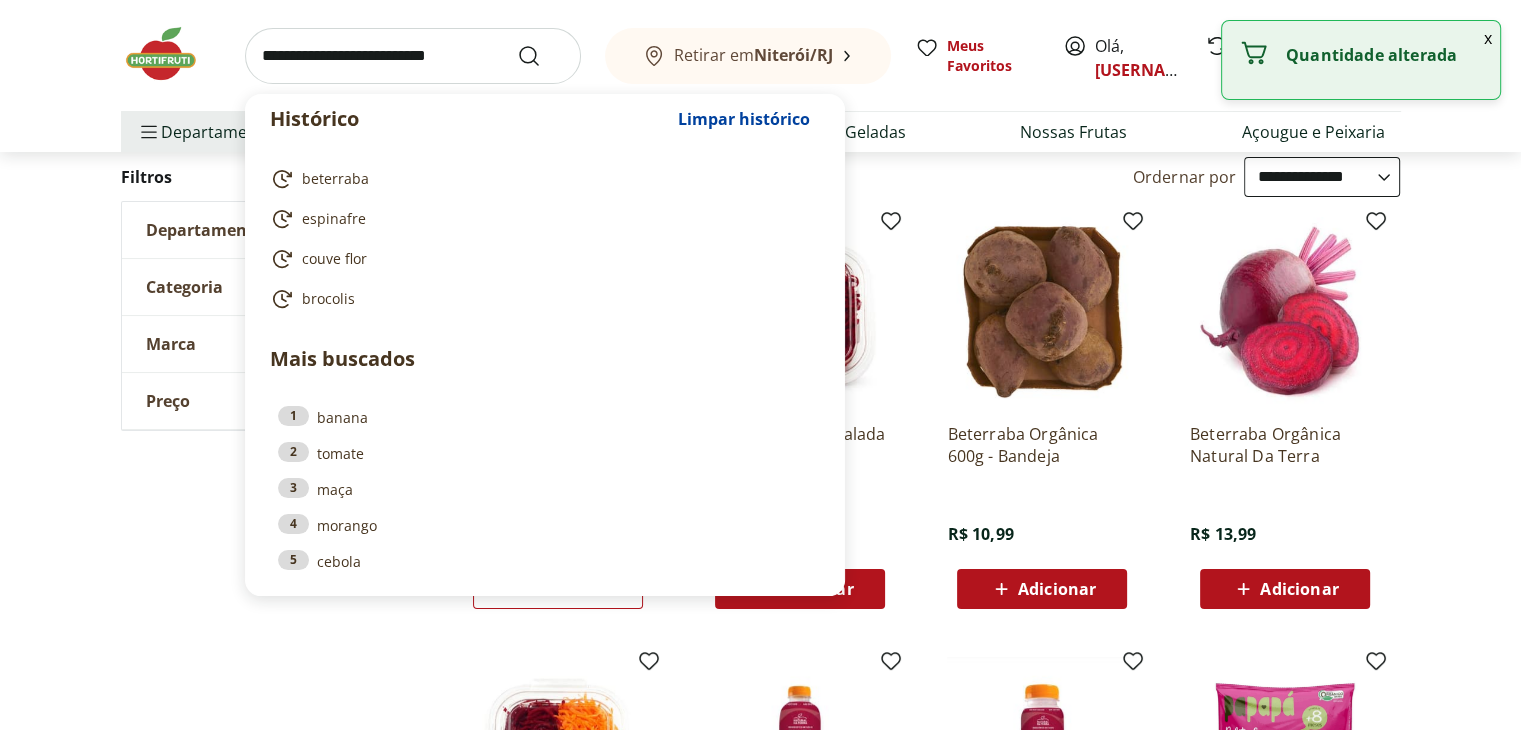click at bounding box center (413, 56) 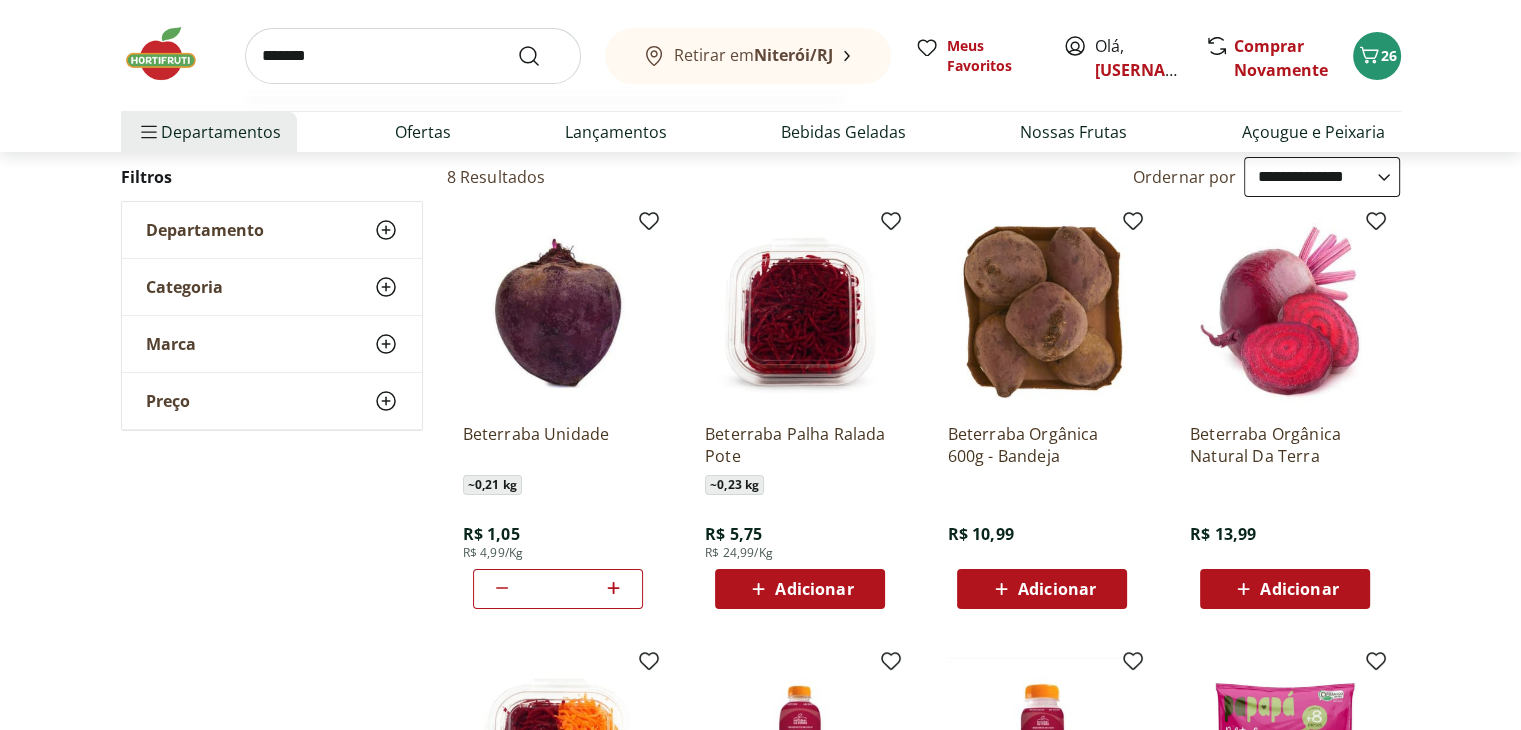 type on "*******" 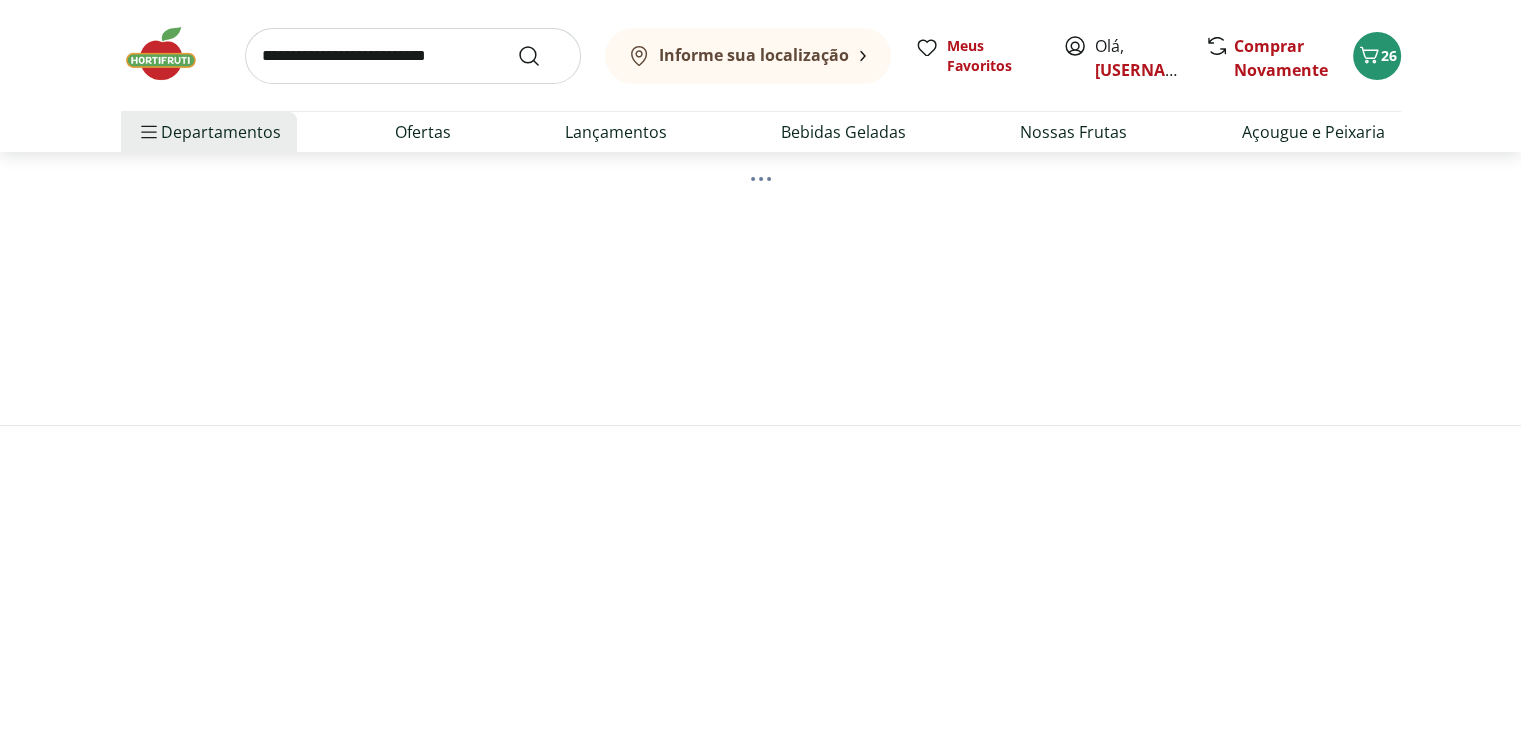 scroll, scrollTop: 0, scrollLeft: 0, axis: both 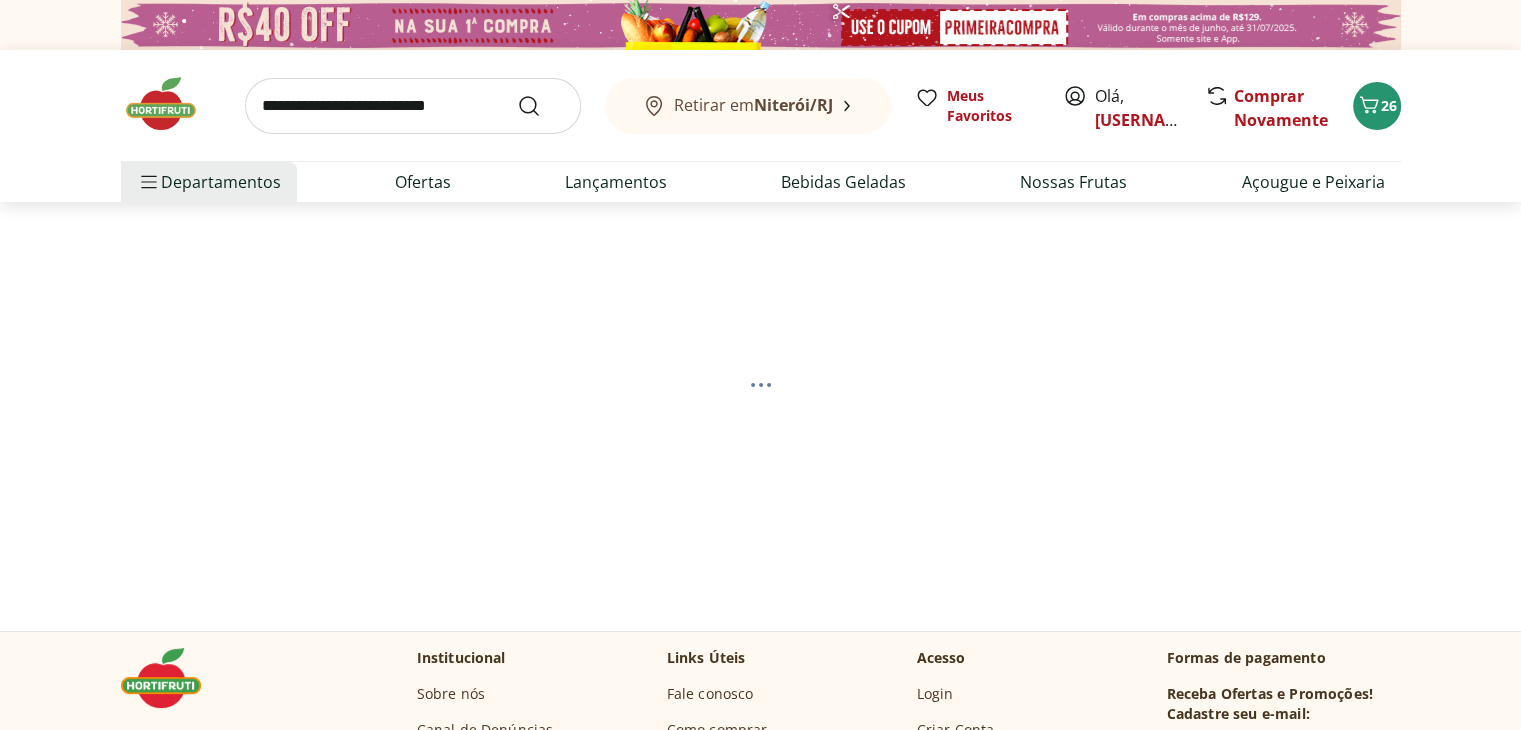 select on "**********" 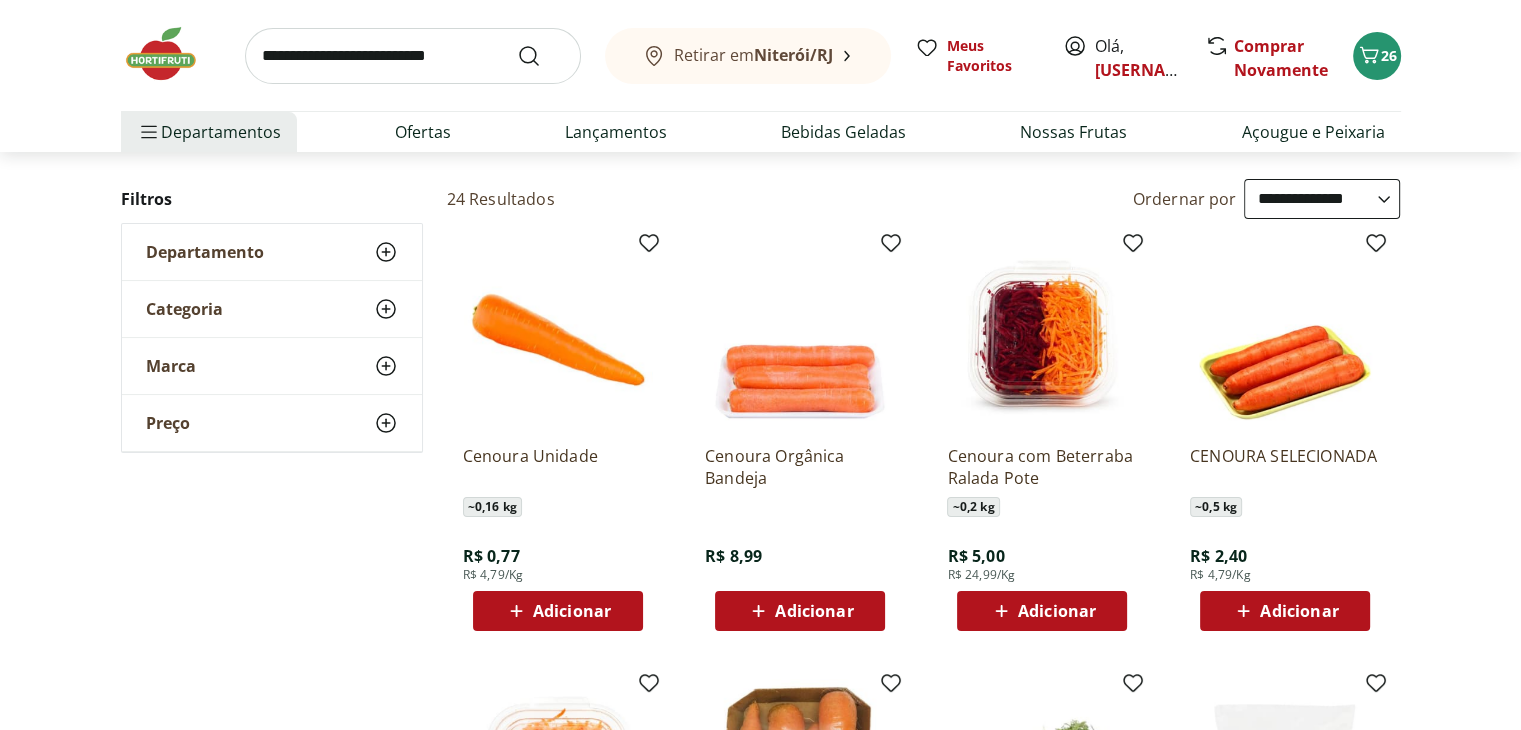 scroll, scrollTop: 187, scrollLeft: 0, axis: vertical 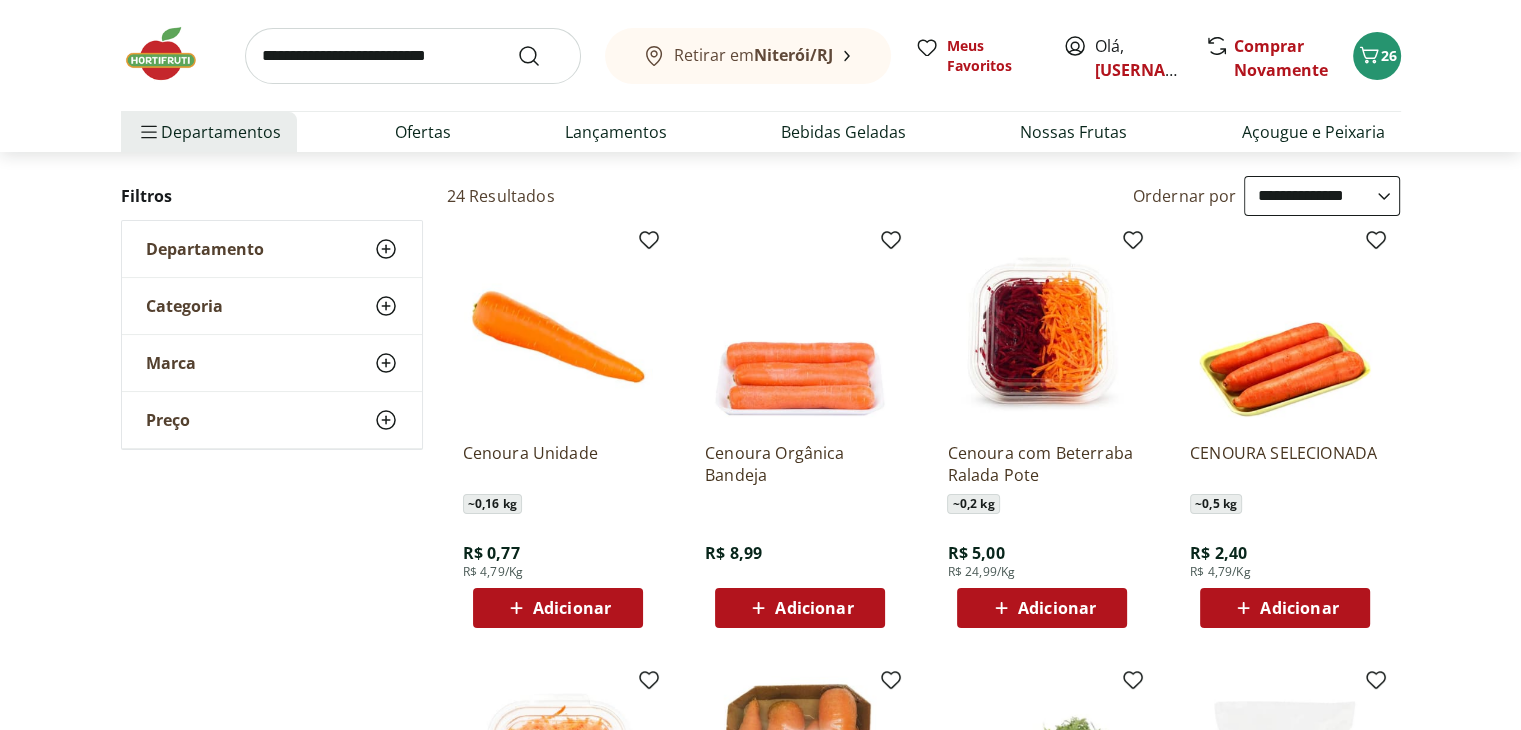 click on "Adicionar" at bounding box center (572, 608) 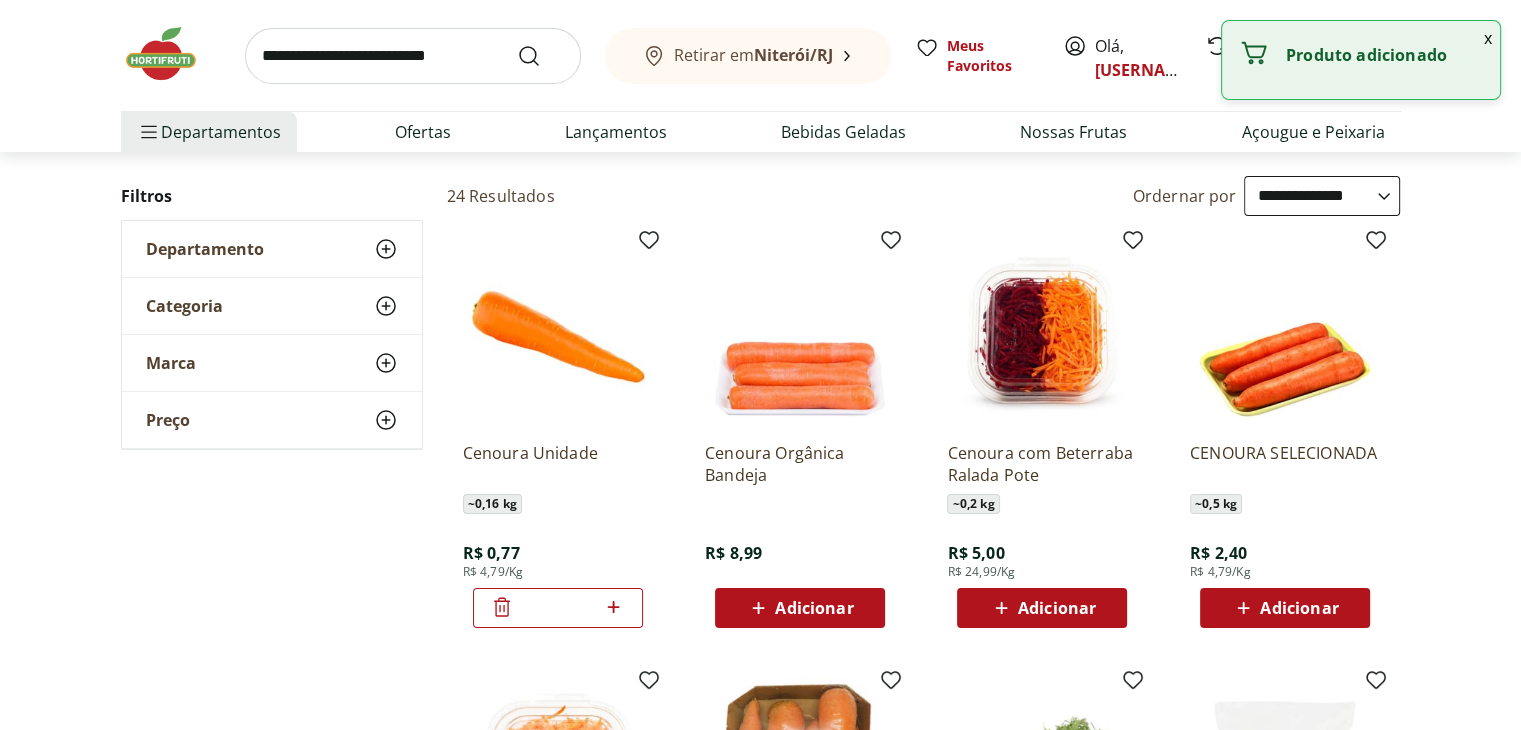 click 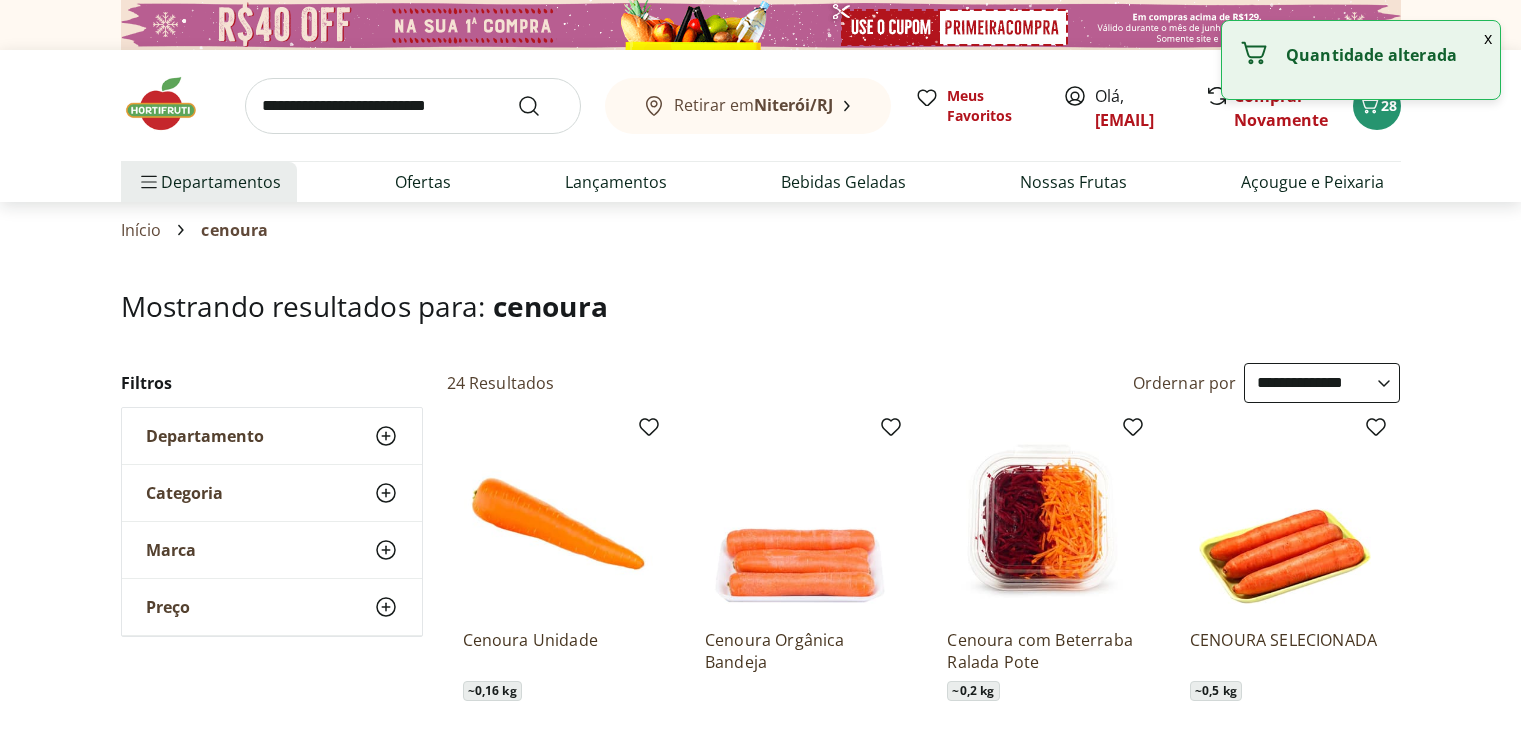select on "**********" 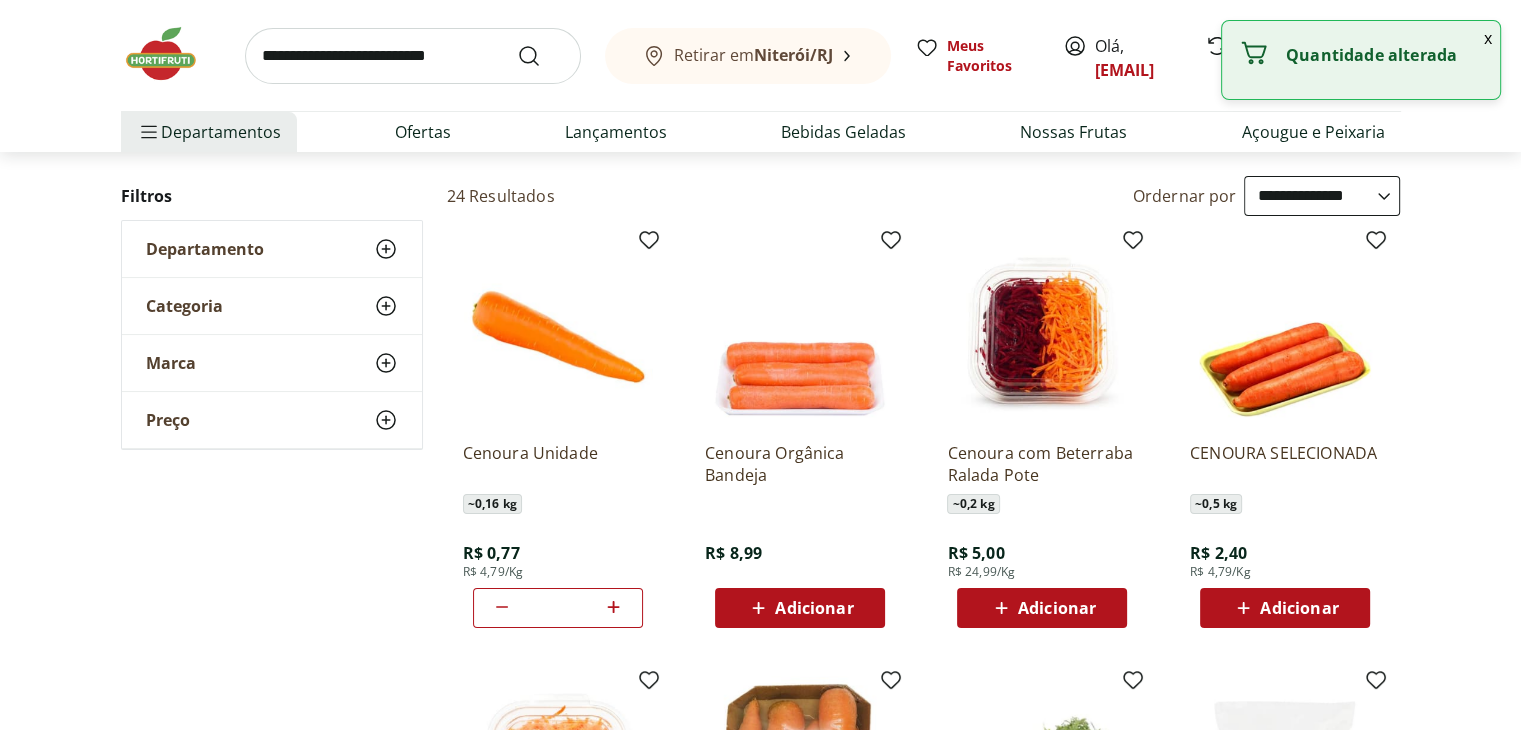 scroll, scrollTop: 0, scrollLeft: 0, axis: both 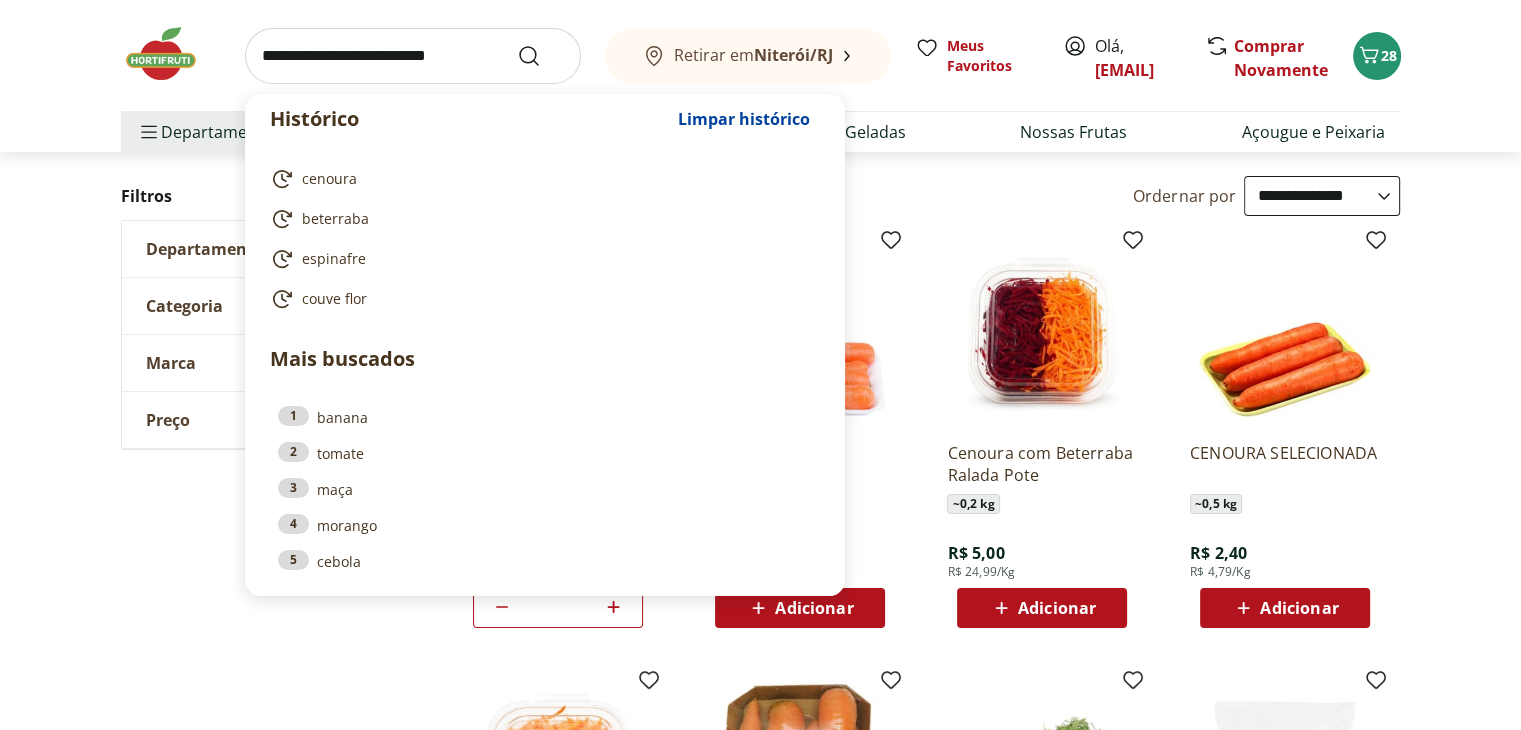 click at bounding box center (413, 56) 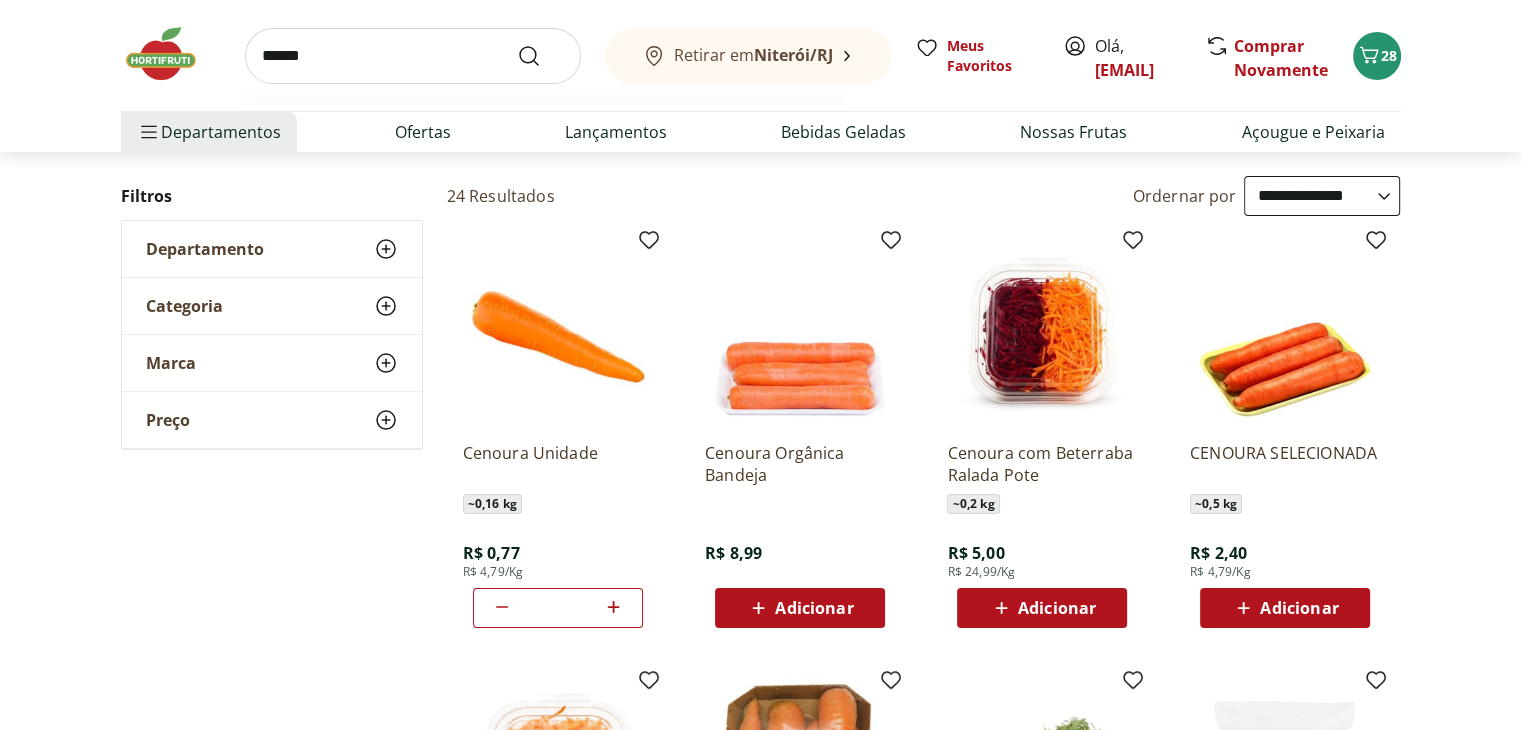 type on "******" 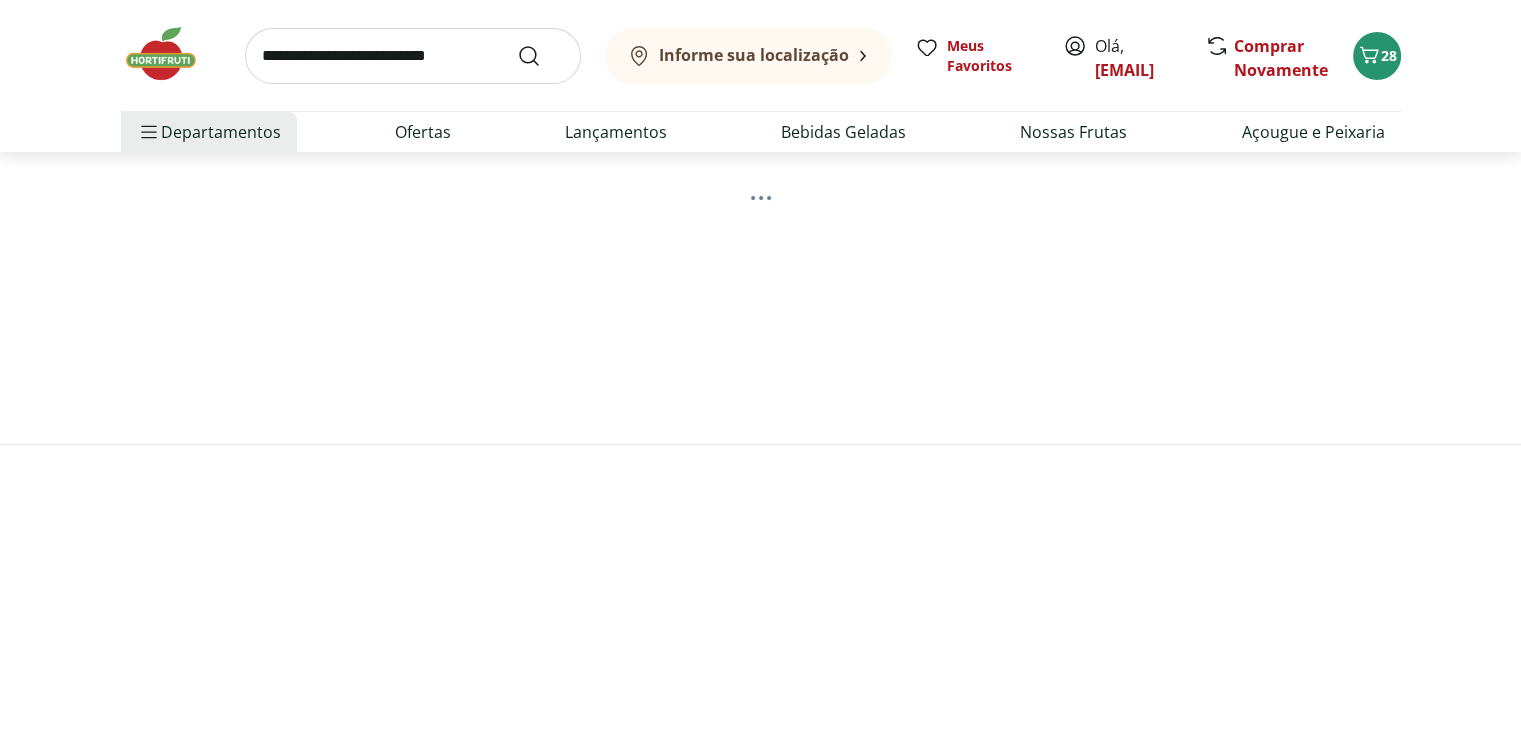scroll, scrollTop: 0, scrollLeft: 0, axis: both 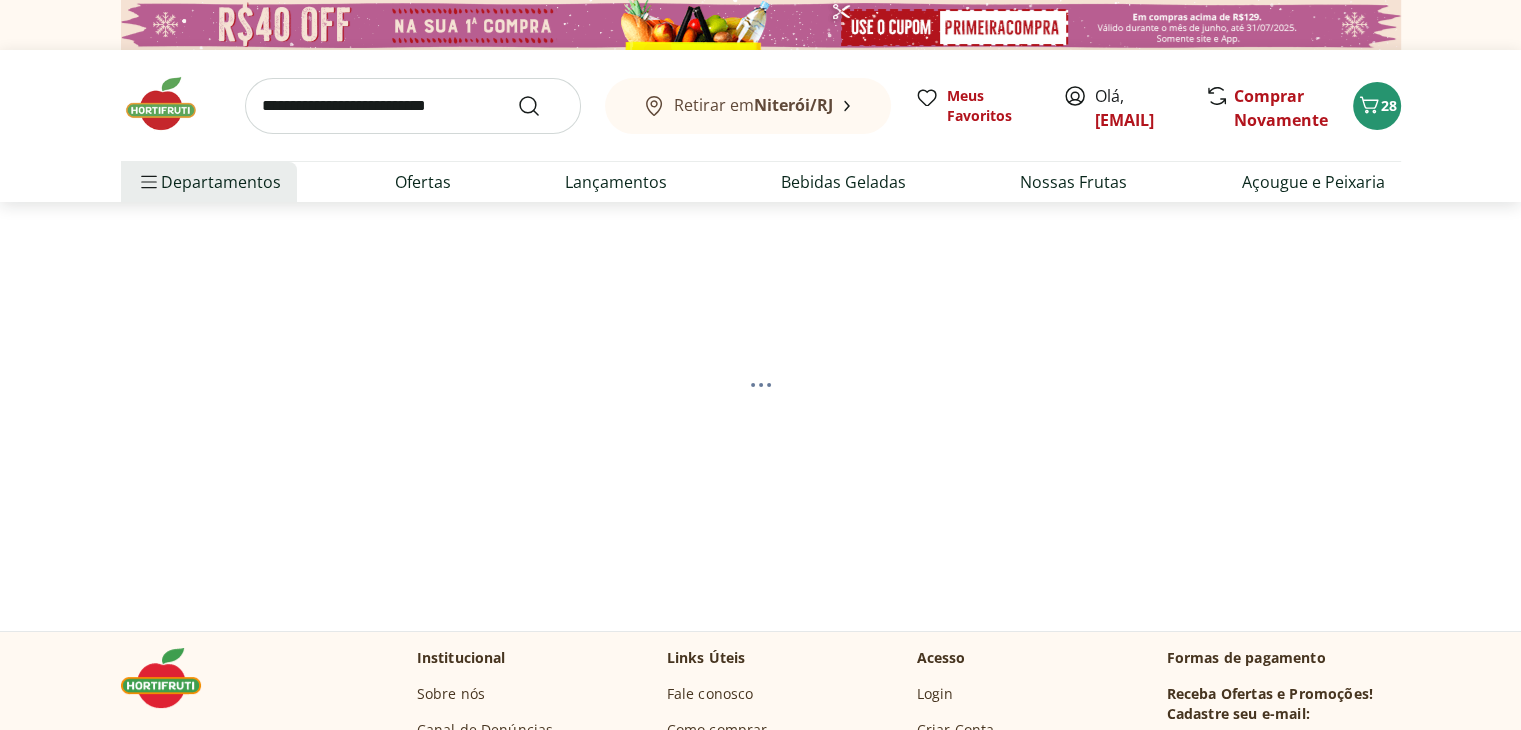 select on "**********" 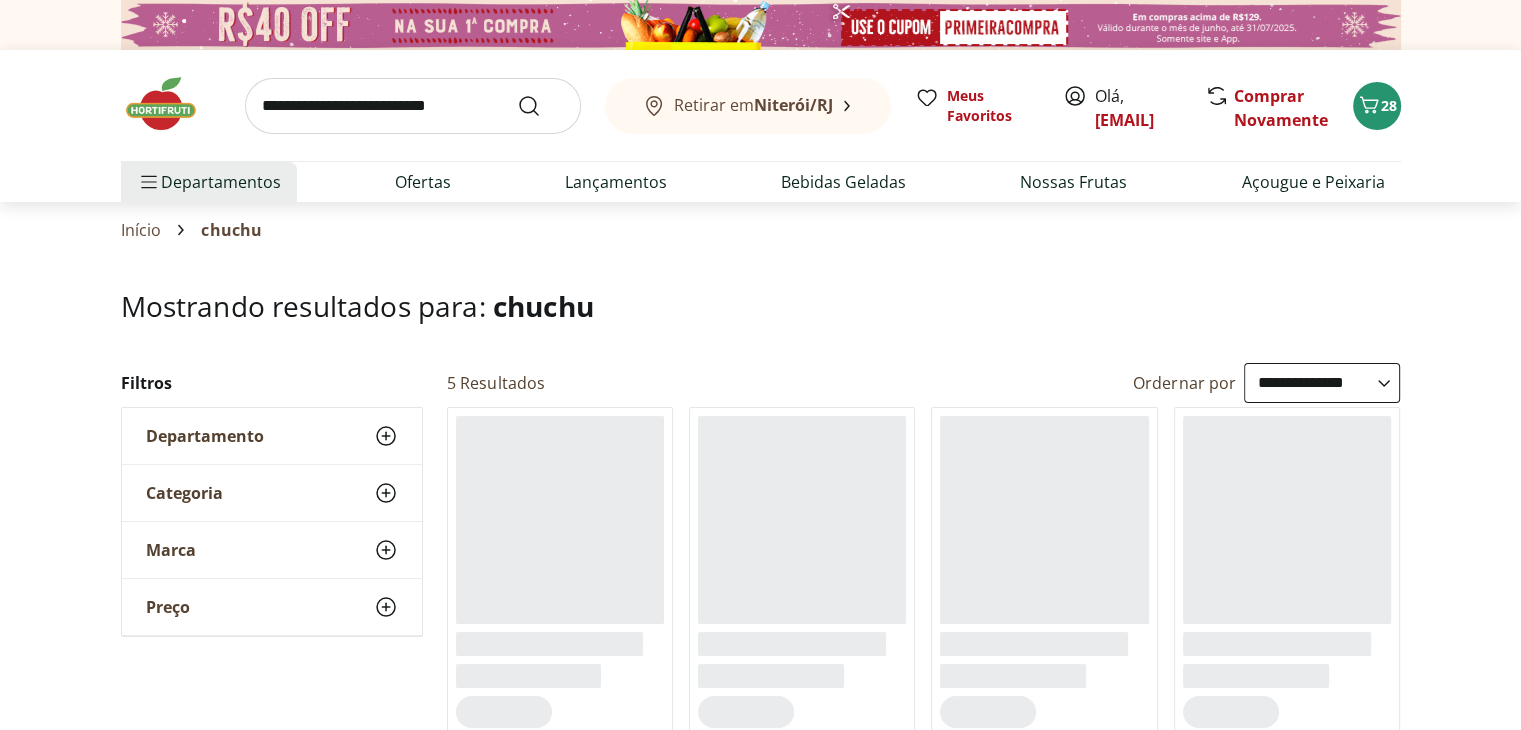scroll, scrollTop: 96, scrollLeft: 0, axis: vertical 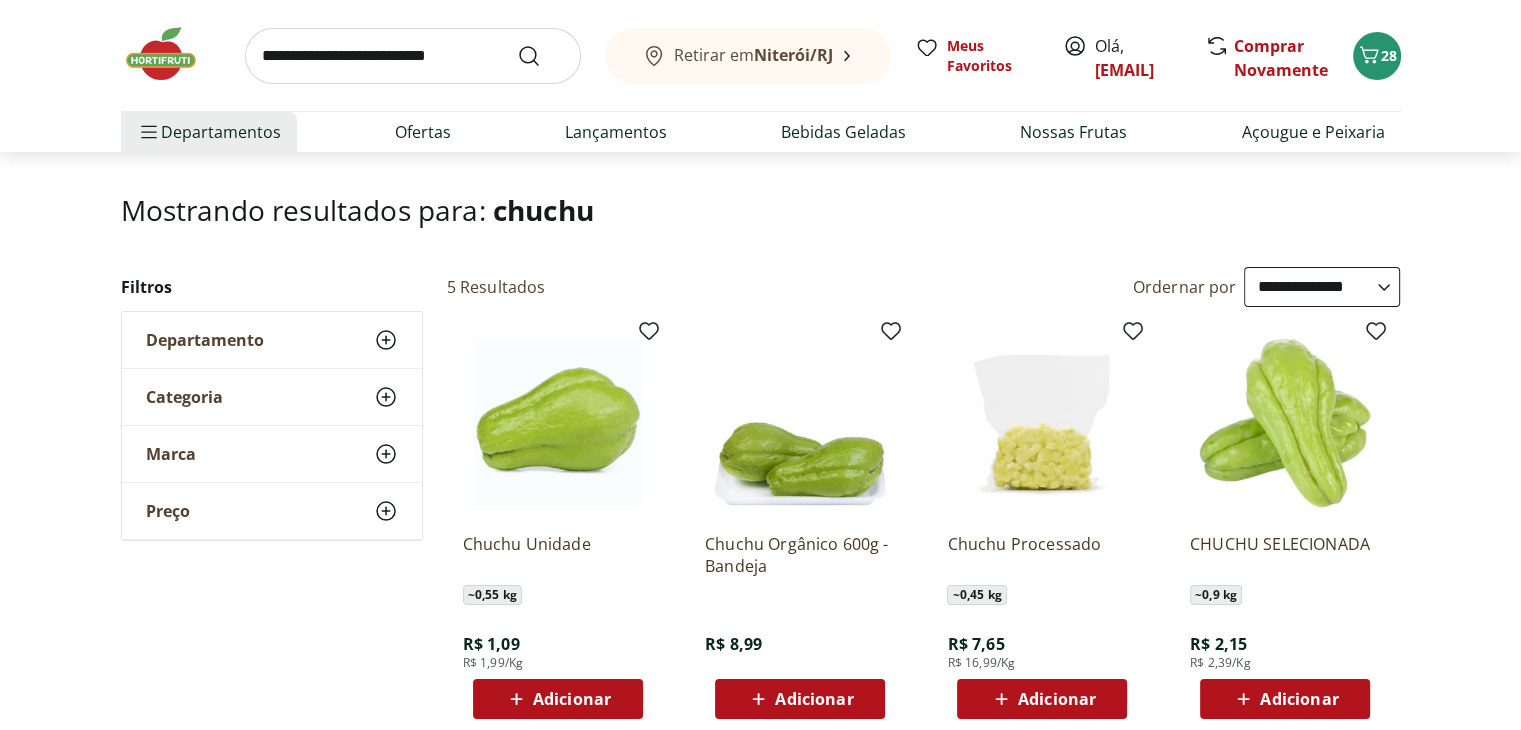 click on "Adicionar" at bounding box center (572, 699) 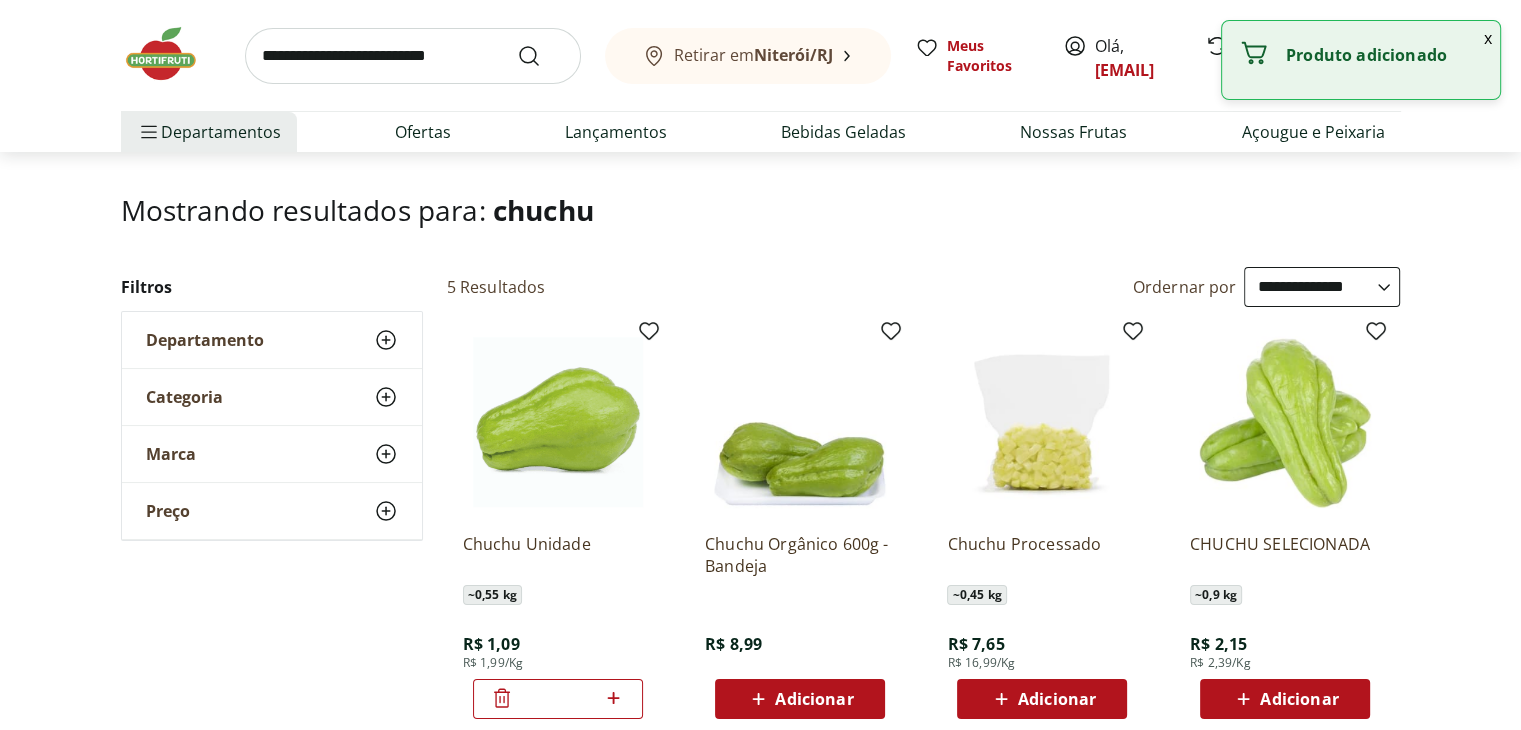 click 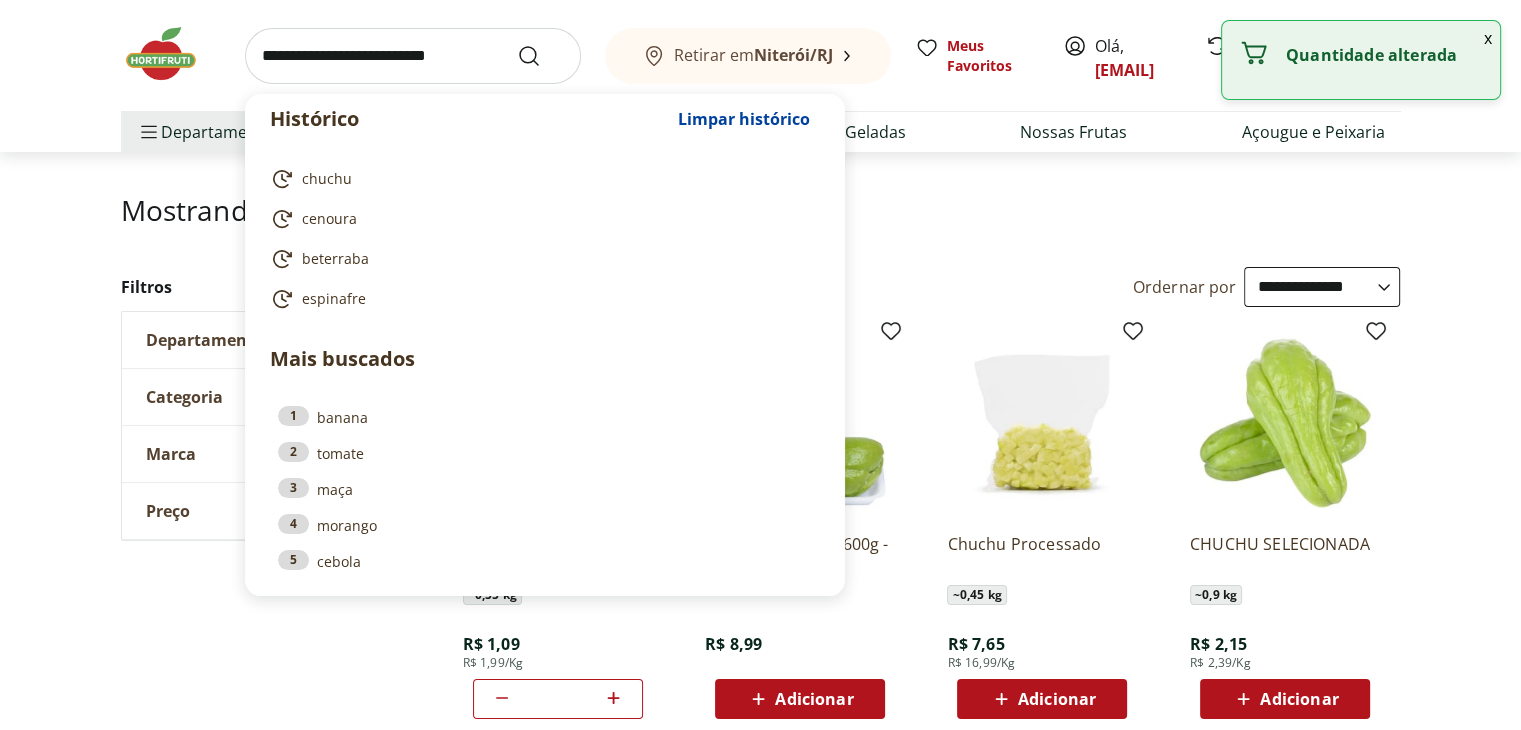click at bounding box center [413, 56] 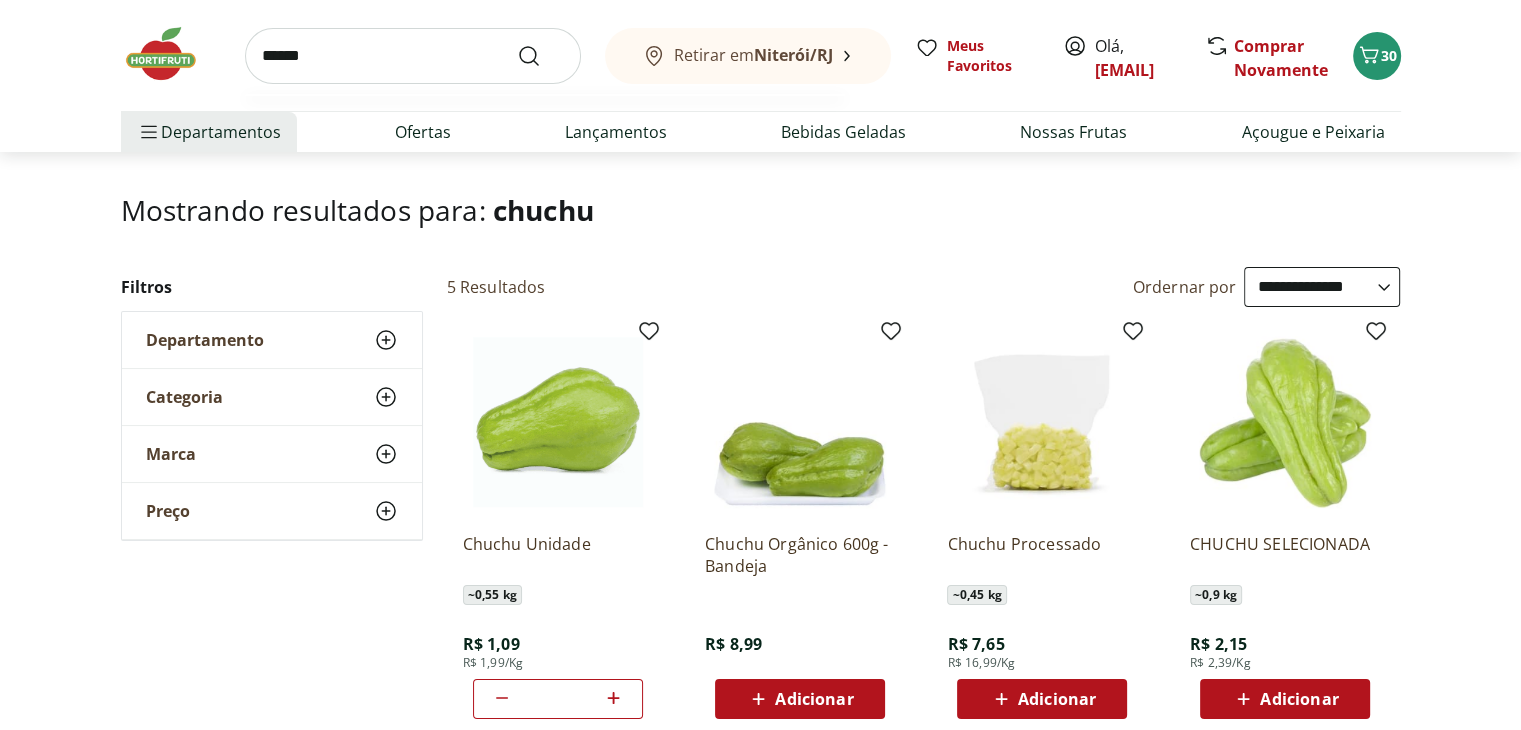type on "******" 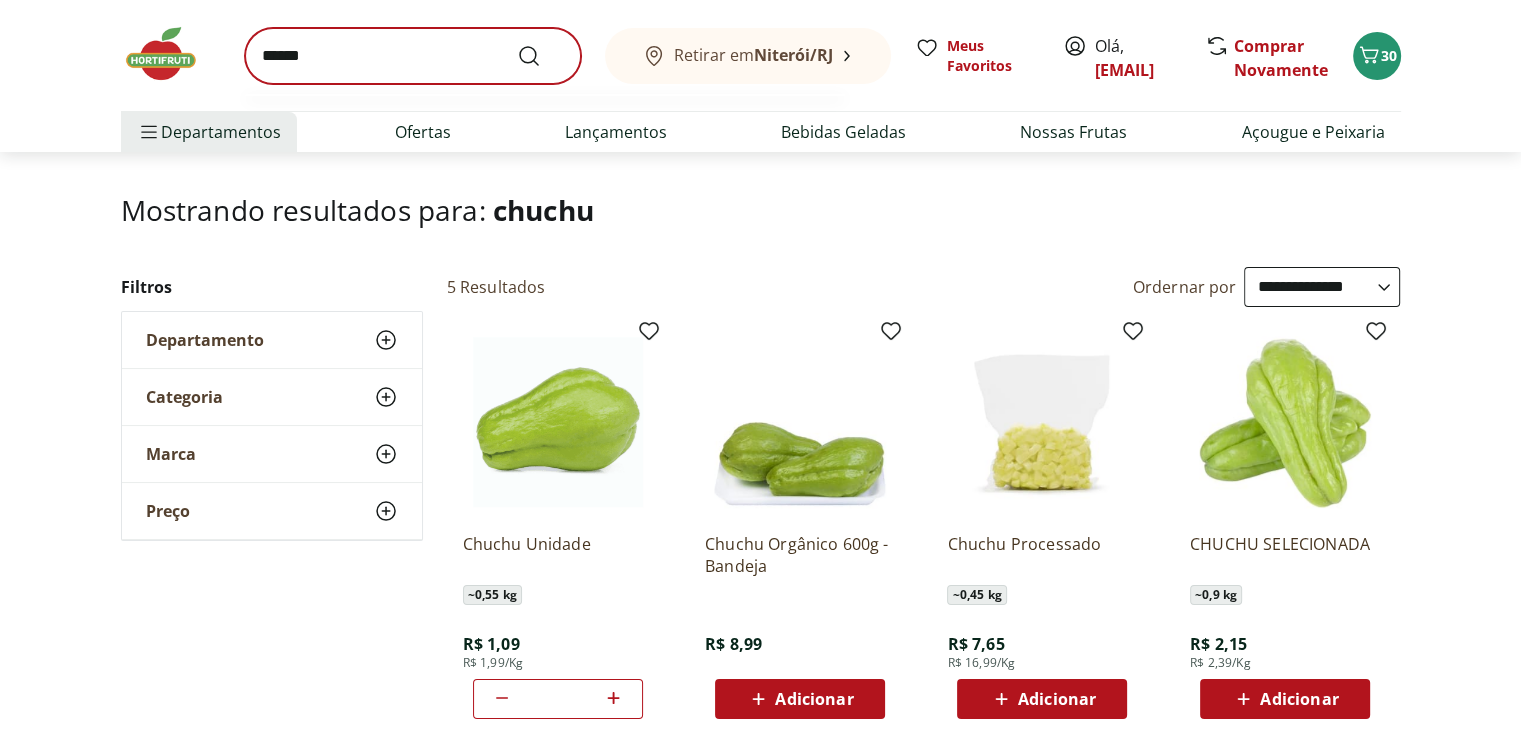 scroll, scrollTop: 0, scrollLeft: 0, axis: both 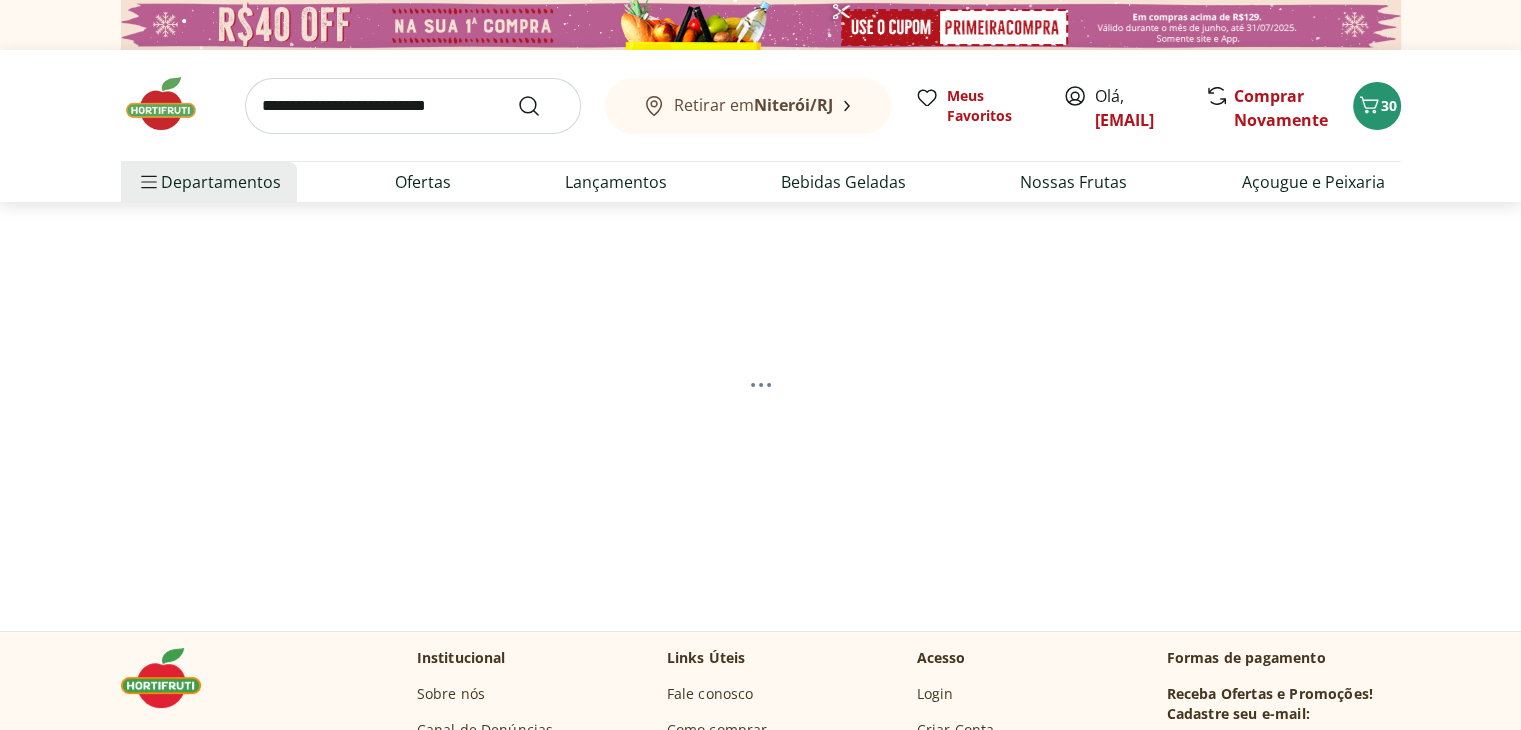 select on "**********" 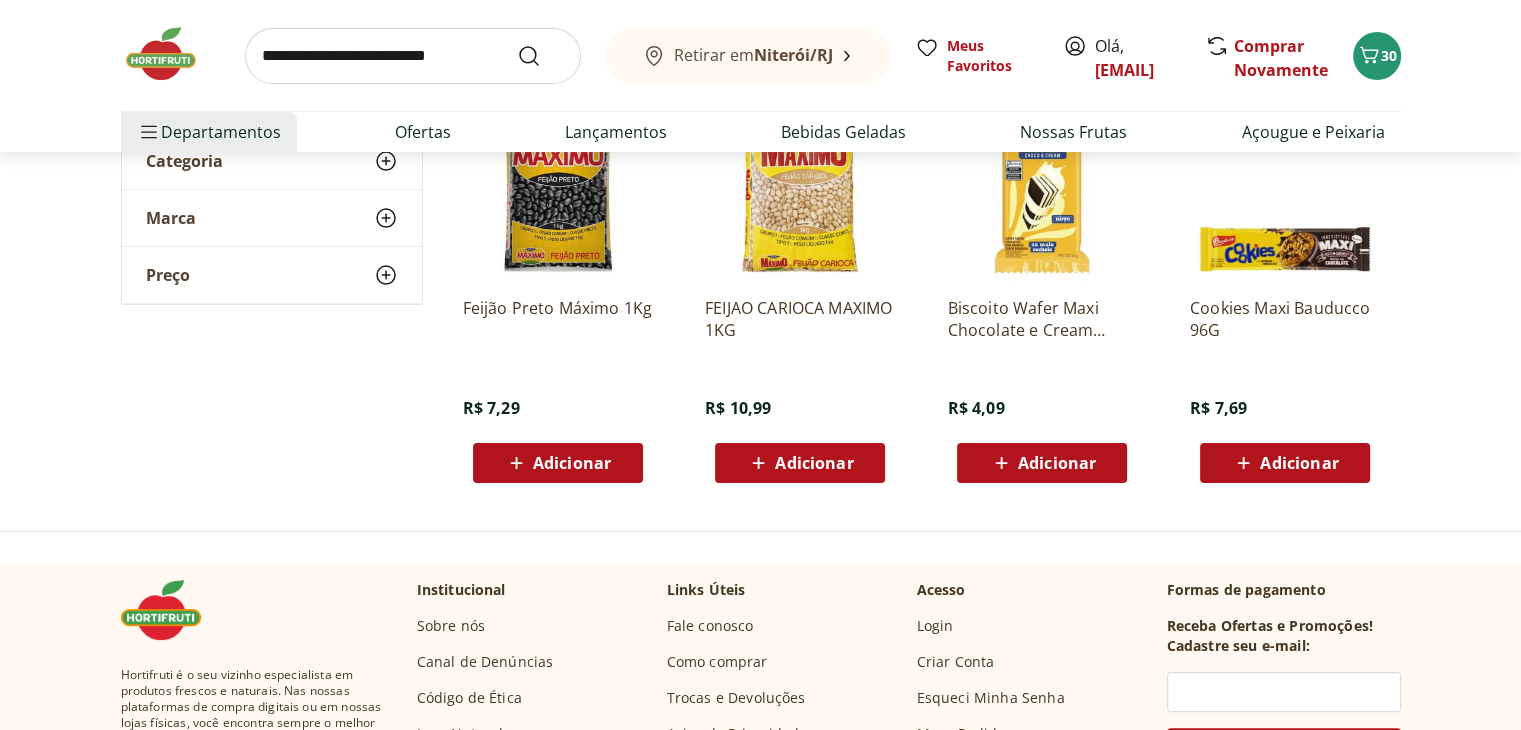 scroll, scrollTop: 0, scrollLeft: 0, axis: both 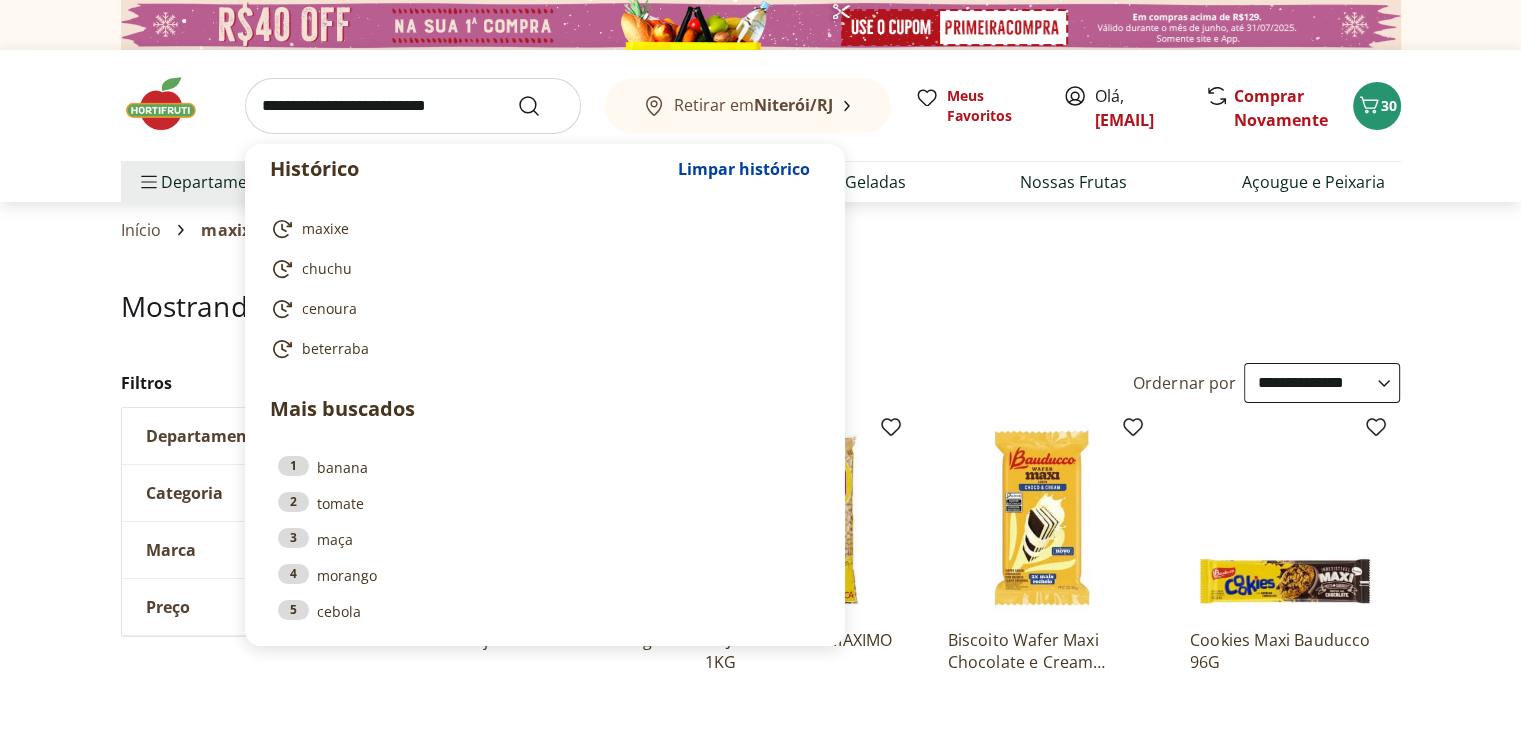 click at bounding box center (413, 106) 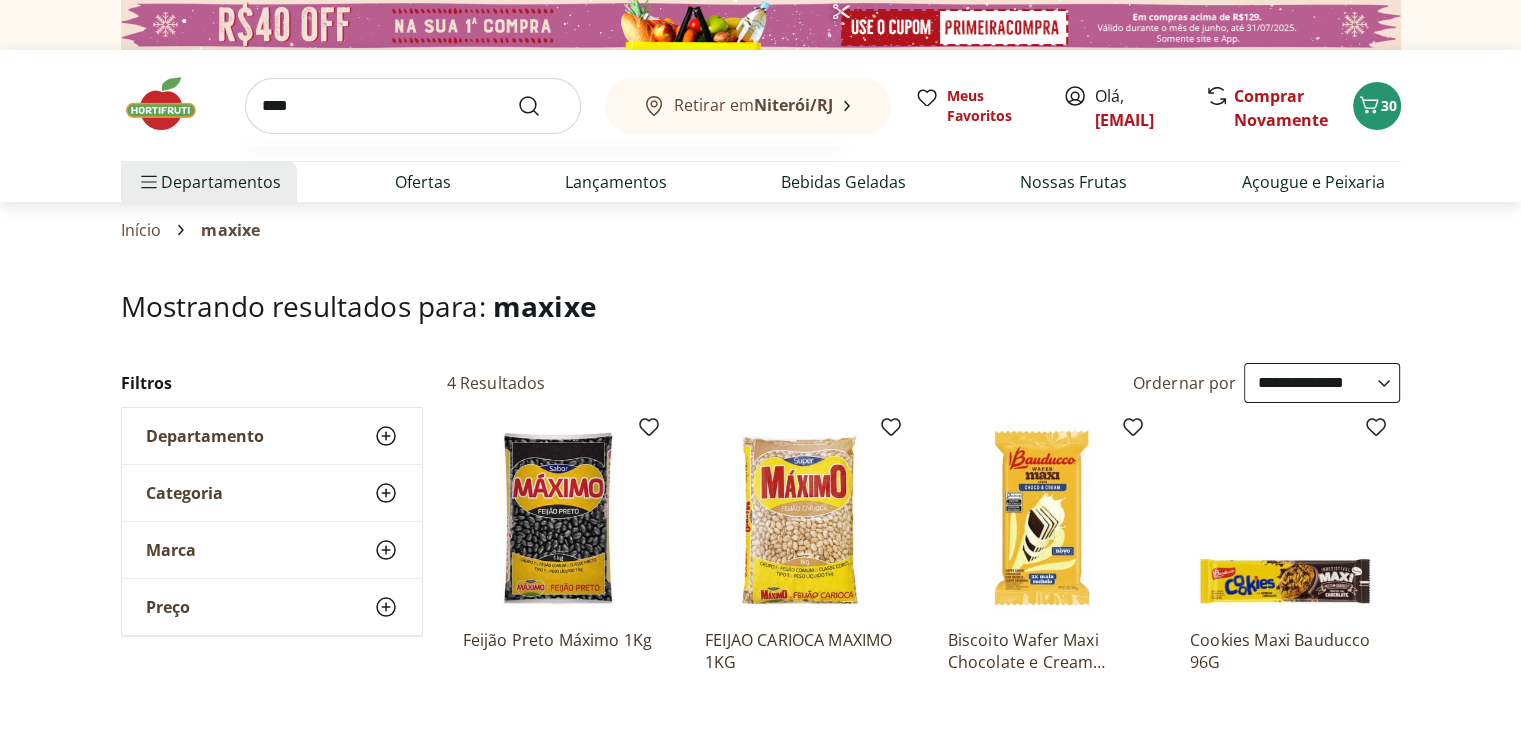 type on "****" 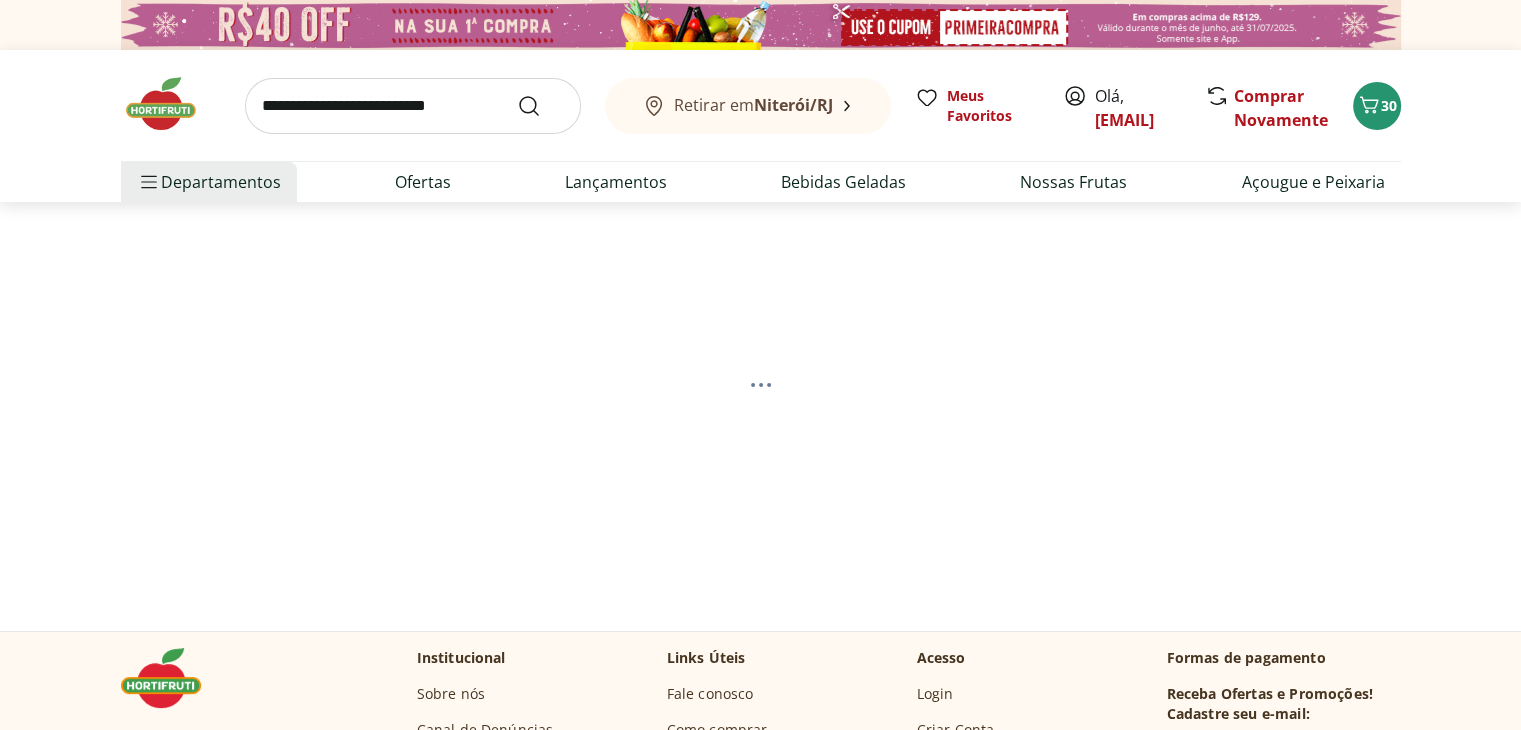 select on "**********" 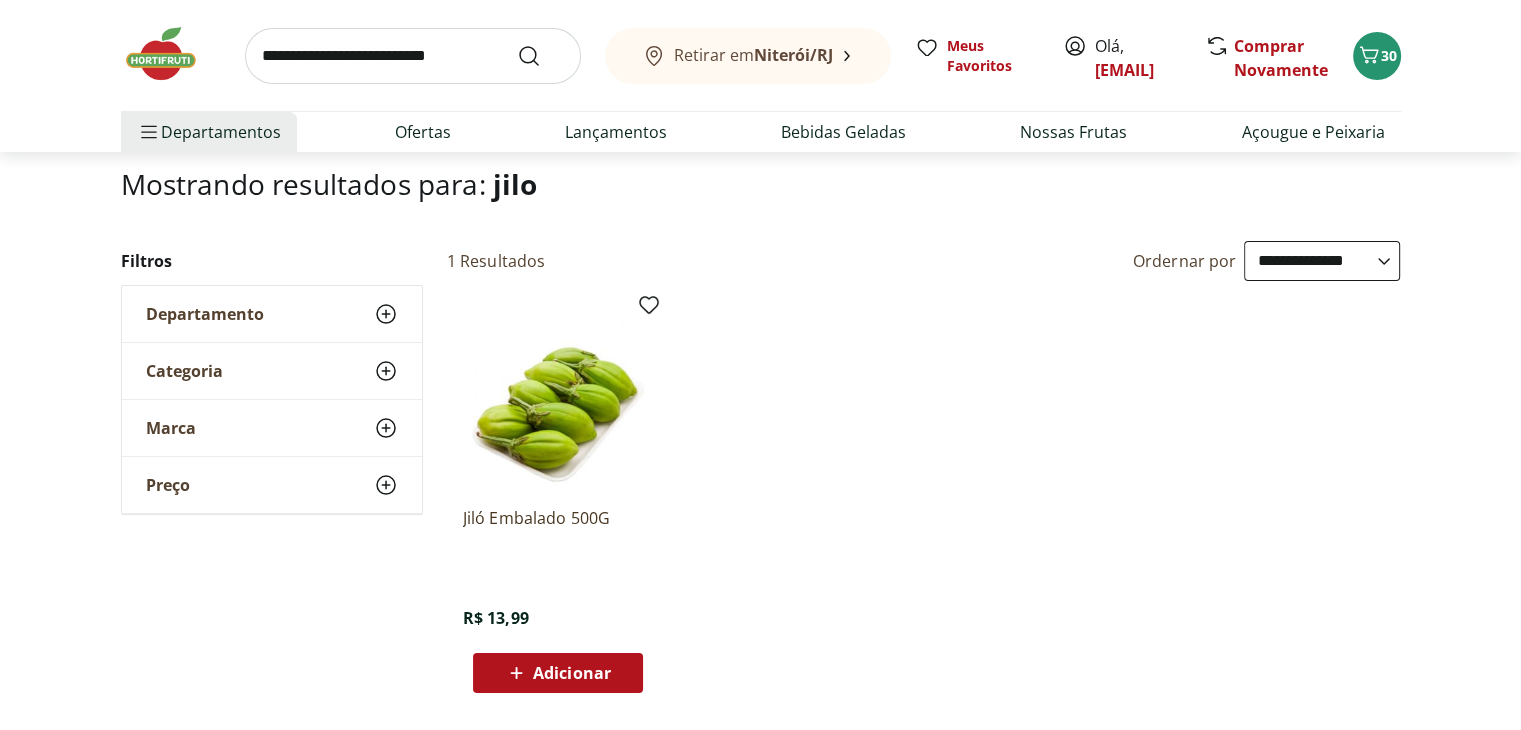 scroll, scrollTop: 134, scrollLeft: 0, axis: vertical 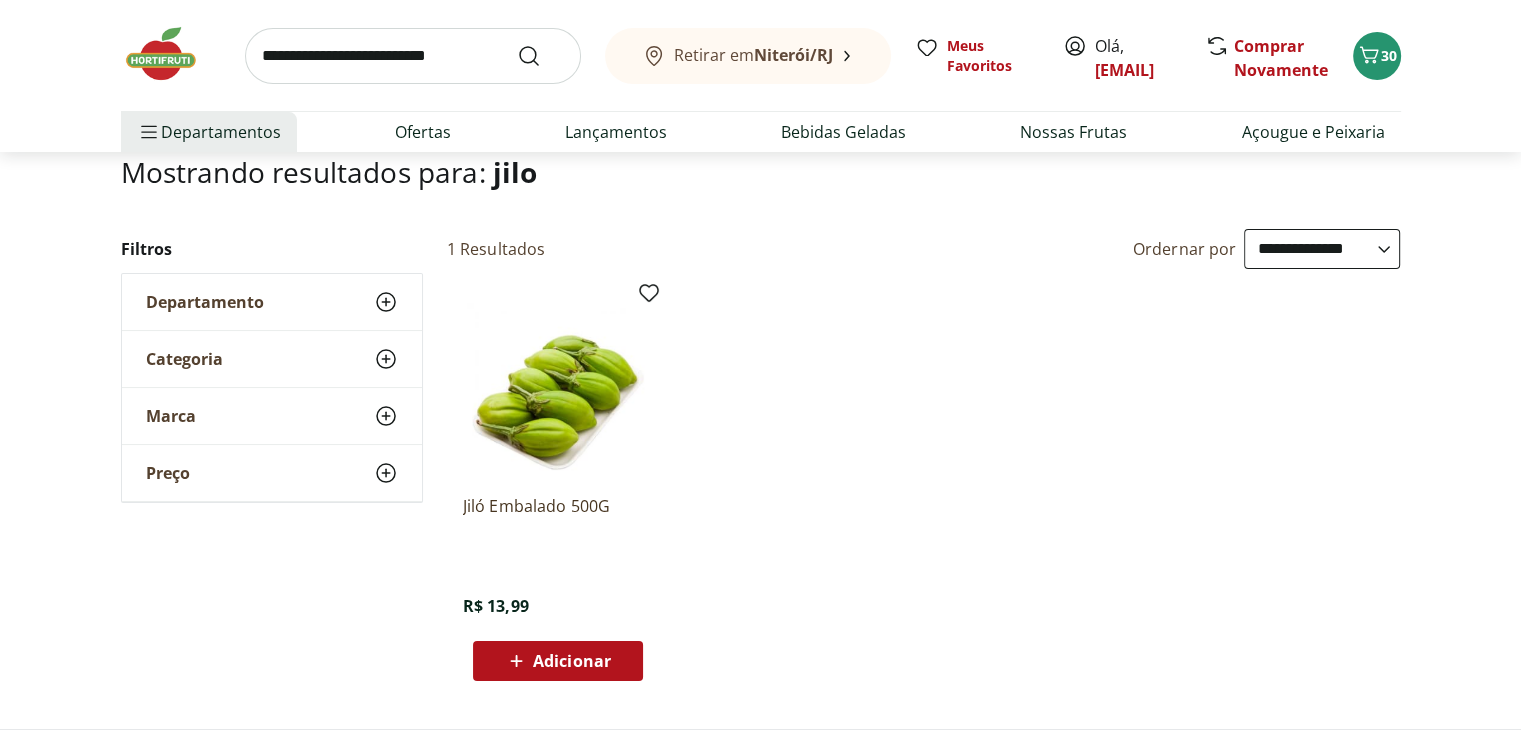 click on "Adicionar" at bounding box center (558, 661) 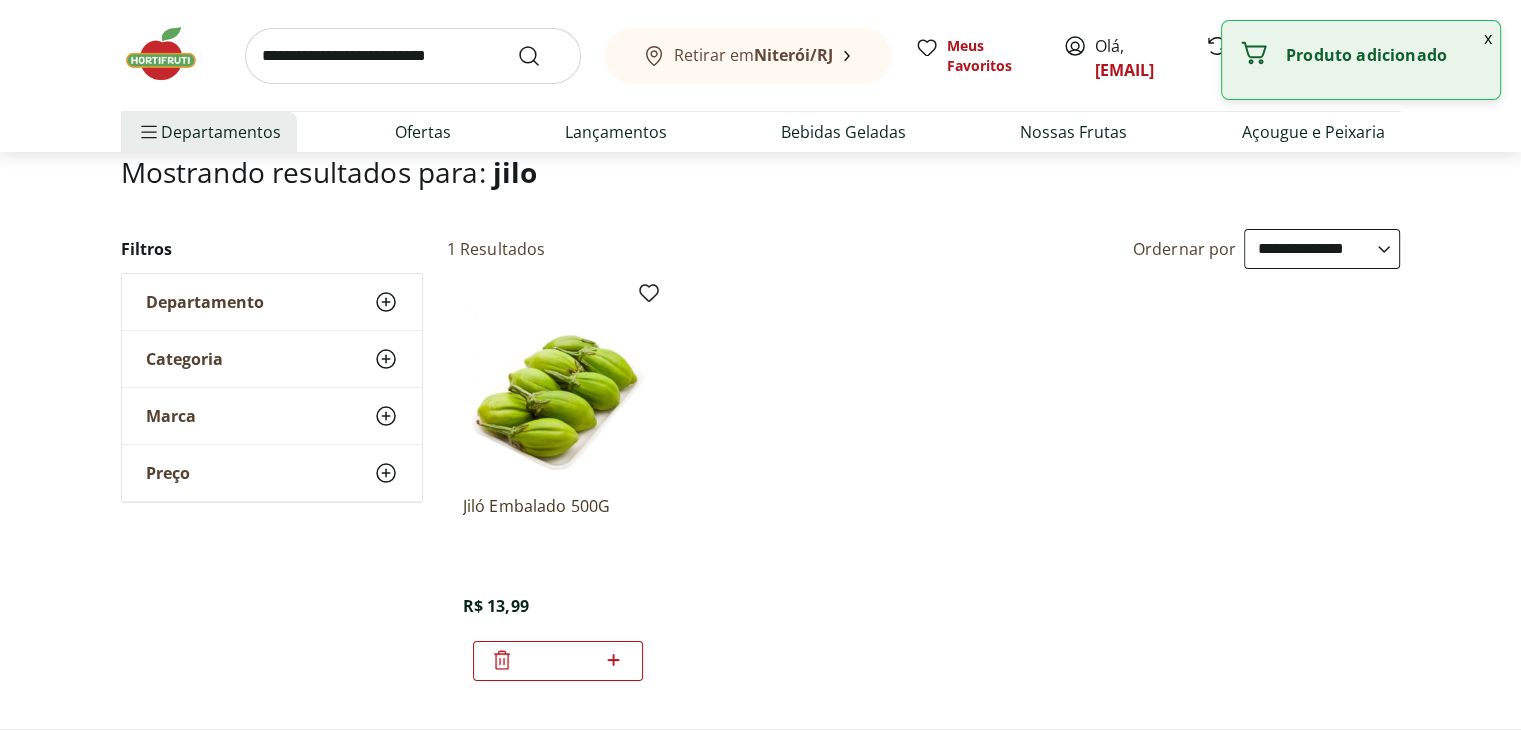 click at bounding box center [413, 56] 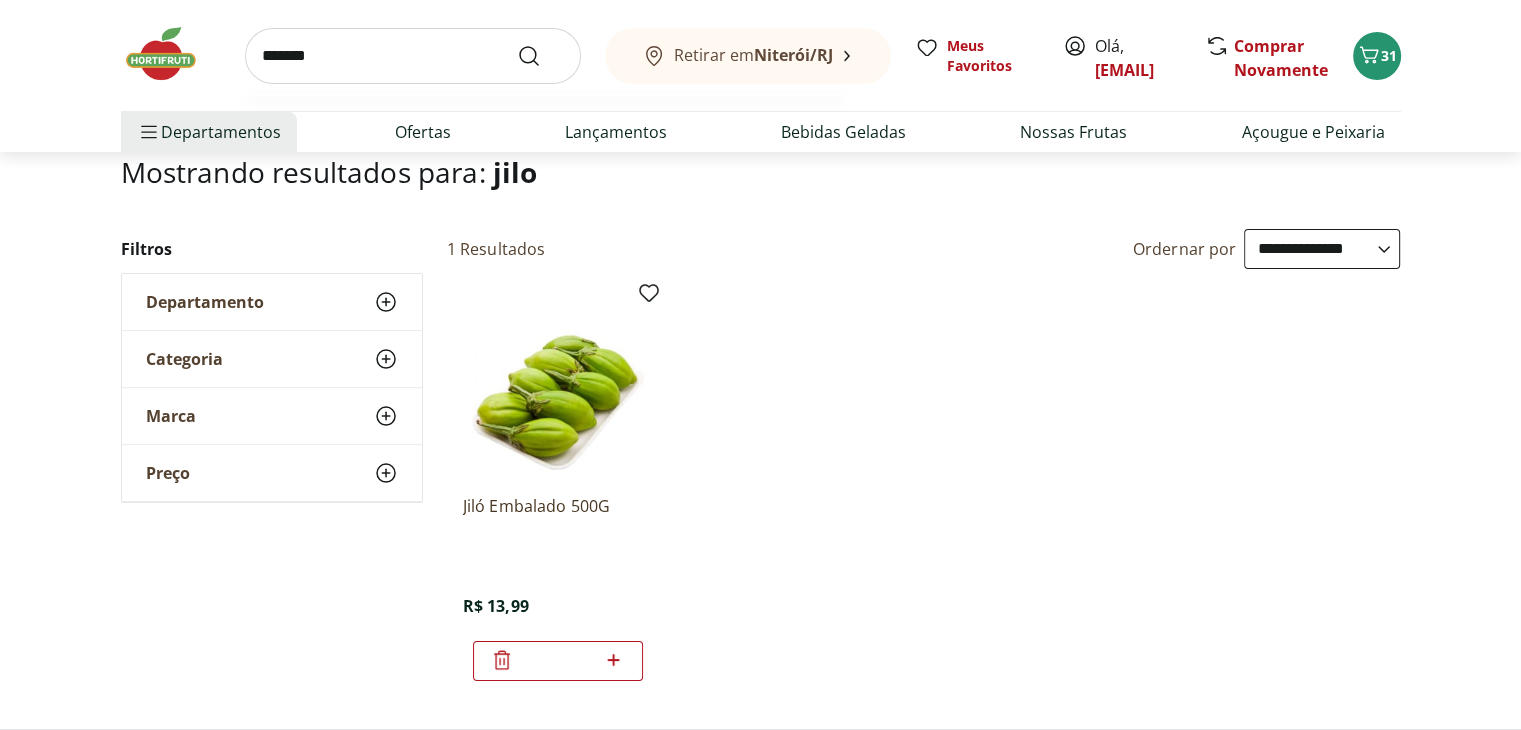 type on "*******" 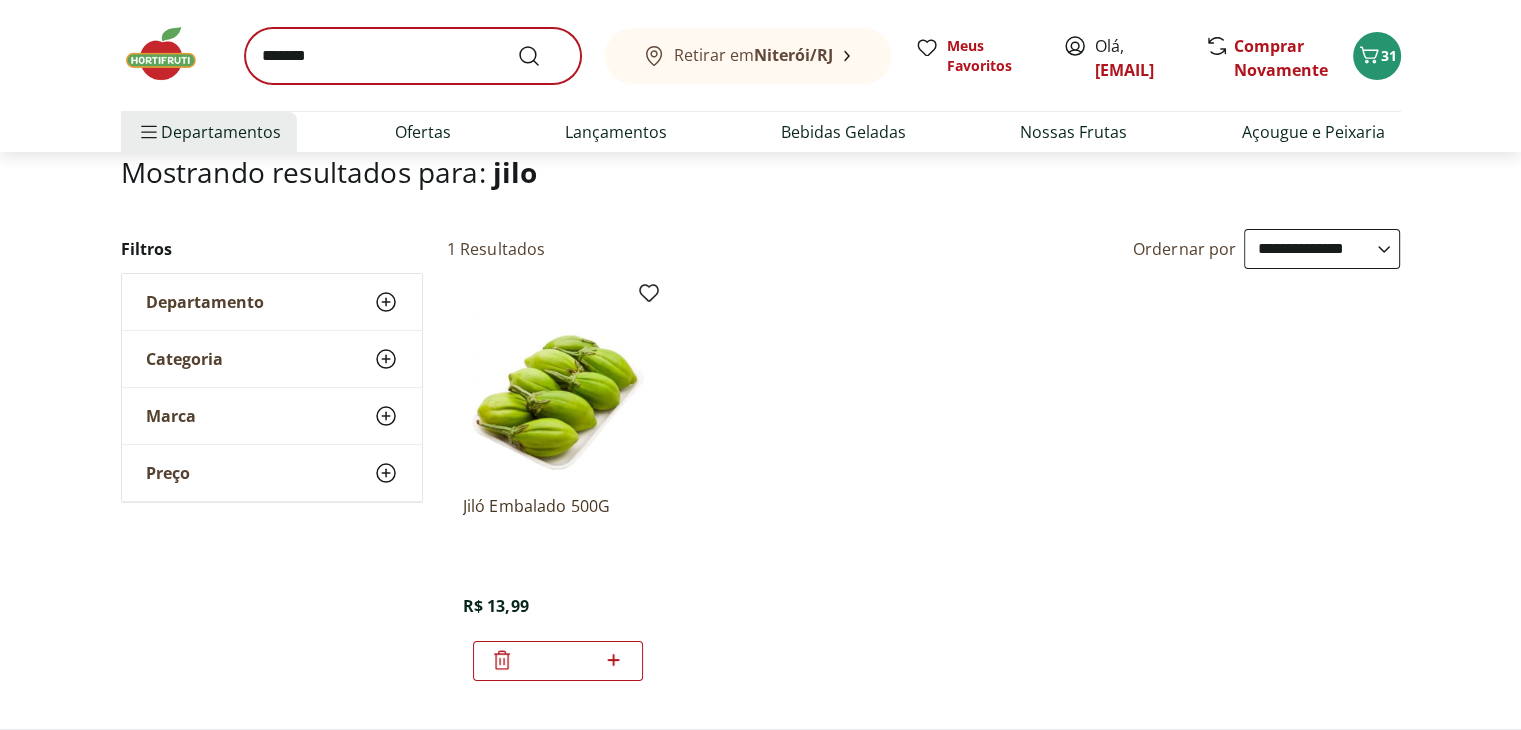 scroll, scrollTop: 0, scrollLeft: 0, axis: both 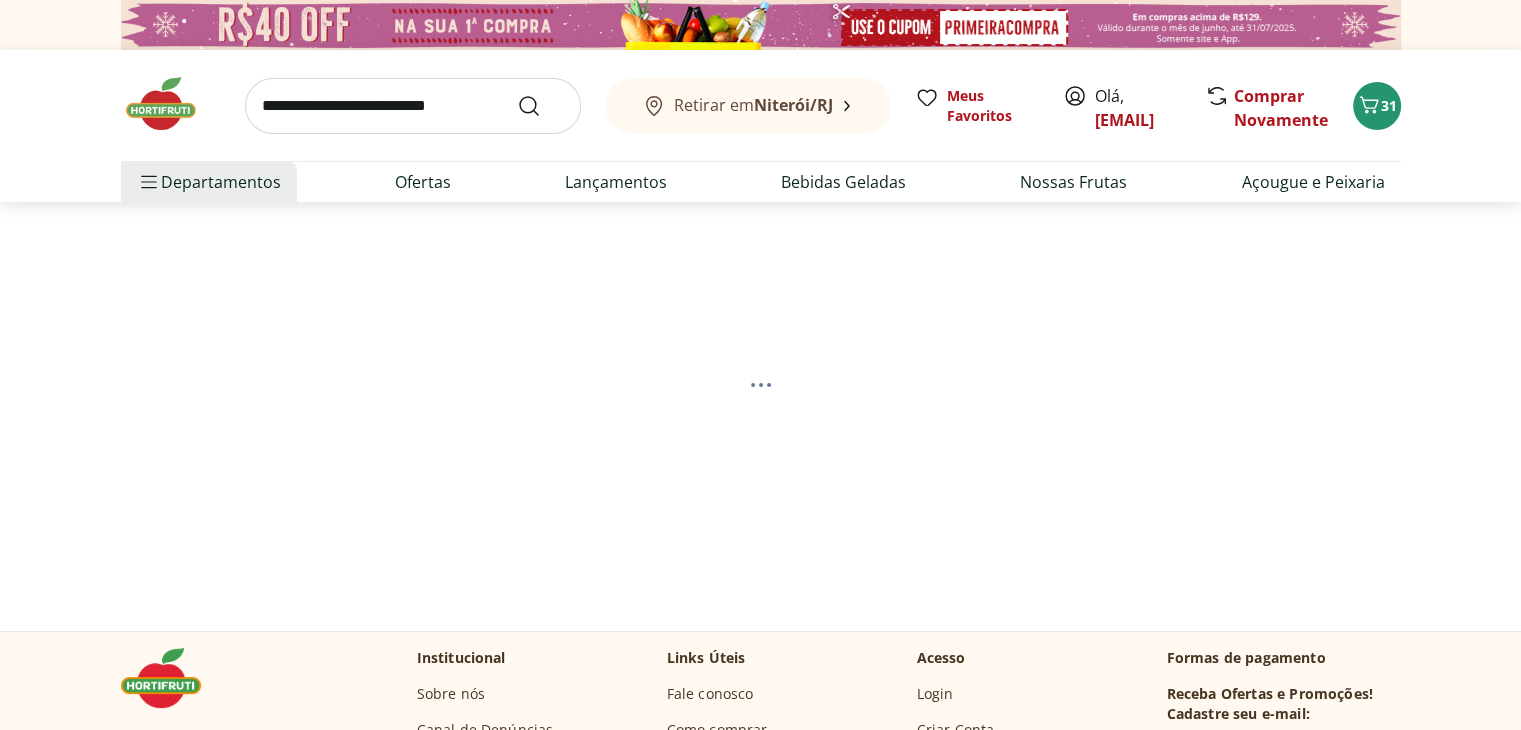 select on "**********" 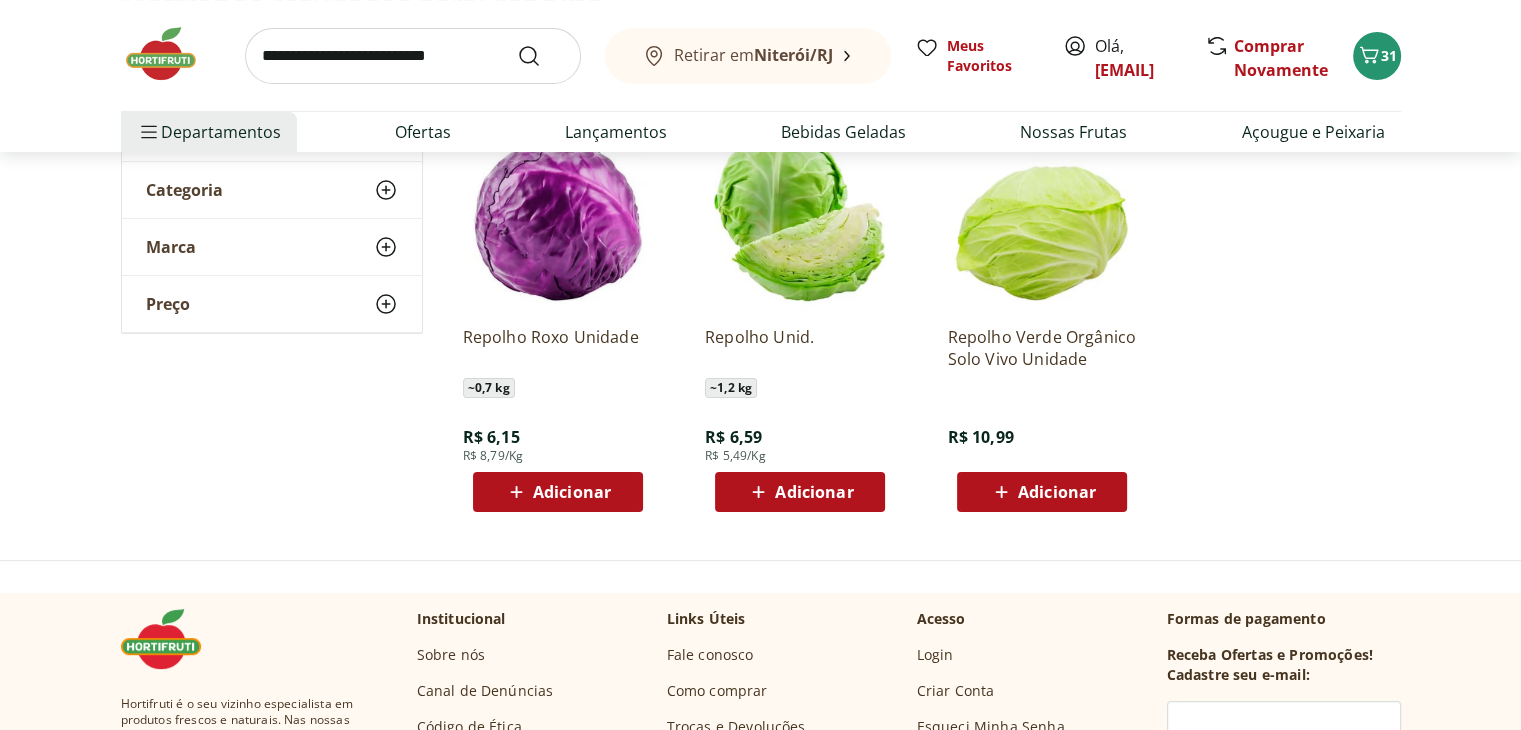 scroll, scrollTop: 304, scrollLeft: 0, axis: vertical 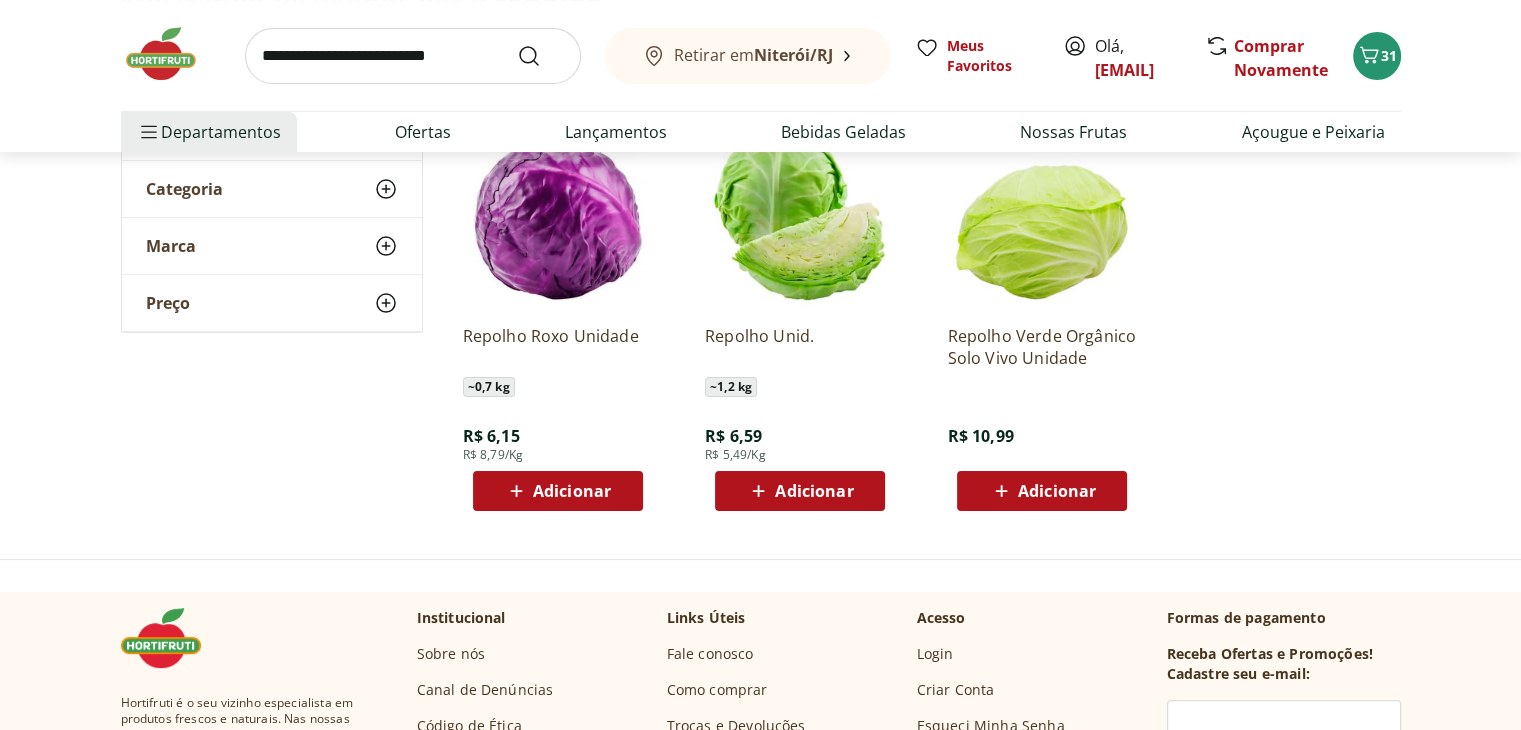 click on "Adicionar" at bounding box center (799, 491) 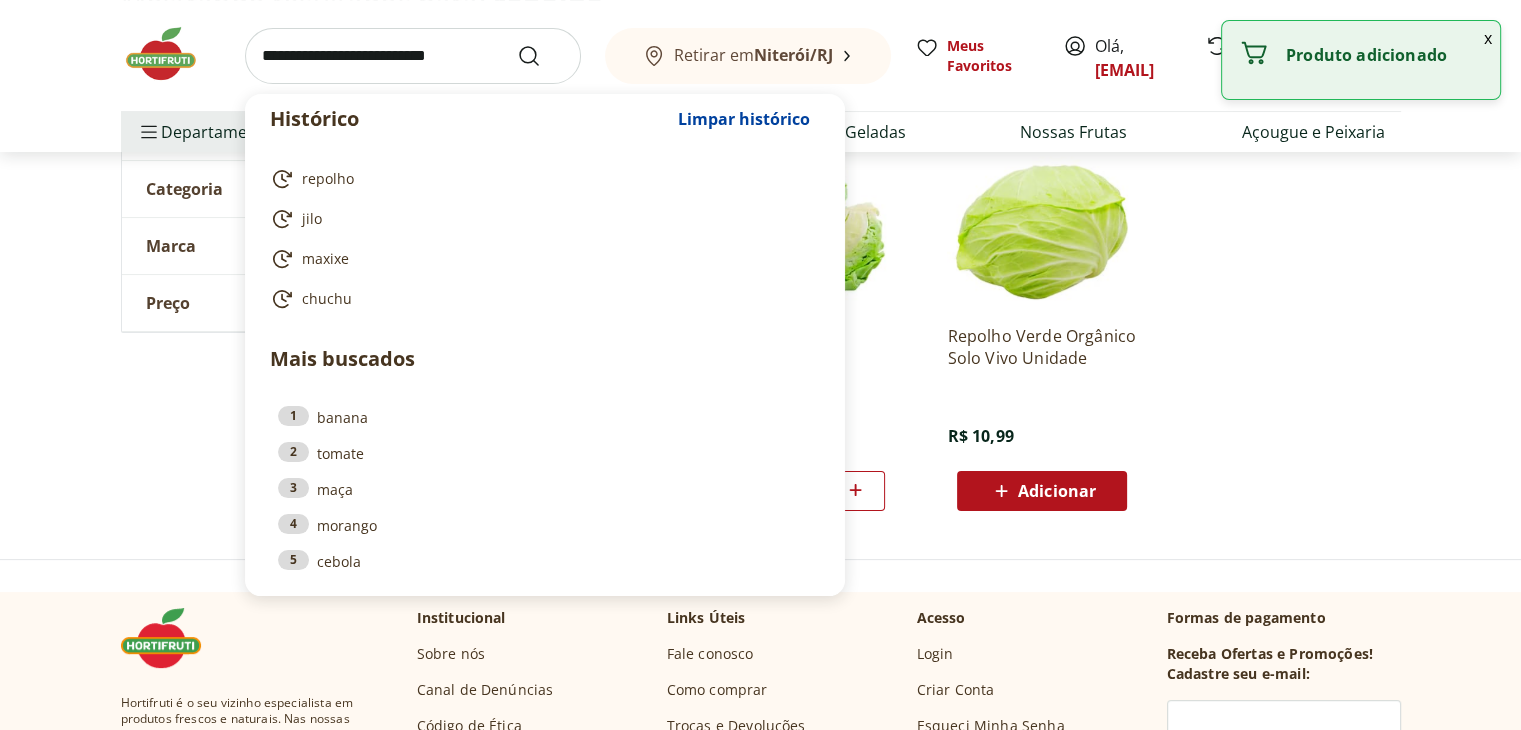 click at bounding box center [413, 56] 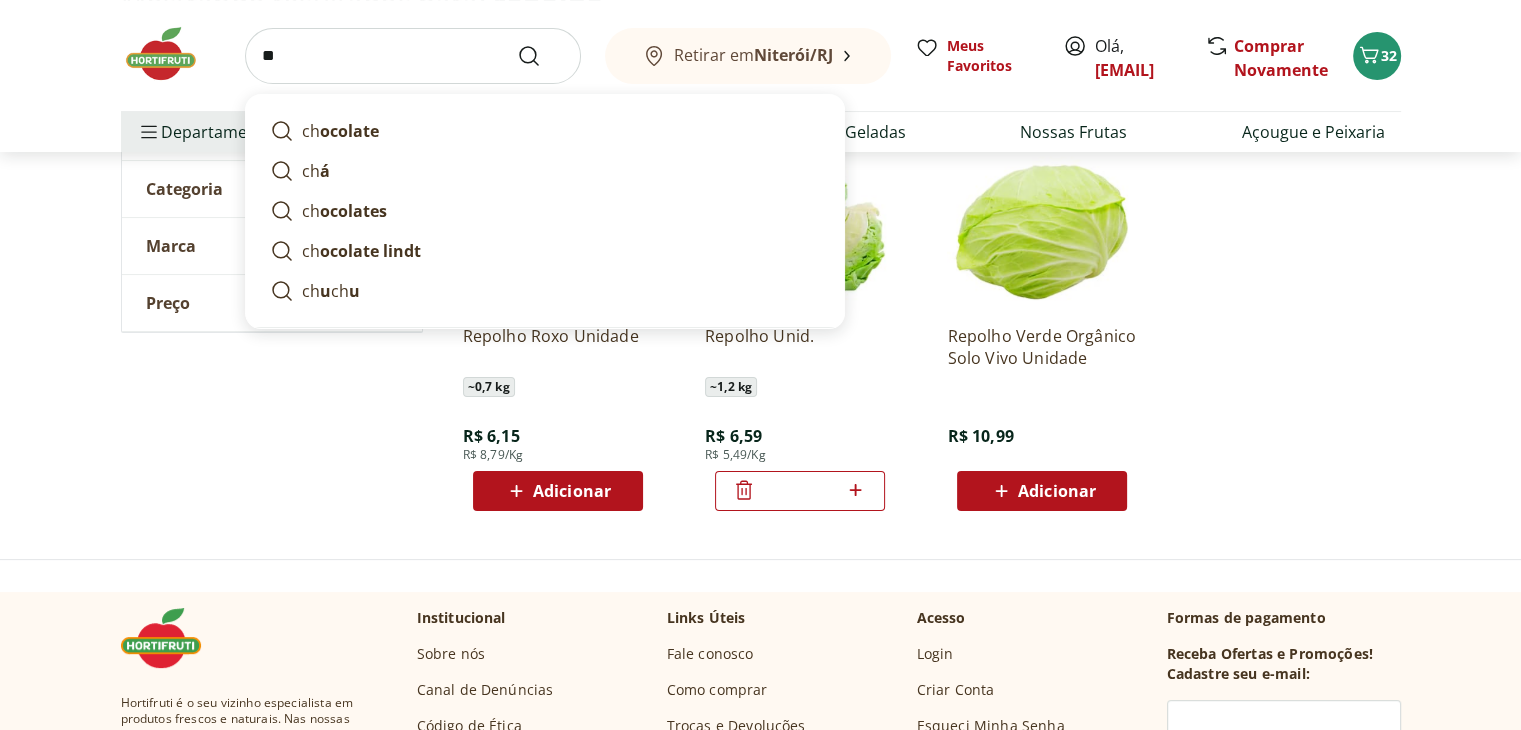 type on "*" 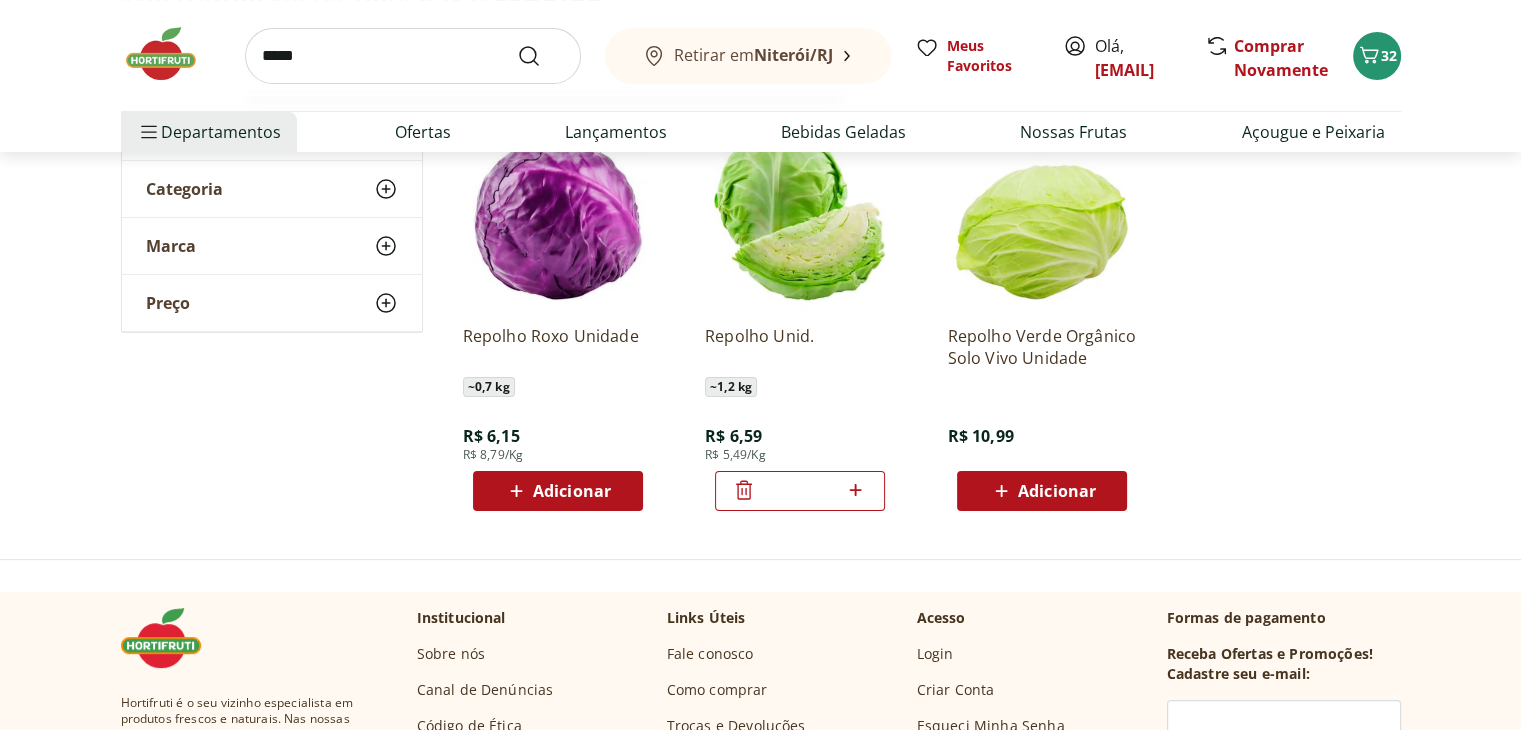 type on "*****" 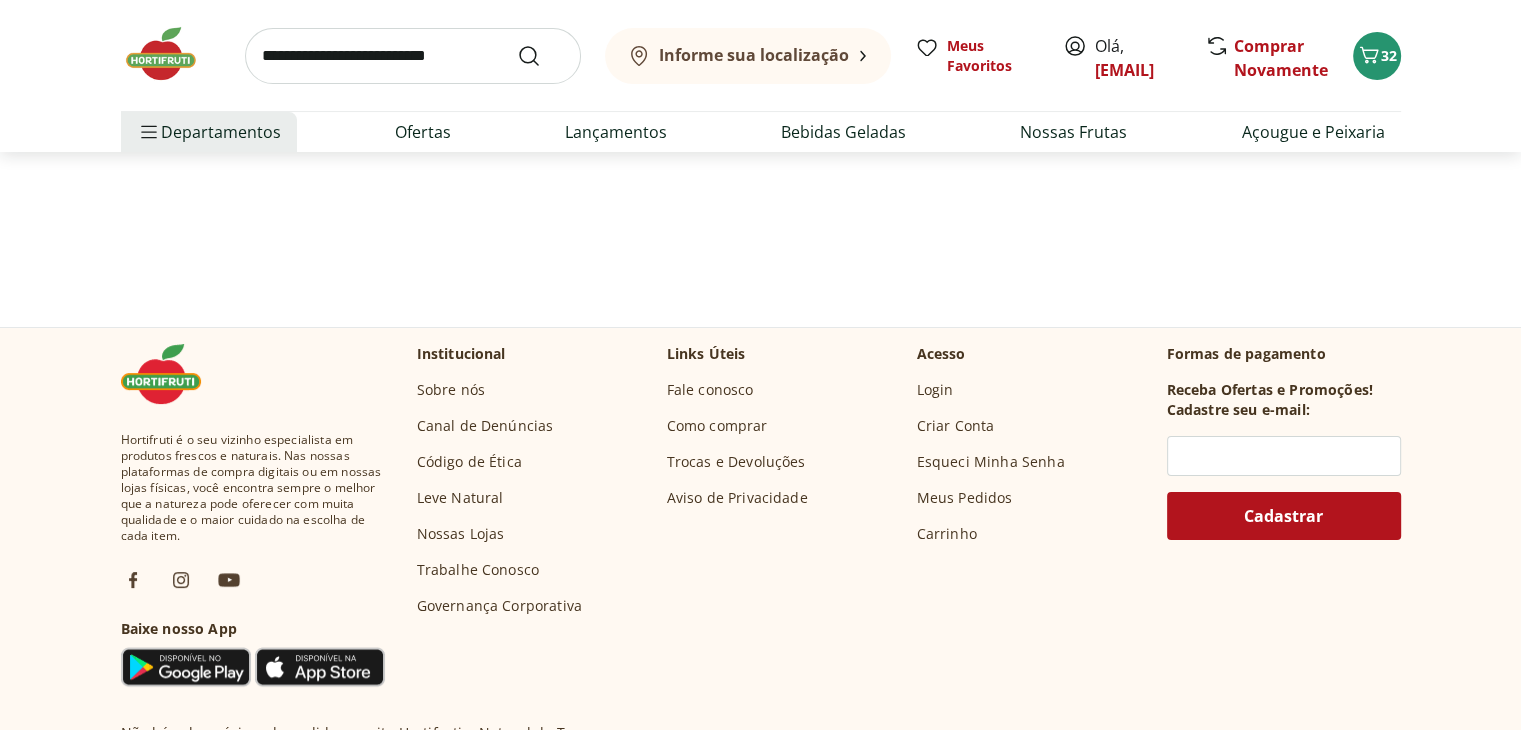 scroll, scrollTop: 0, scrollLeft: 0, axis: both 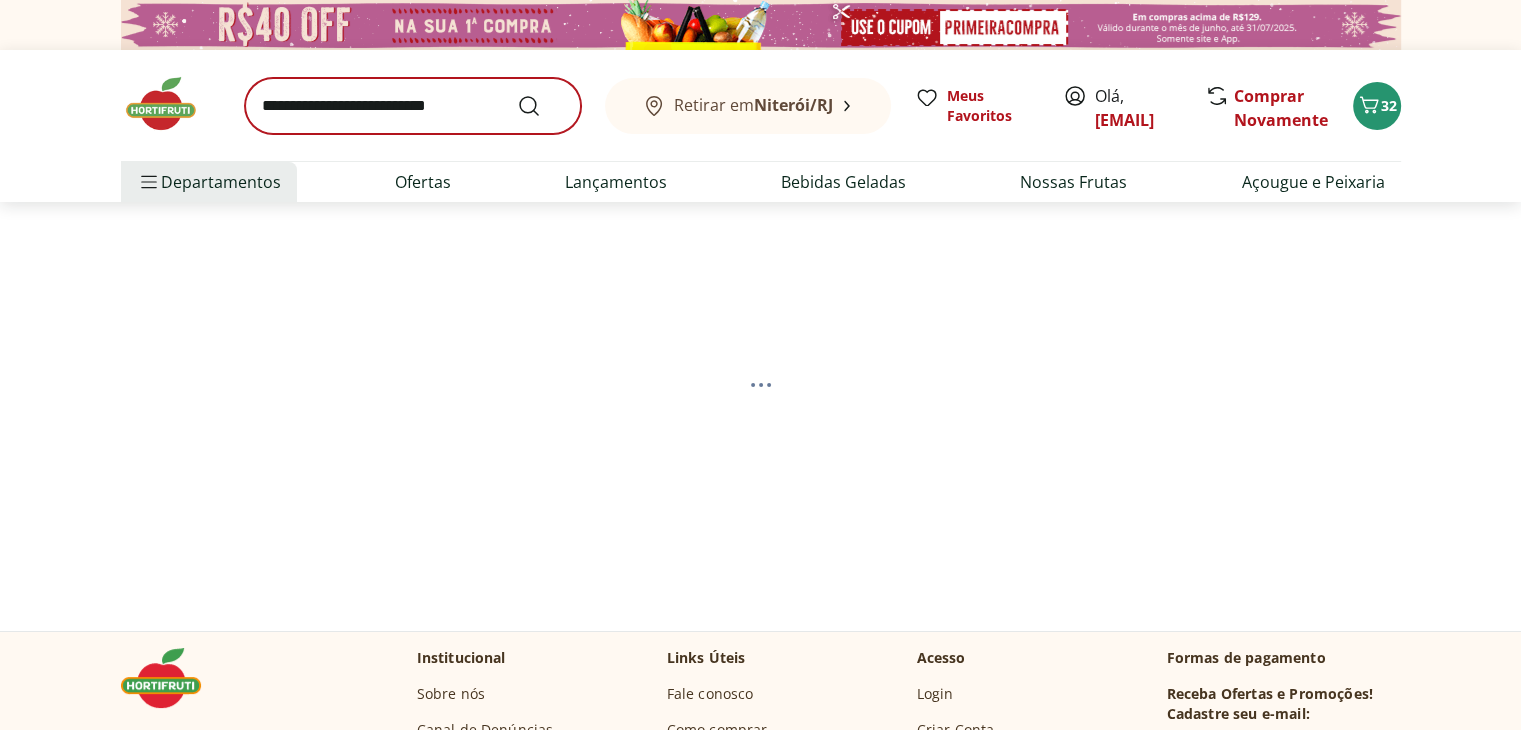 select on "**********" 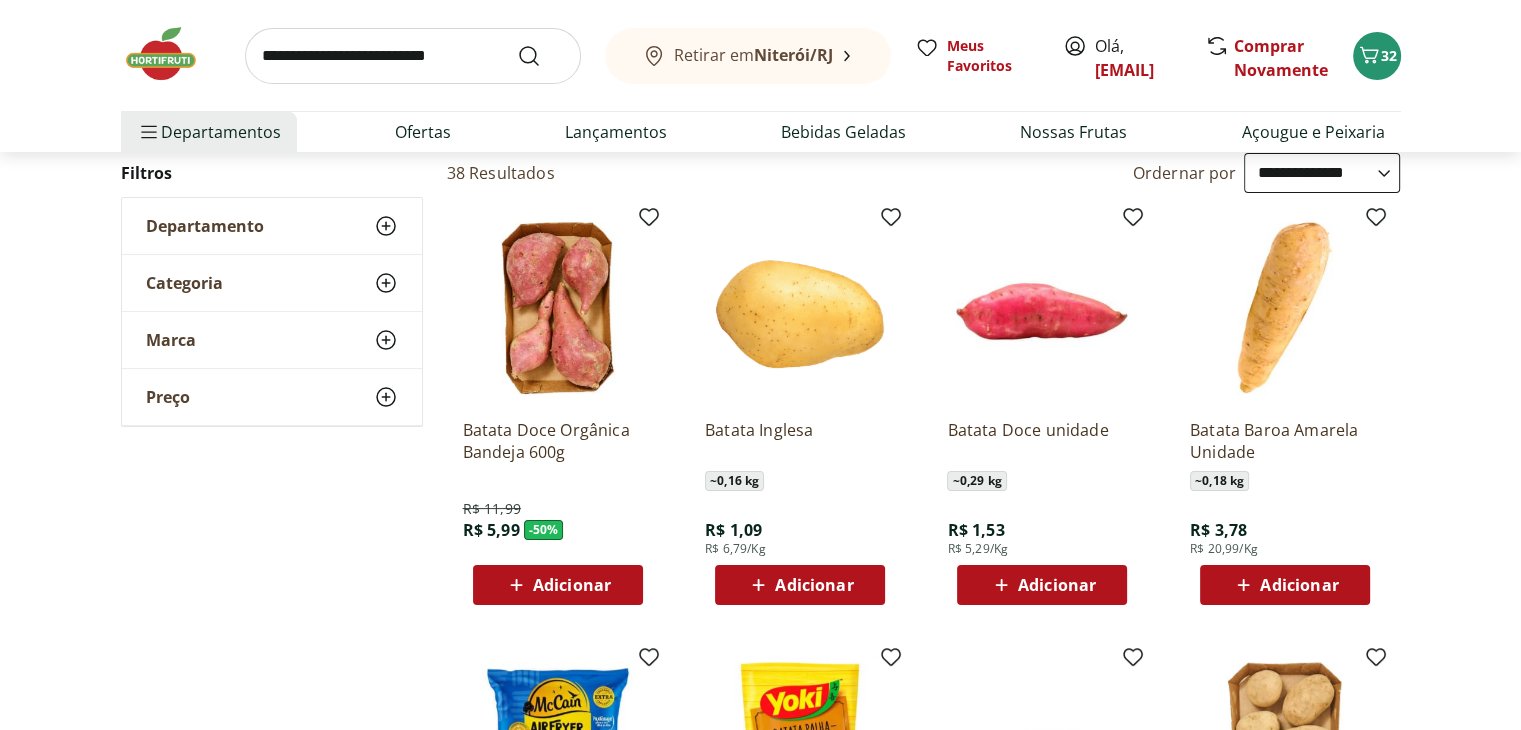 scroll, scrollTop: 207, scrollLeft: 0, axis: vertical 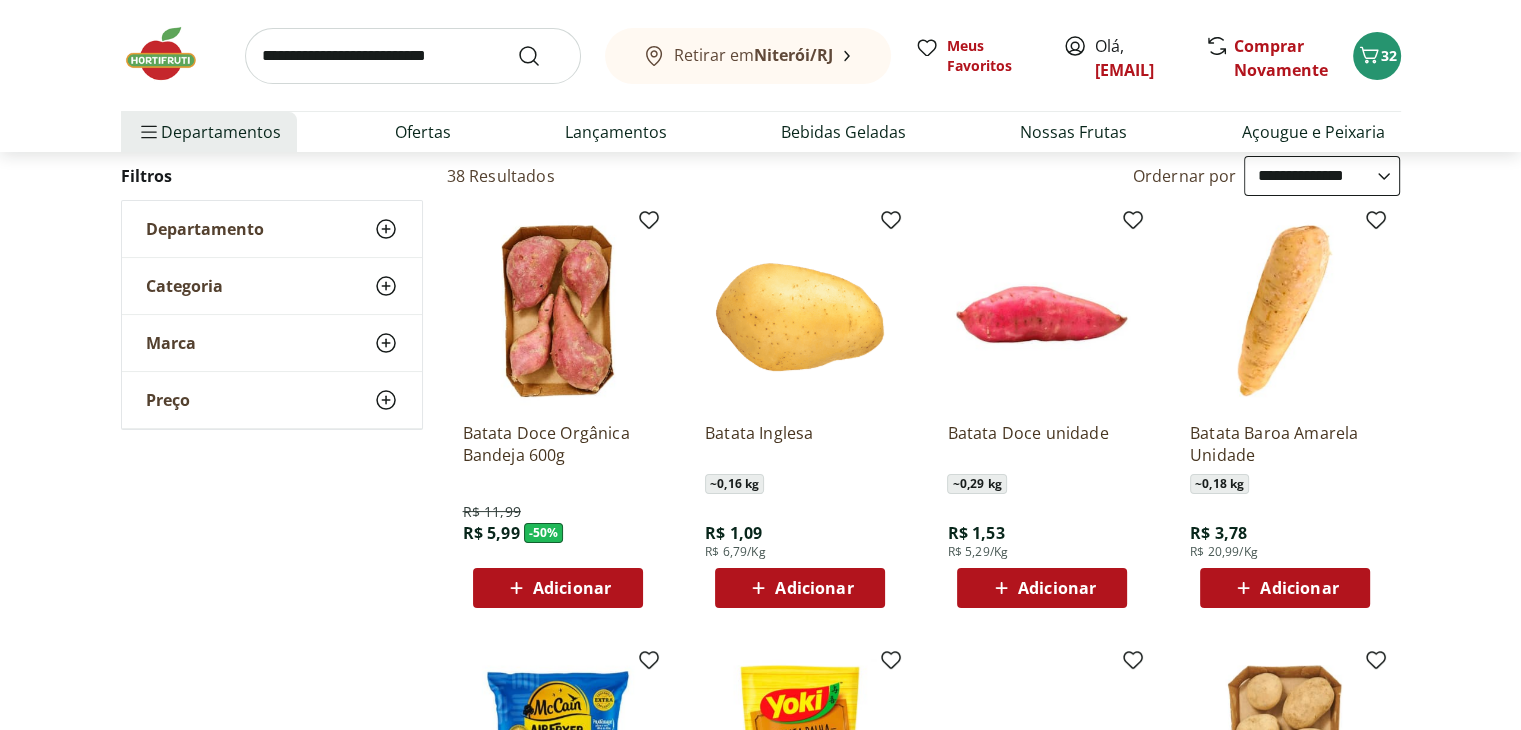 click on "Adicionar" at bounding box center (1285, 588) 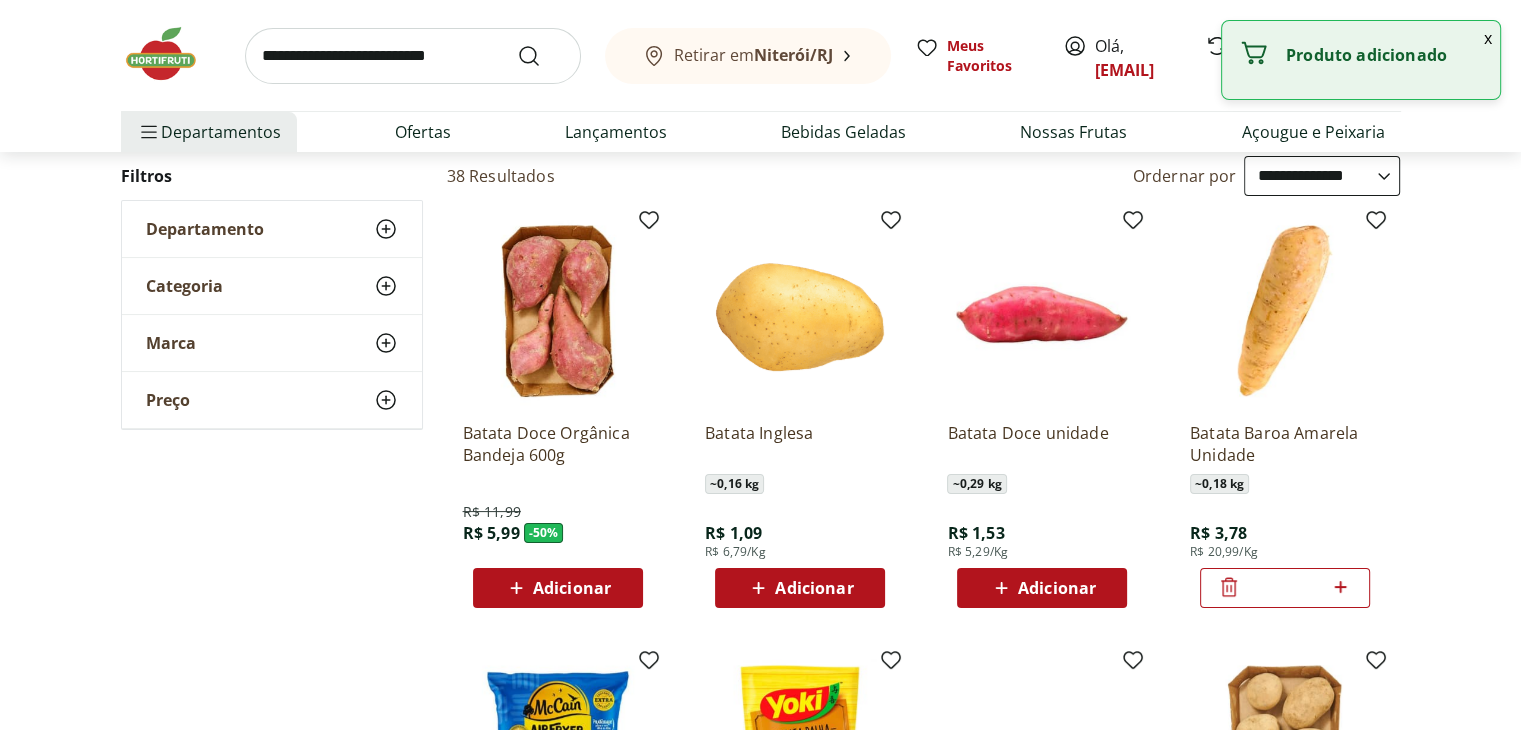 click 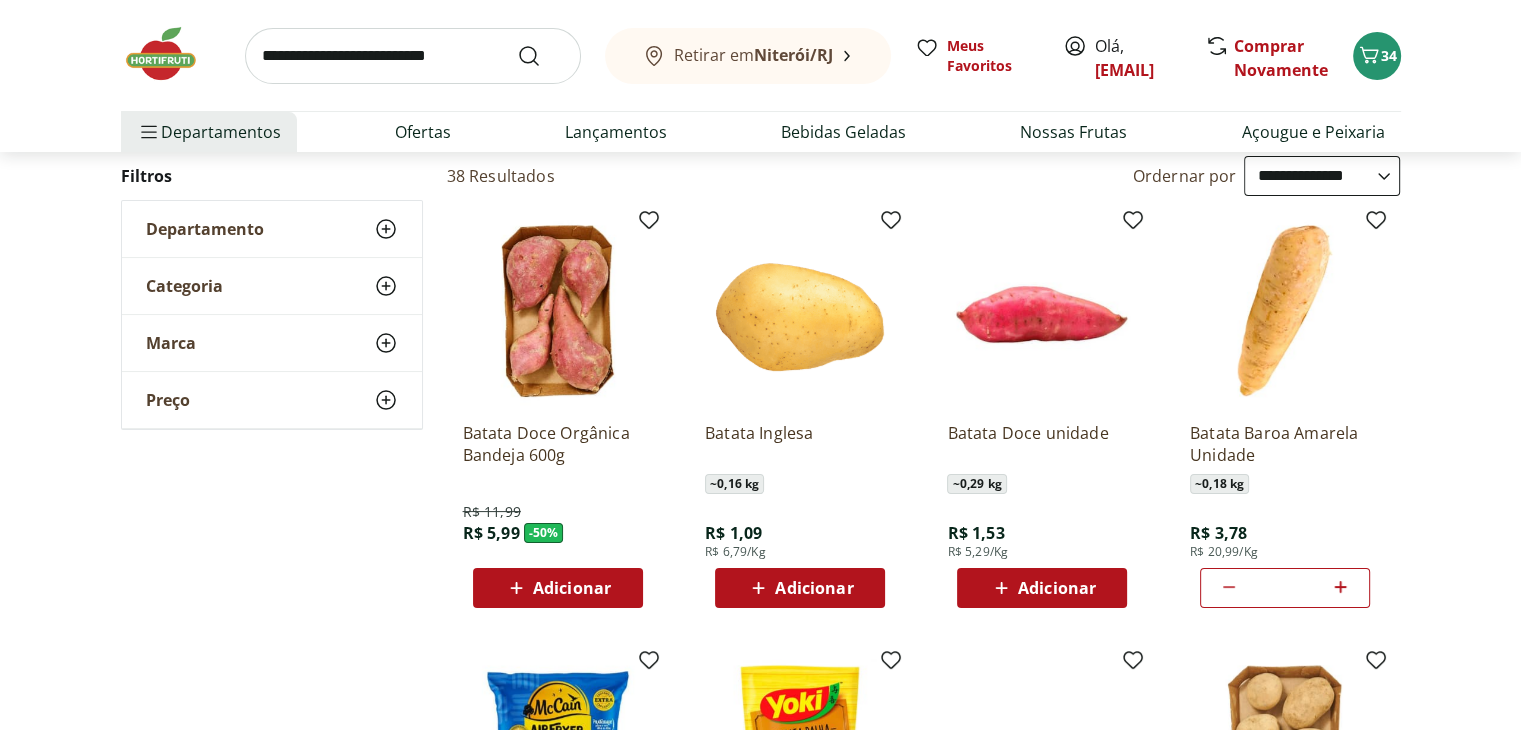 click 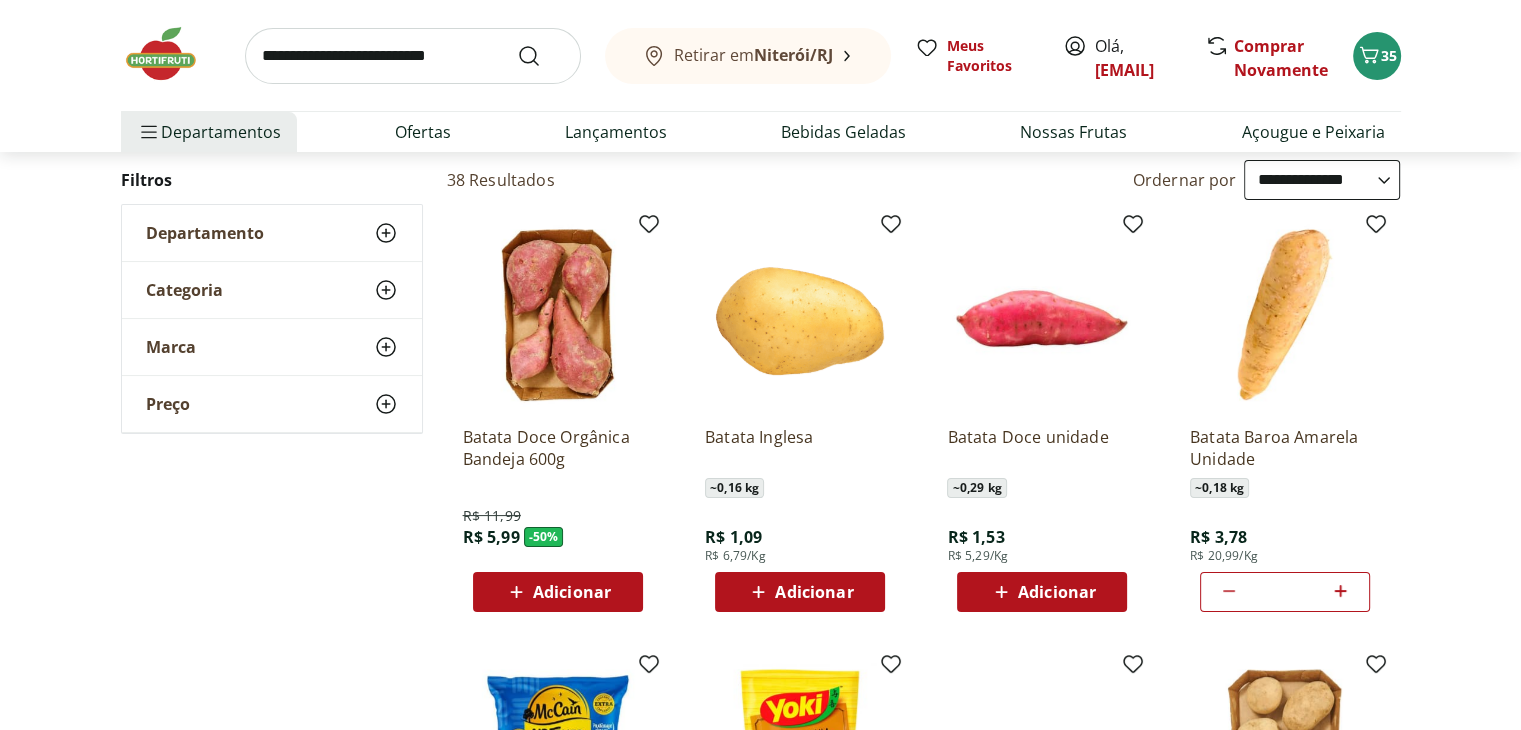 scroll, scrollTop: 204, scrollLeft: 0, axis: vertical 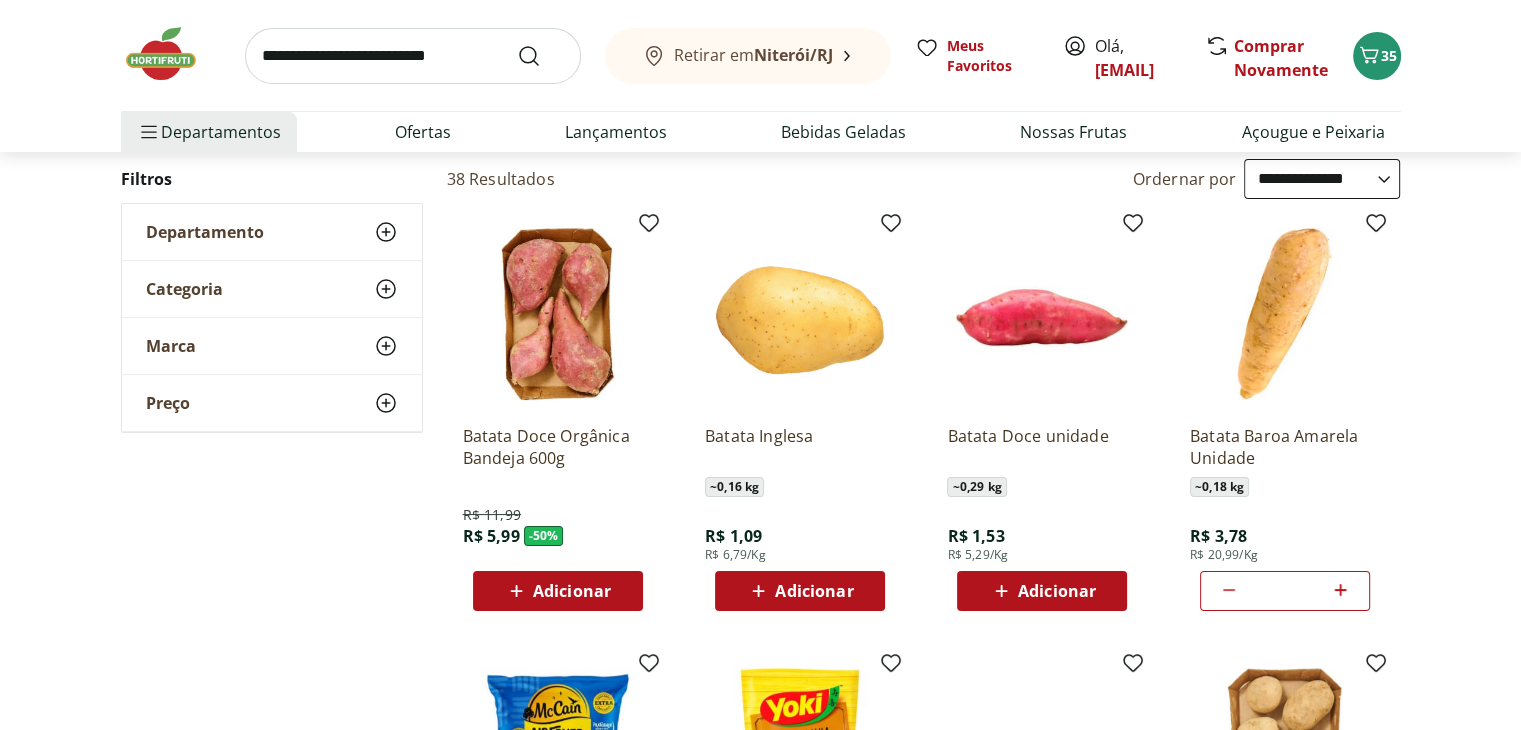 click 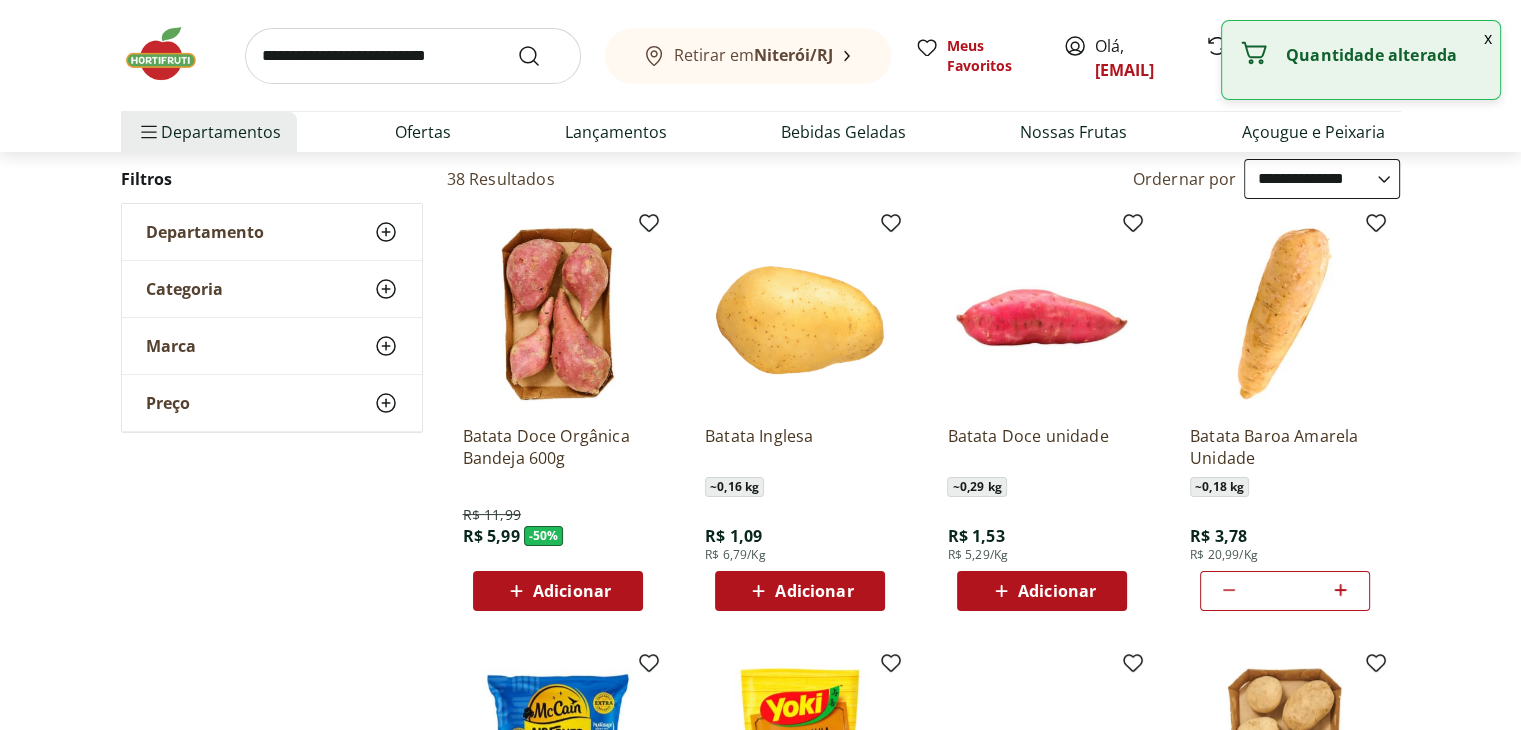 click at bounding box center [413, 56] 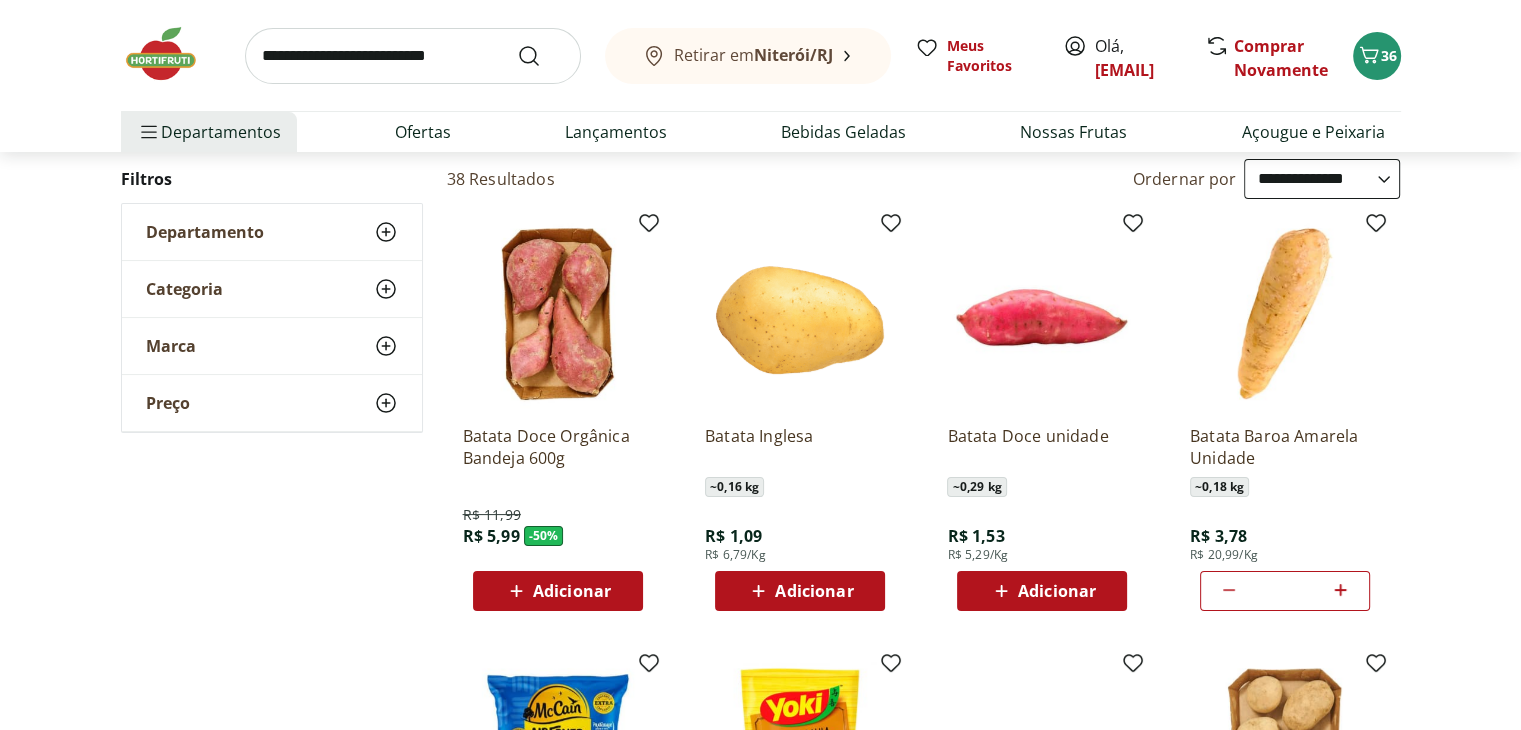 click on "**********" at bounding box center [761, 885] 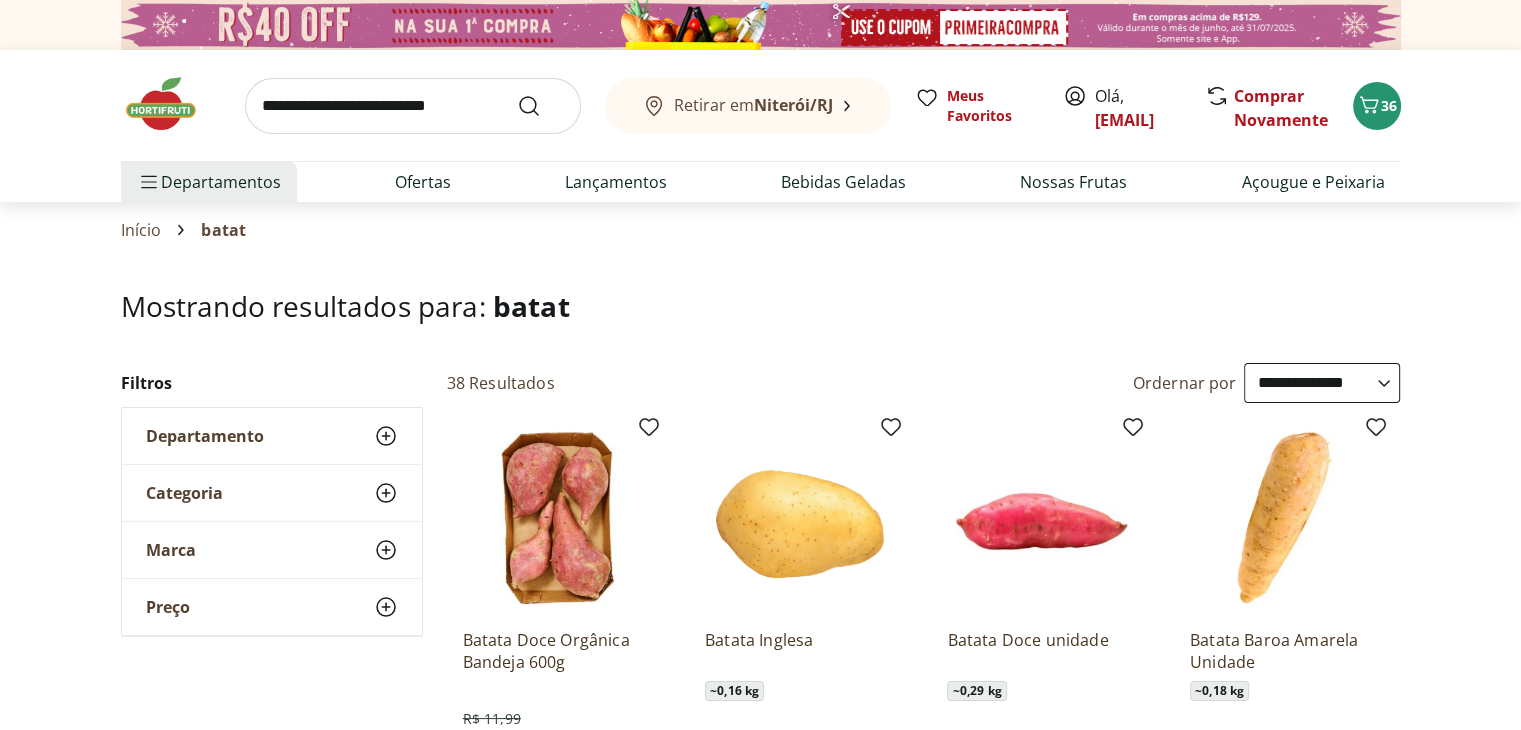 scroll, scrollTop: 180, scrollLeft: 0, axis: vertical 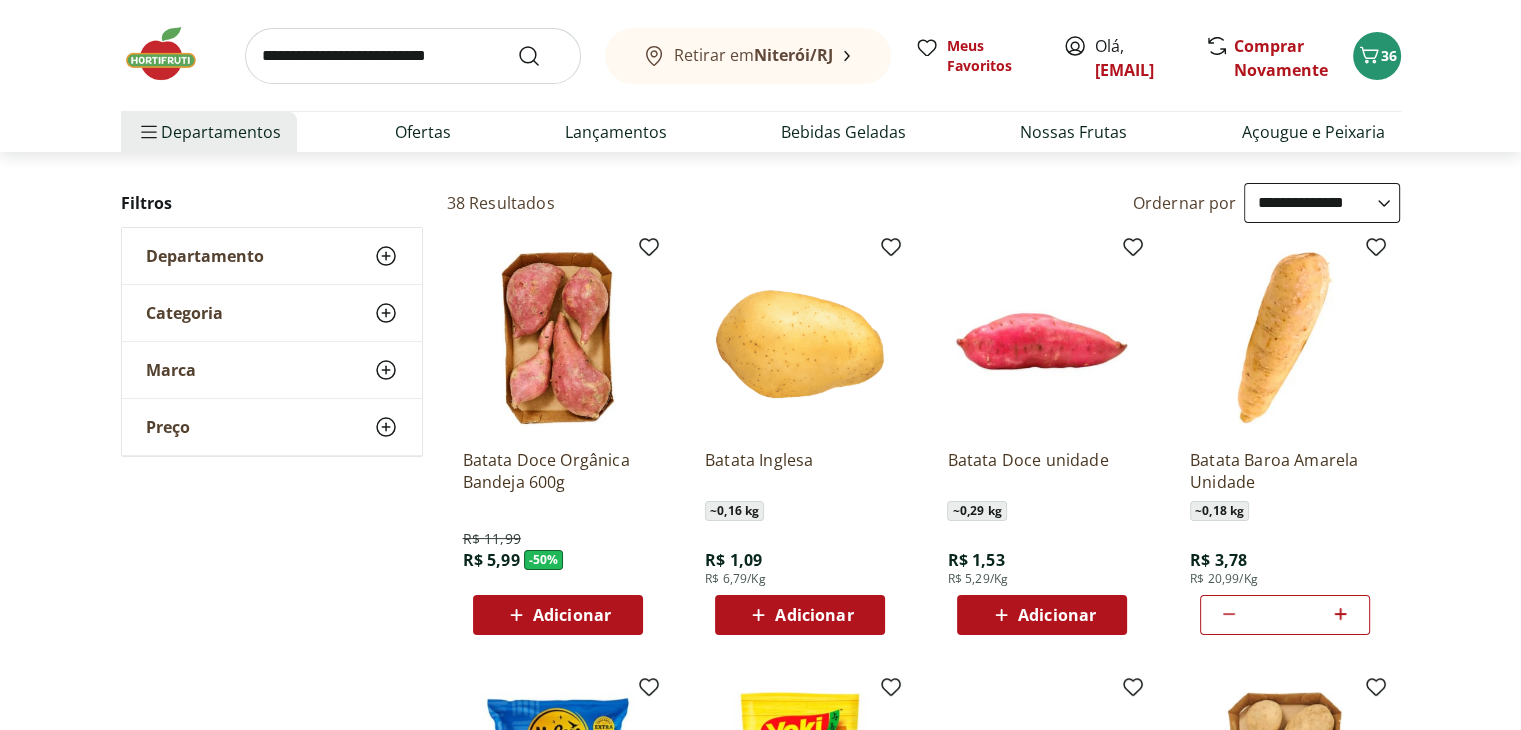click on "Adicionar" at bounding box center (800, 615) 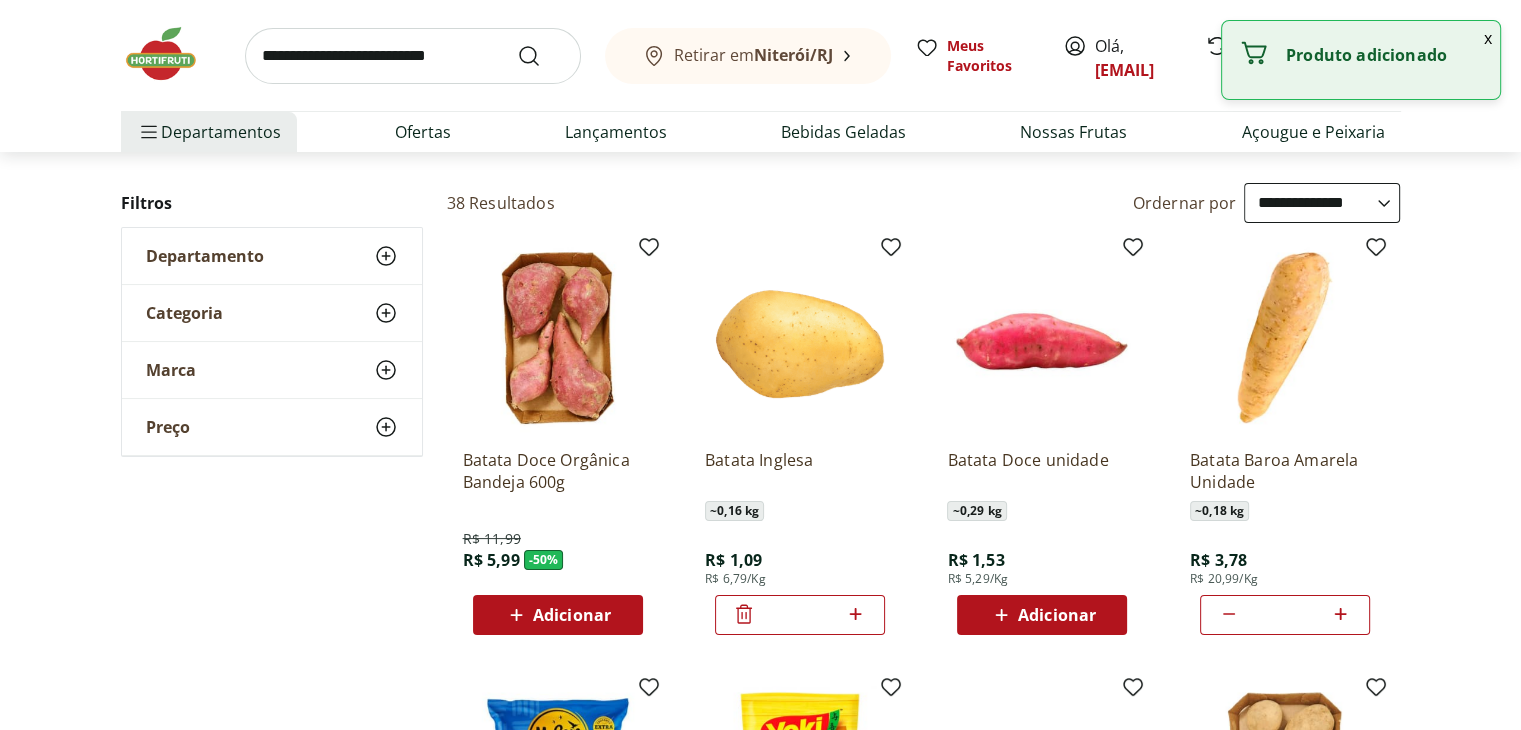 click 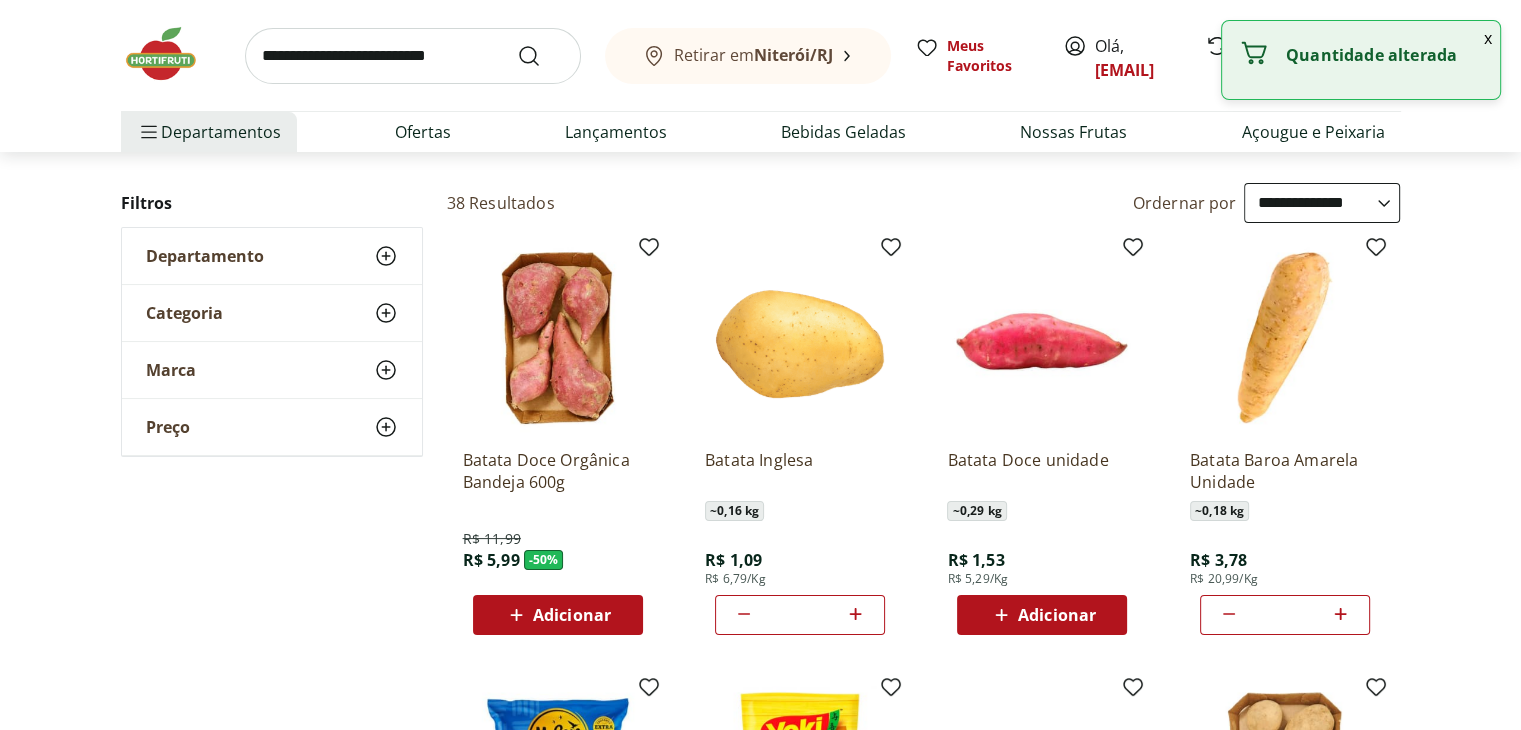 click 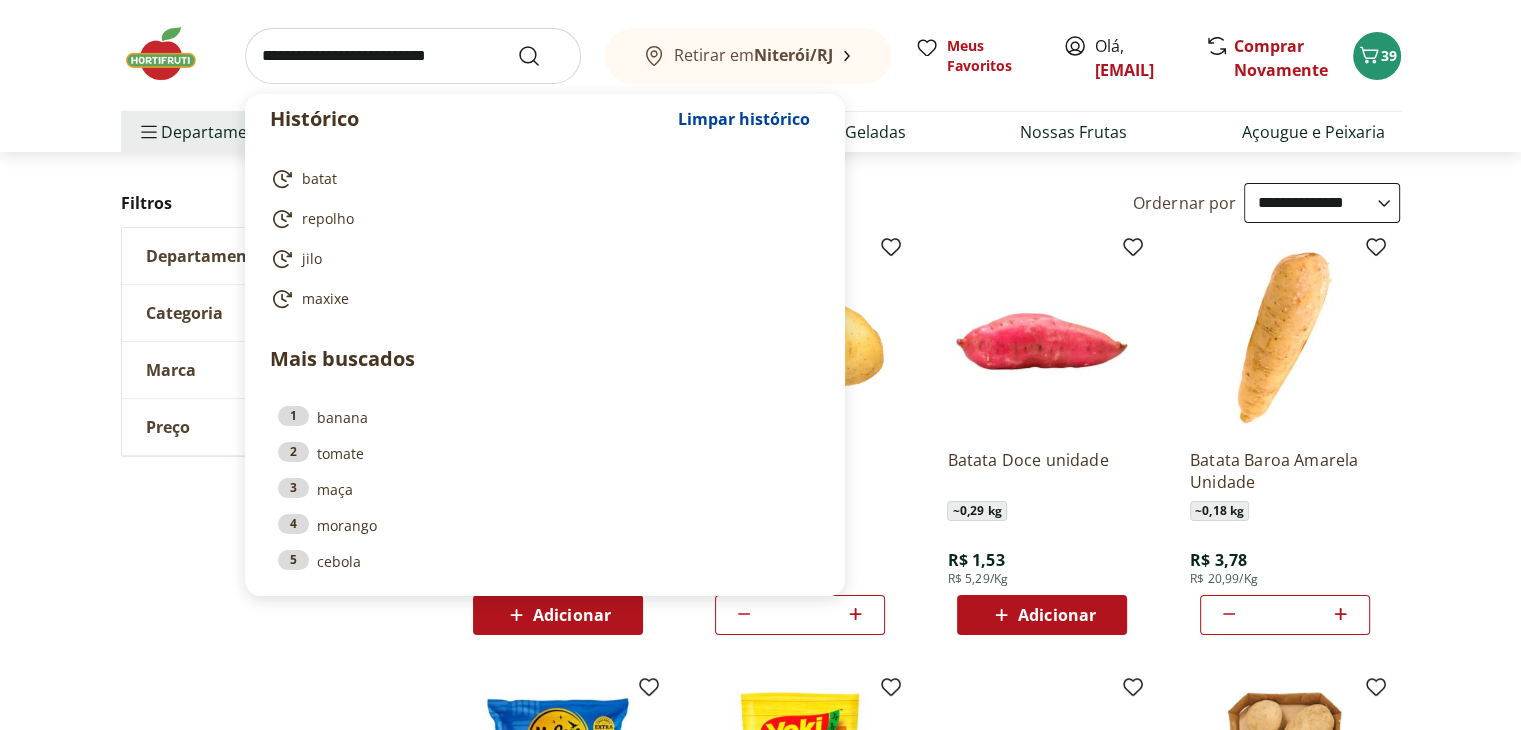 click at bounding box center [413, 56] 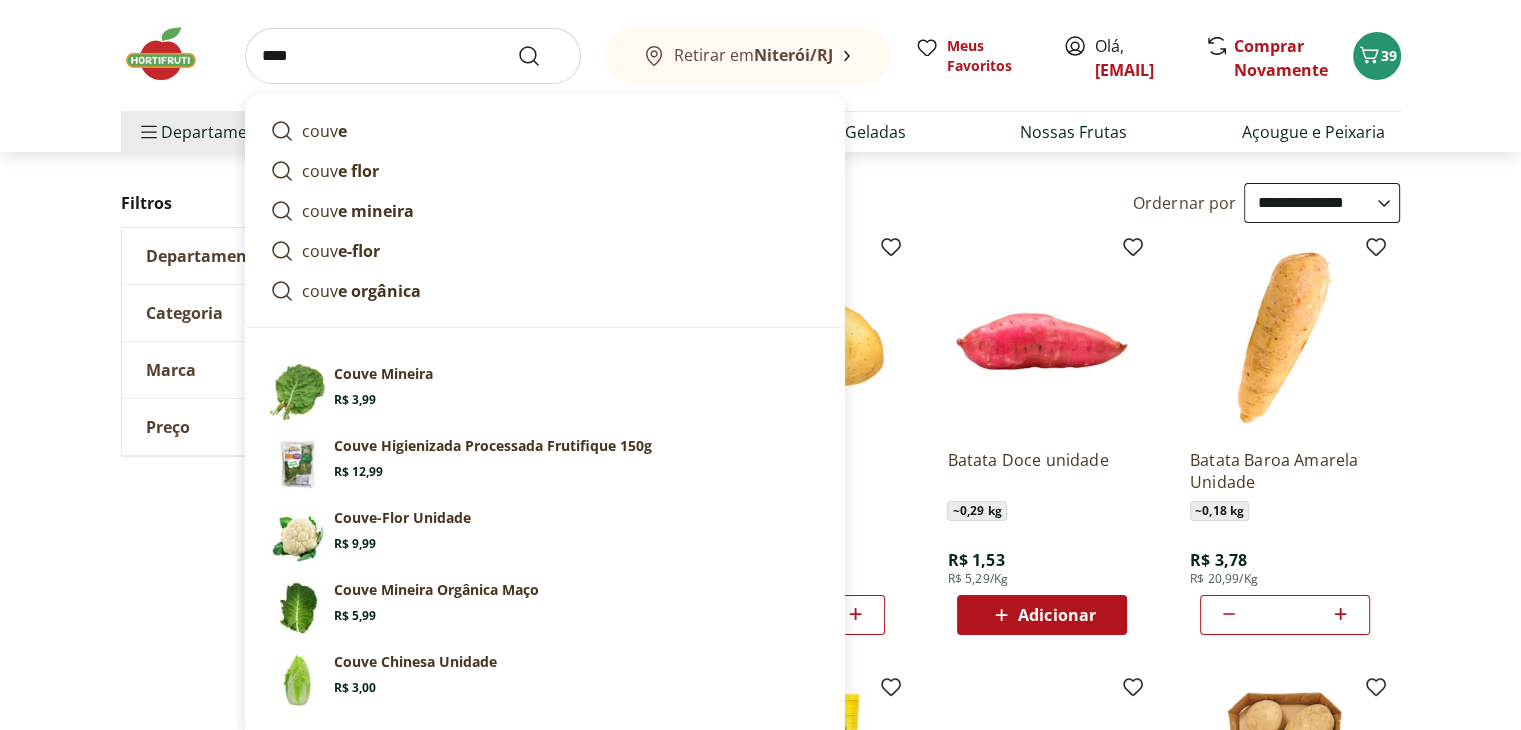 type on "*****" 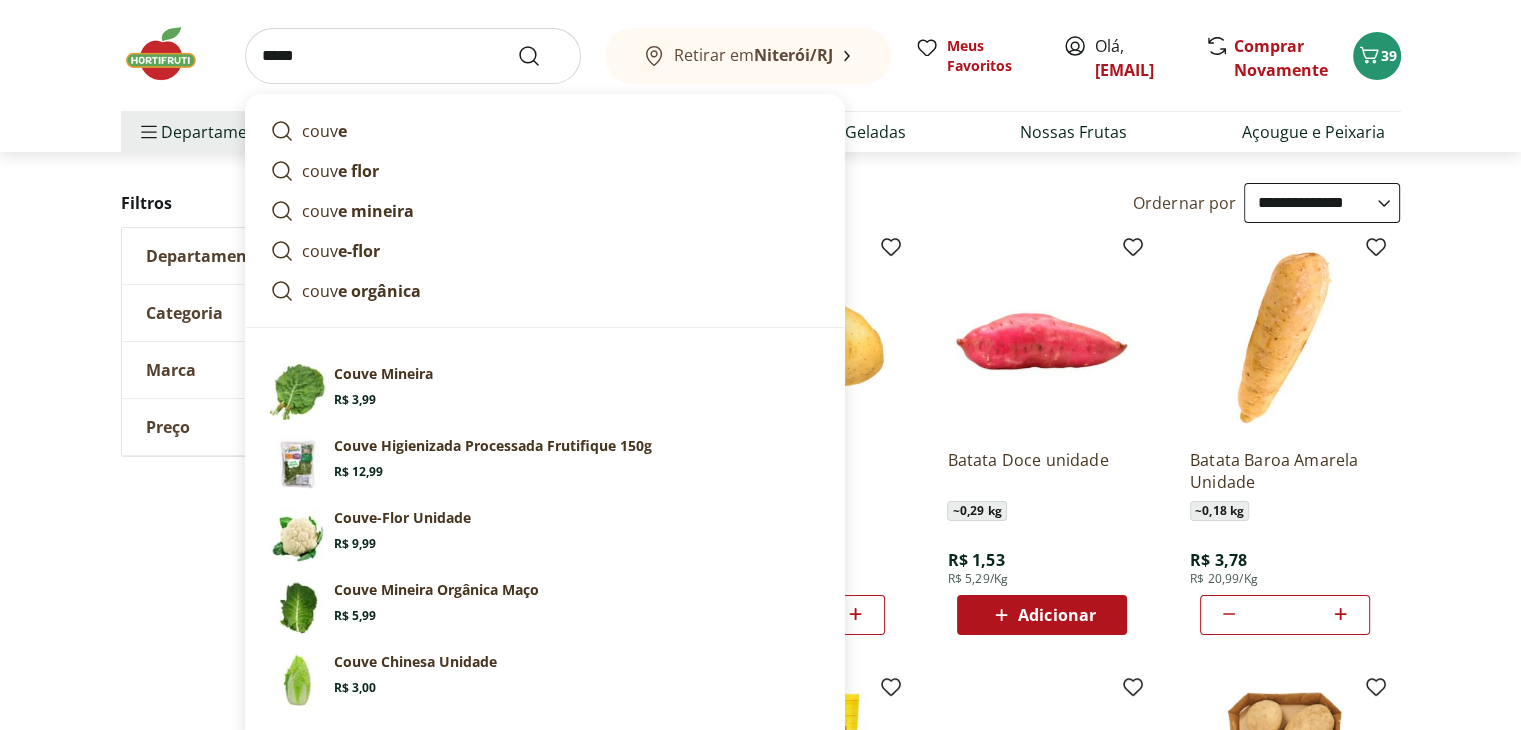 click at bounding box center [541, 56] 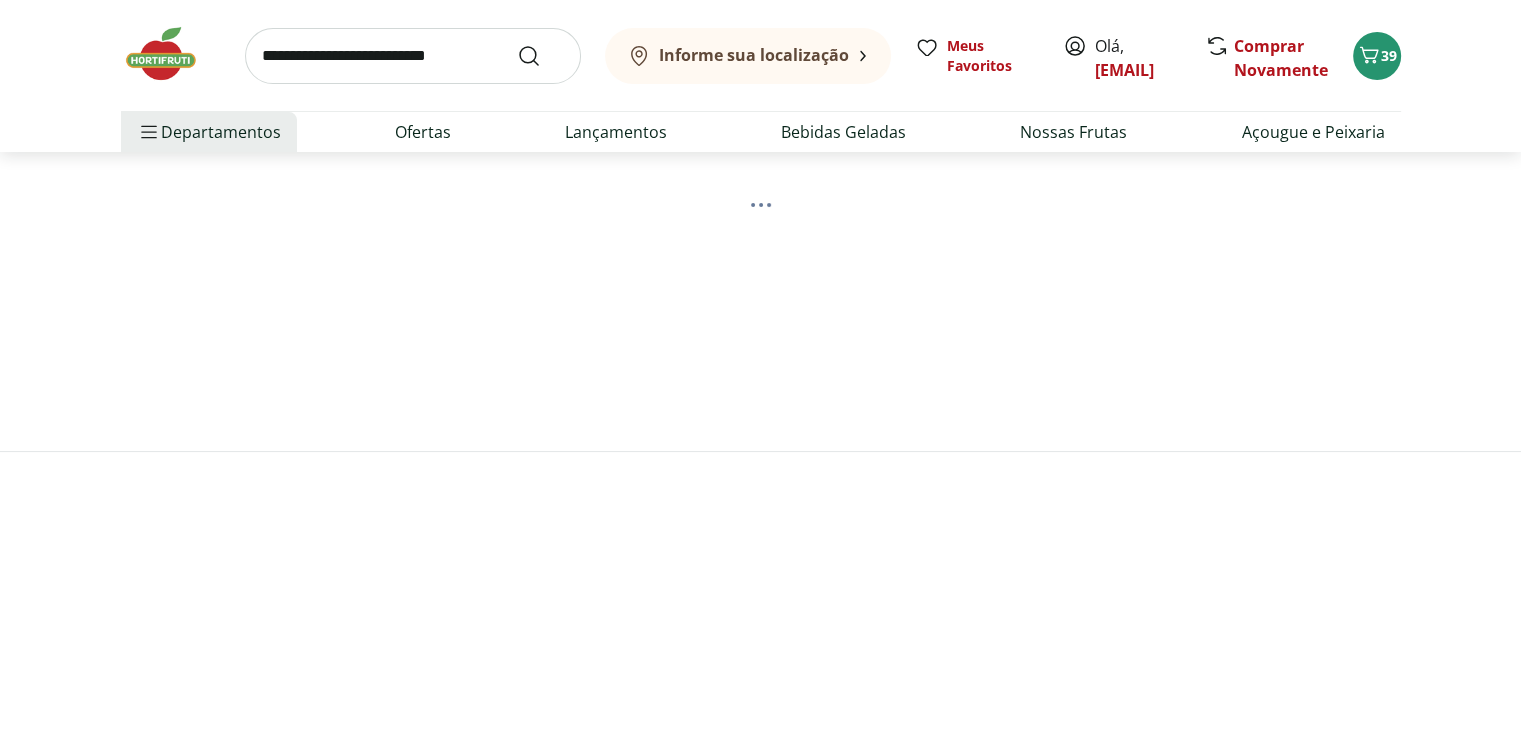 scroll, scrollTop: 0, scrollLeft: 0, axis: both 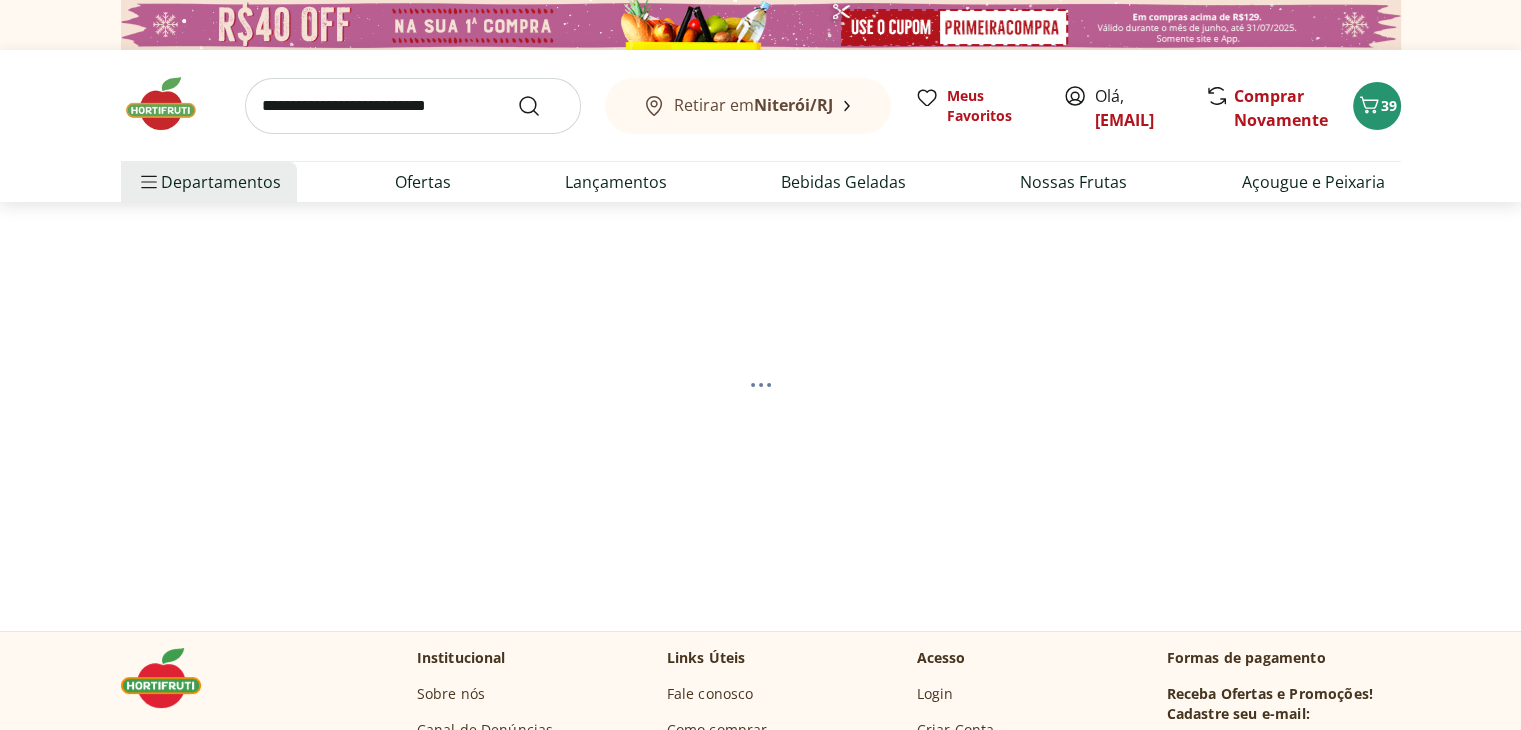 select on "**********" 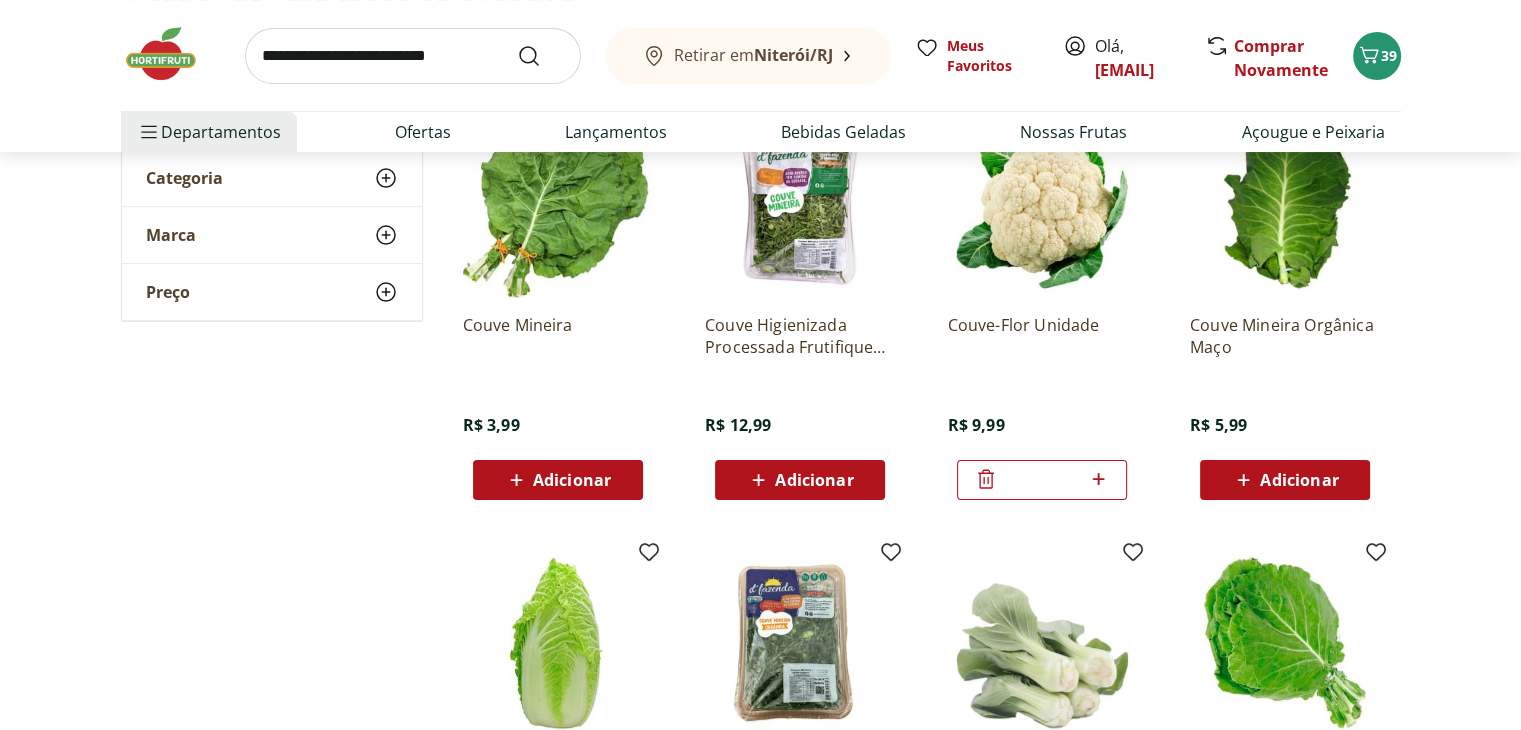 scroll, scrollTop: 316, scrollLeft: 0, axis: vertical 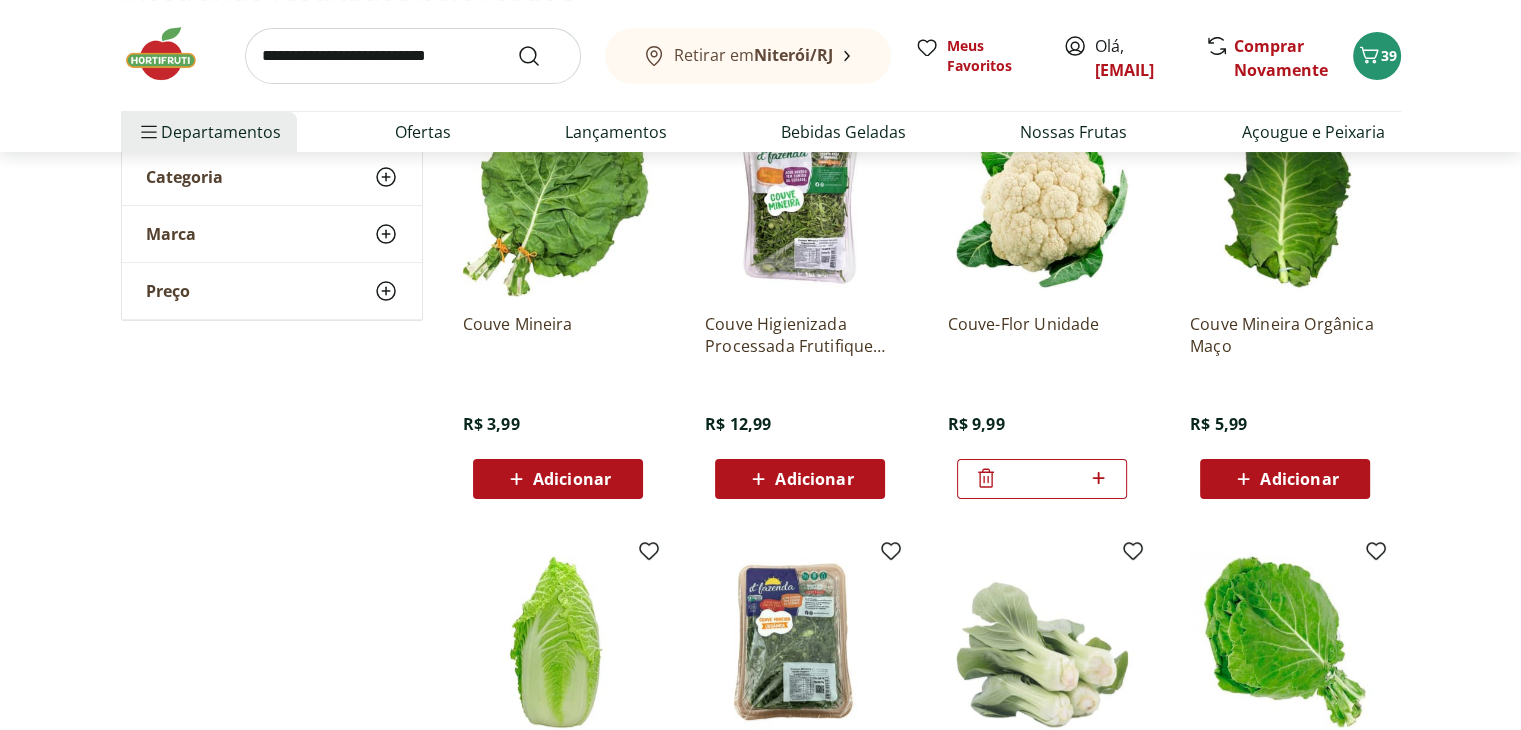click on "Adicionar" at bounding box center (557, 479) 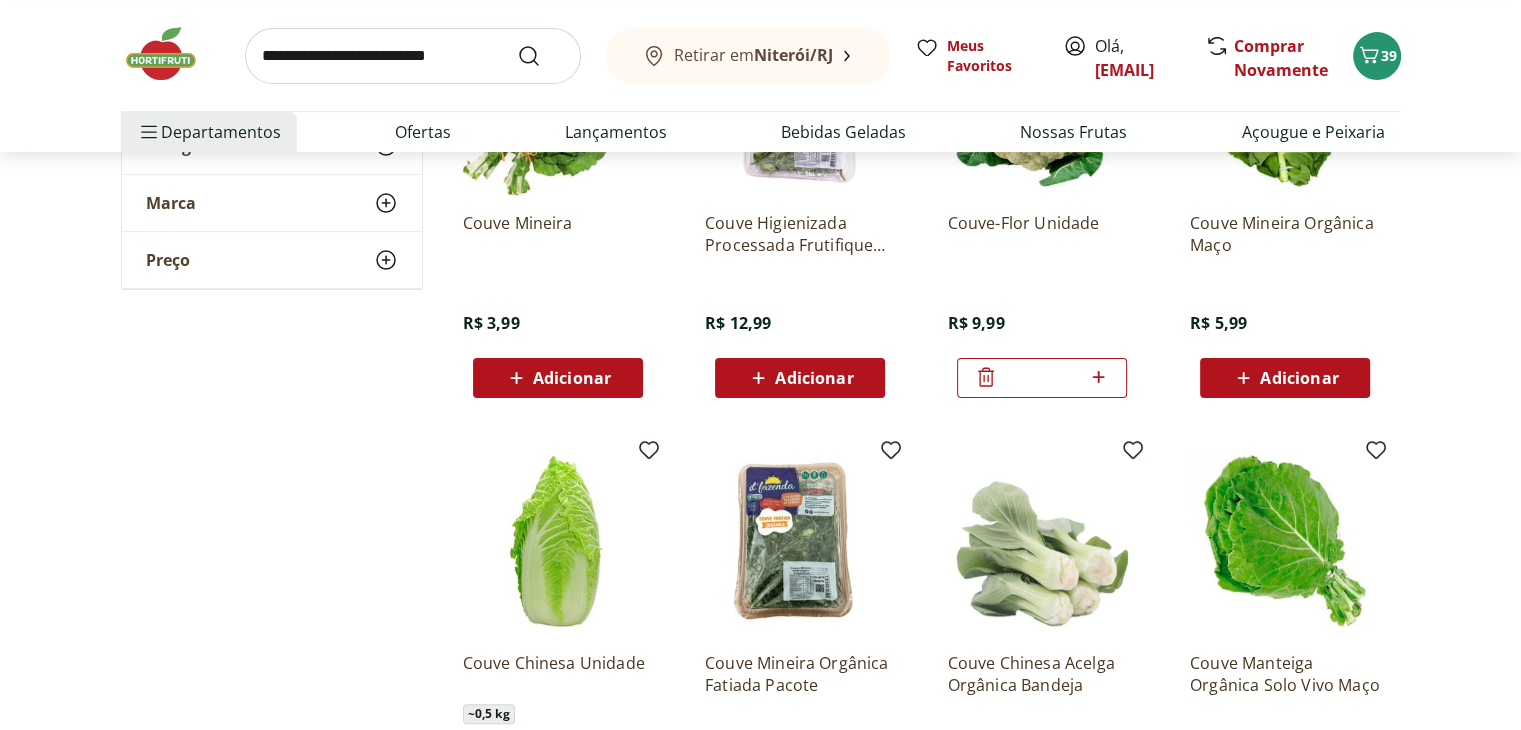 scroll, scrollTop: 413, scrollLeft: 0, axis: vertical 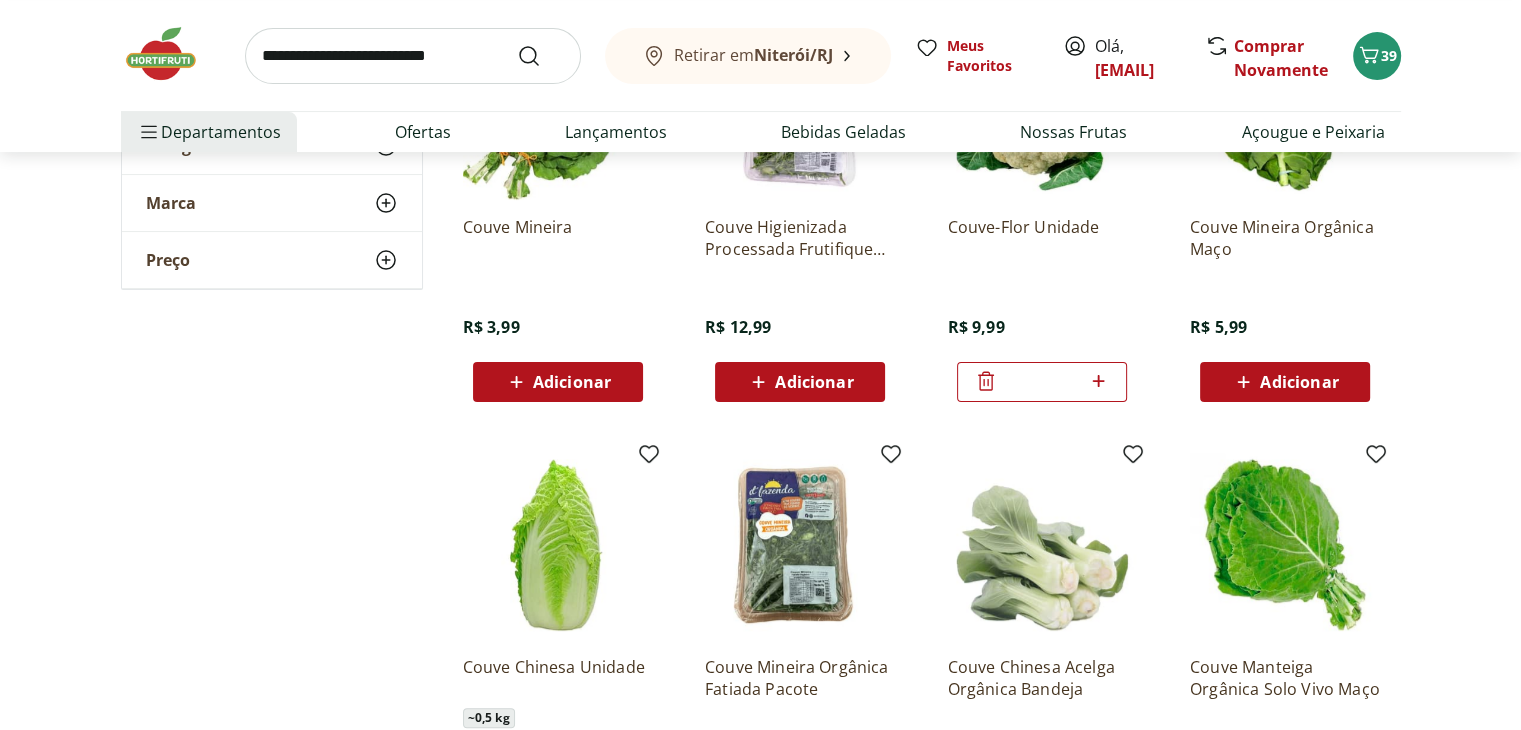 click on "Adicionar" at bounding box center (572, 382) 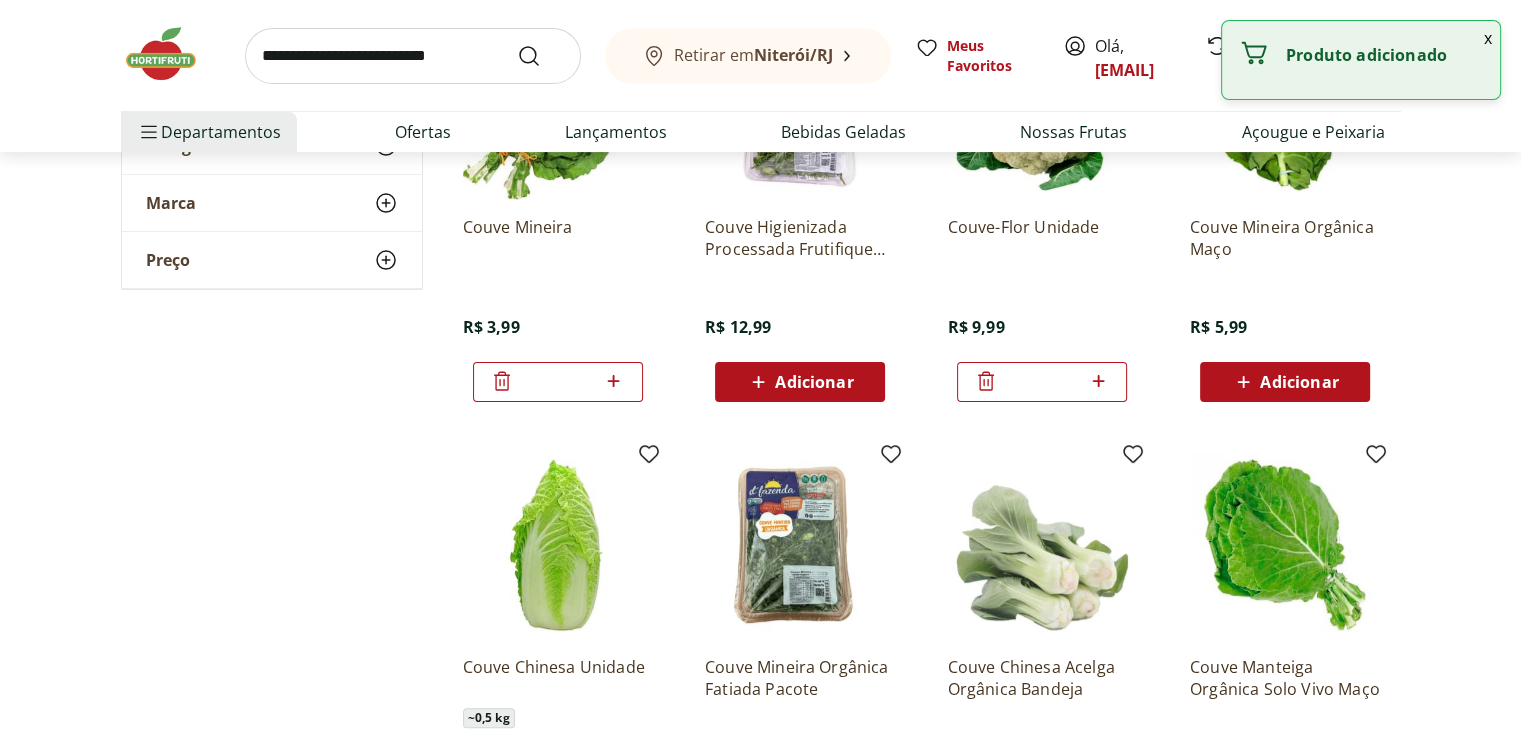 click 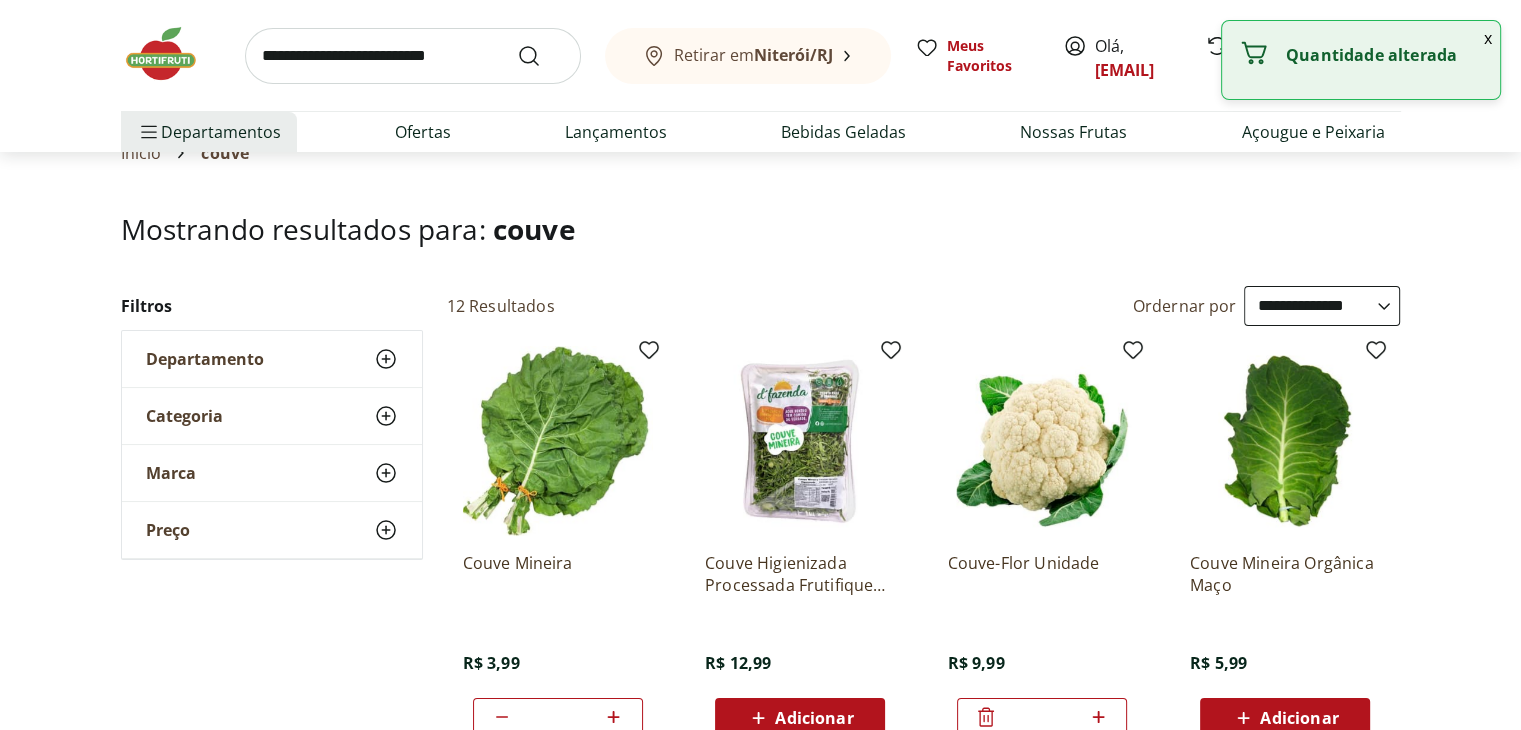 scroll, scrollTop: 0, scrollLeft: 0, axis: both 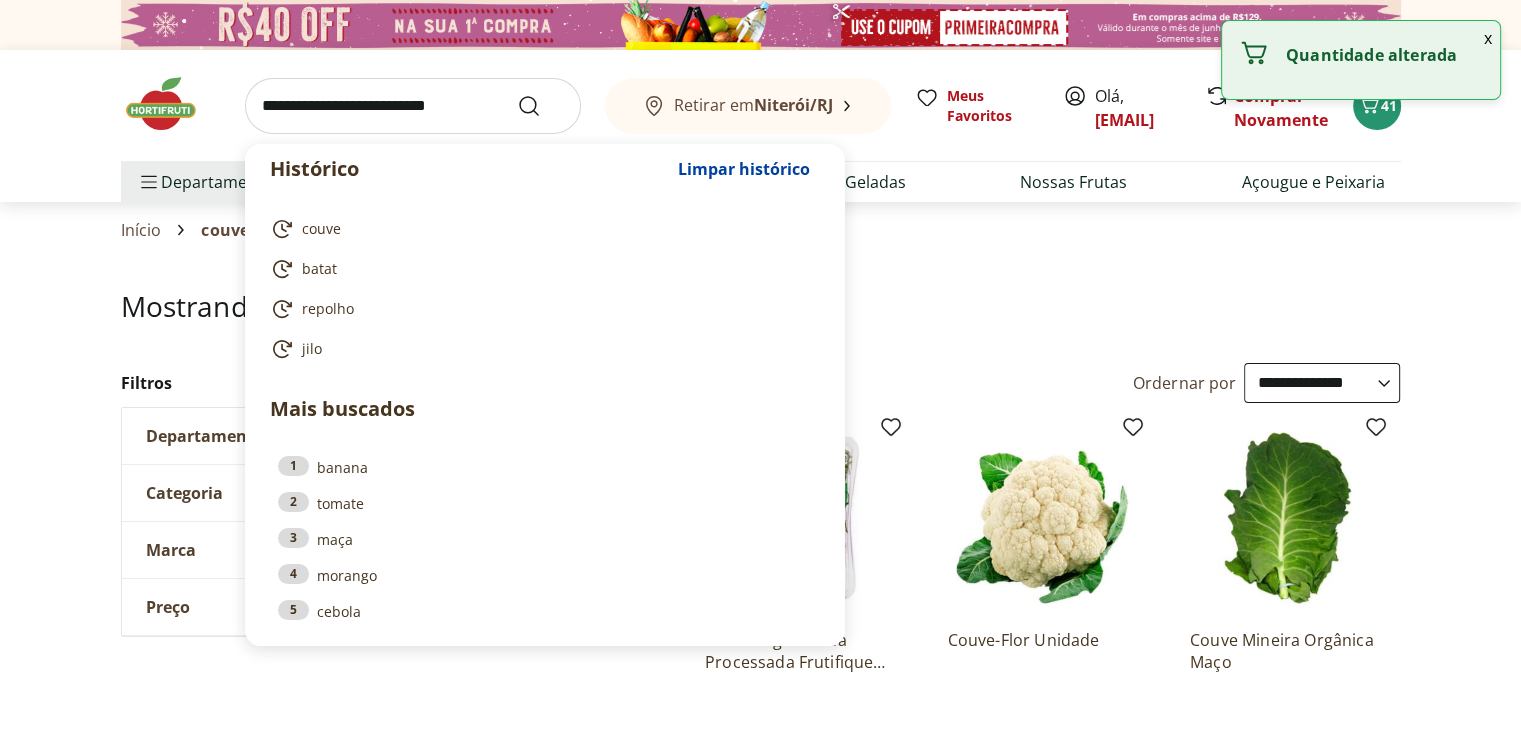 click at bounding box center [413, 106] 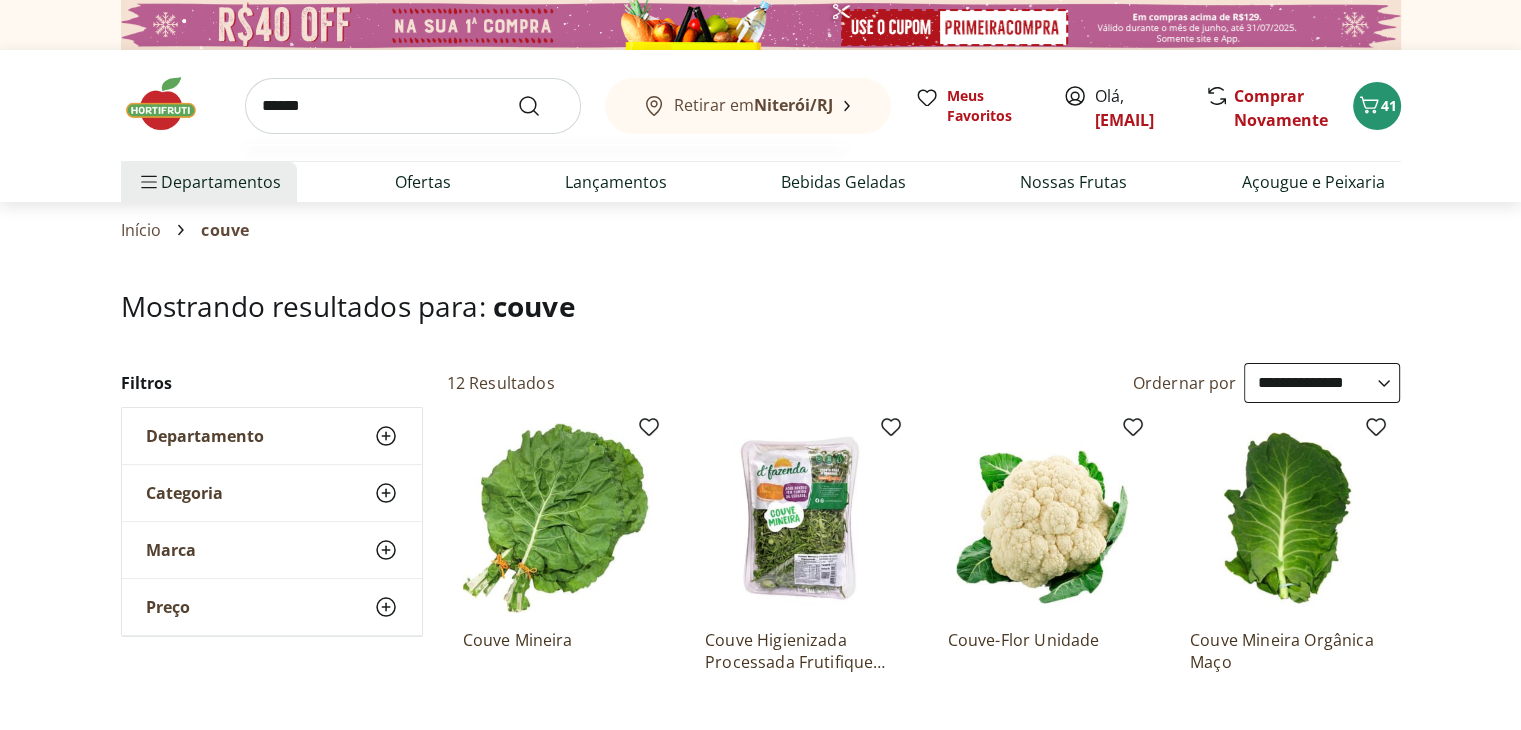 type on "******" 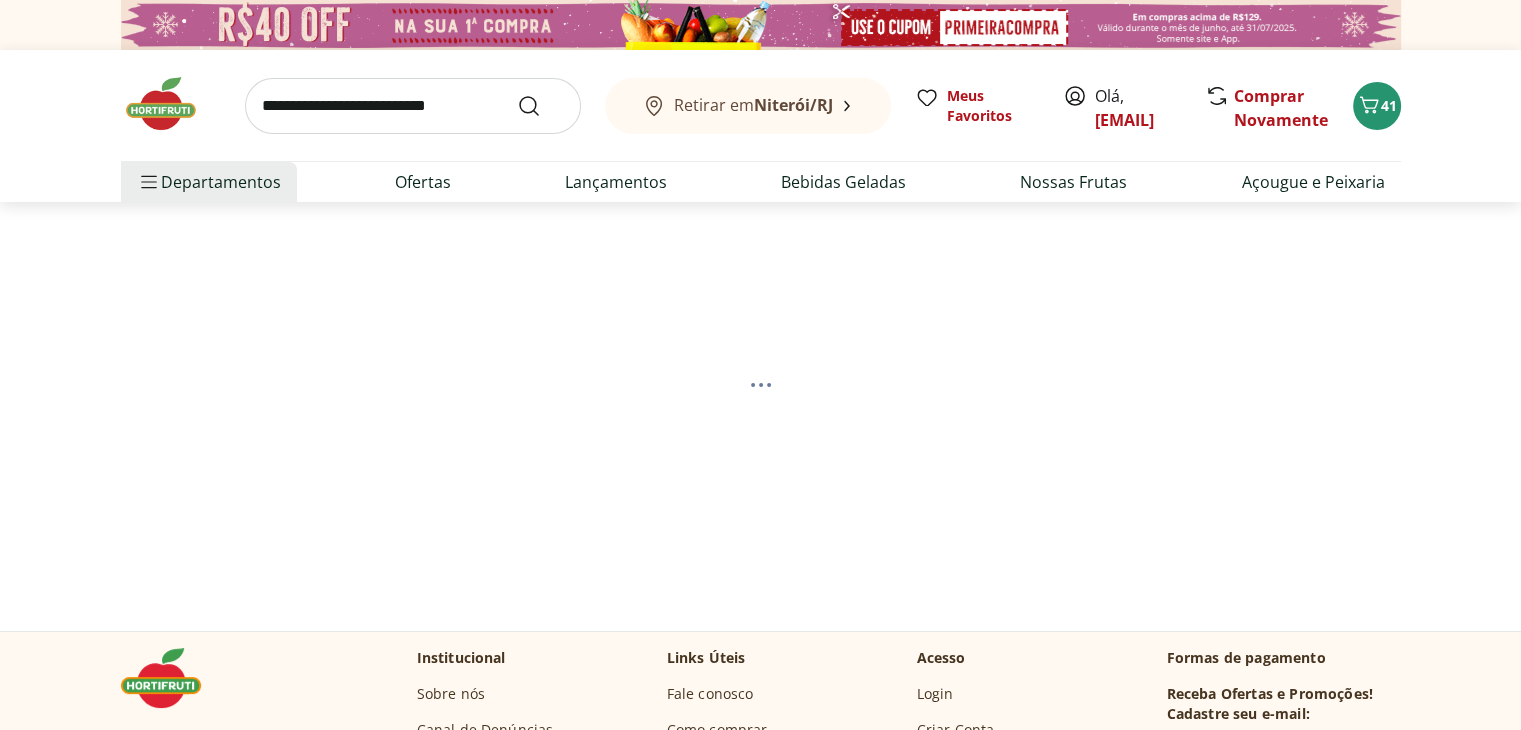 select on "**********" 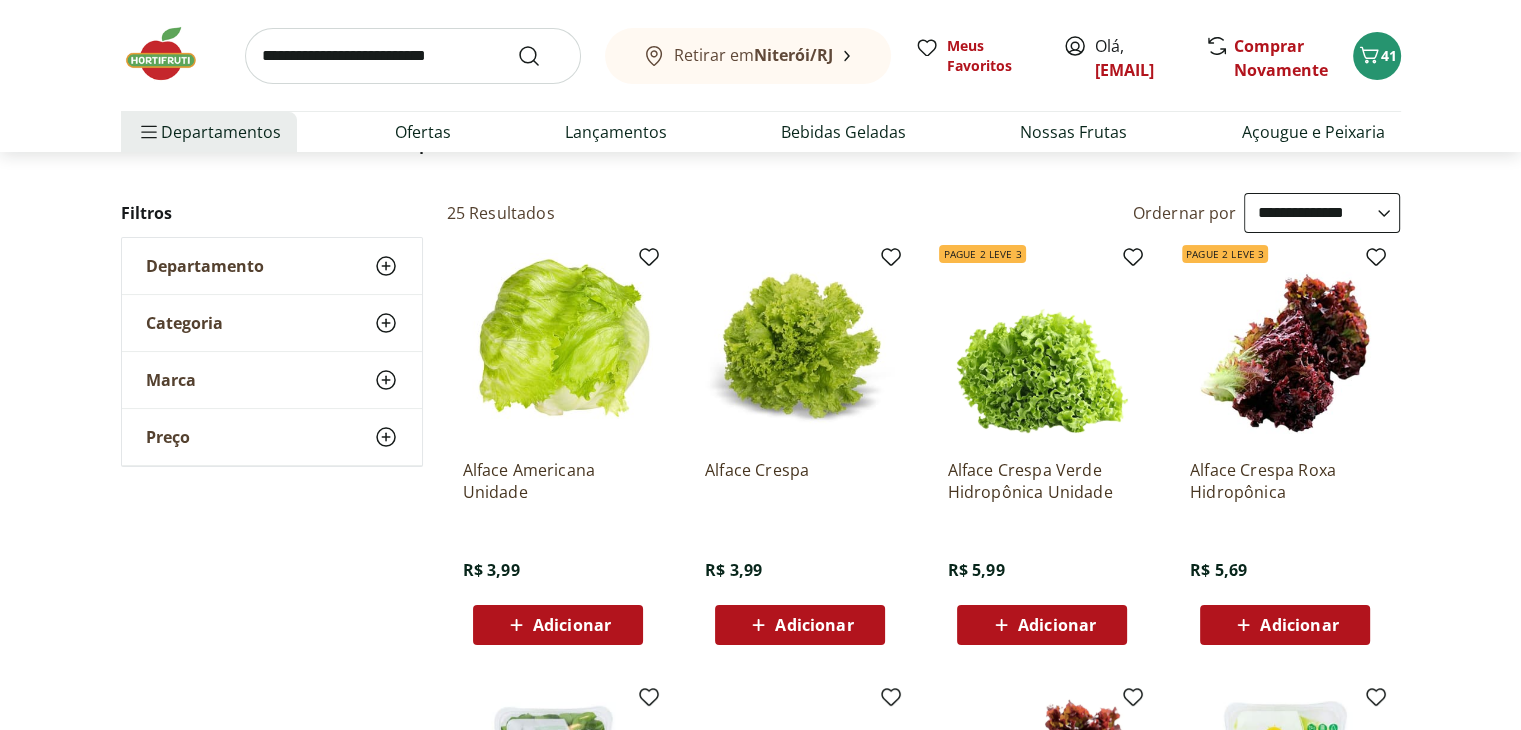 scroll, scrollTop: 171, scrollLeft: 0, axis: vertical 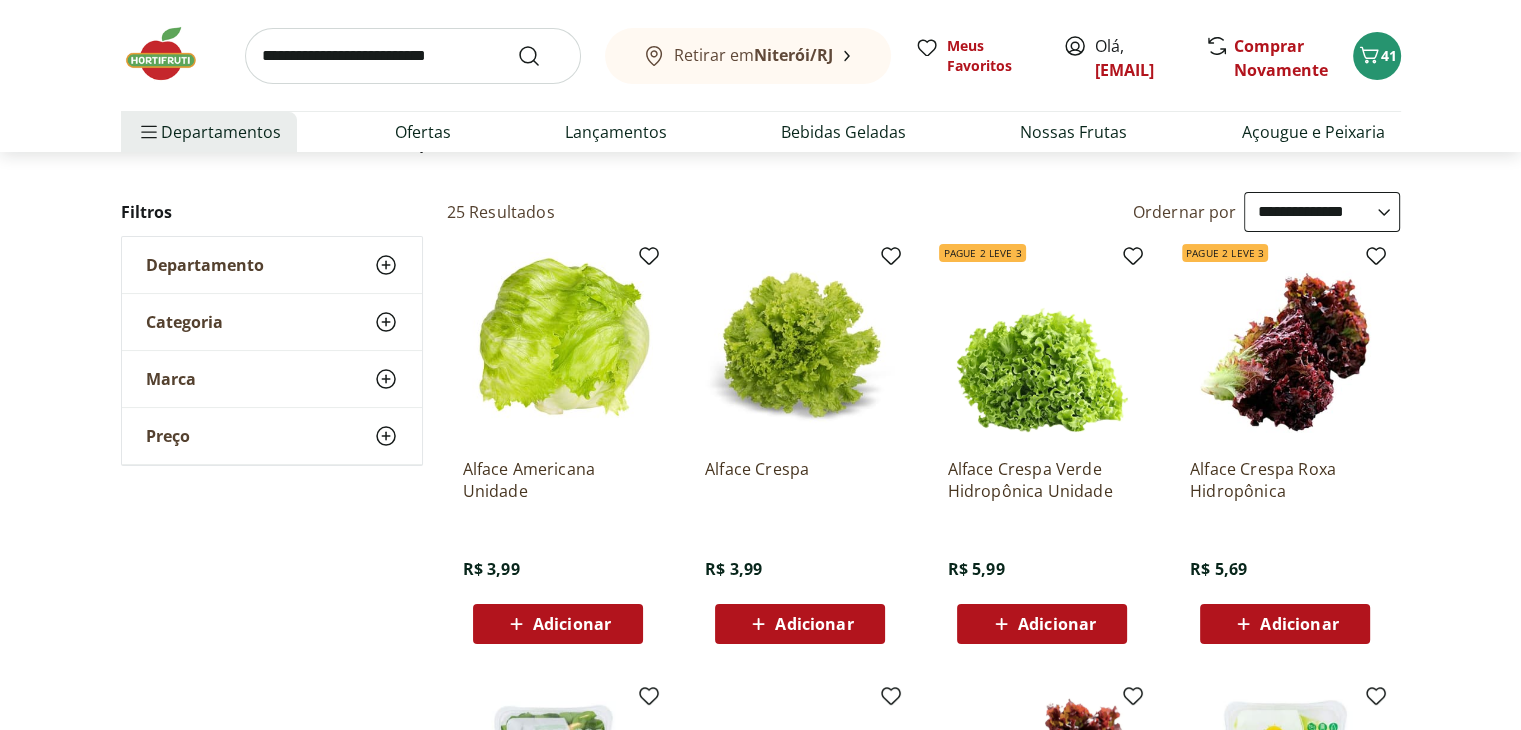 click on "Adicionar" at bounding box center (572, 624) 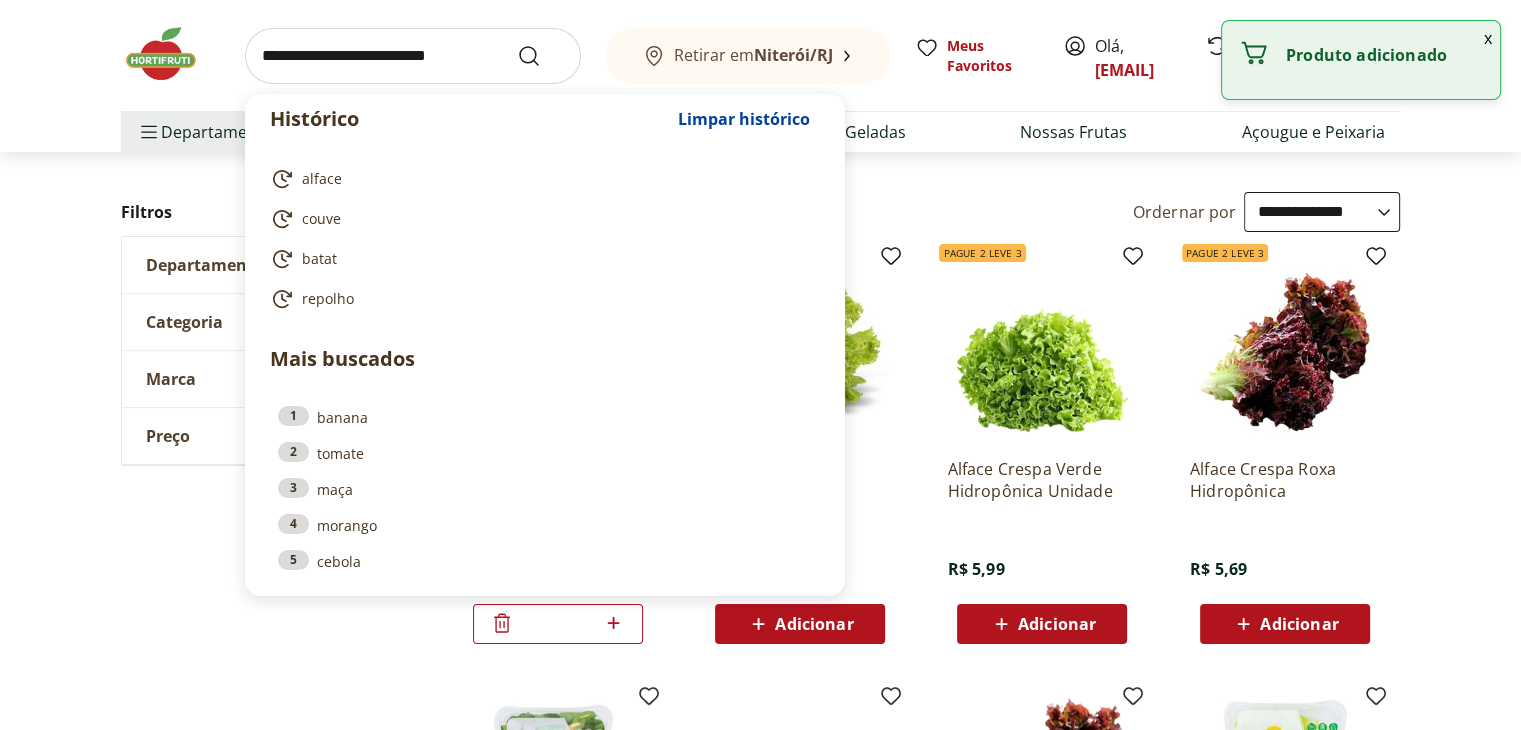 click at bounding box center (413, 56) 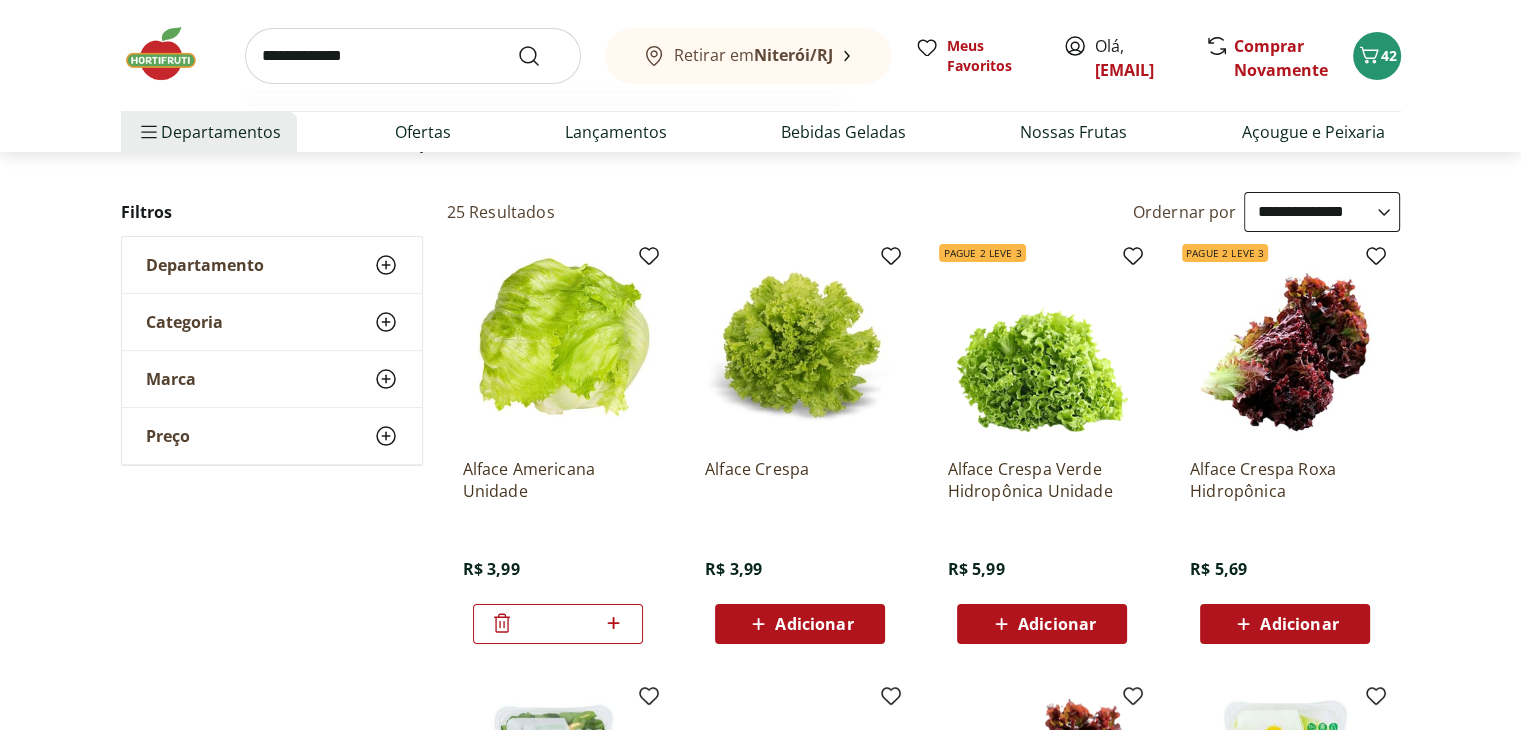 type on "**********" 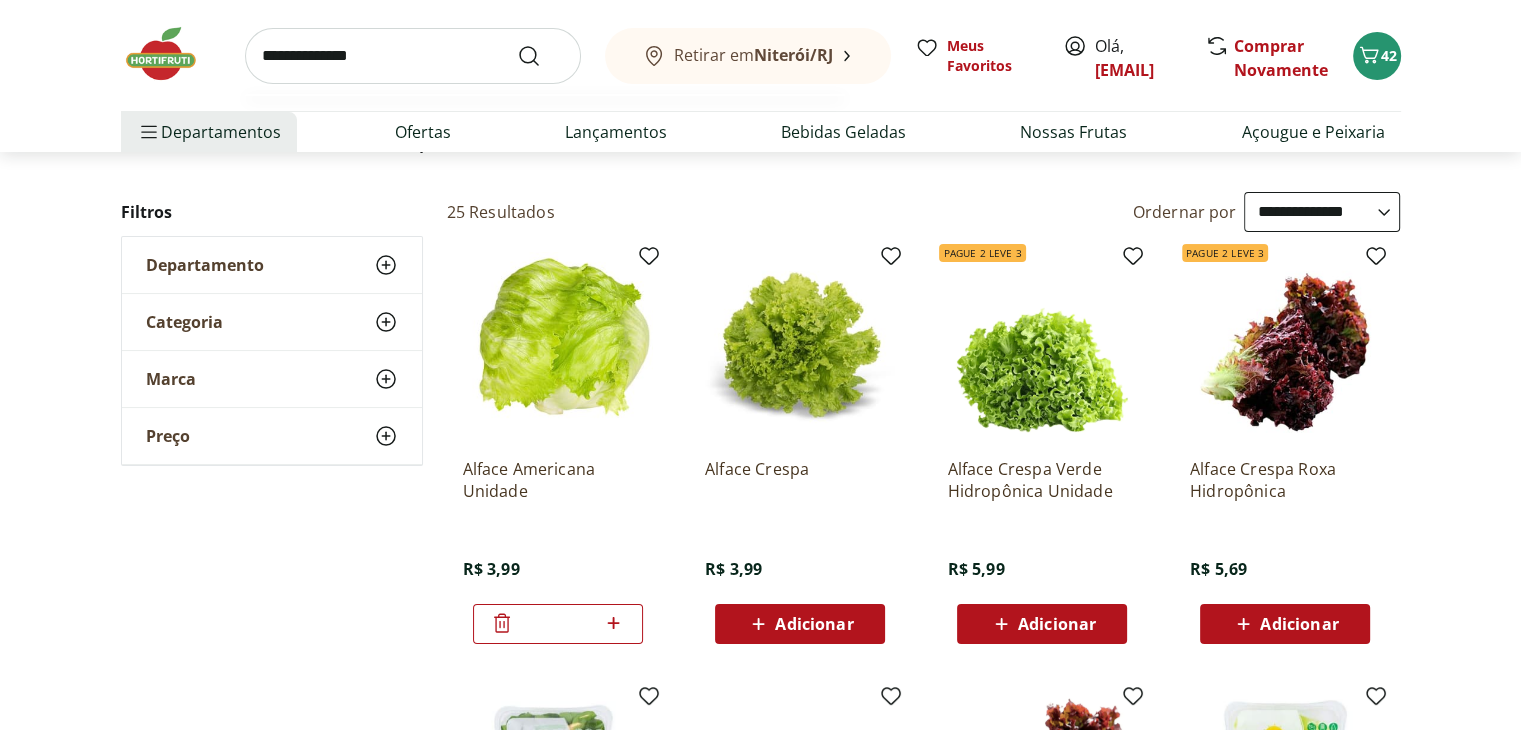 click at bounding box center (541, 56) 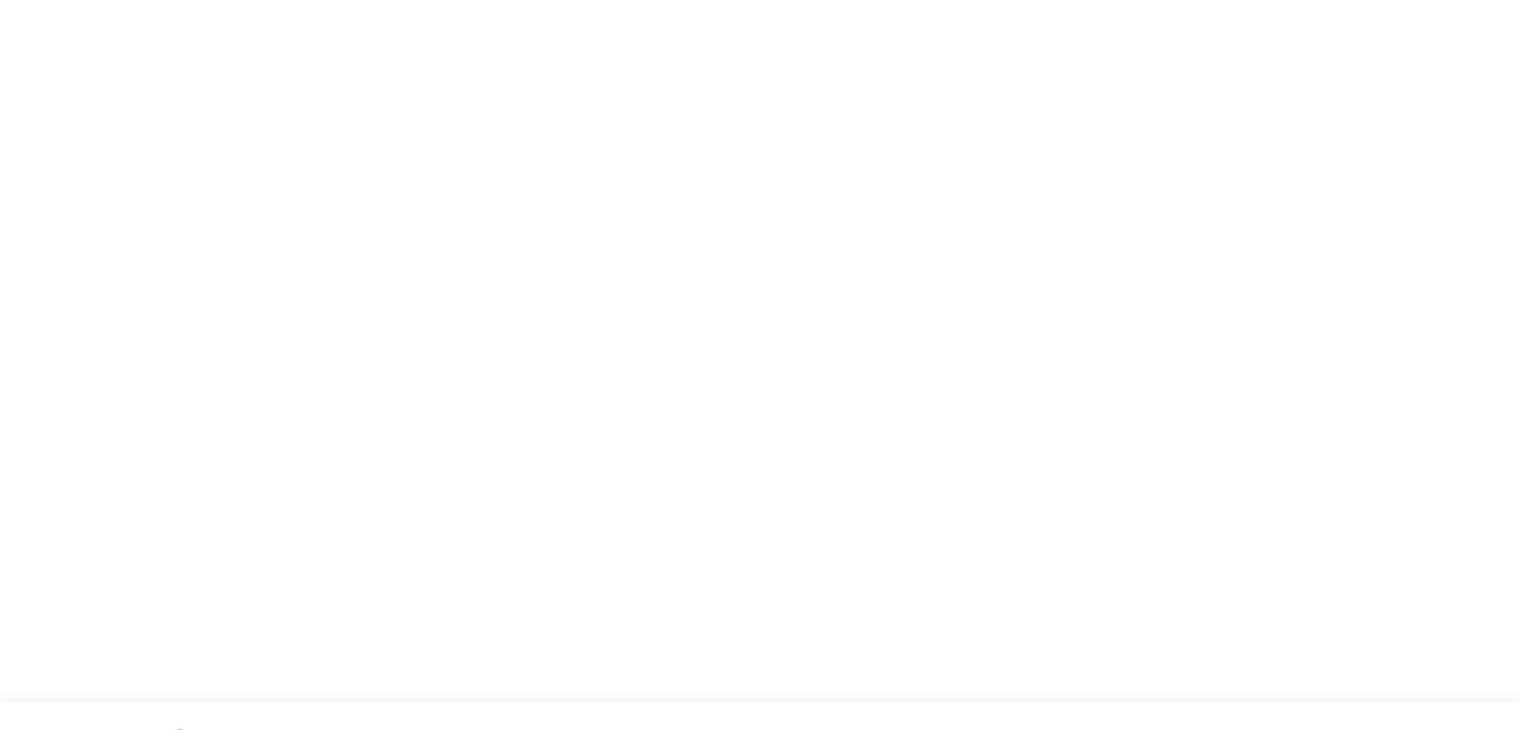 scroll, scrollTop: 0, scrollLeft: 0, axis: both 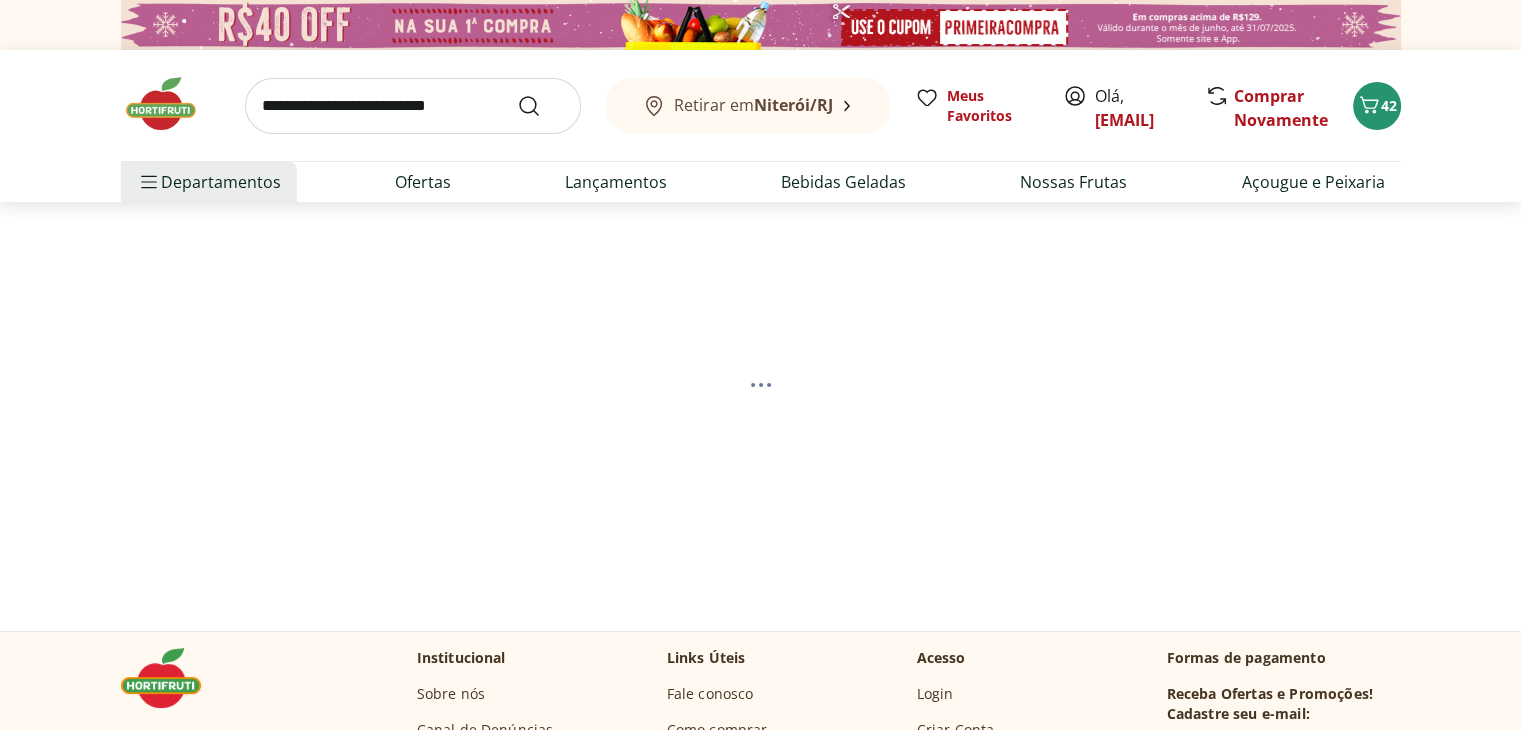select on "**********" 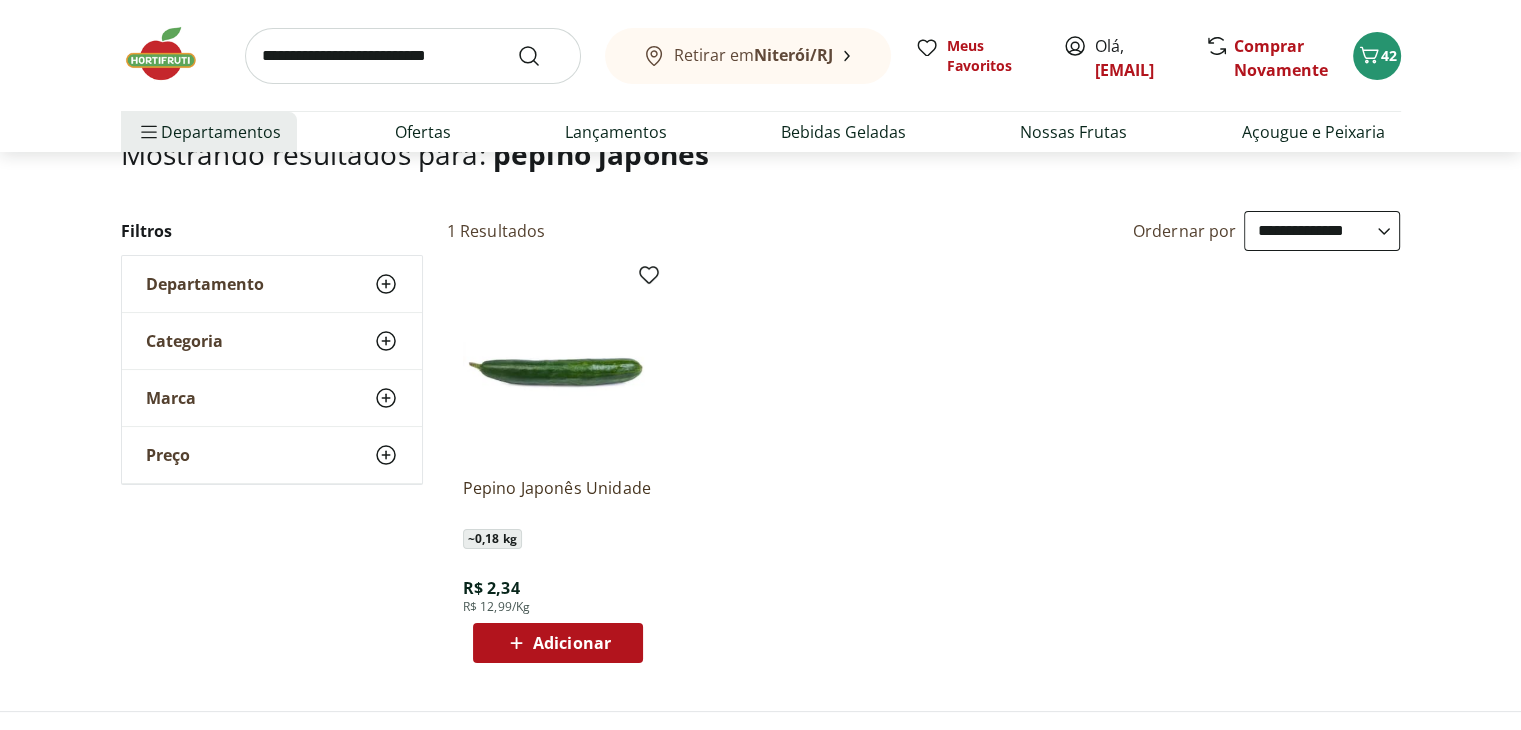 scroll, scrollTop: 164, scrollLeft: 0, axis: vertical 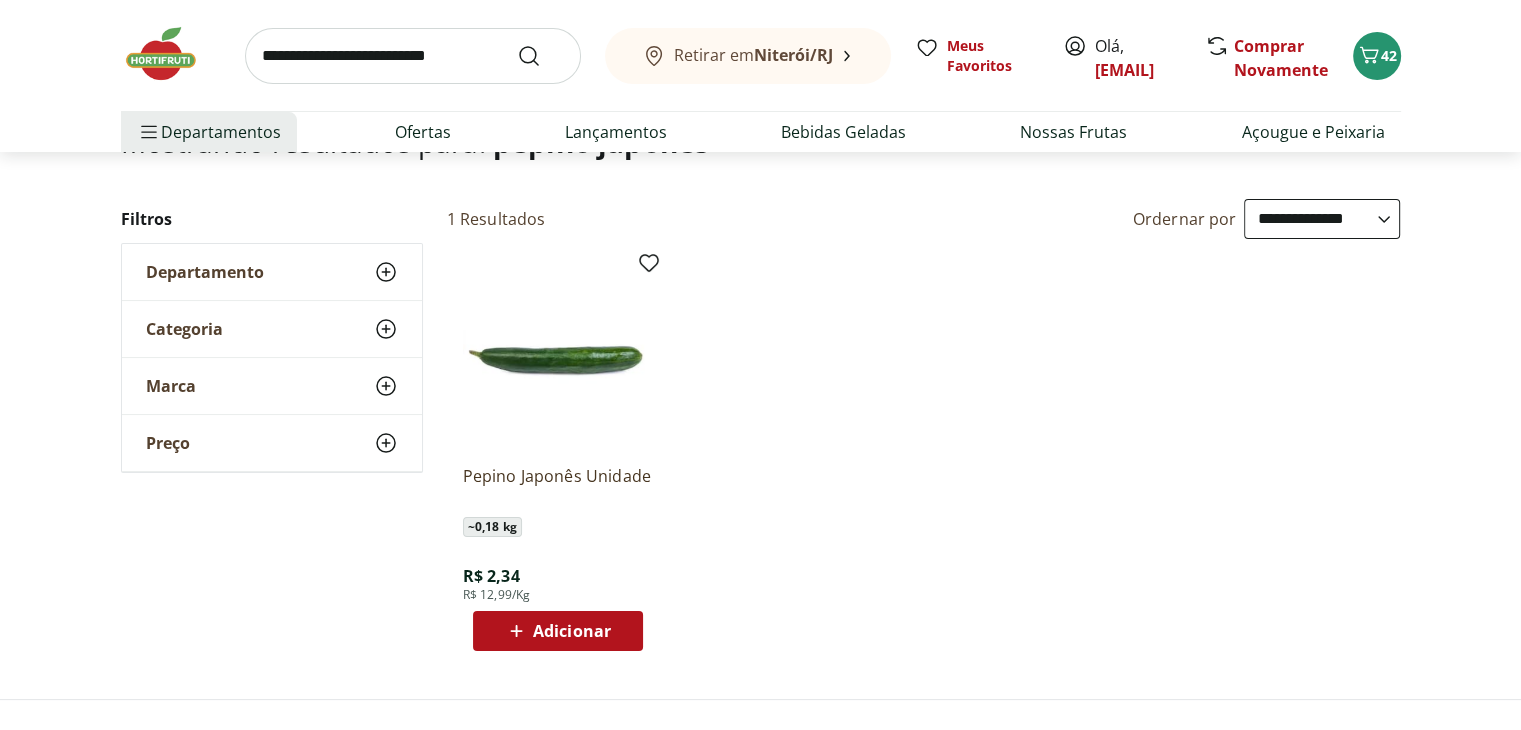 click on "Adicionar" at bounding box center [572, 631] 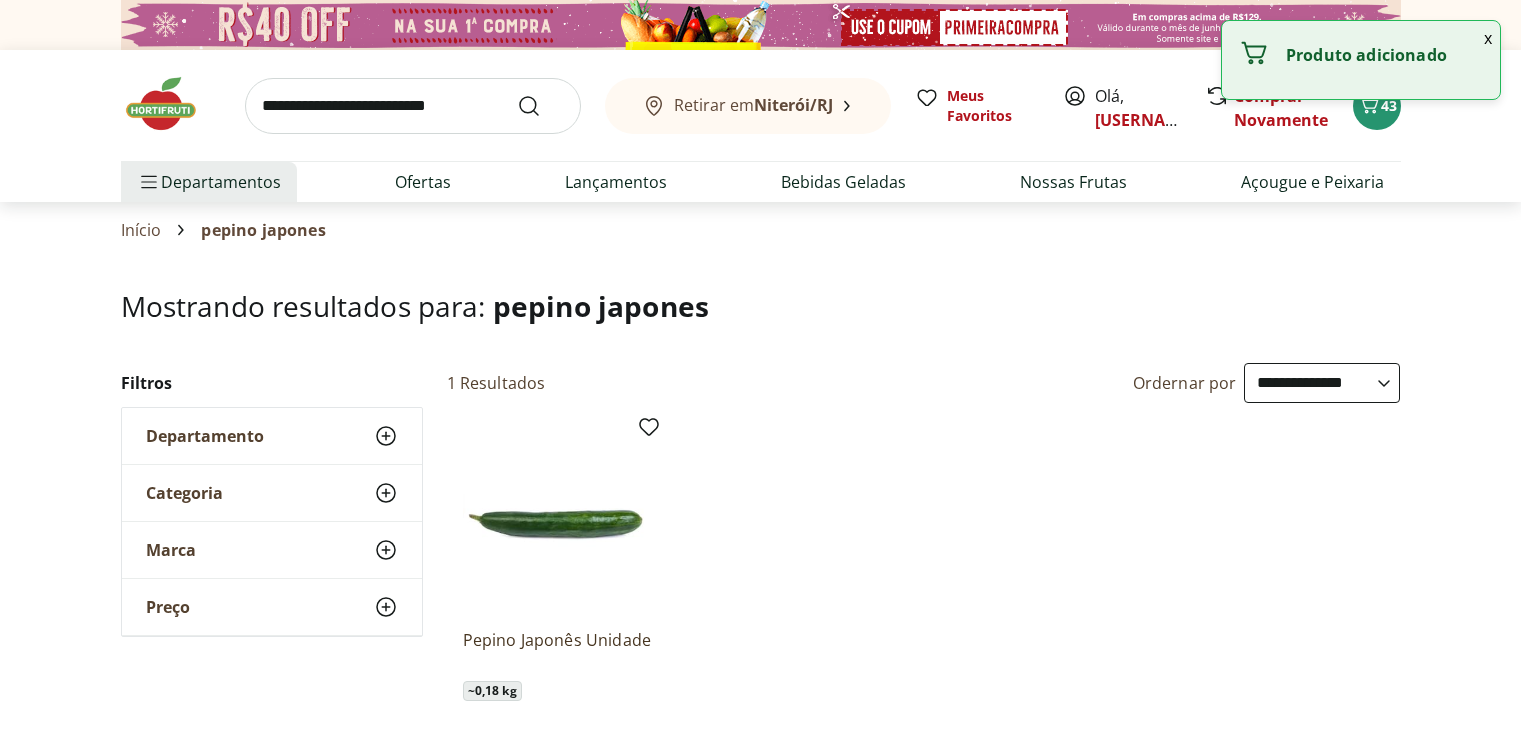 select on "**********" 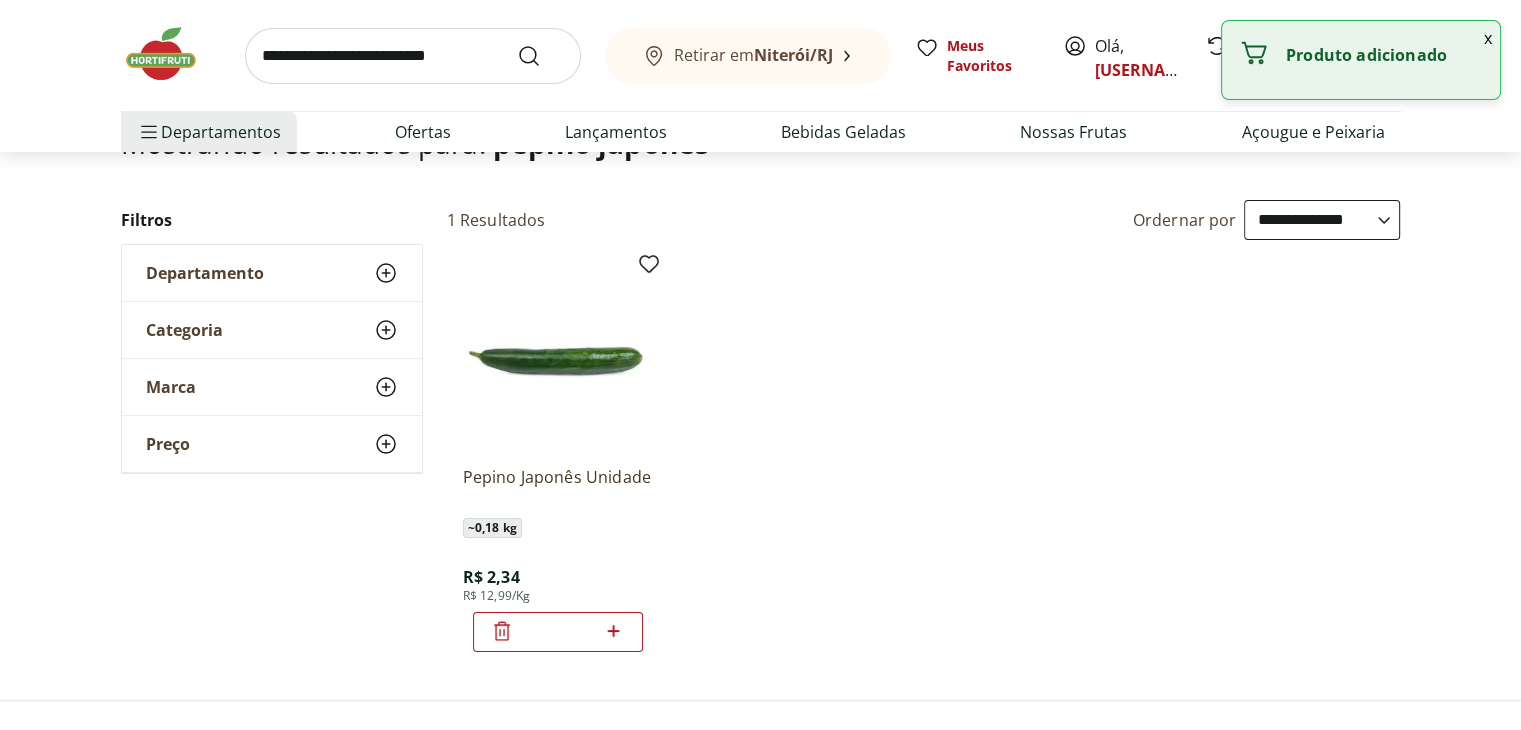 scroll, scrollTop: 0, scrollLeft: 0, axis: both 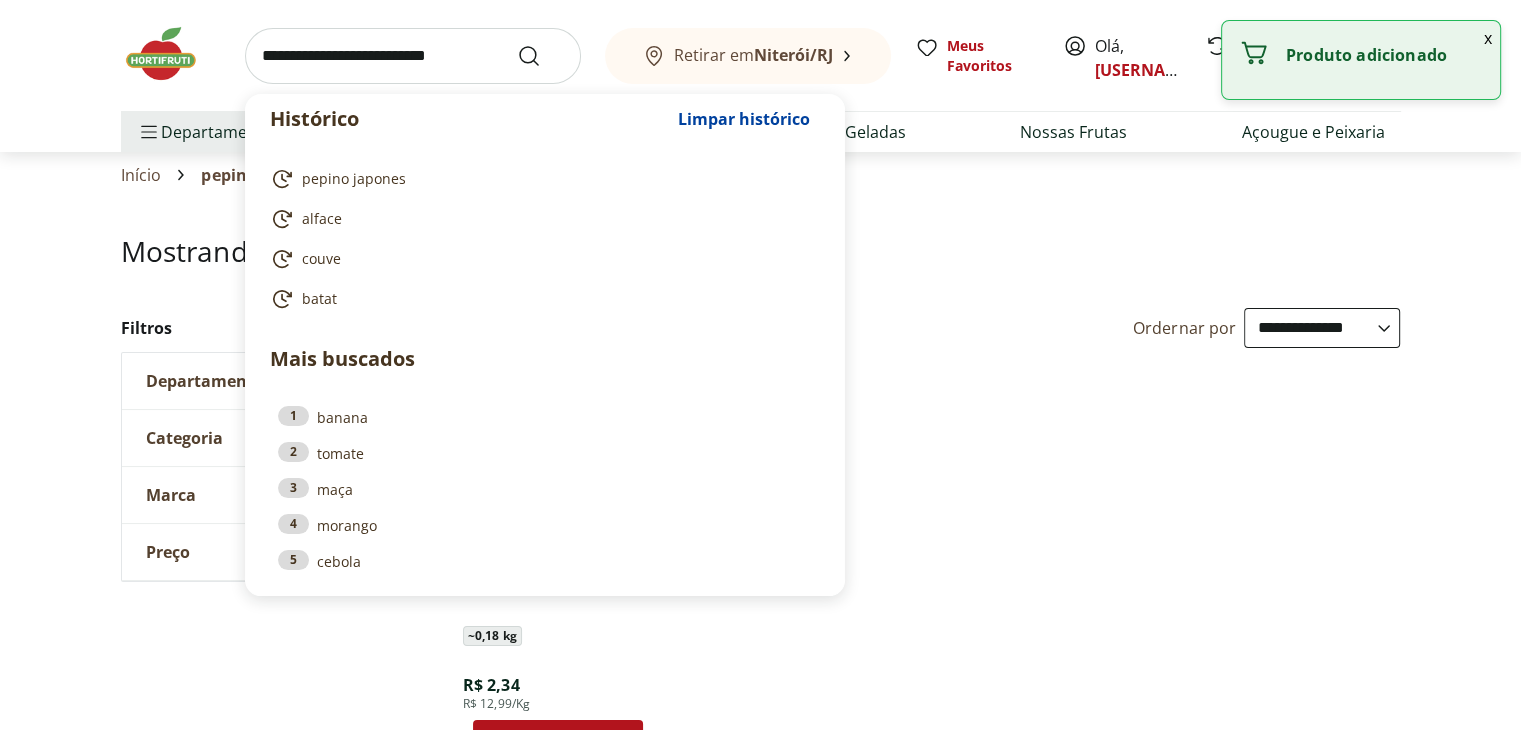 click at bounding box center [413, 56] 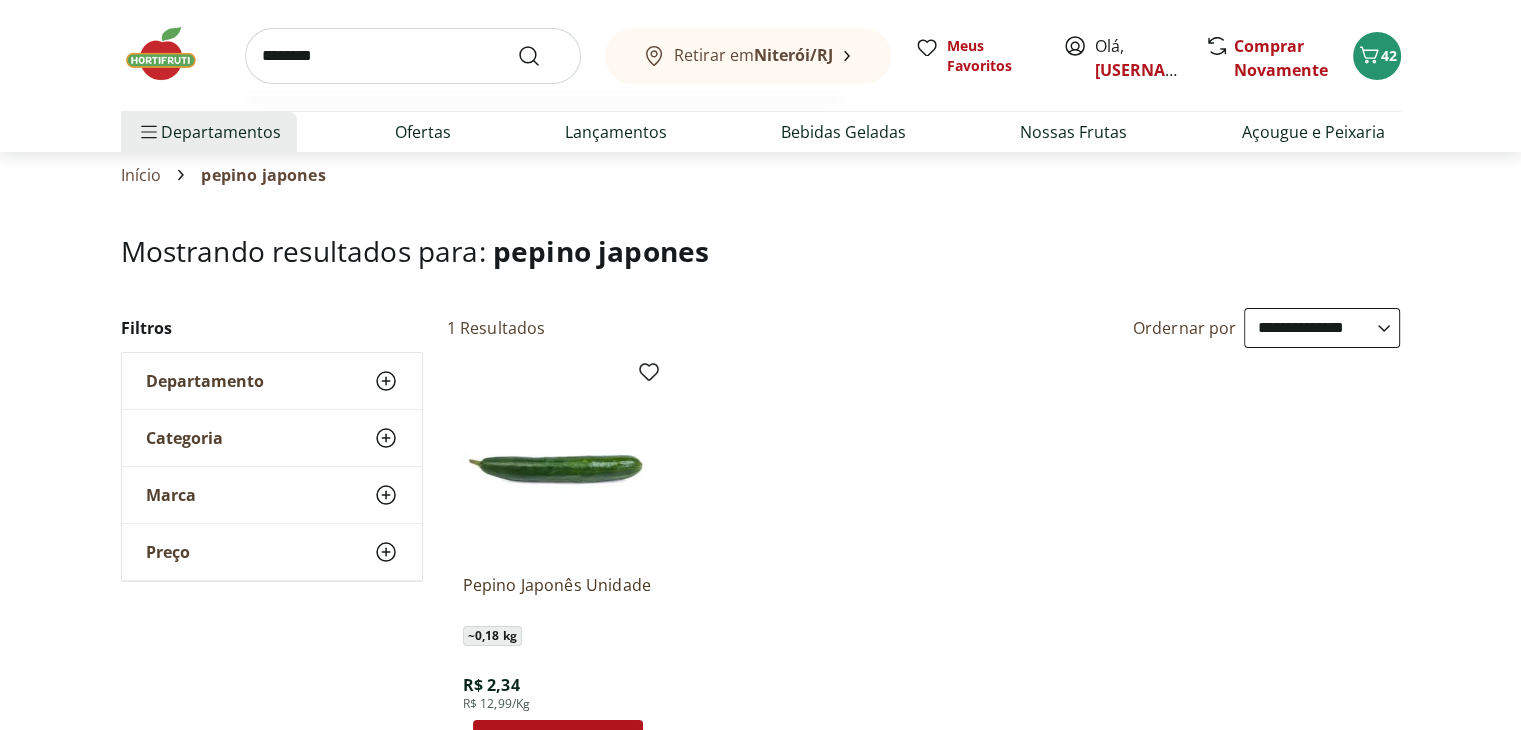 type on "********" 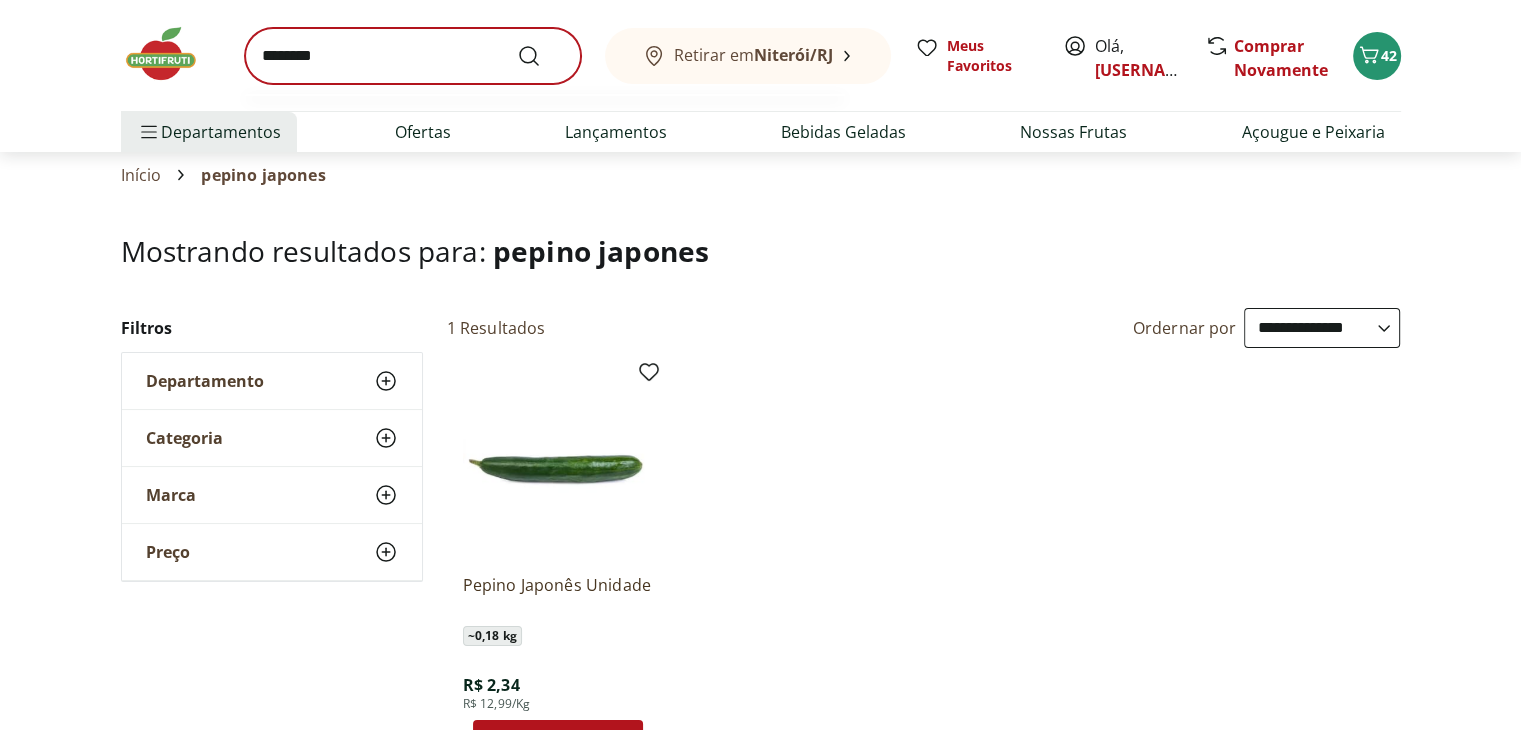 scroll, scrollTop: 0, scrollLeft: 0, axis: both 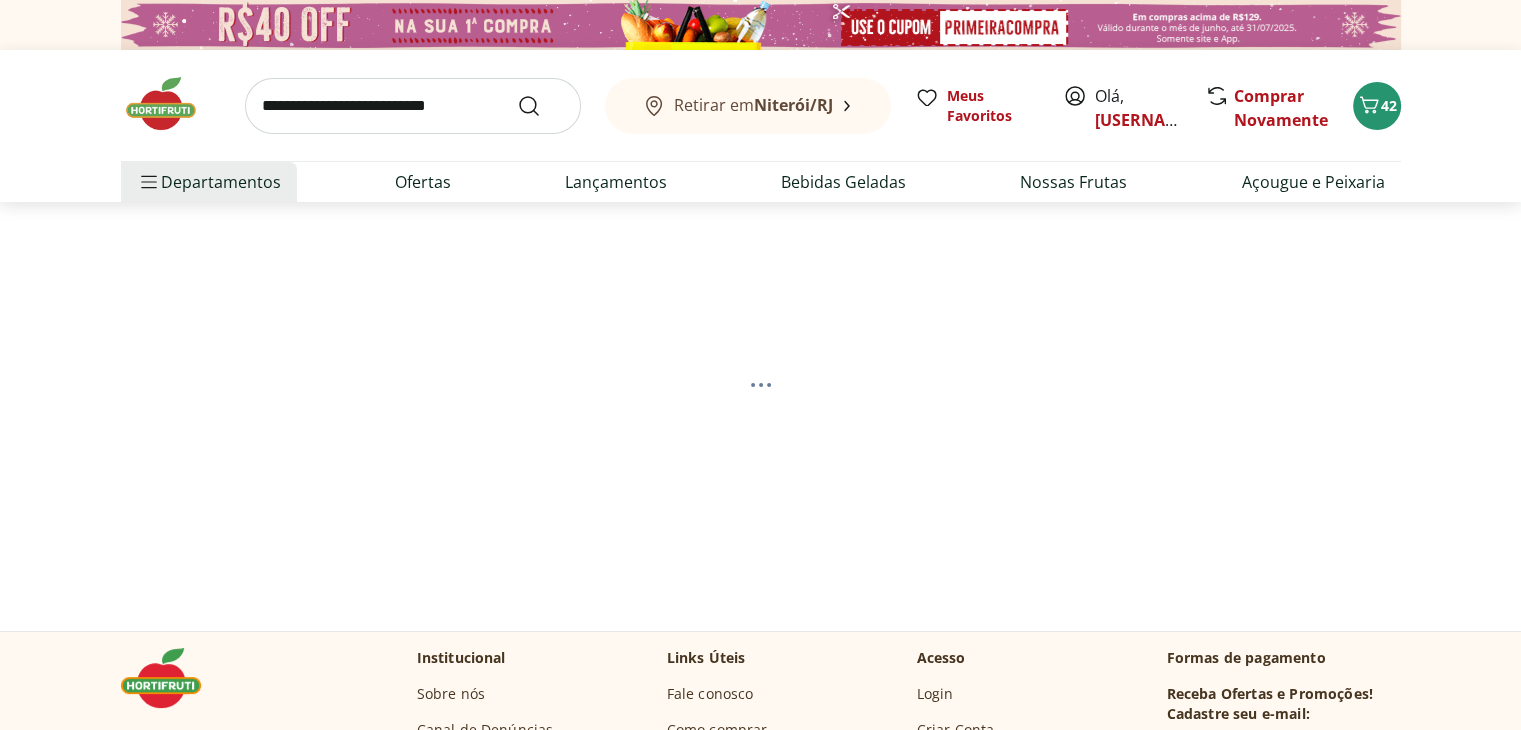 select on "**********" 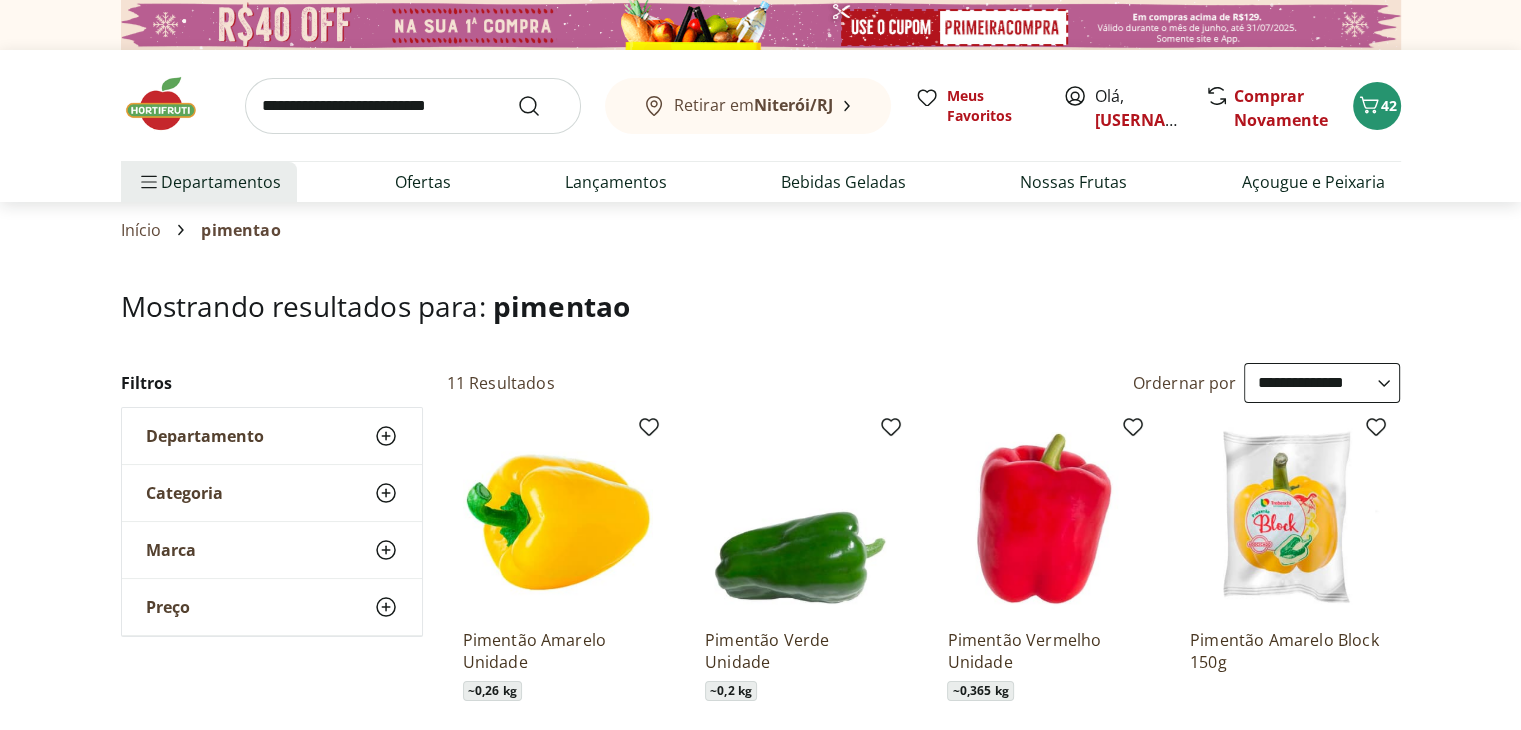 scroll, scrollTop: 176, scrollLeft: 0, axis: vertical 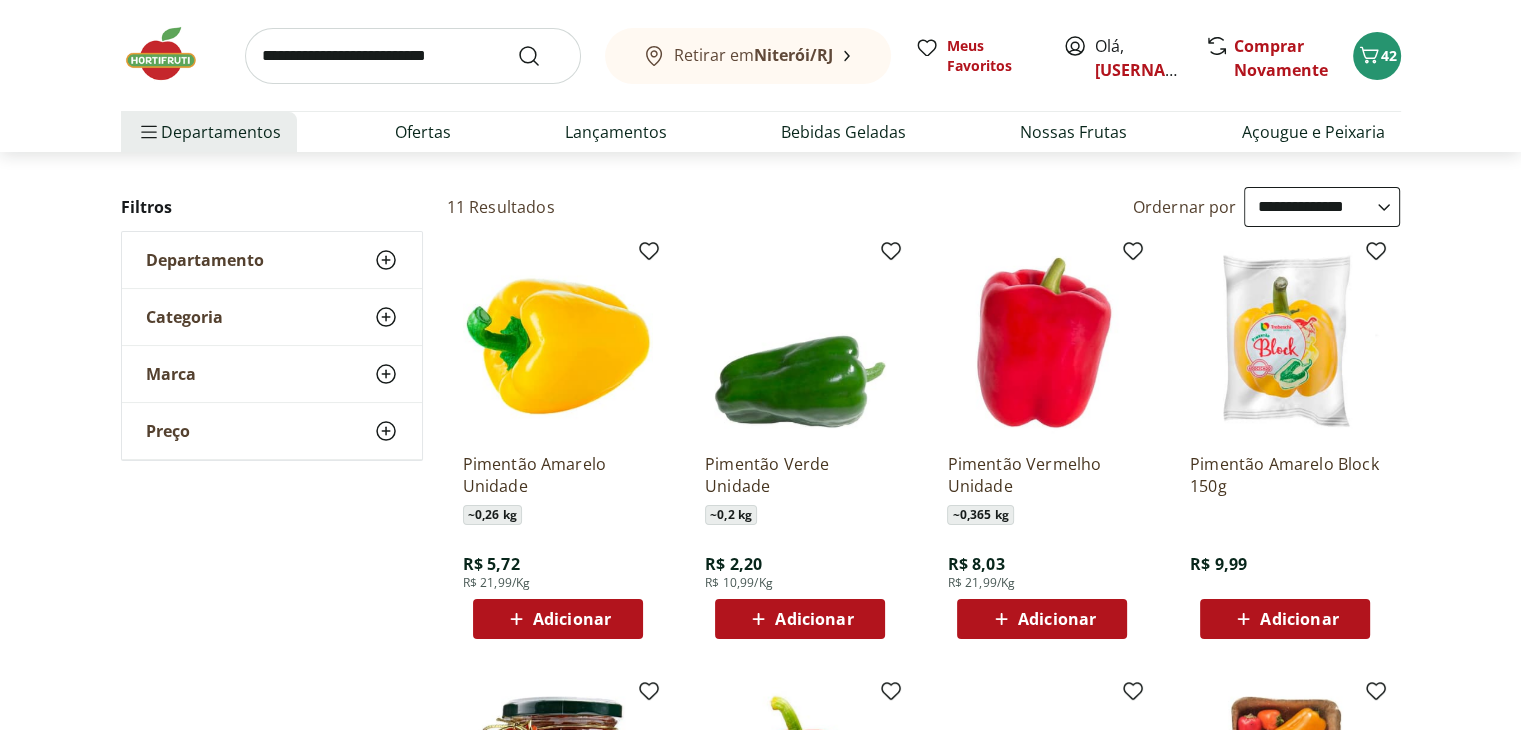 click 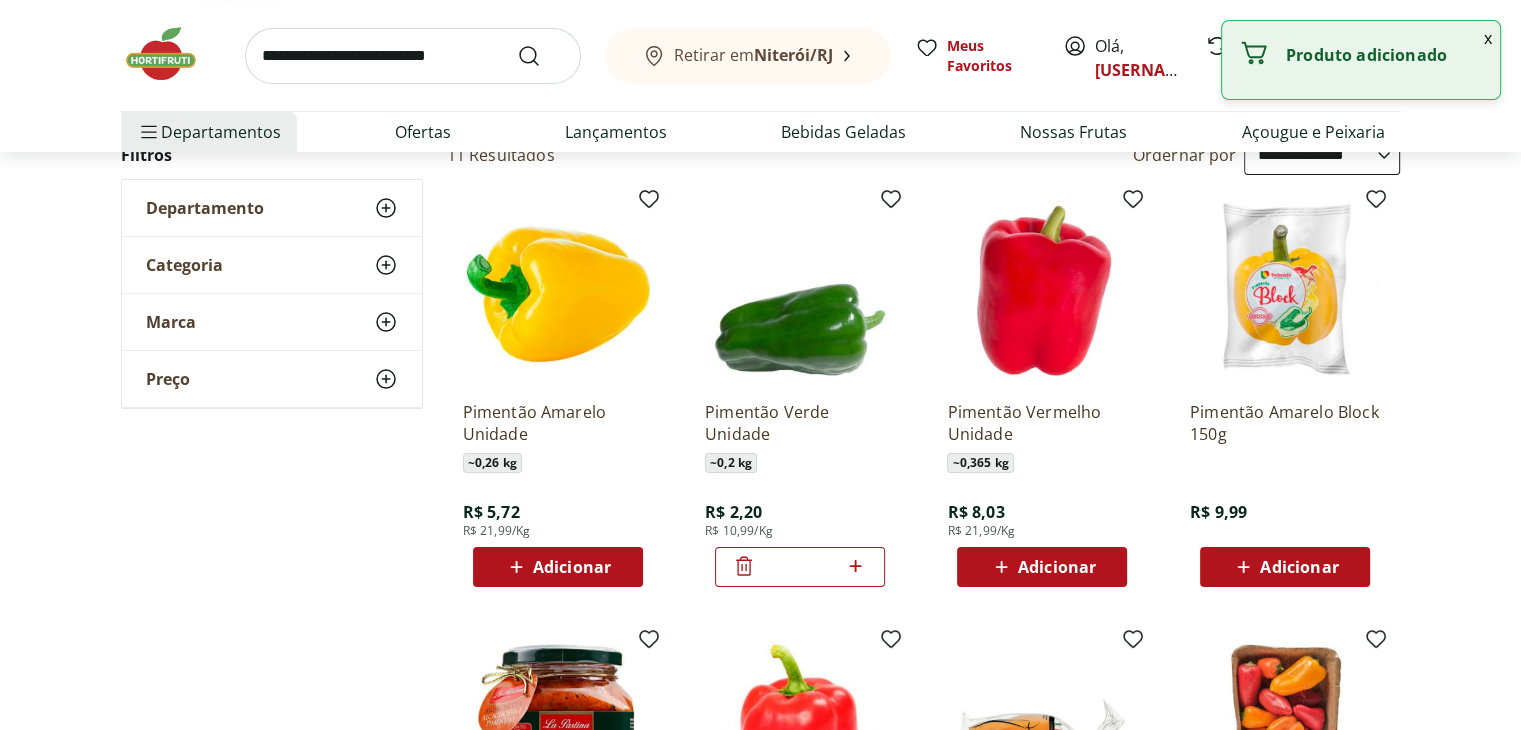 scroll, scrollTop: 228, scrollLeft: 0, axis: vertical 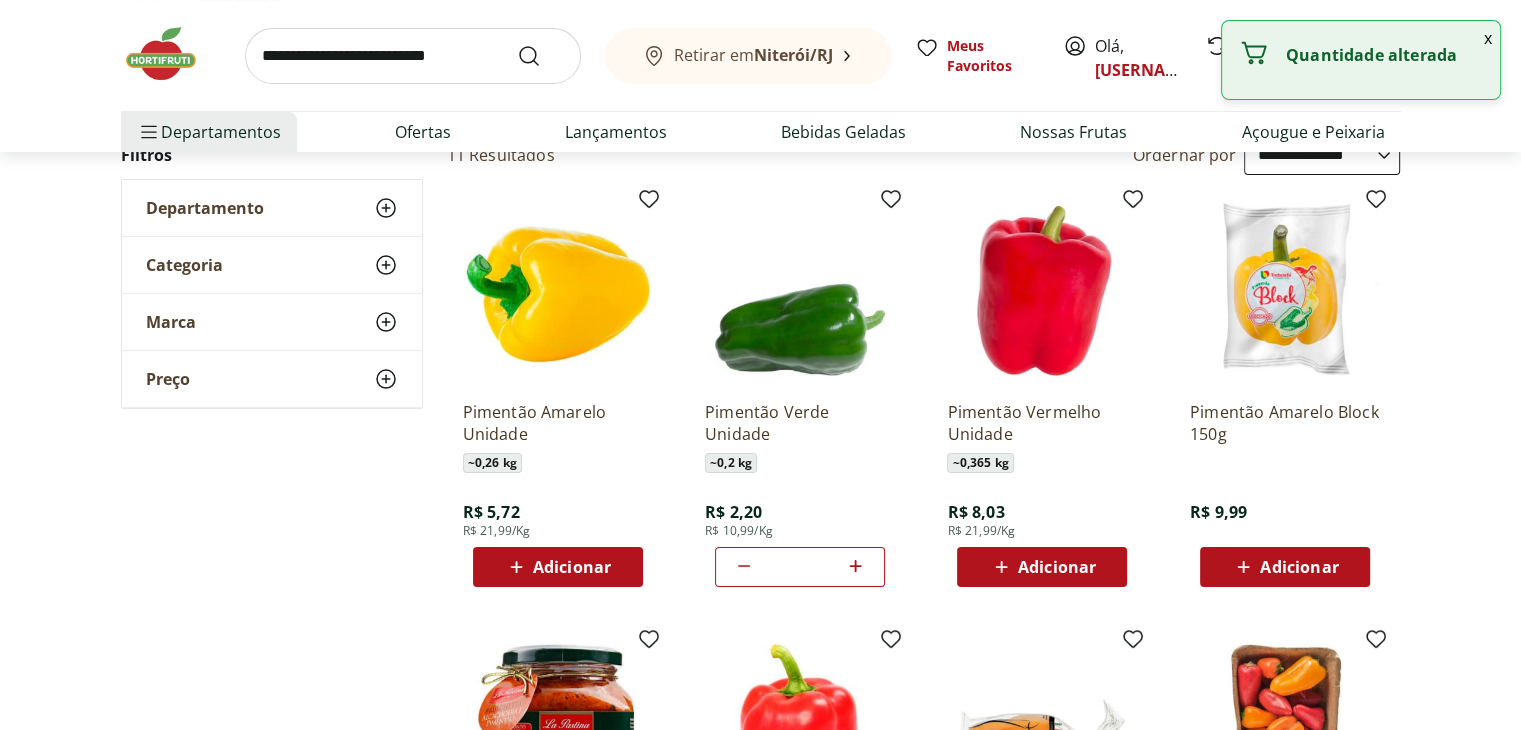 click 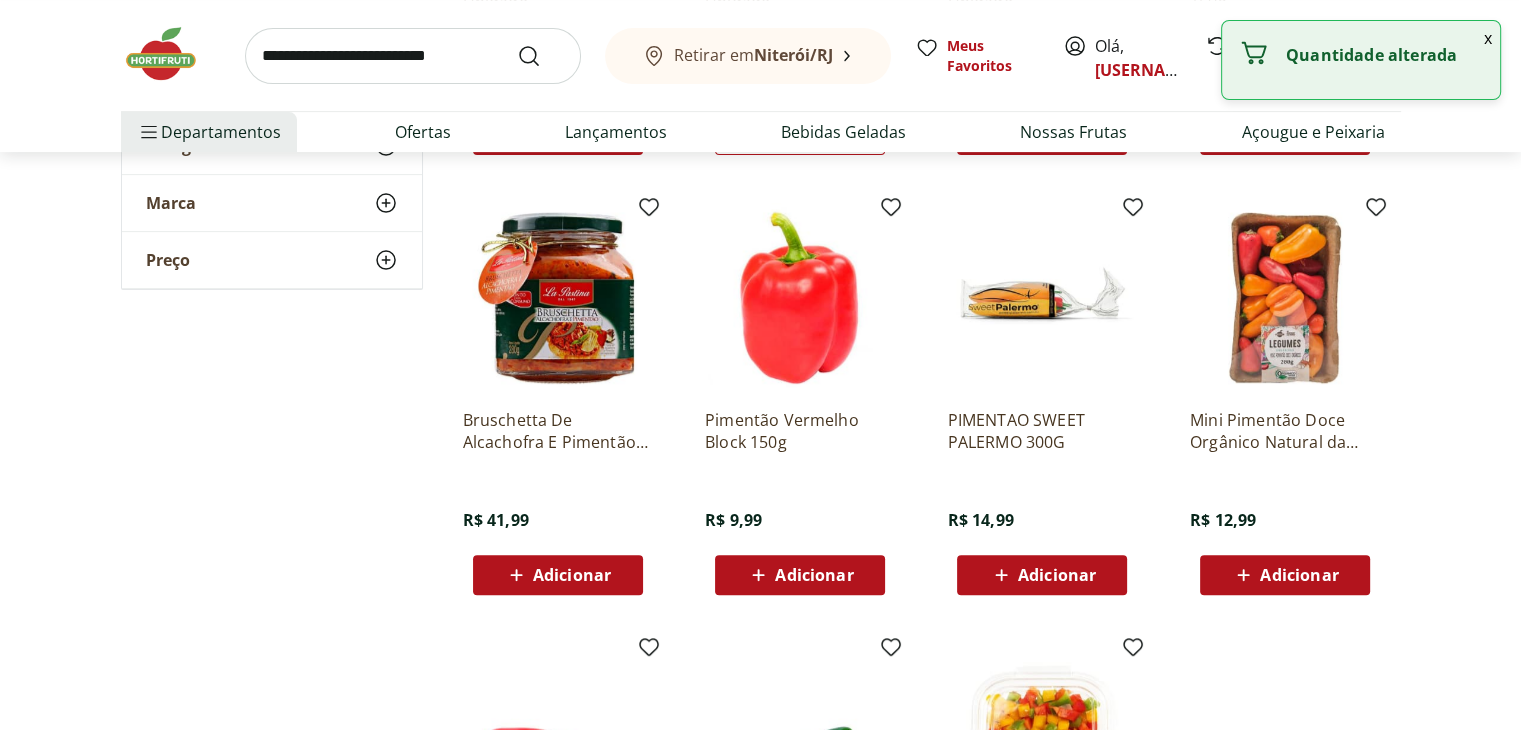 scroll, scrollTop: 0, scrollLeft: 0, axis: both 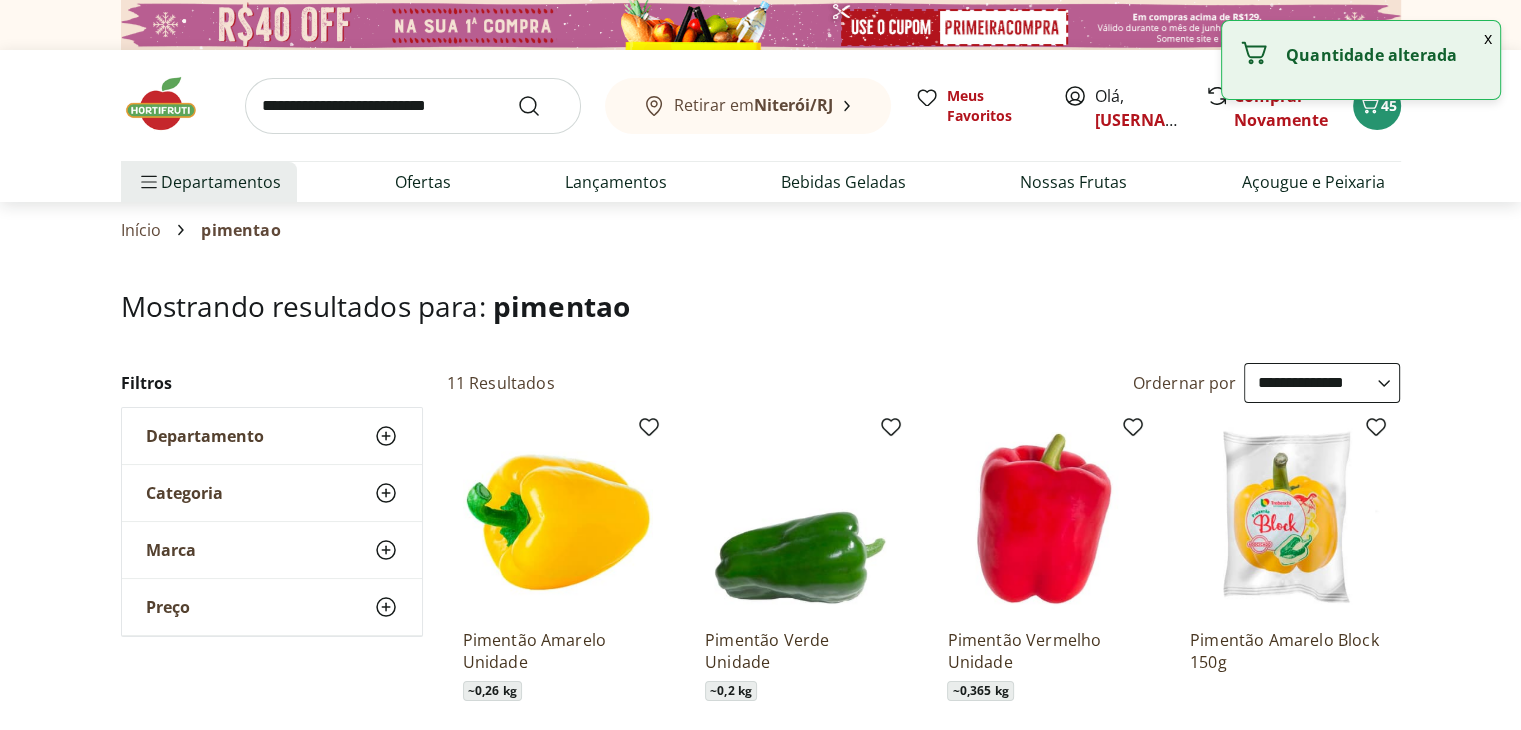 type on "*" 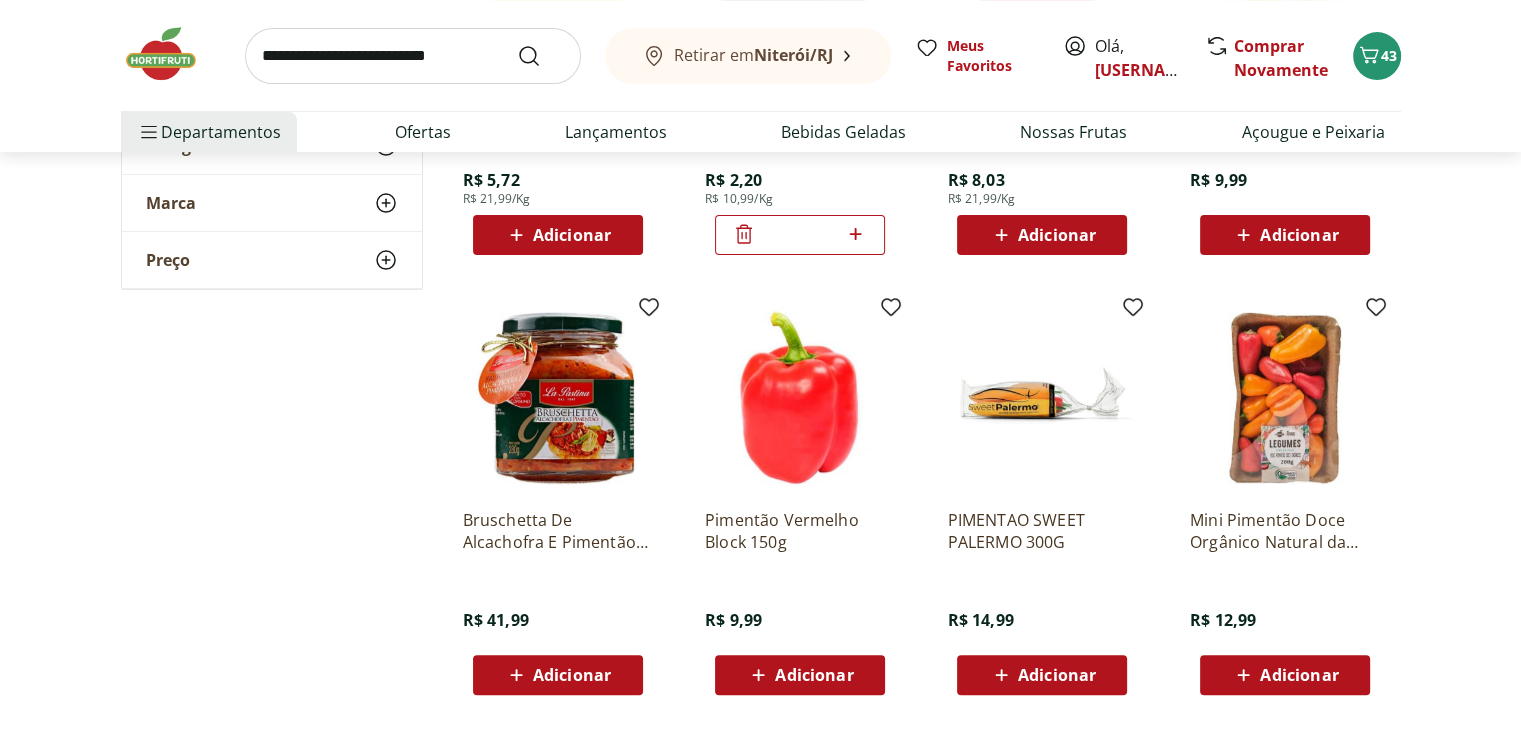 scroll, scrollTop: 0, scrollLeft: 0, axis: both 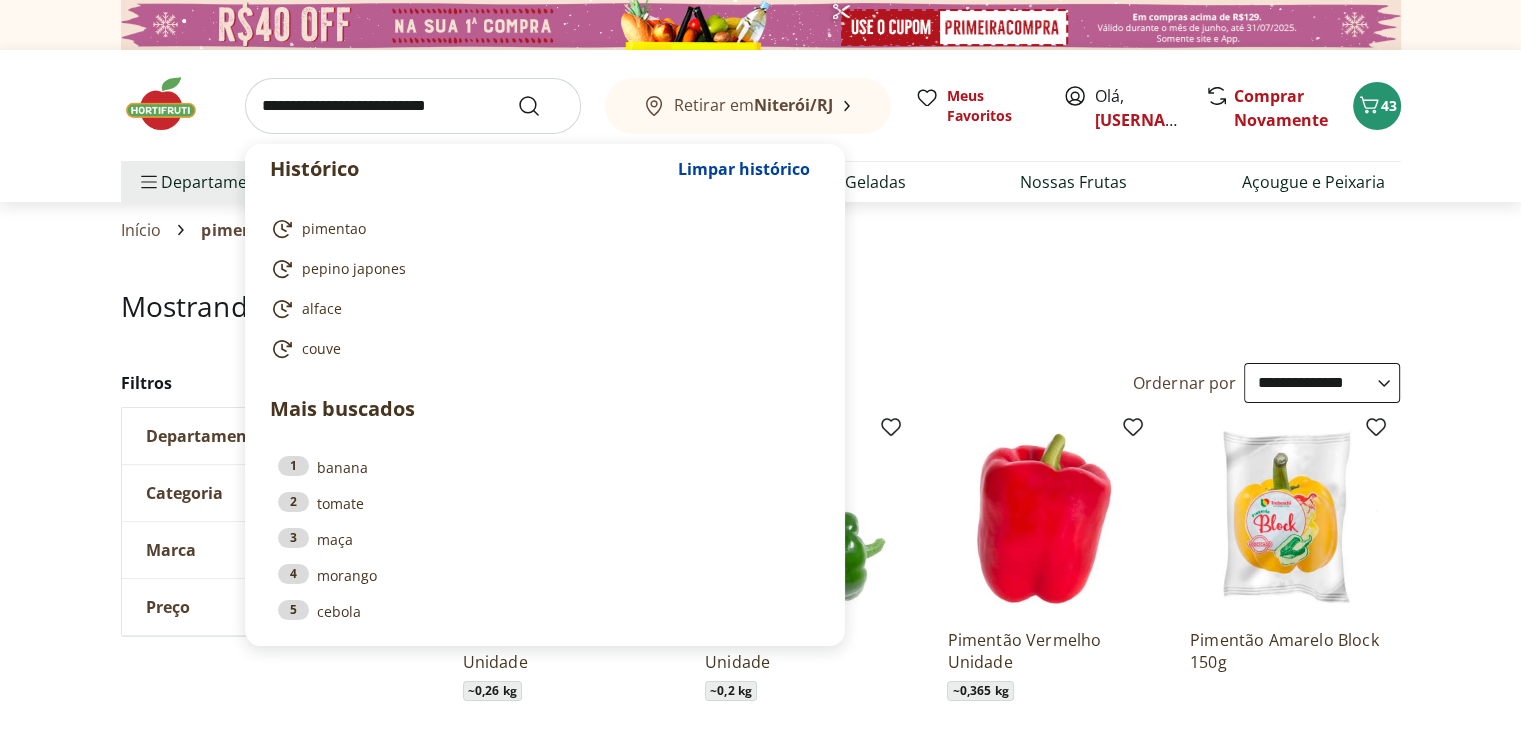 click at bounding box center (413, 106) 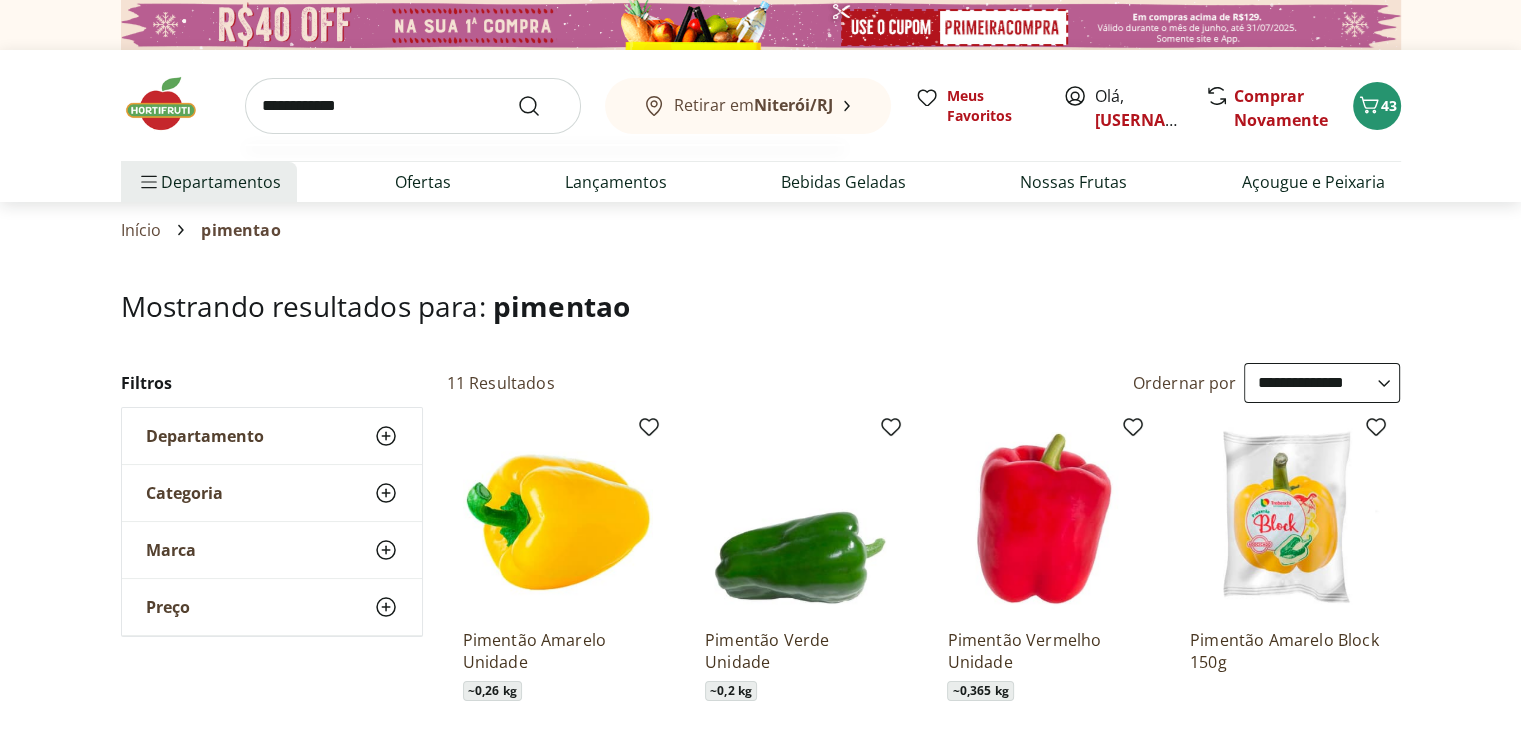 type on "**********" 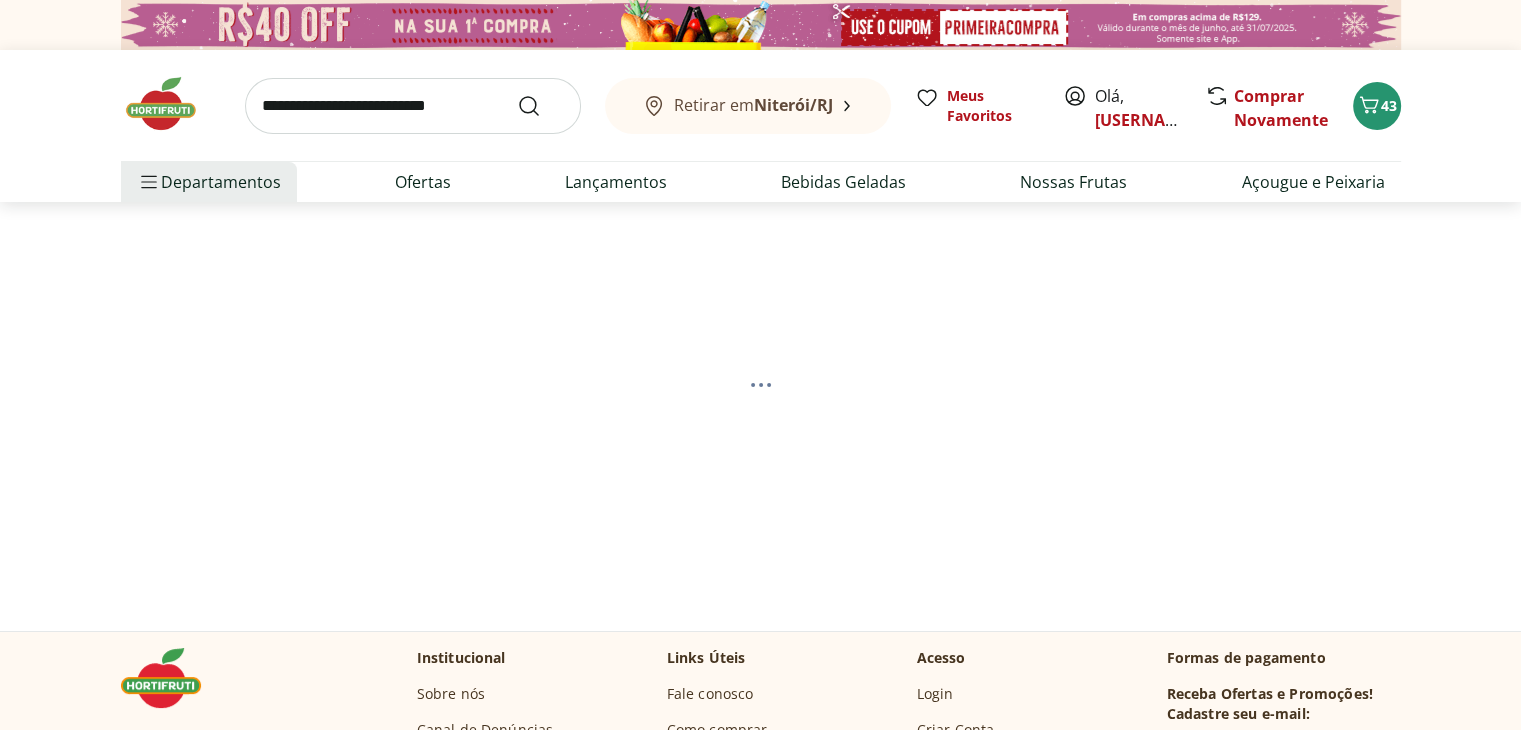 click at bounding box center (761, 384) 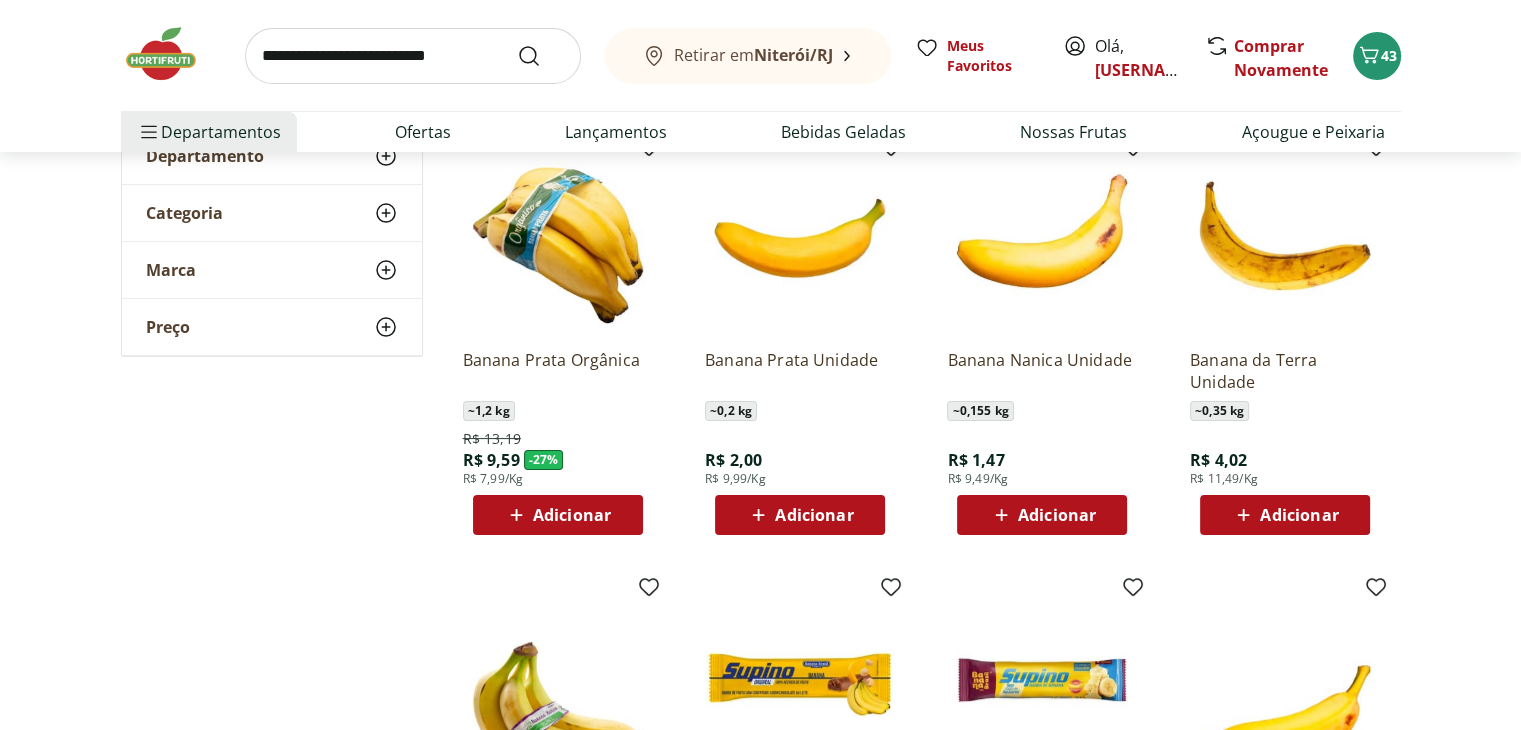 scroll, scrollTop: 230, scrollLeft: 0, axis: vertical 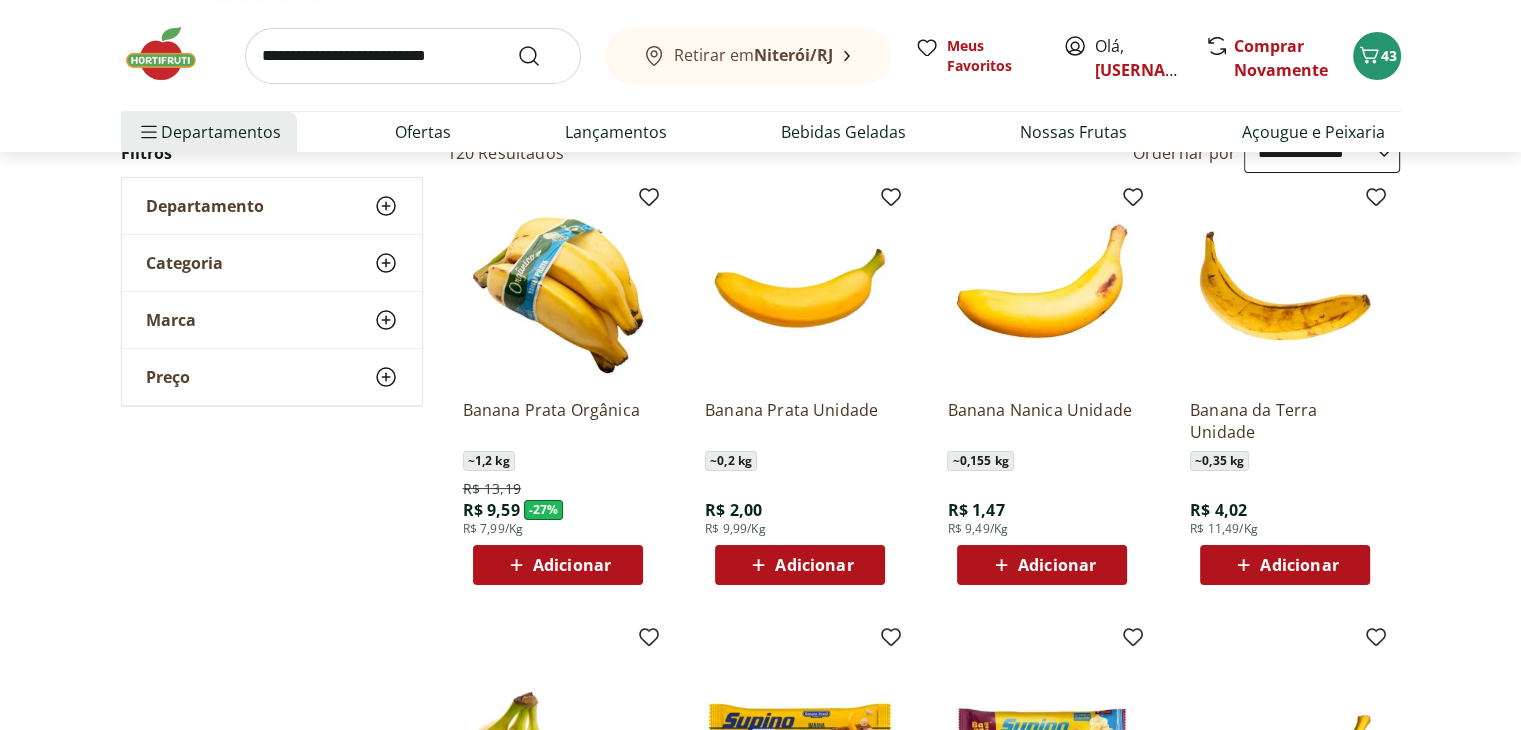 click on "Adicionar" at bounding box center [1057, 565] 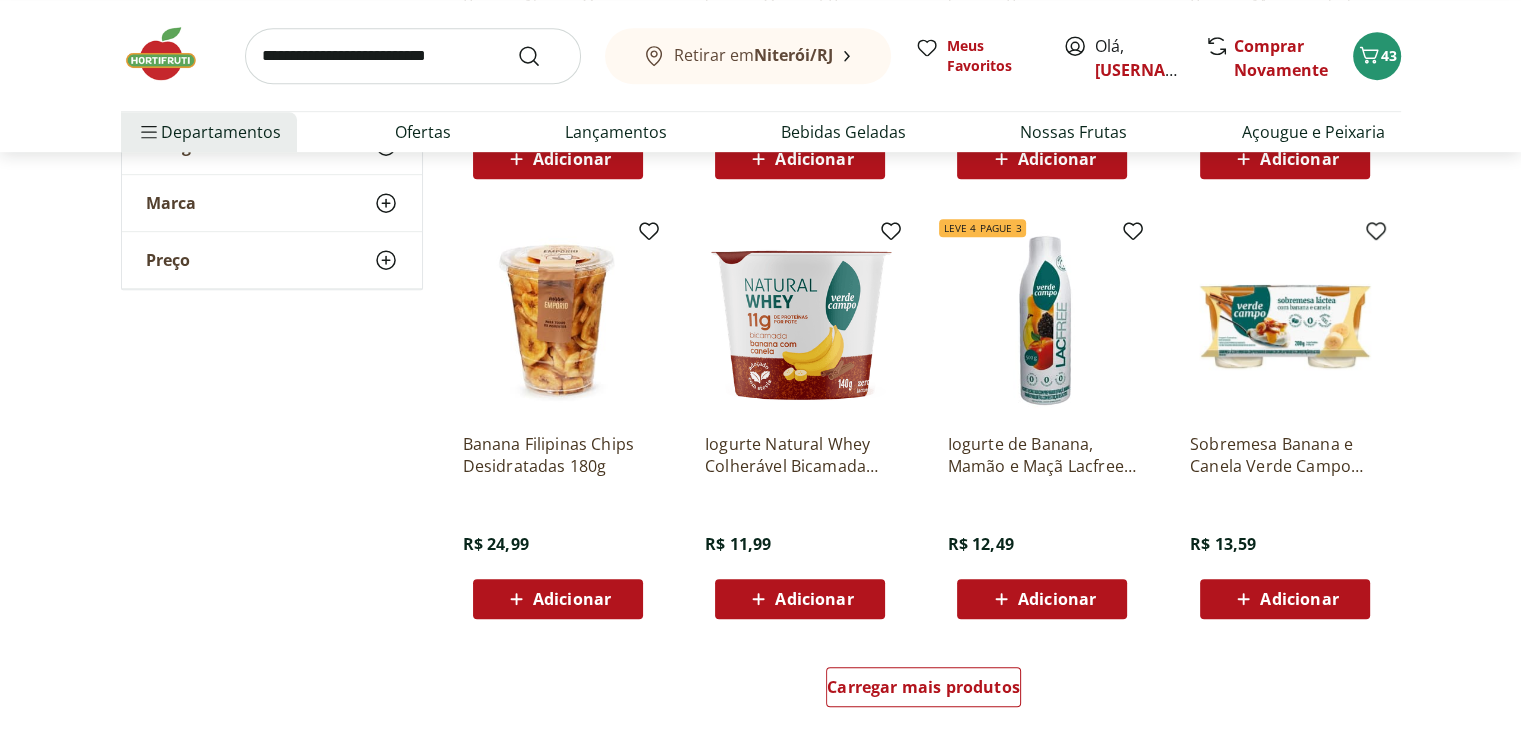 scroll, scrollTop: 1100, scrollLeft: 0, axis: vertical 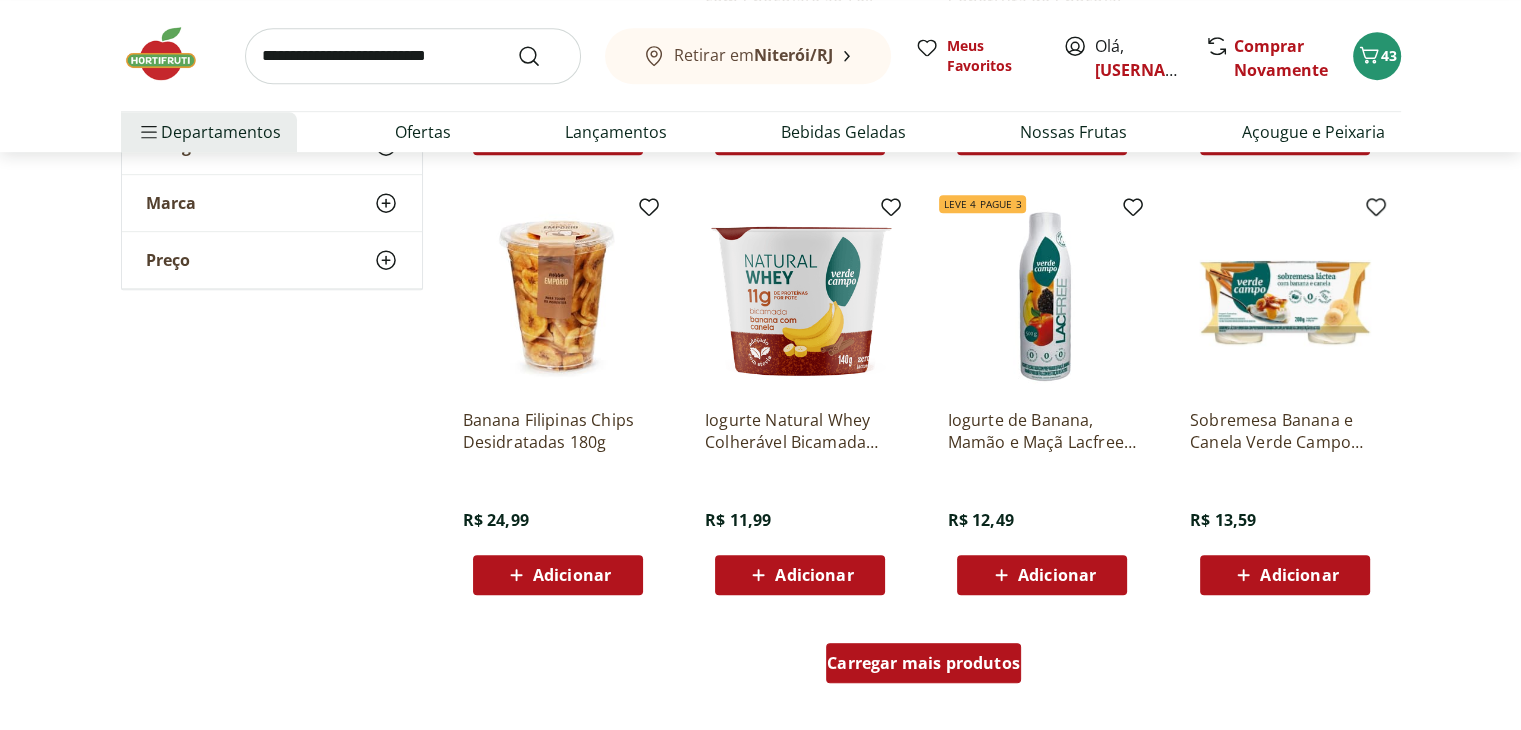 click on "Carregar mais produtos" at bounding box center (923, 663) 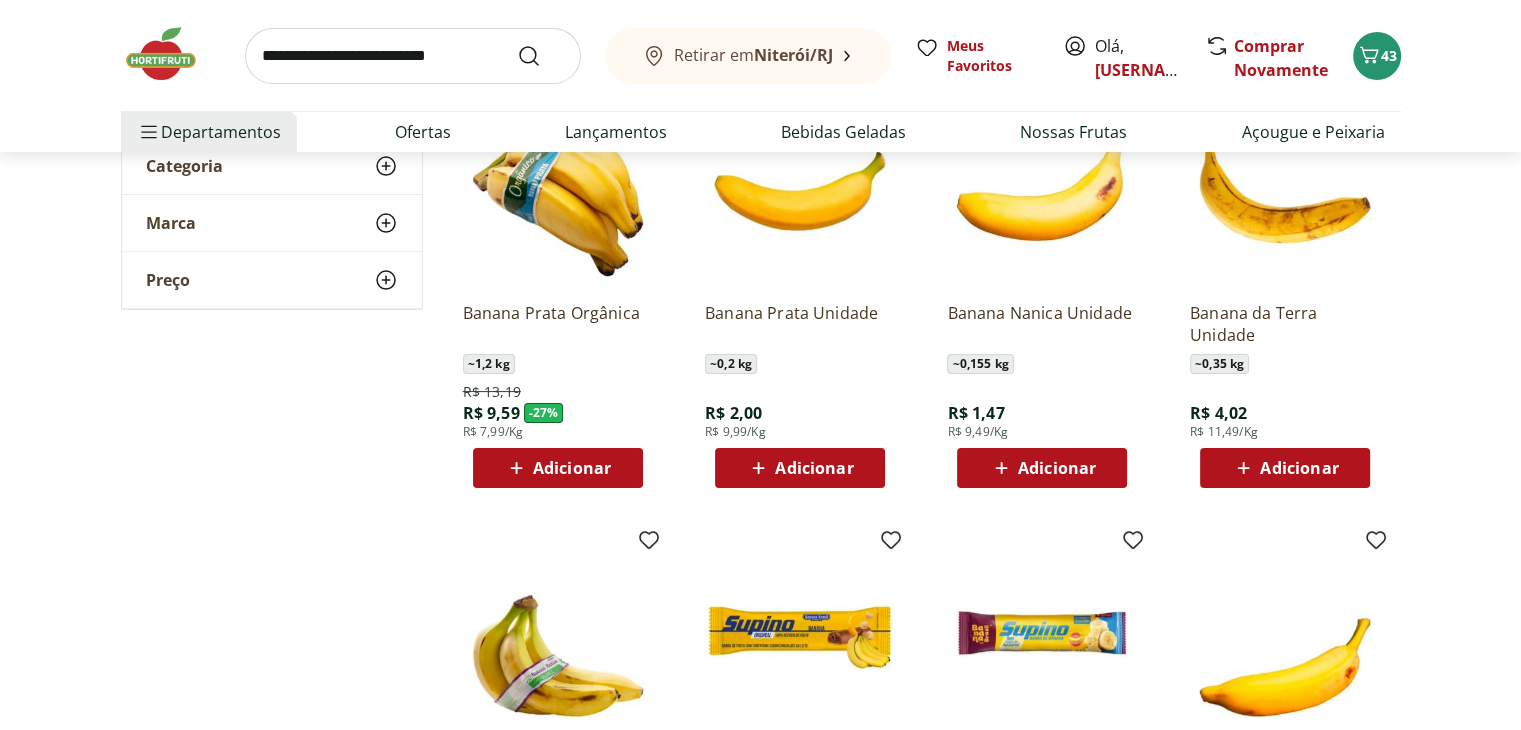 scroll, scrollTop: 328, scrollLeft: 0, axis: vertical 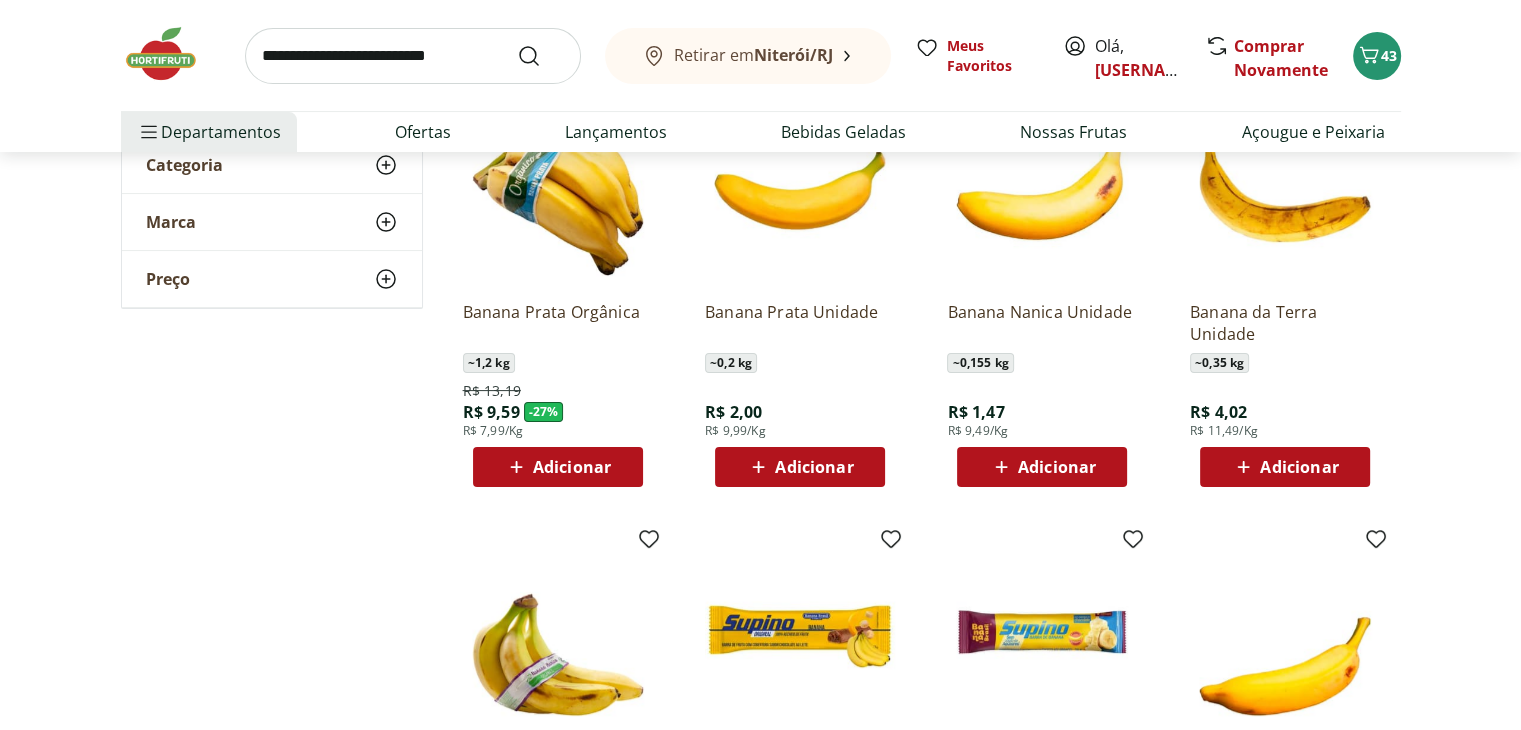 click on "Adicionar" at bounding box center [1057, 467] 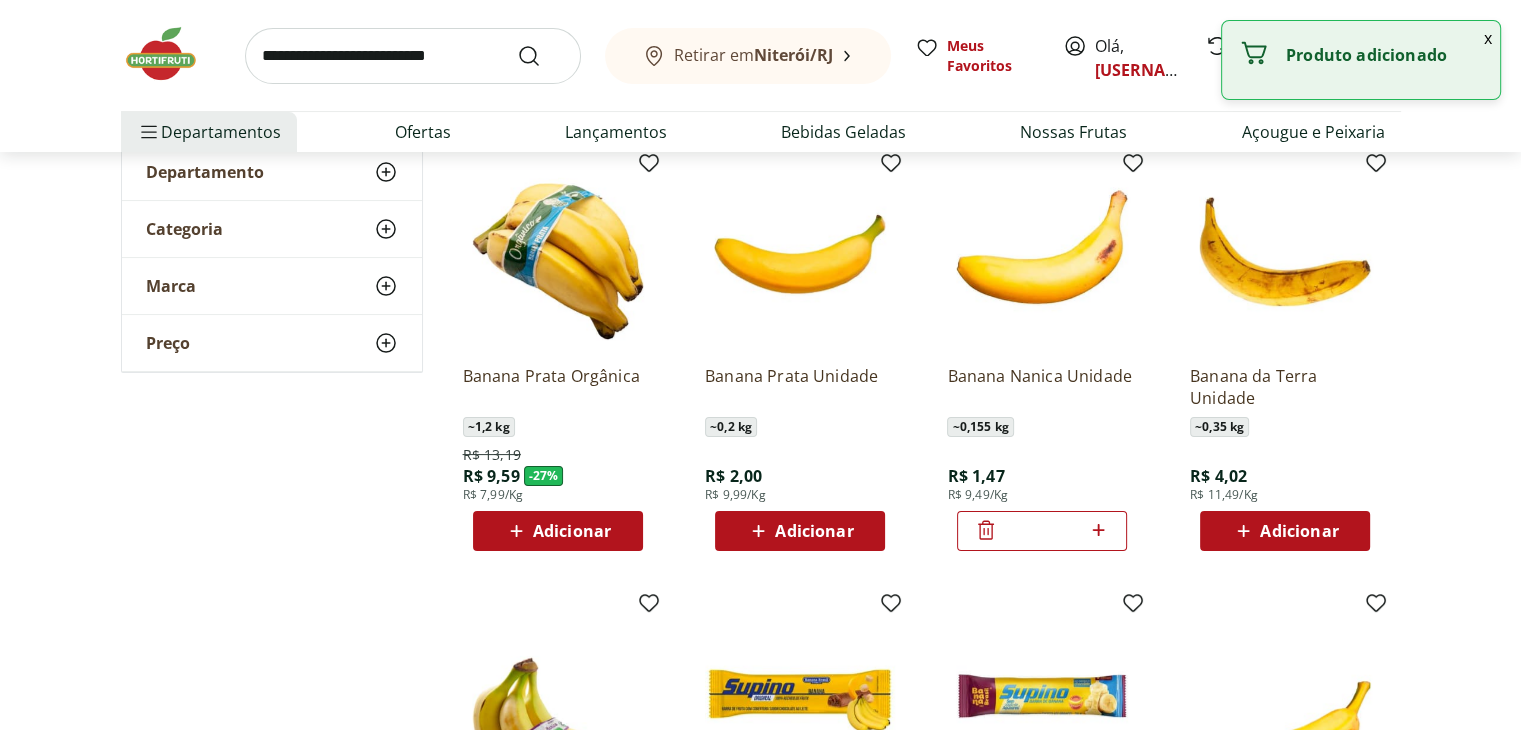 scroll, scrollTop: 263, scrollLeft: 0, axis: vertical 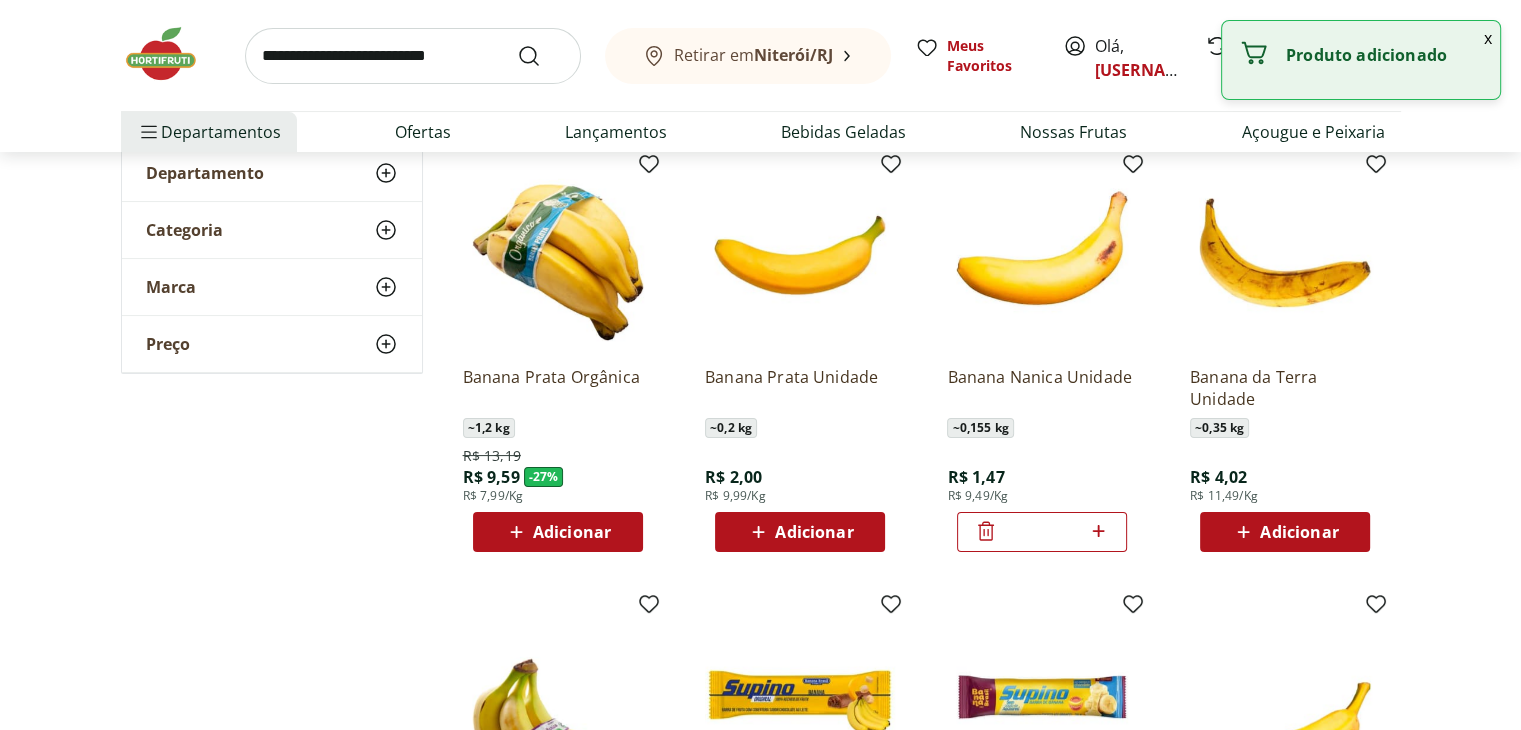 click 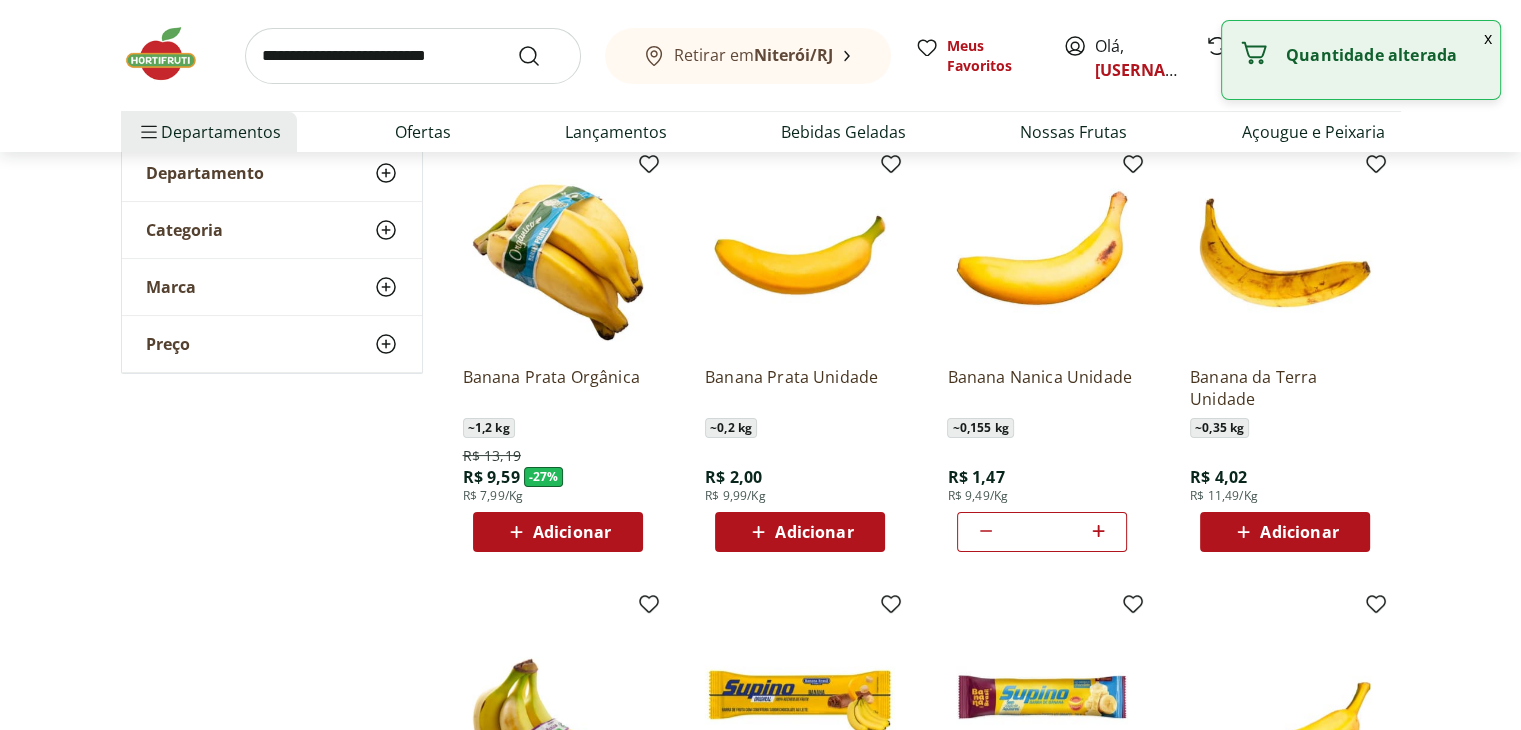click 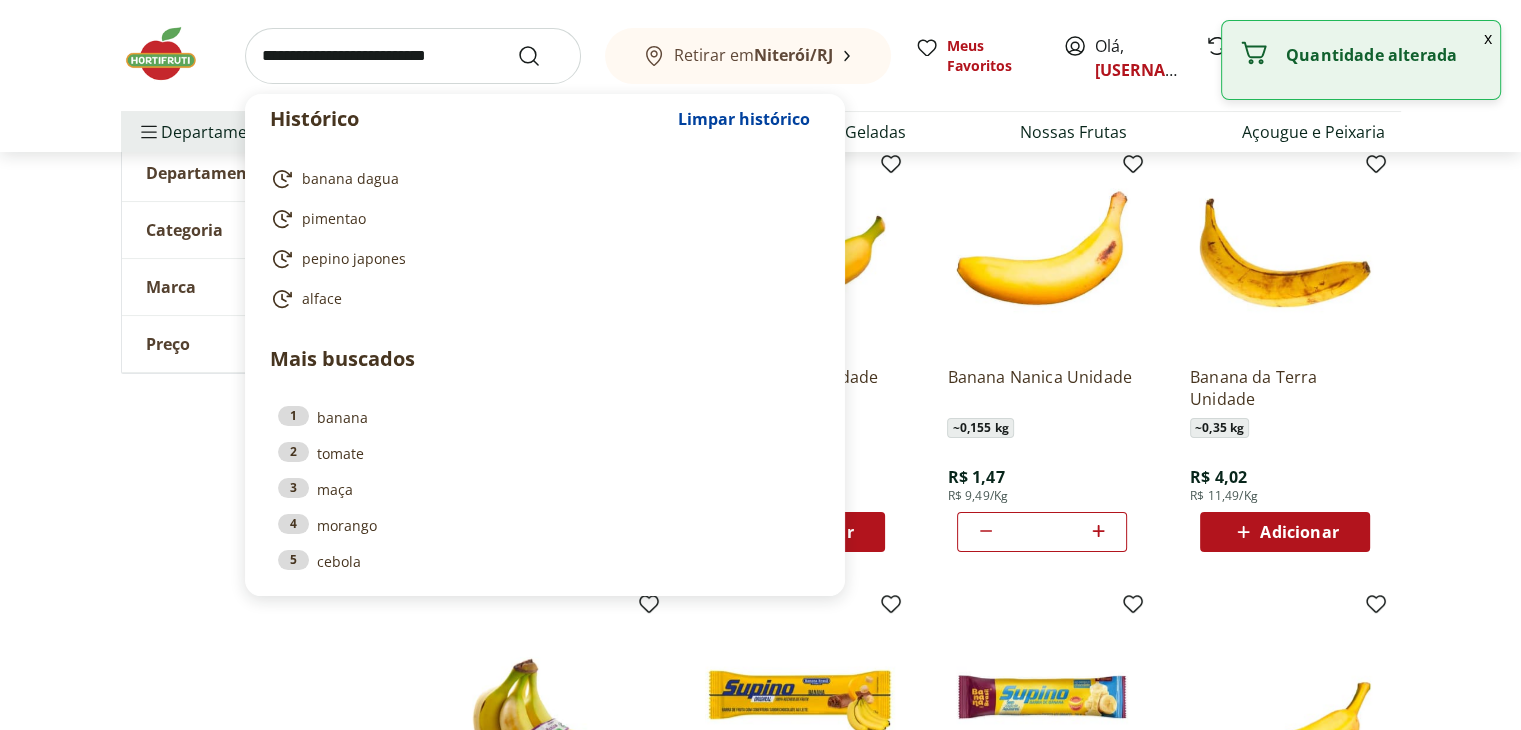 click at bounding box center [413, 56] 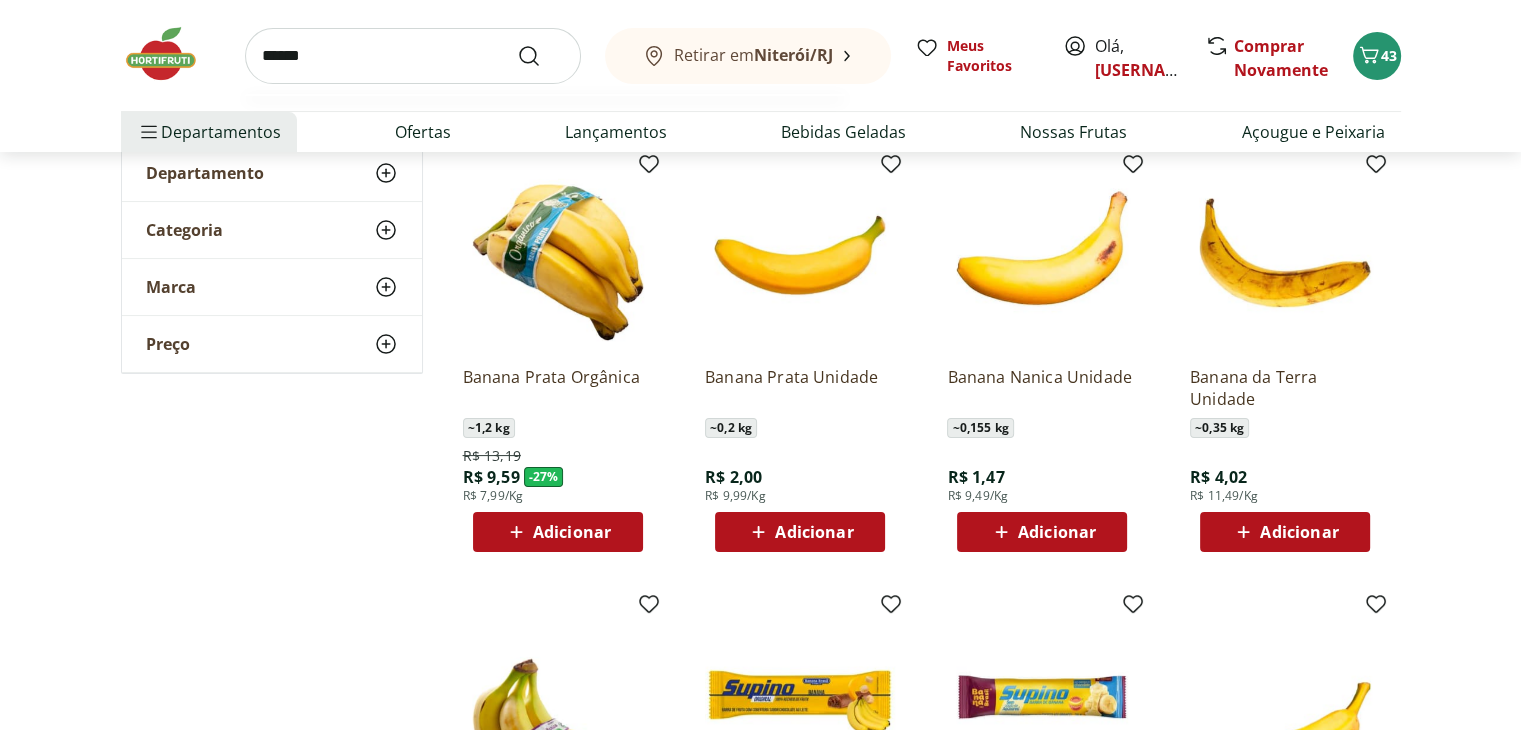 type on "*****" 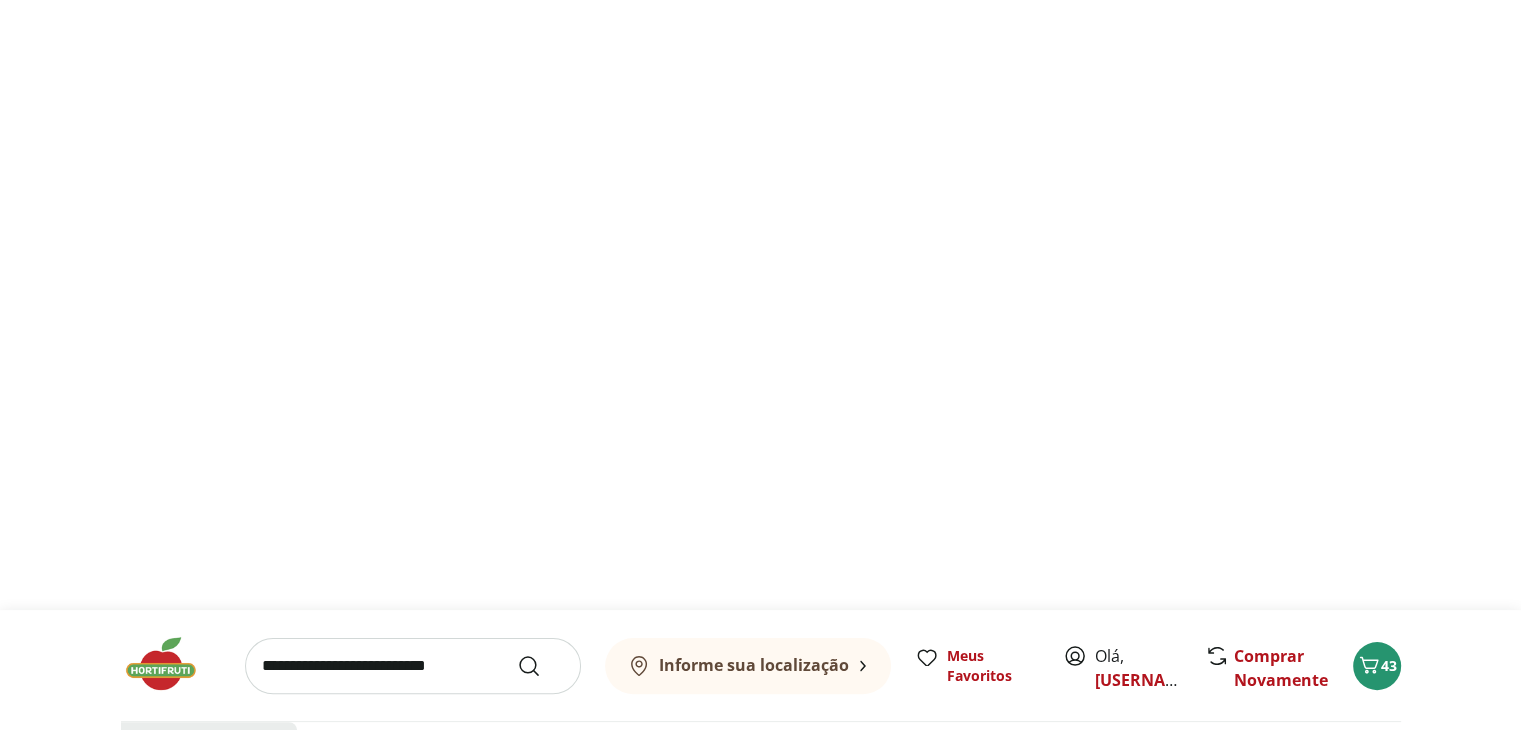 scroll, scrollTop: 0, scrollLeft: 0, axis: both 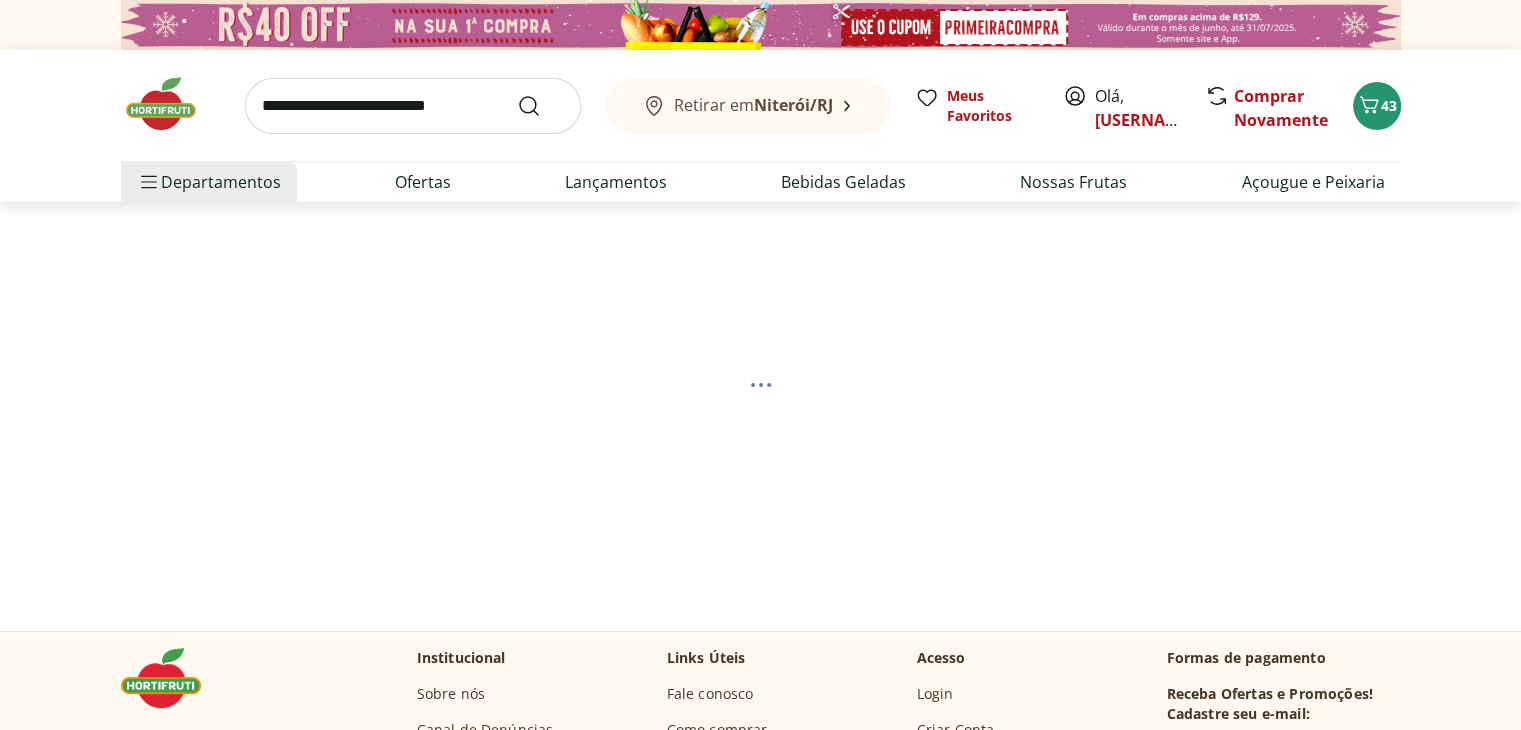 select on "**********" 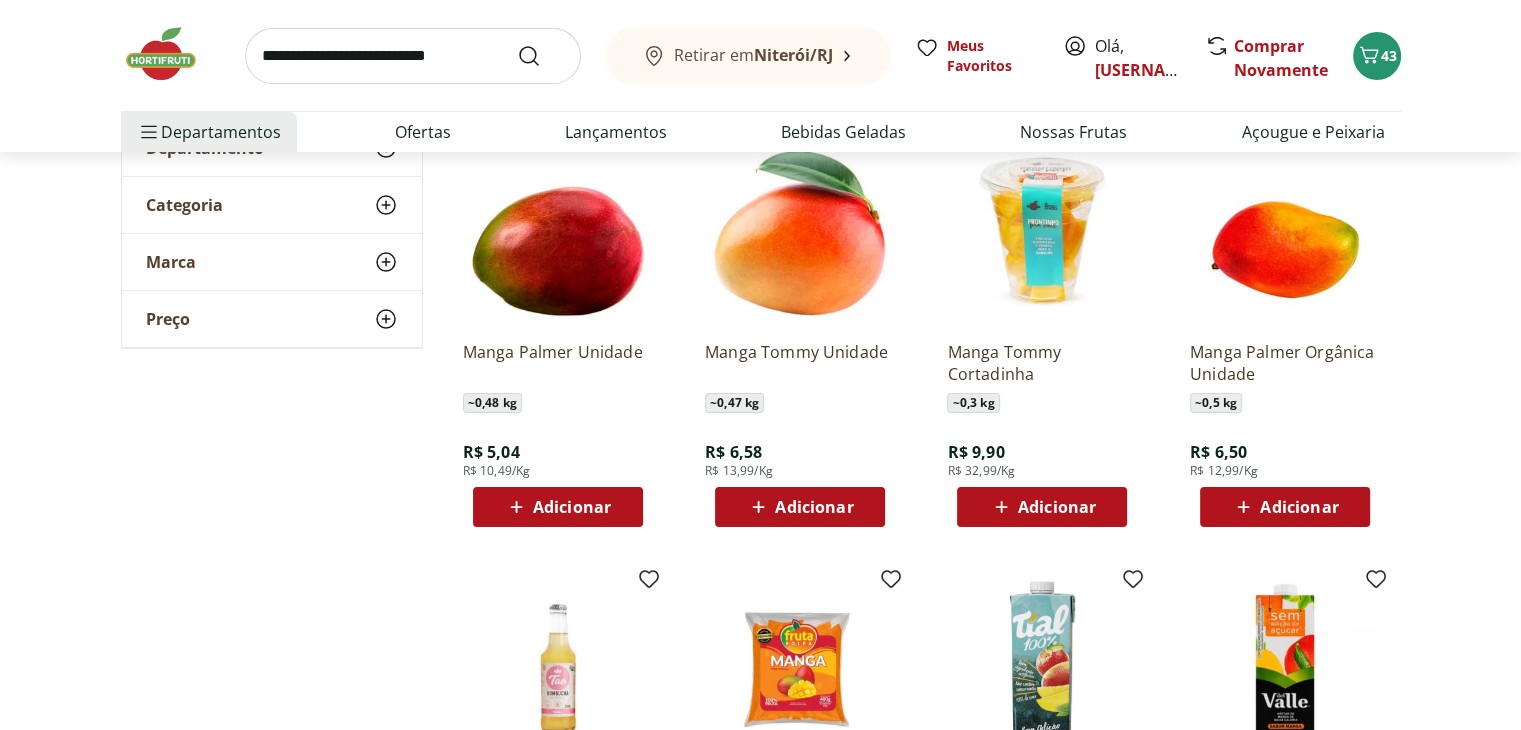 scroll, scrollTop: 304, scrollLeft: 0, axis: vertical 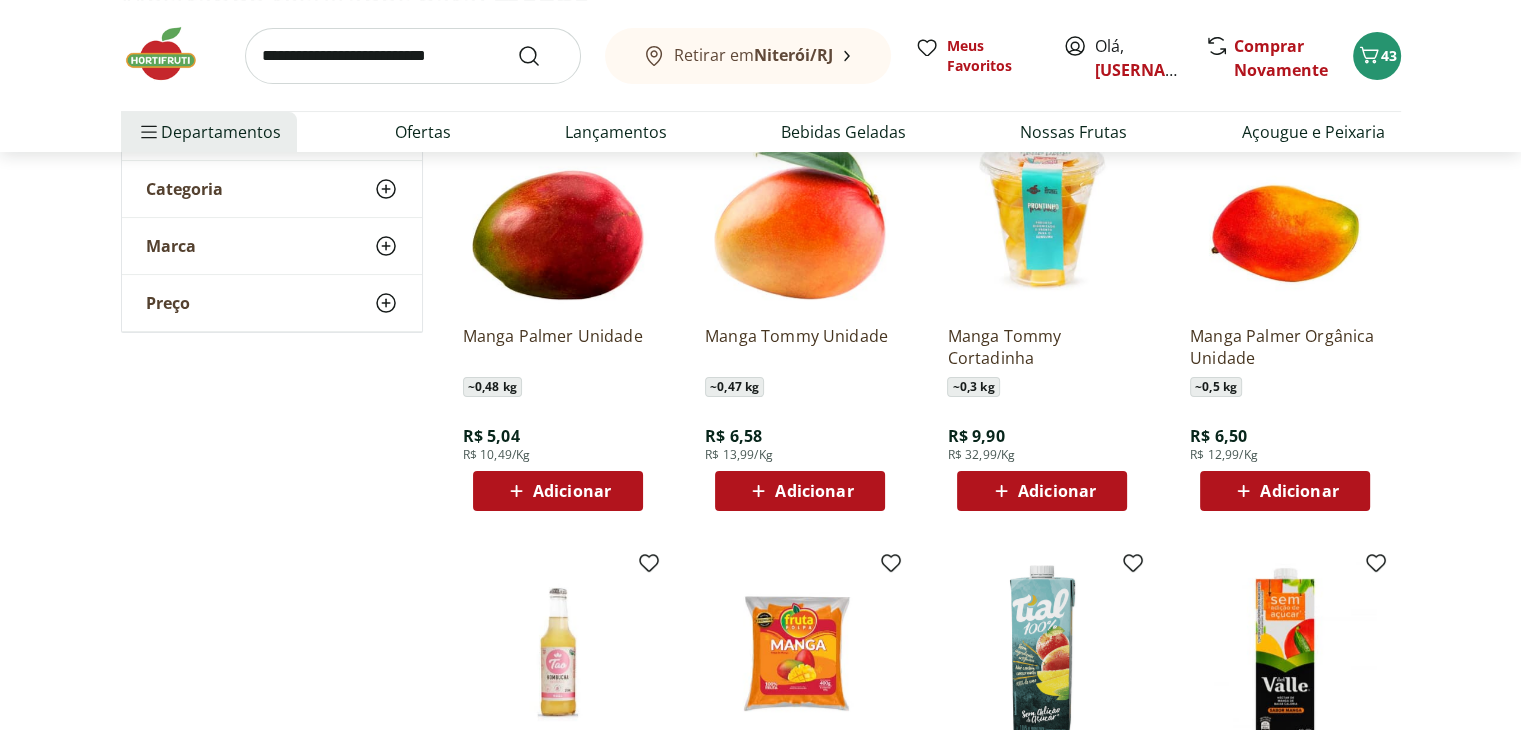 click on "Adicionar" at bounding box center (572, 491) 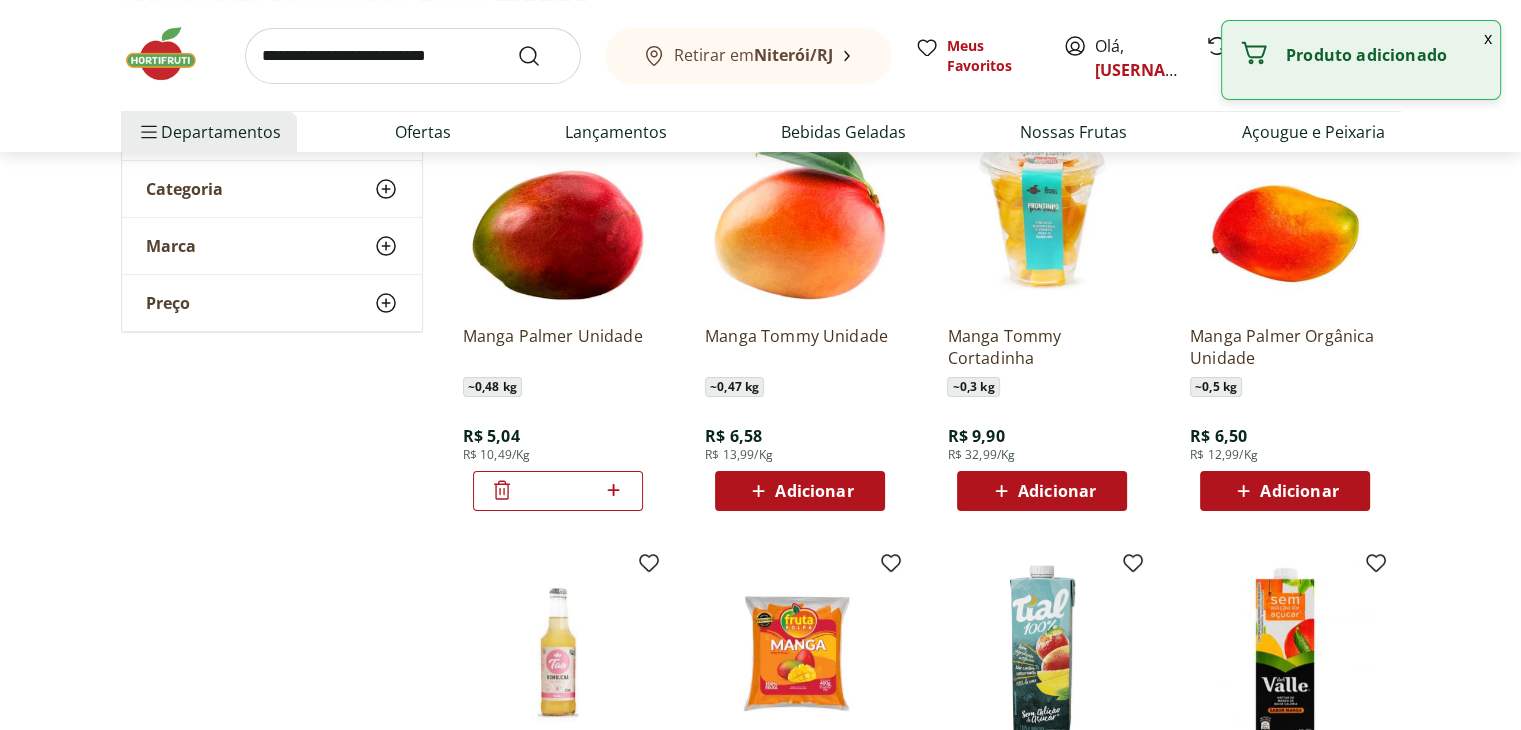 click 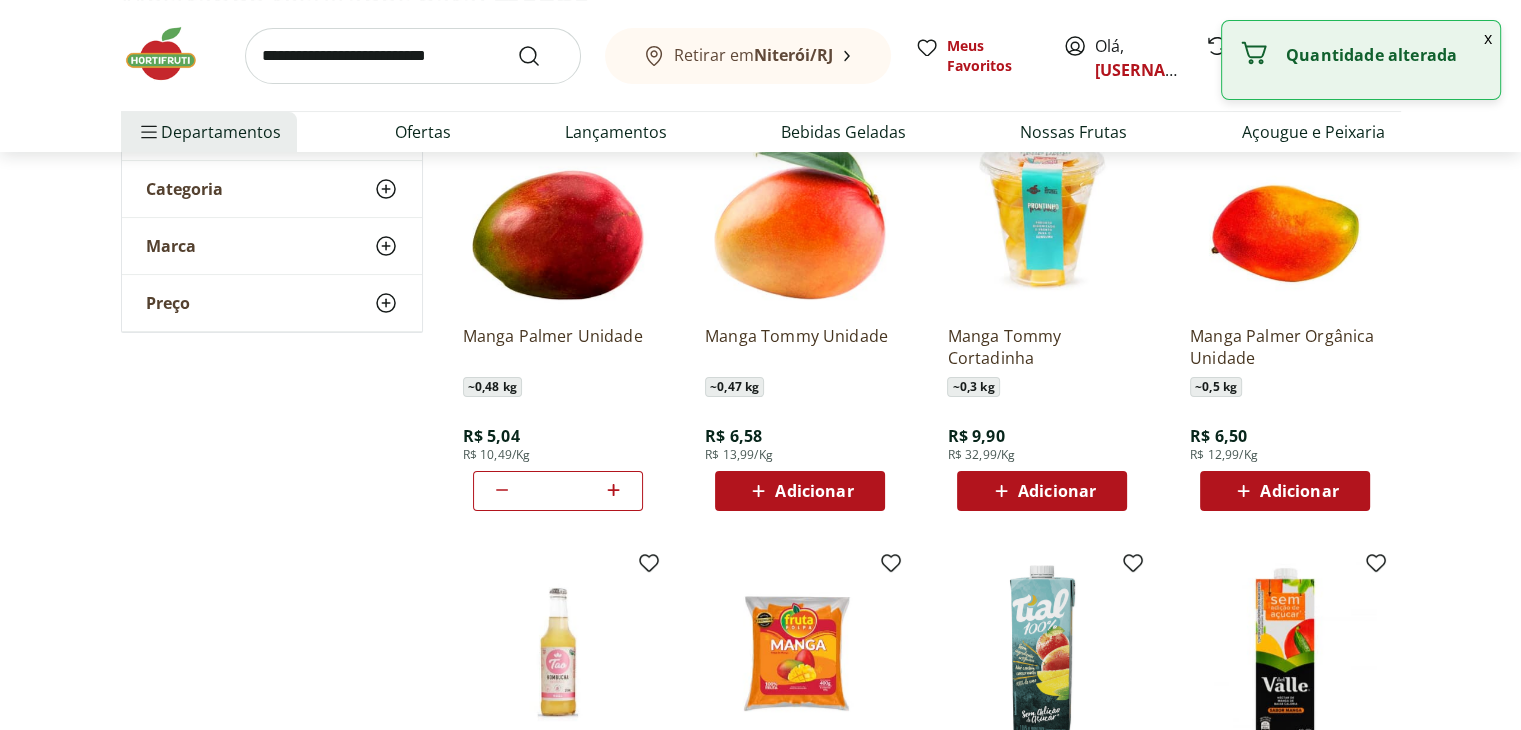 scroll, scrollTop: 0, scrollLeft: 0, axis: both 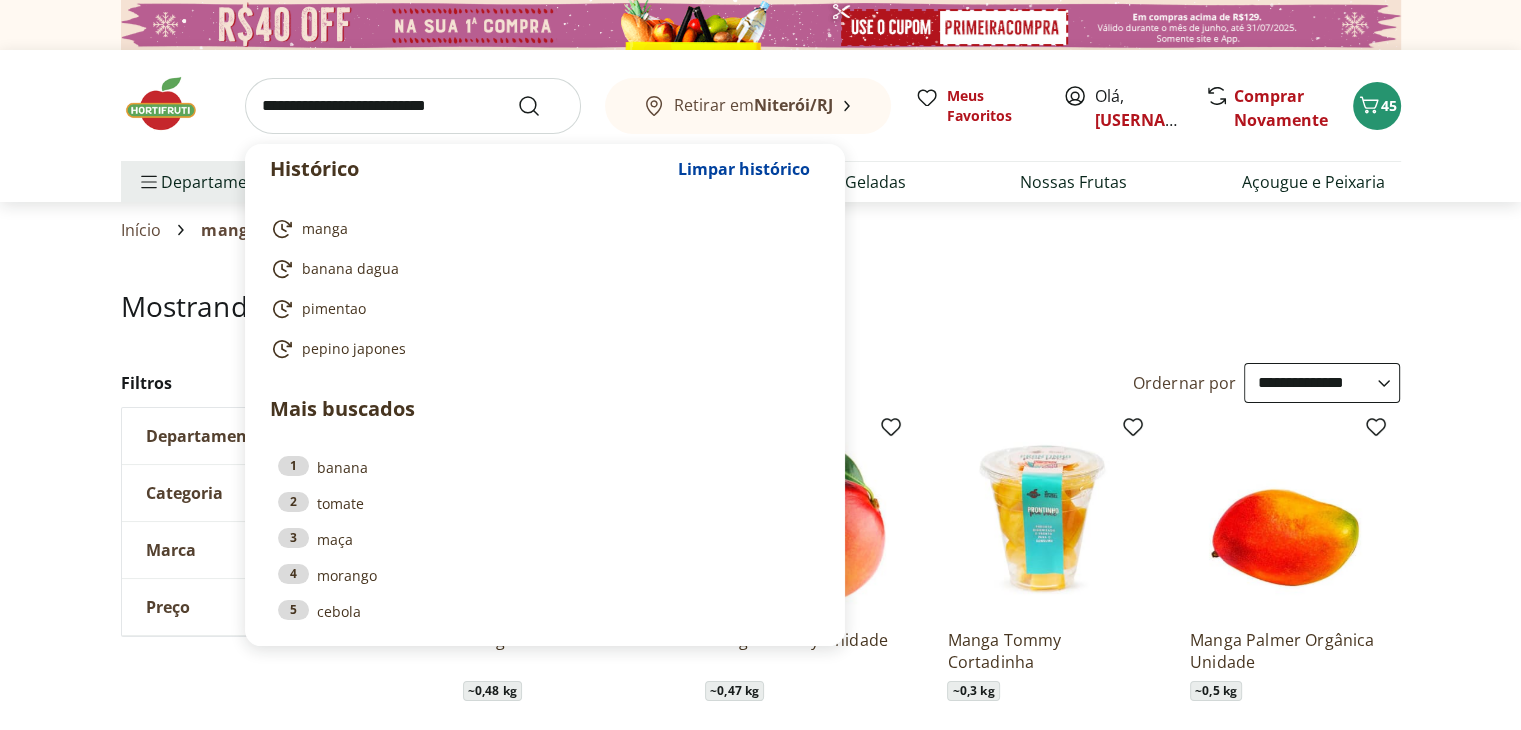 click at bounding box center (413, 106) 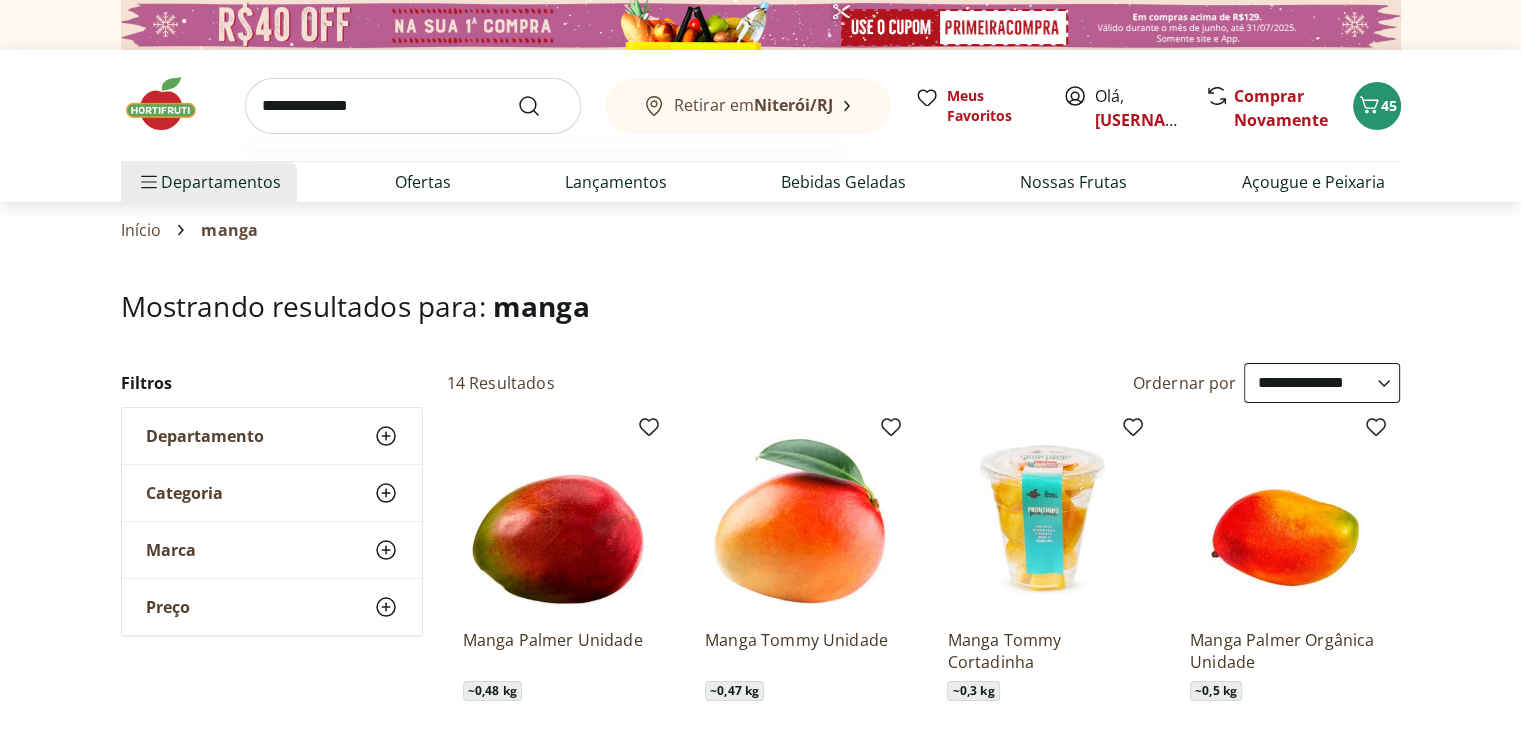 type on "**********" 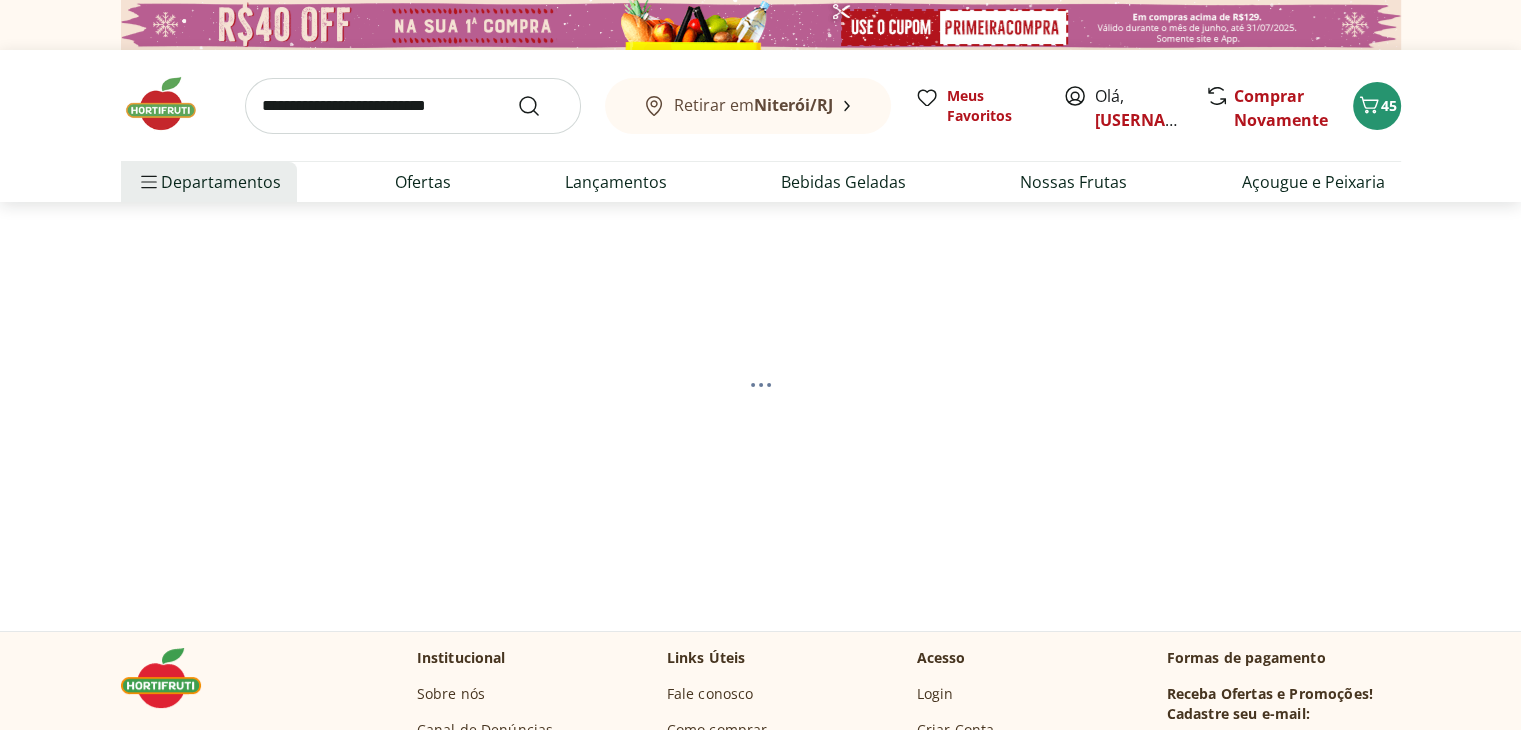 select on "**********" 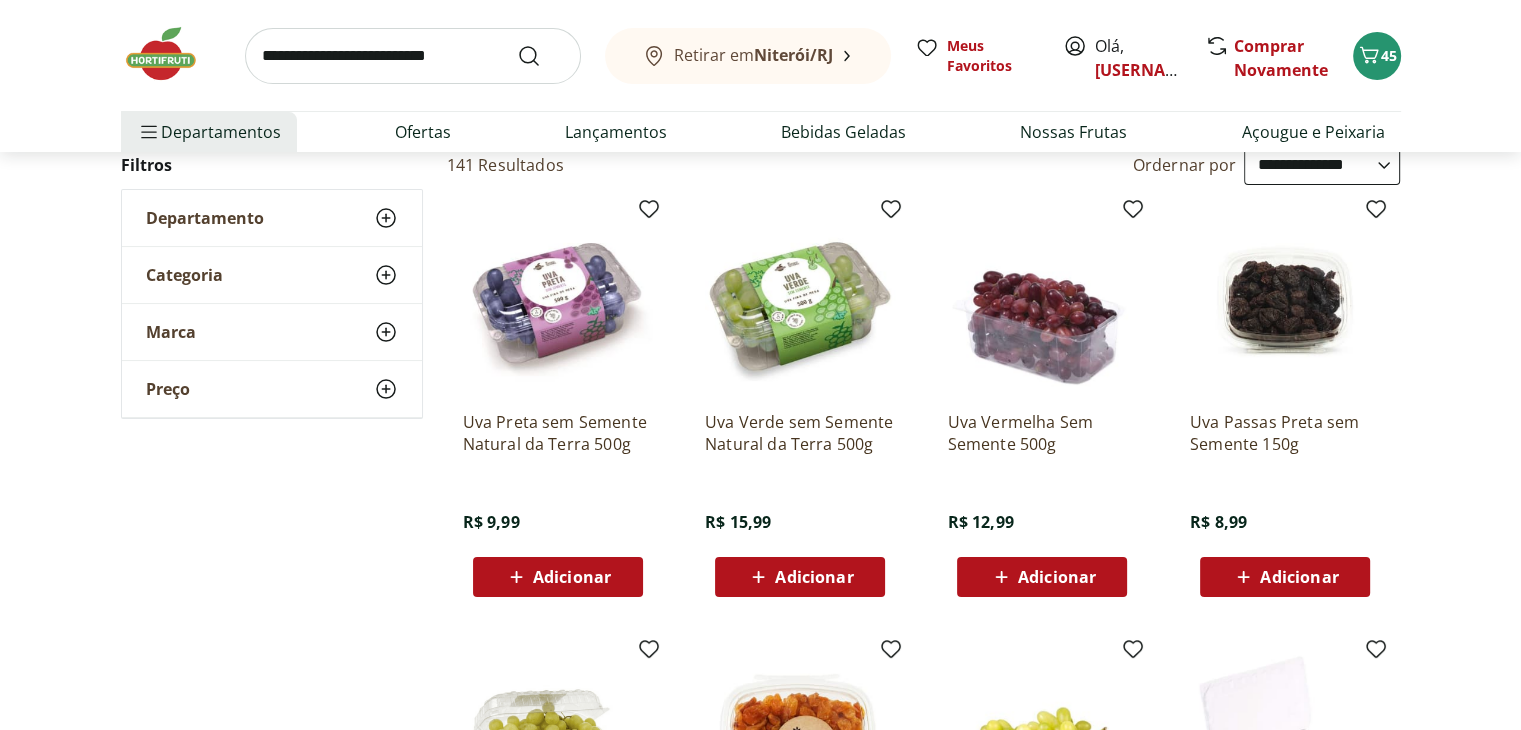 scroll, scrollTop: 244, scrollLeft: 0, axis: vertical 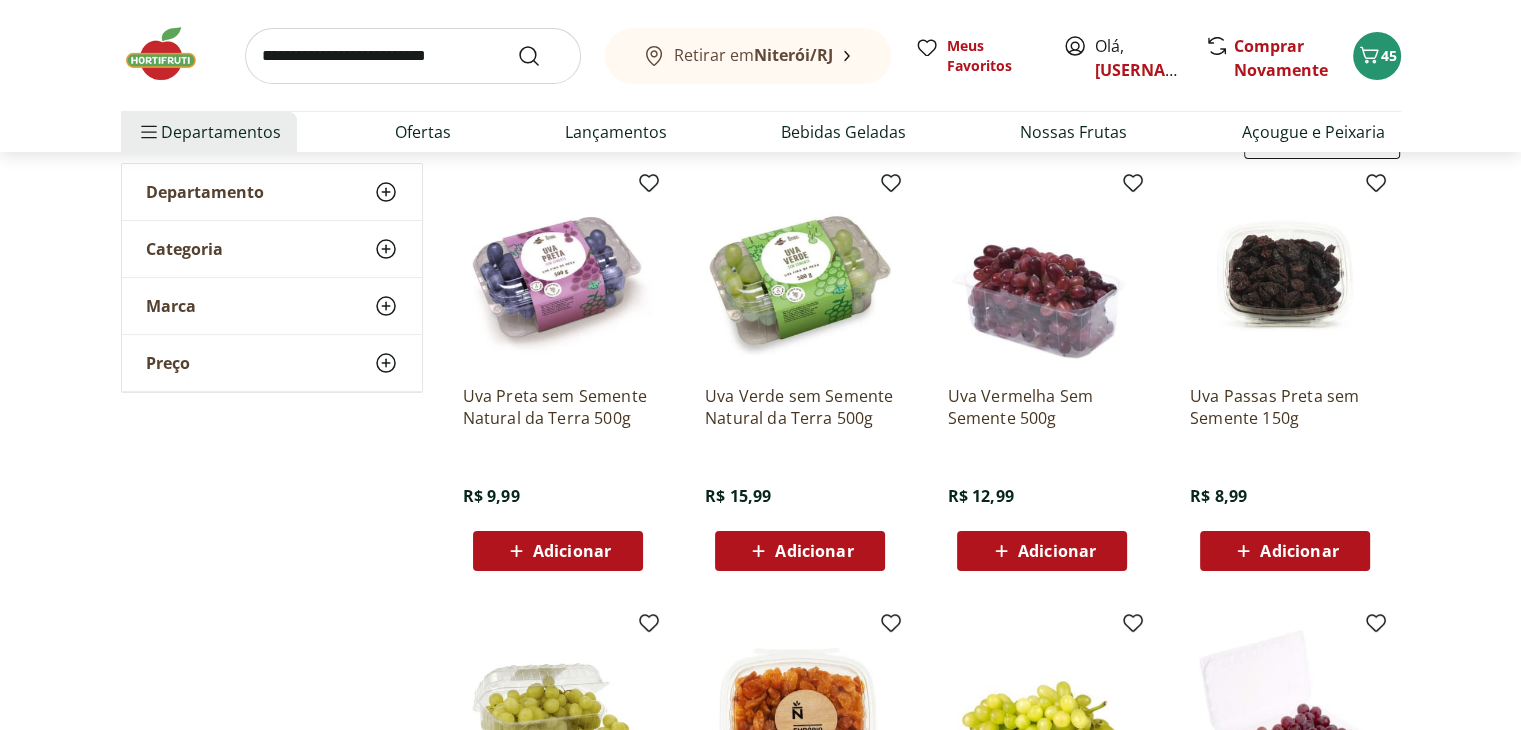 click on "Adicionar" at bounding box center [558, 551] 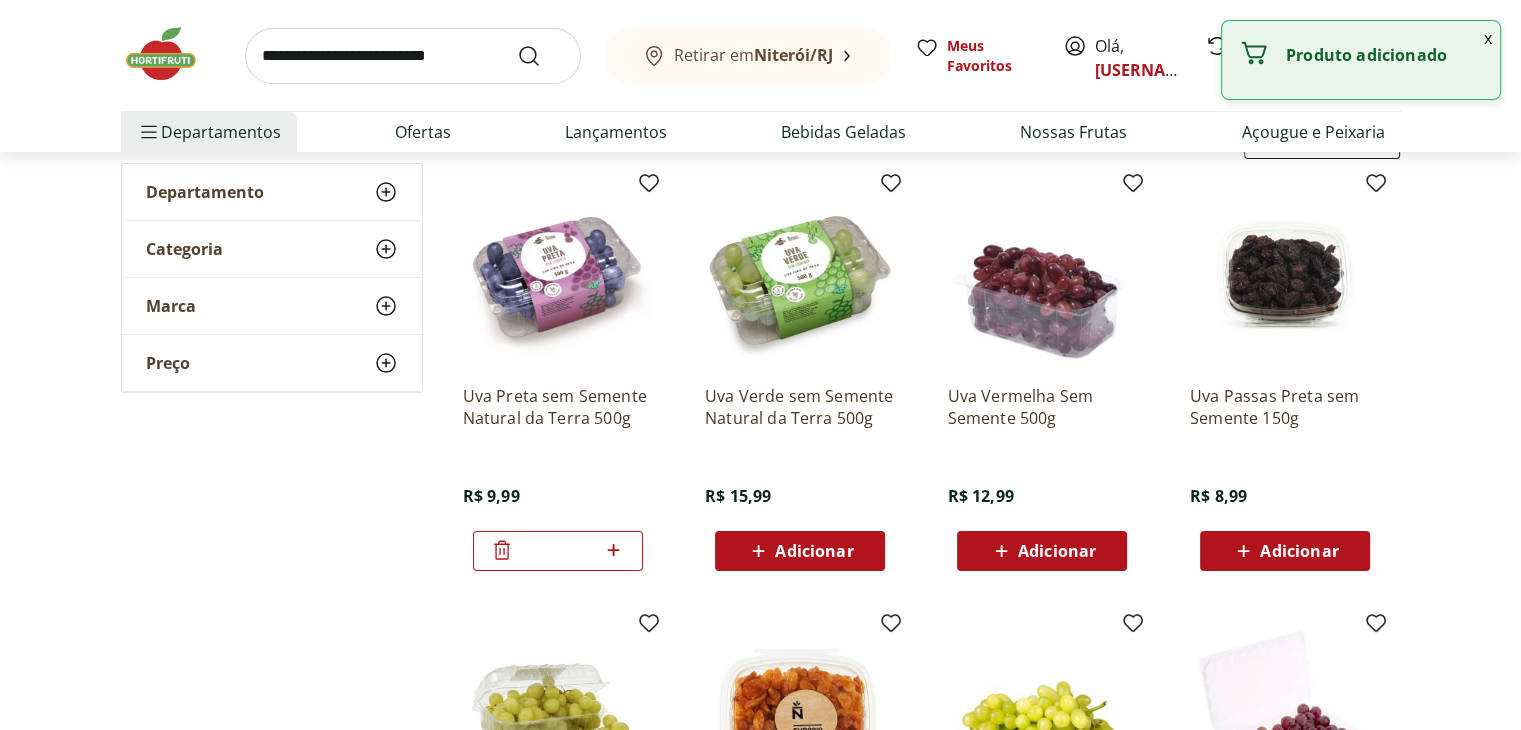 scroll, scrollTop: 288, scrollLeft: 0, axis: vertical 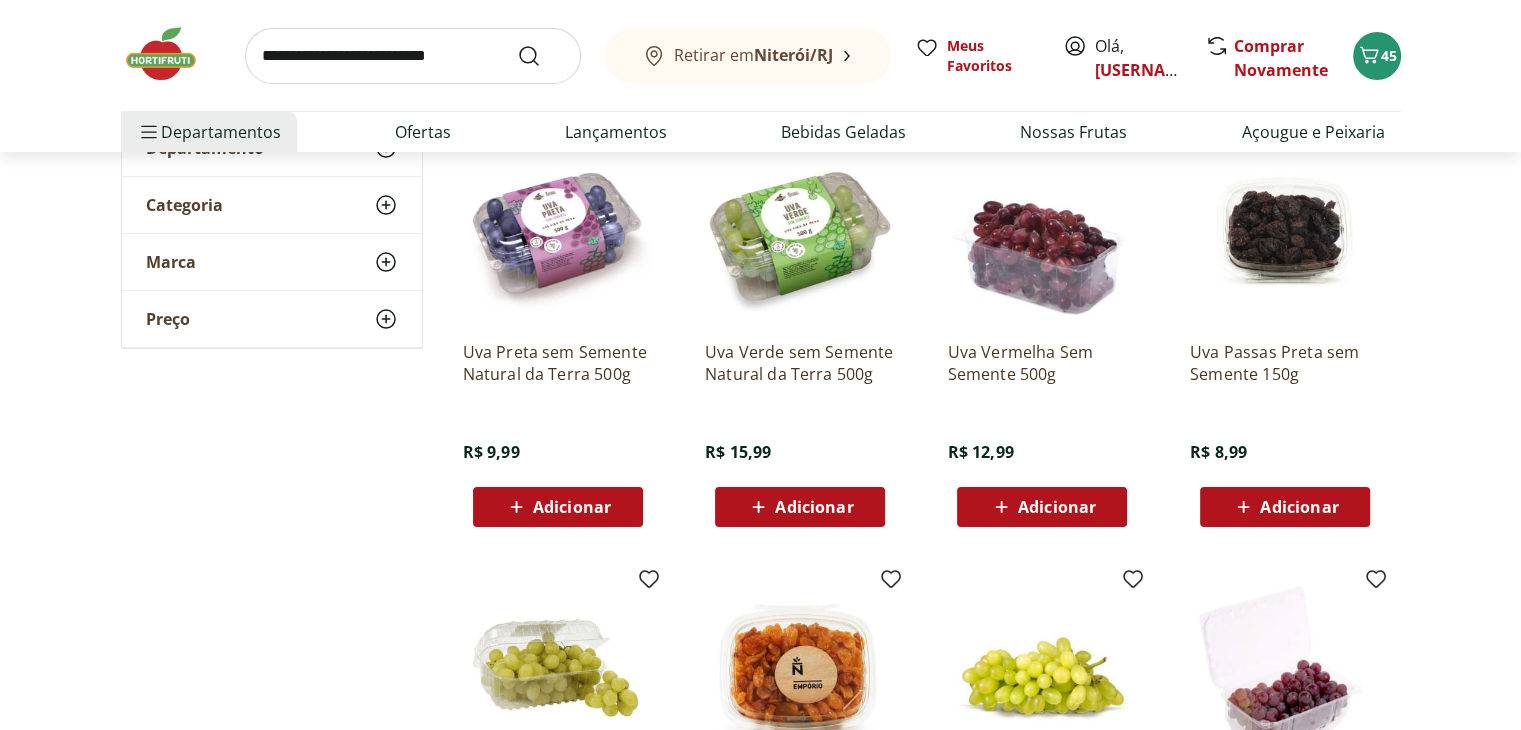 click on "Adicionar" at bounding box center [1042, 507] 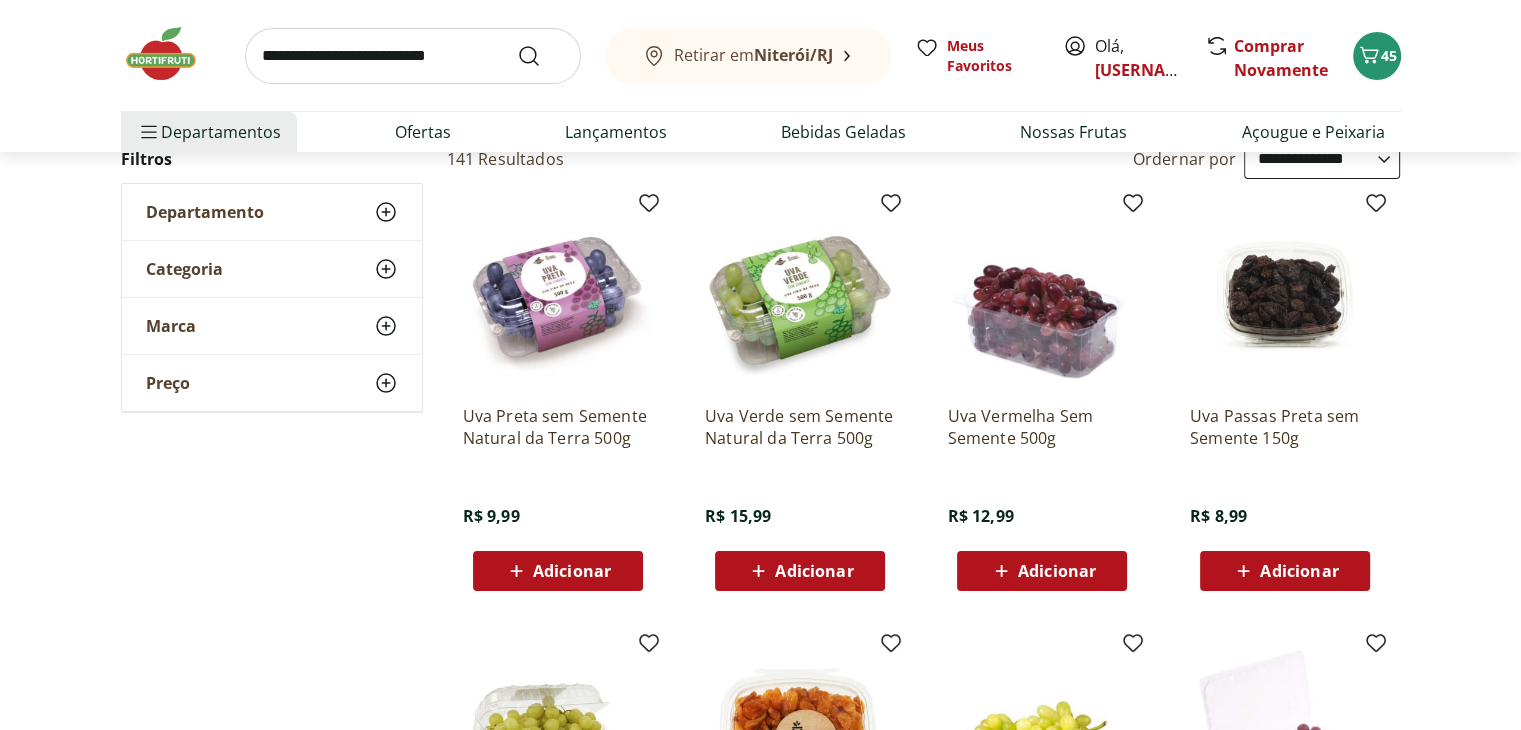 scroll, scrollTop: 212, scrollLeft: 0, axis: vertical 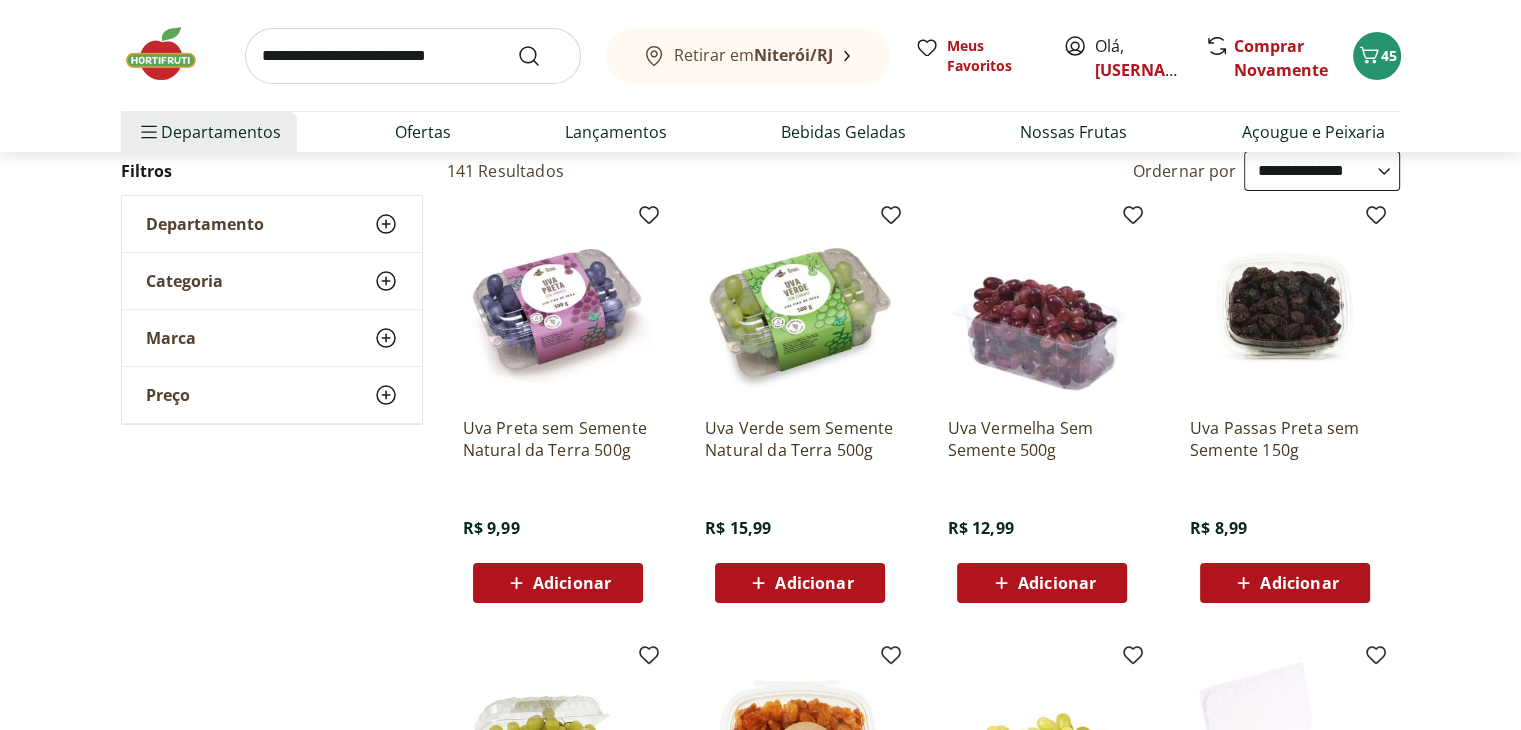 click 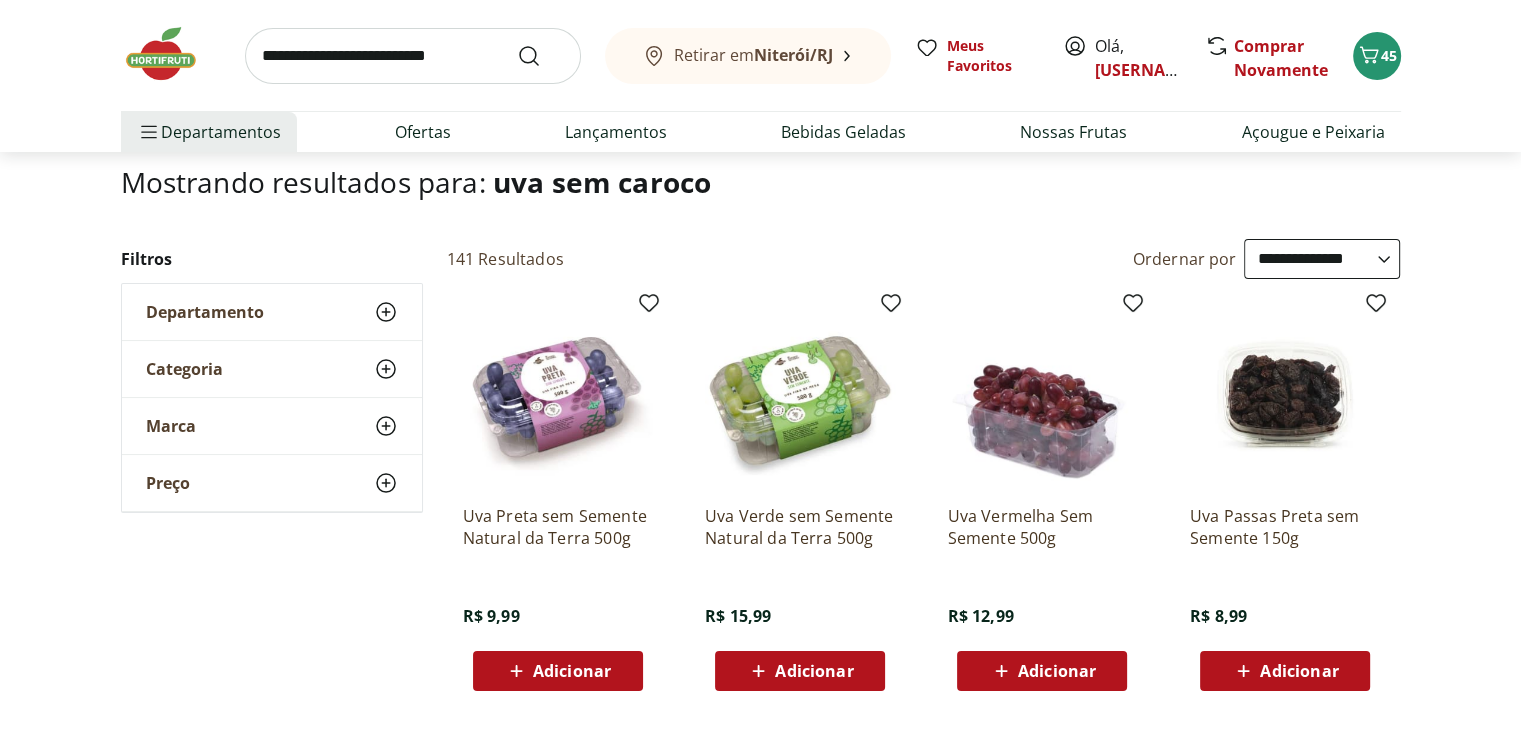 scroll, scrollTop: 0, scrollLeft: 0, axis: both 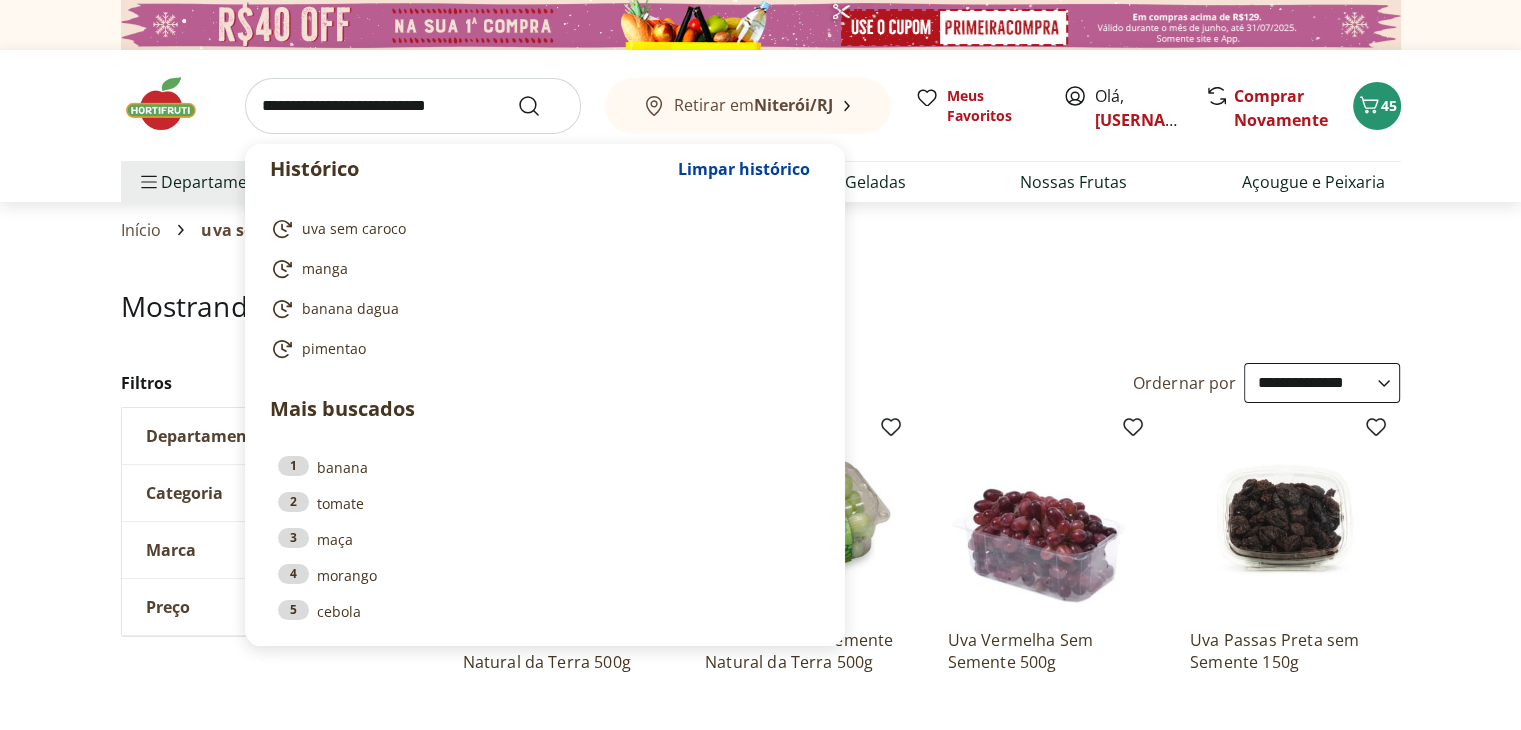 click at bounding box center [413, 106] 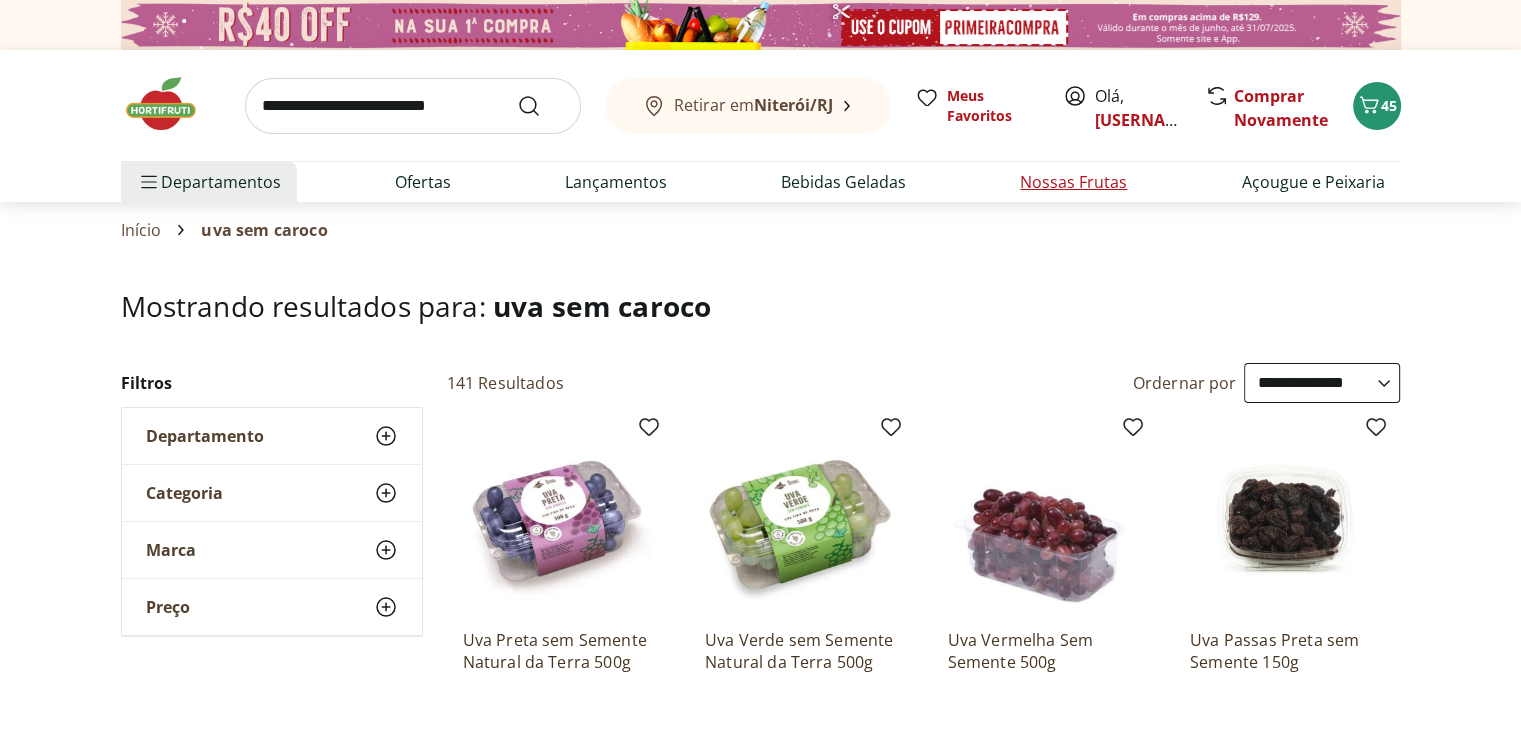click on "Nossas Frutas" at bounding box center [1073, 182] 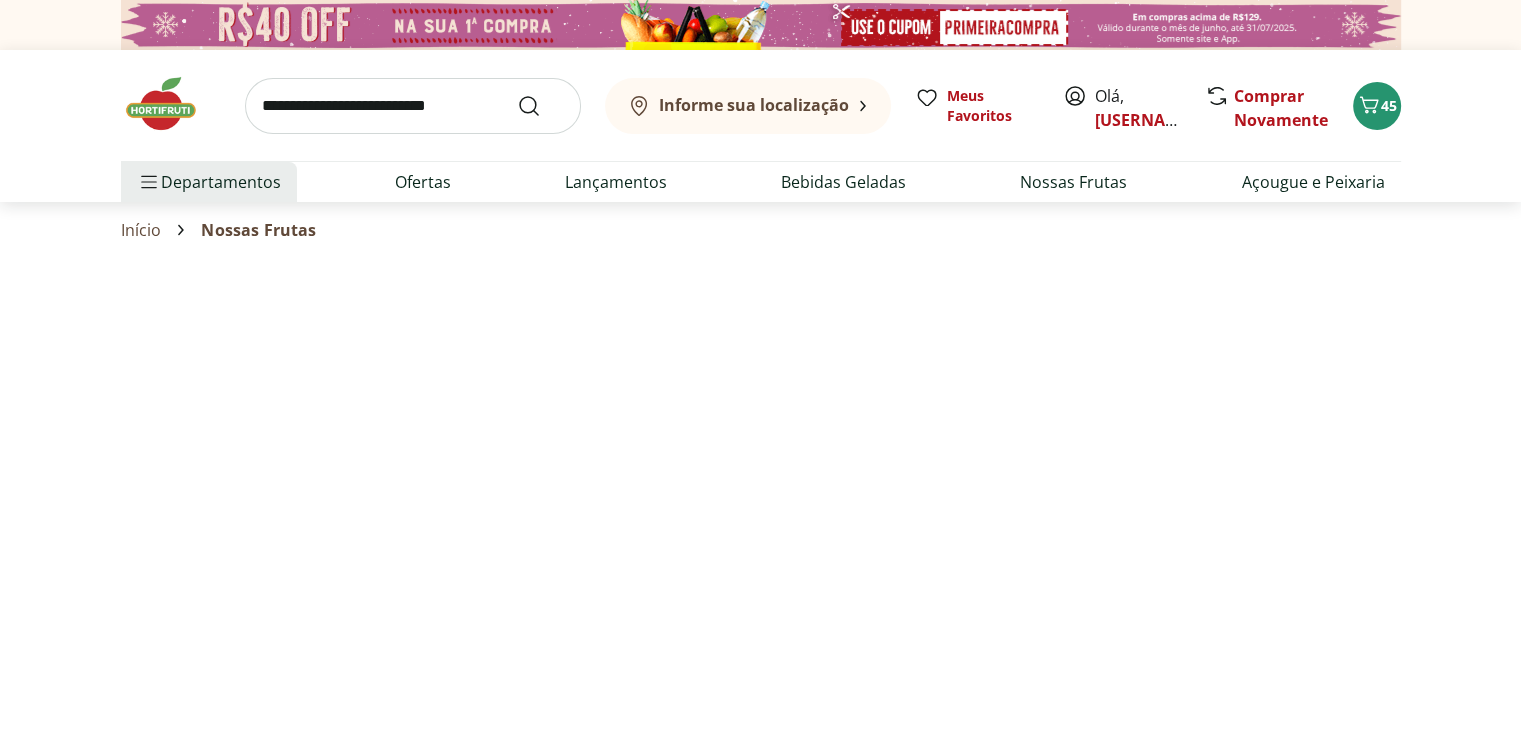 select on "**********" 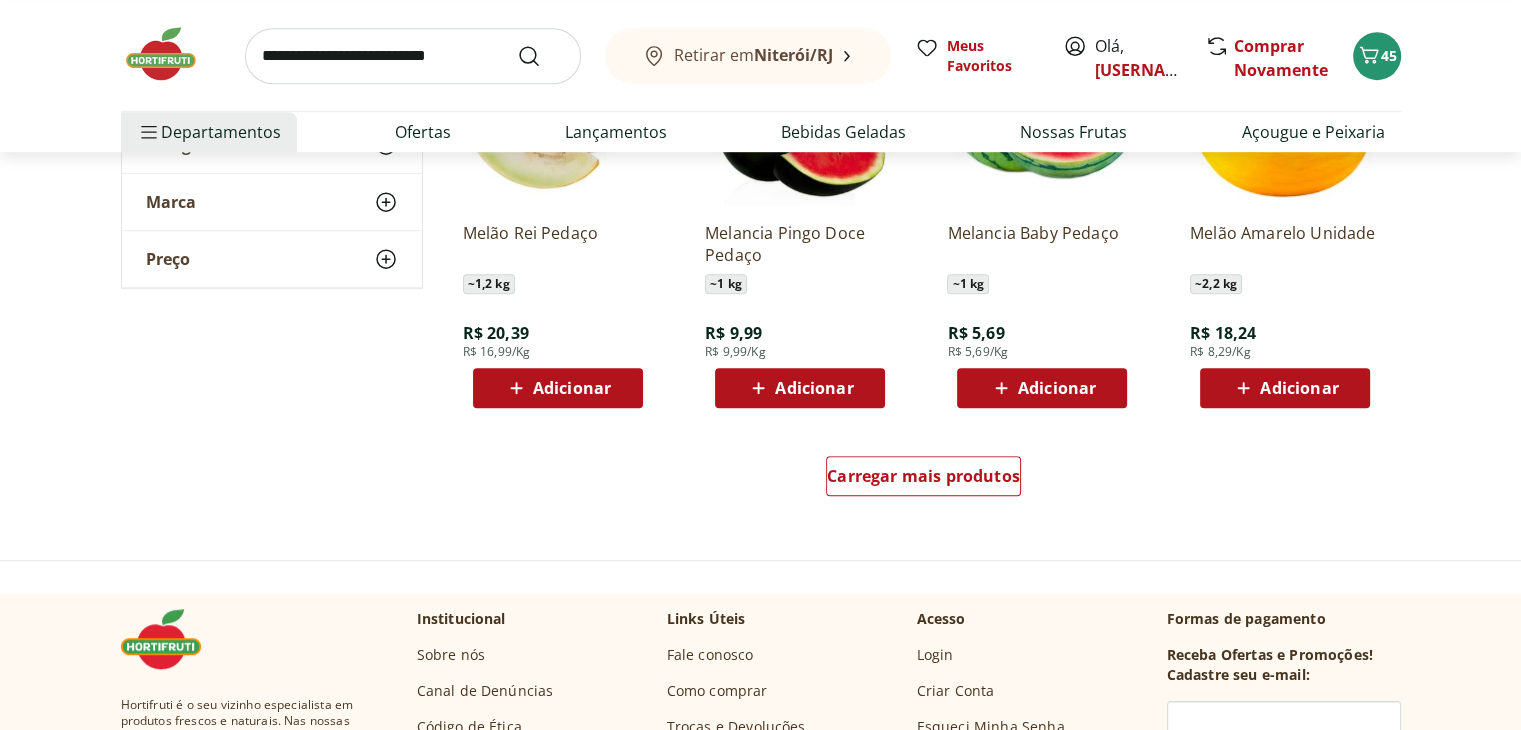 scroll, scrollTop: 1222, scrollLeft: 0, axis: vertical 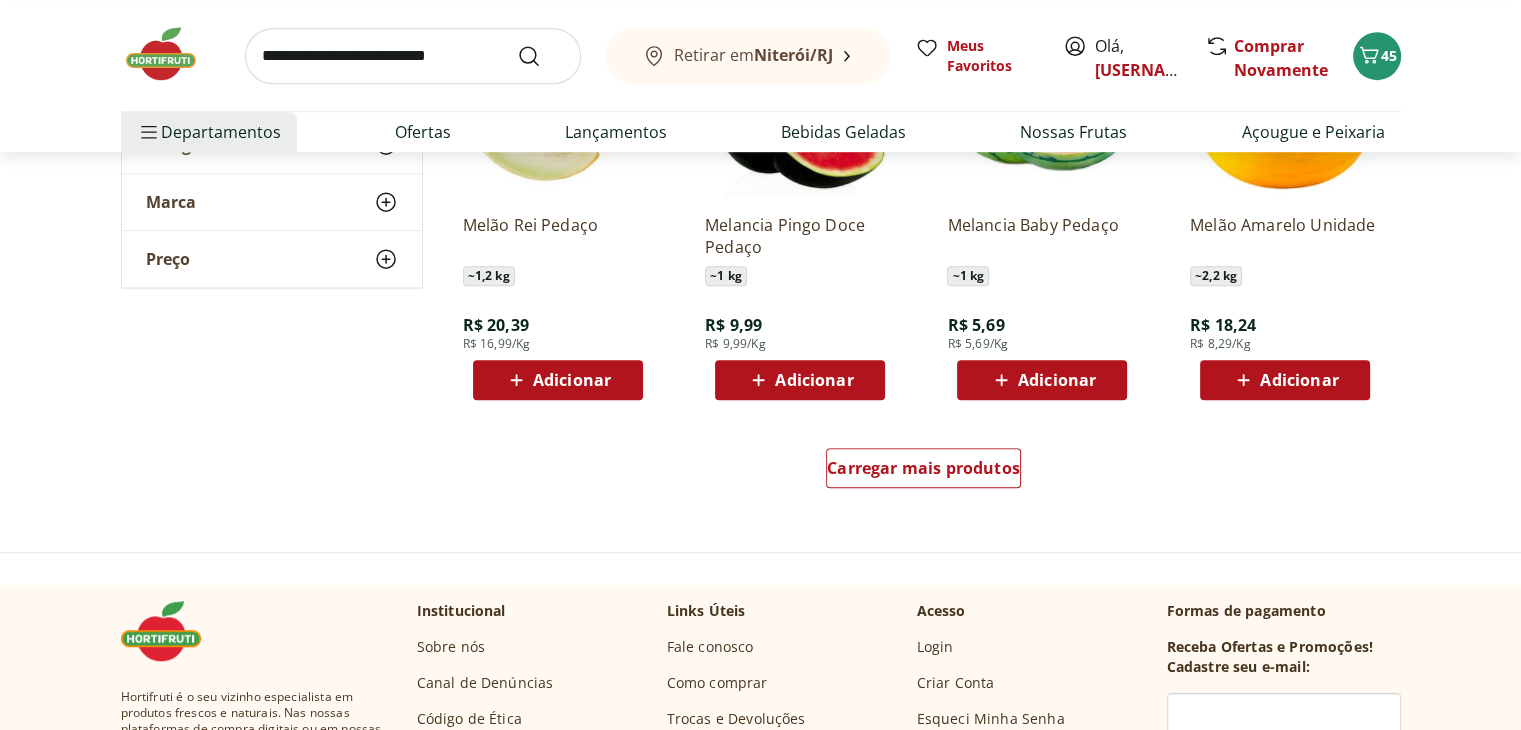 click on "Adicionar" at bounding box center [814, 380] 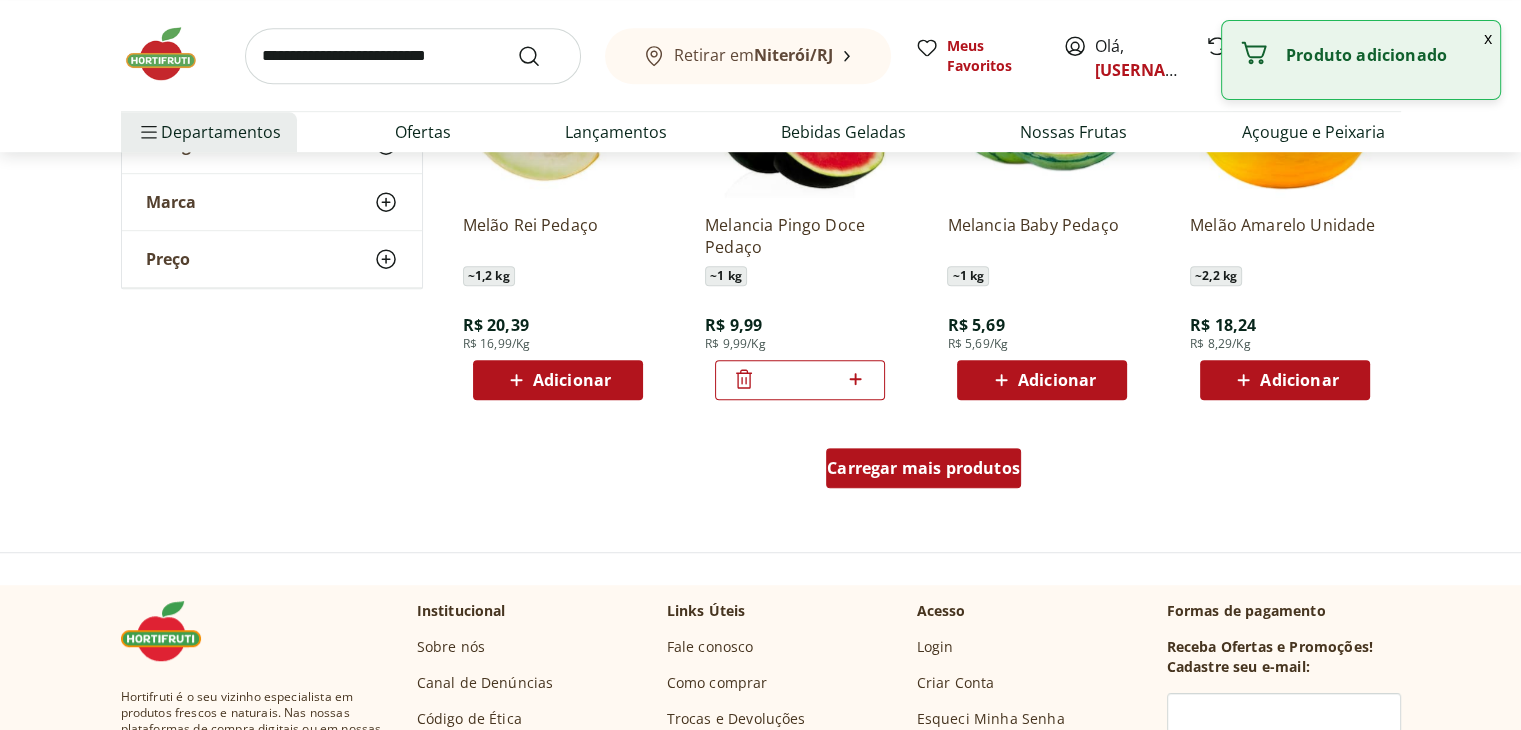 click on "Carregar mais produtos" at bounding box center [923, 468] 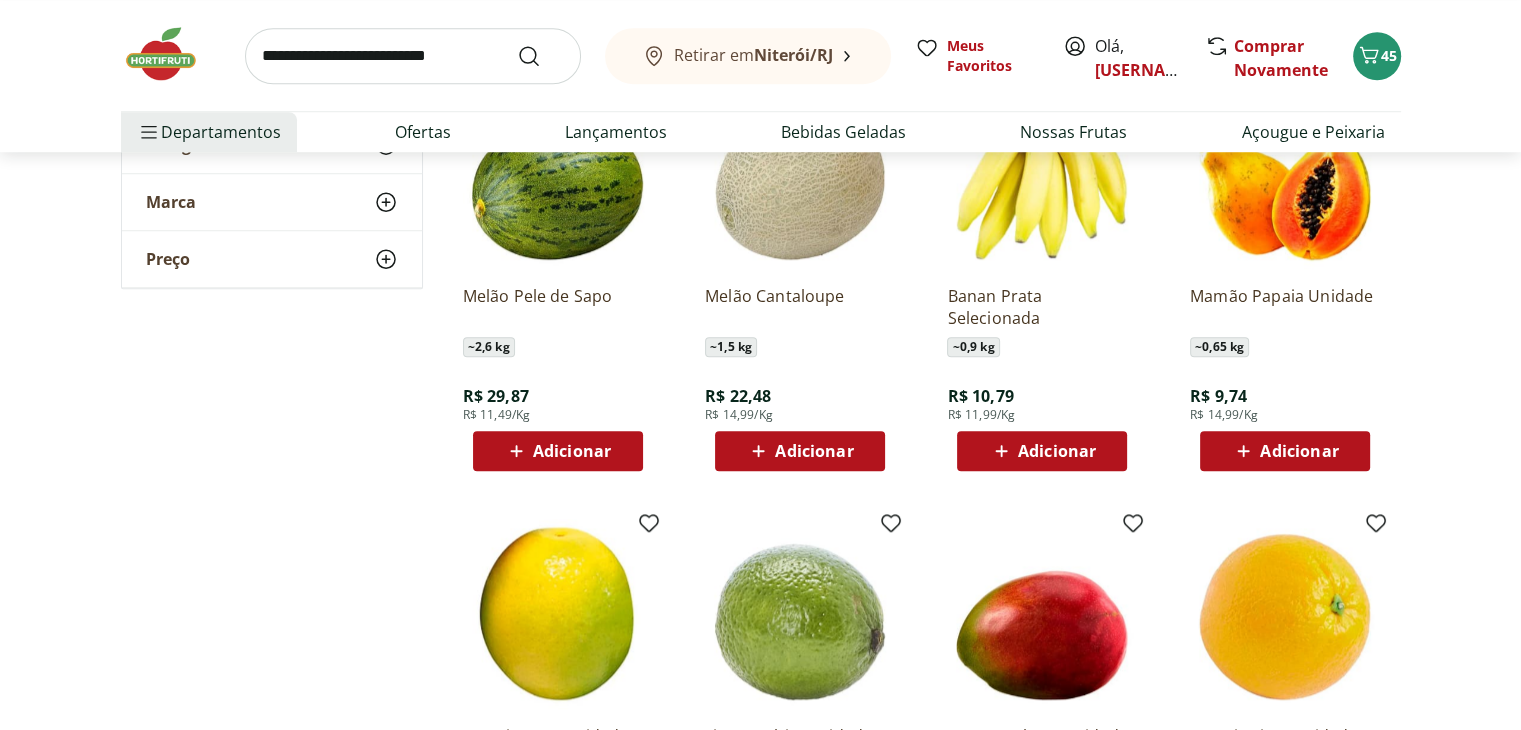 scroll, scrollTop: 1572, scrollLeft: 0, axis: vertical 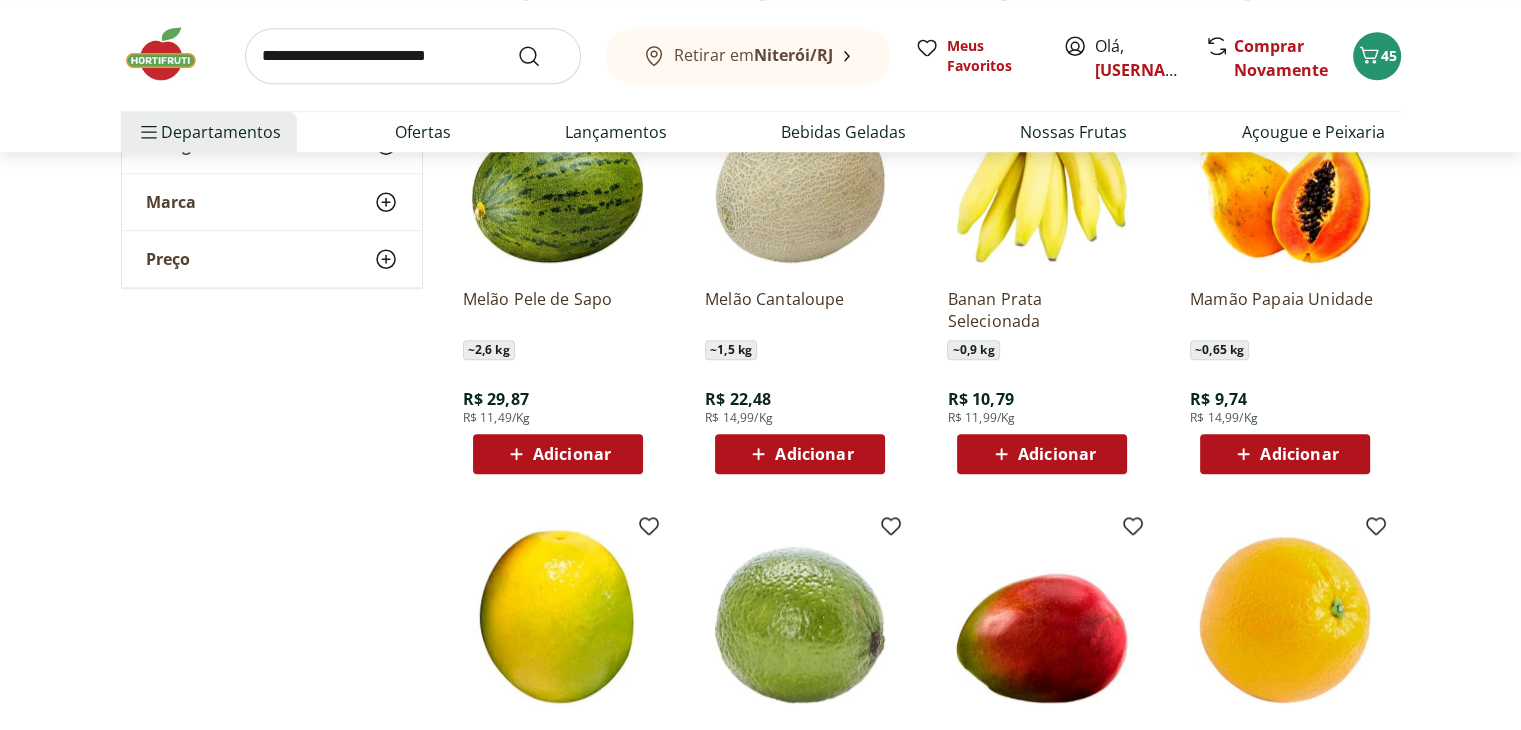 click on "Adicionar" at bounding box center [1285, 454] 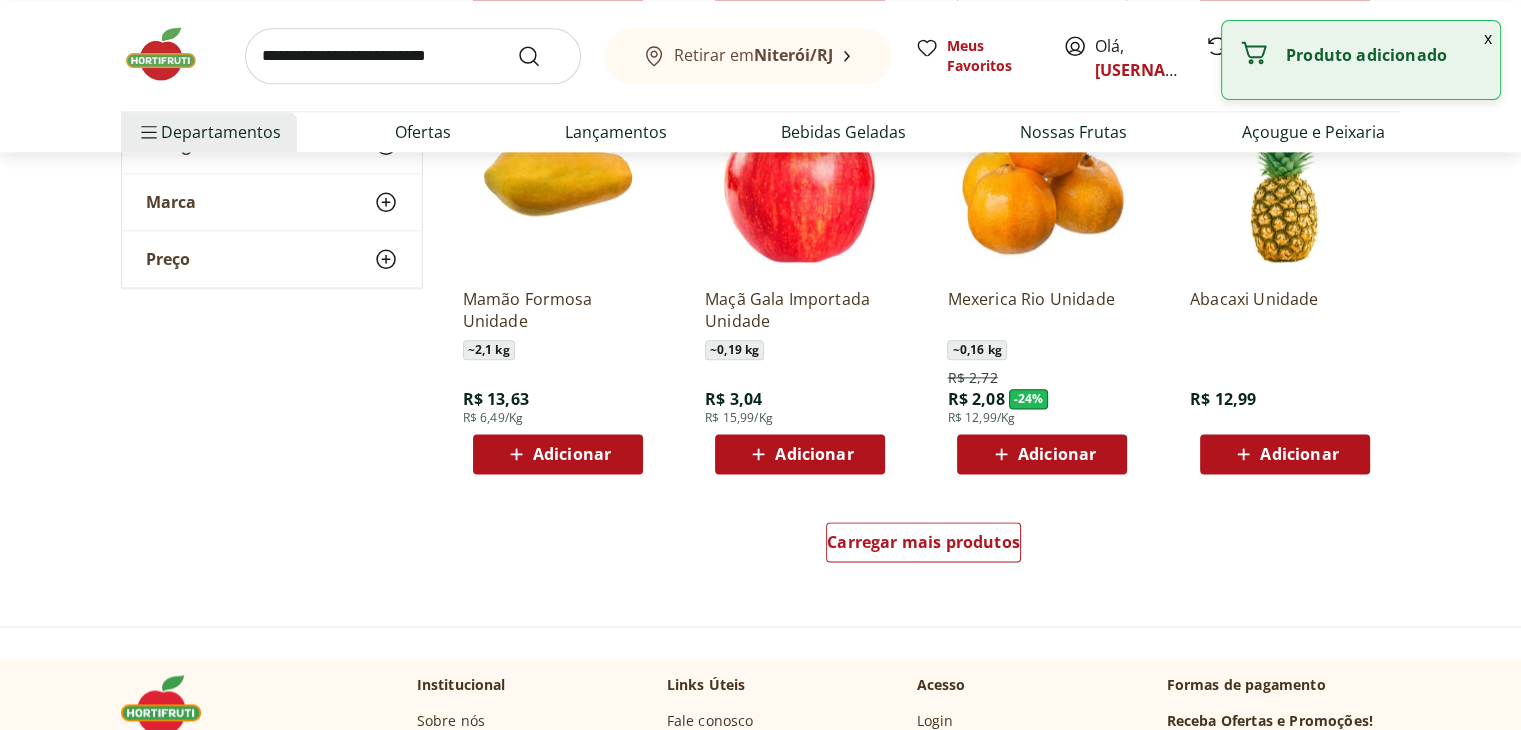 scroll, scrollTop: 2450, scrollLeft: 0, axis: vertical 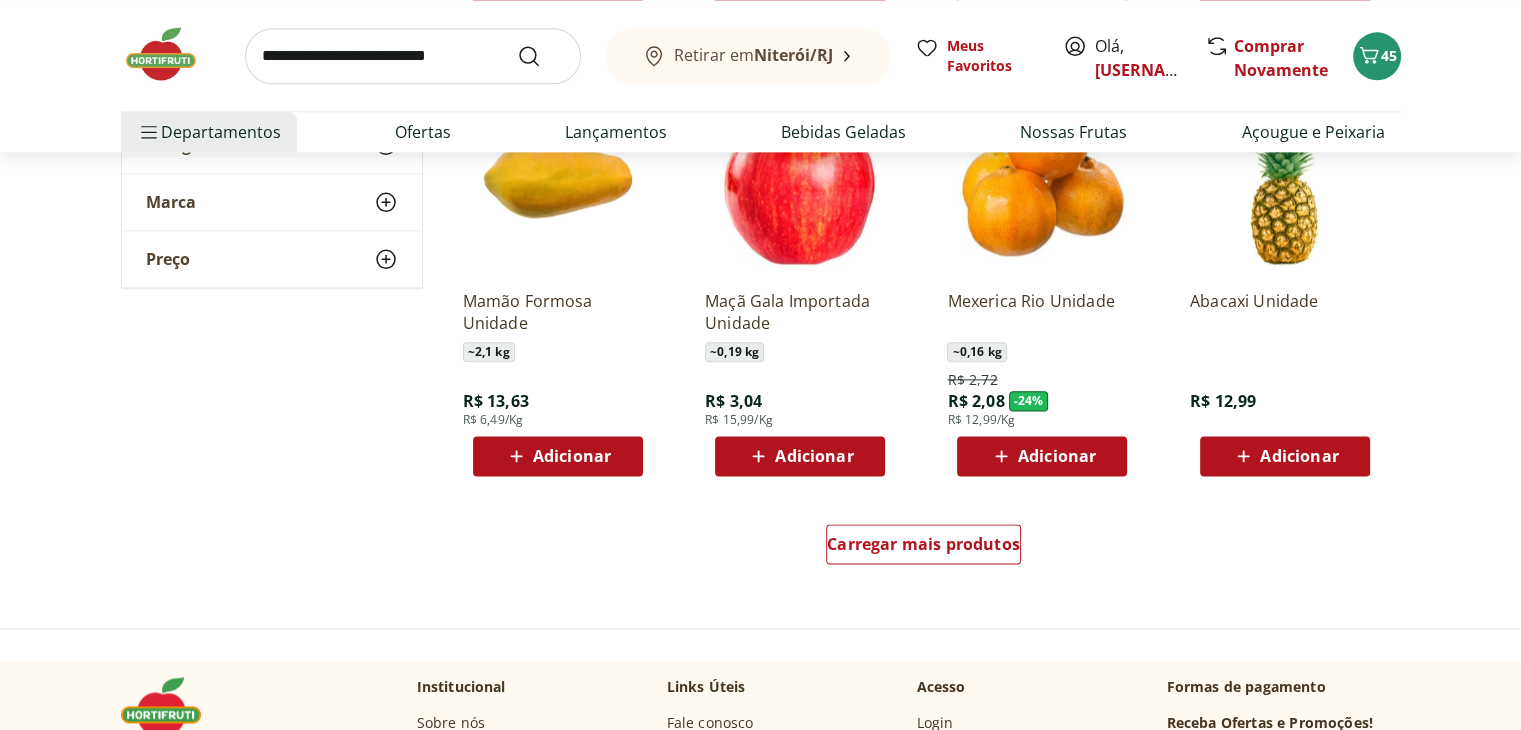 click on "Adicionar" at bounding box center (572, 456) 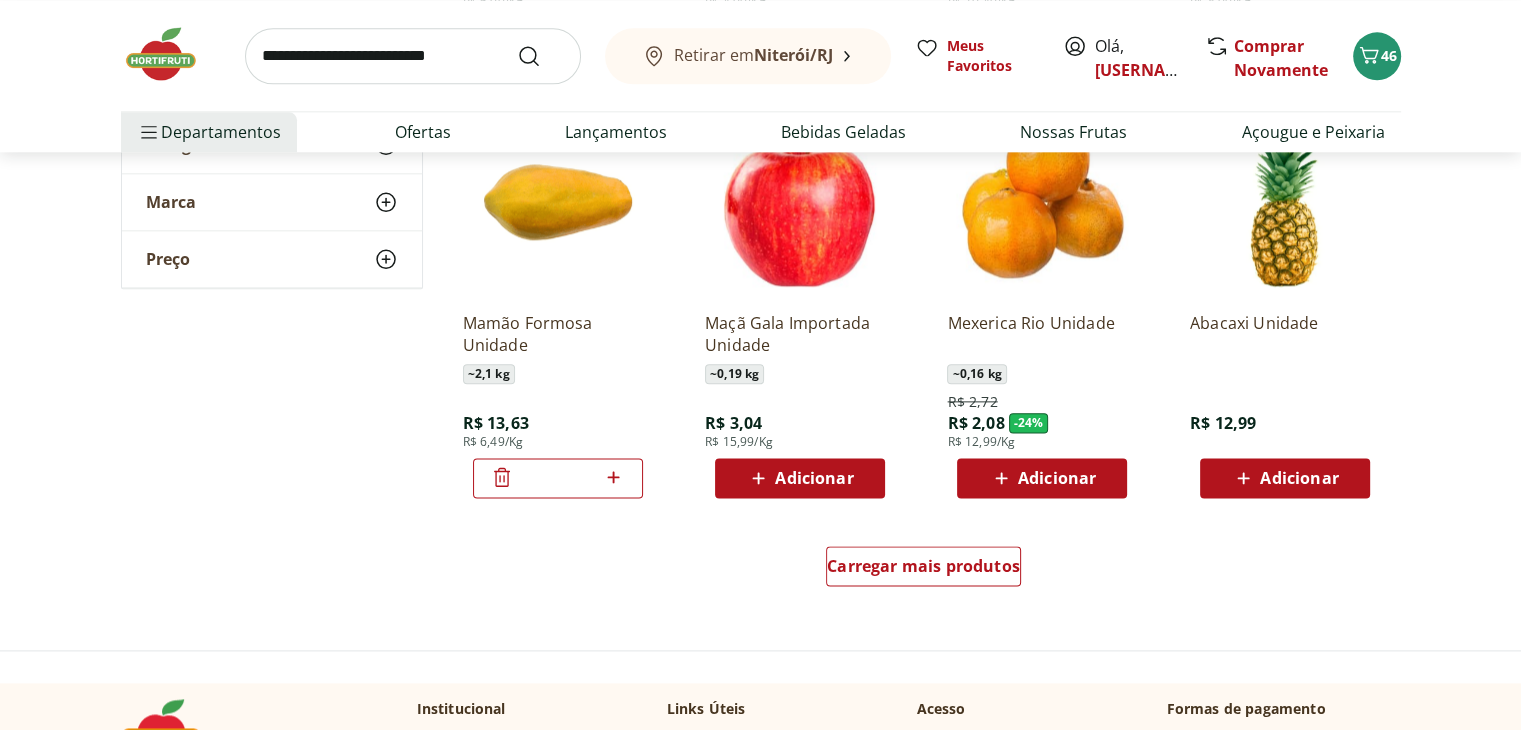 scroll, scrollTop: 2402, scrollLeft: 0, axis: vertical 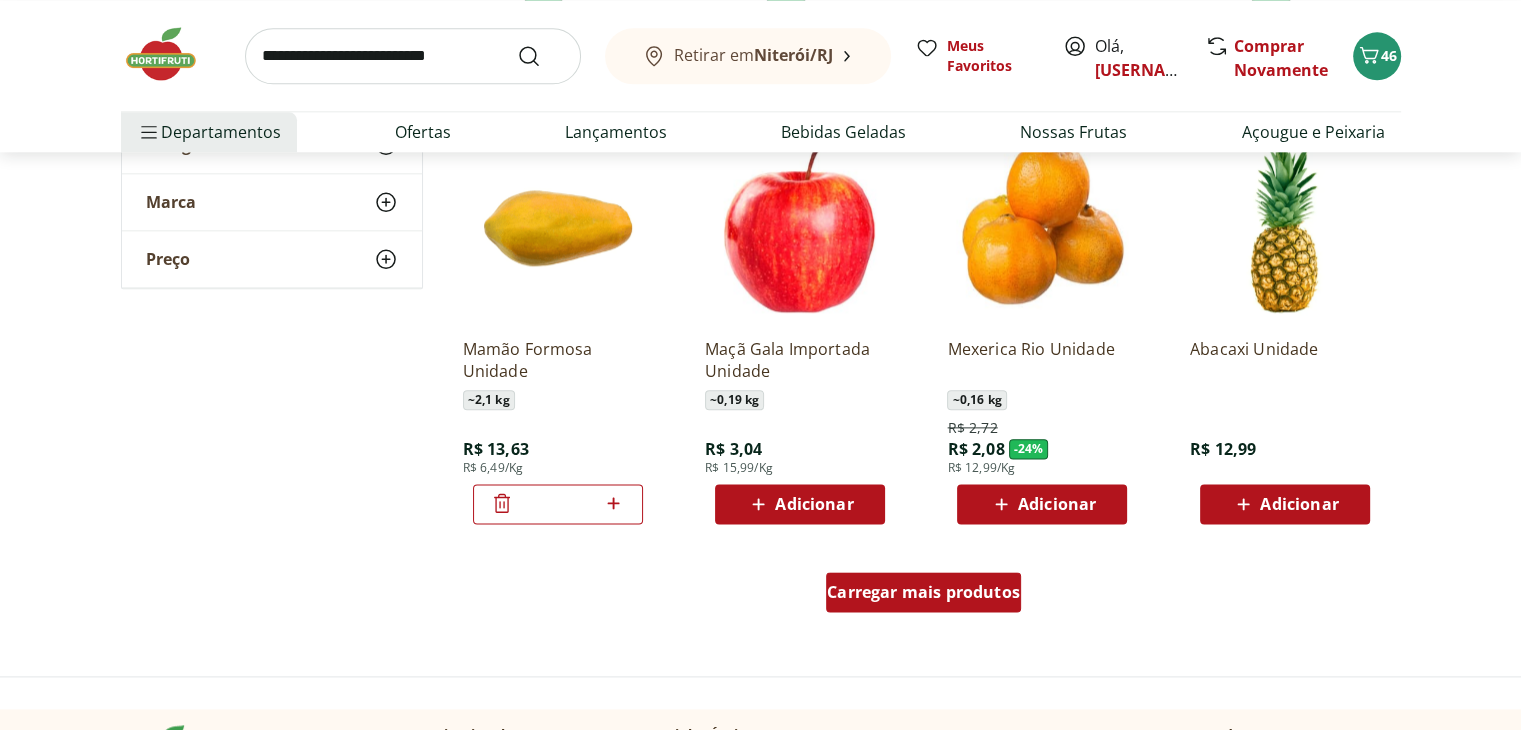 click on "Carregar mais produtos" at bounding box center (923, 592) 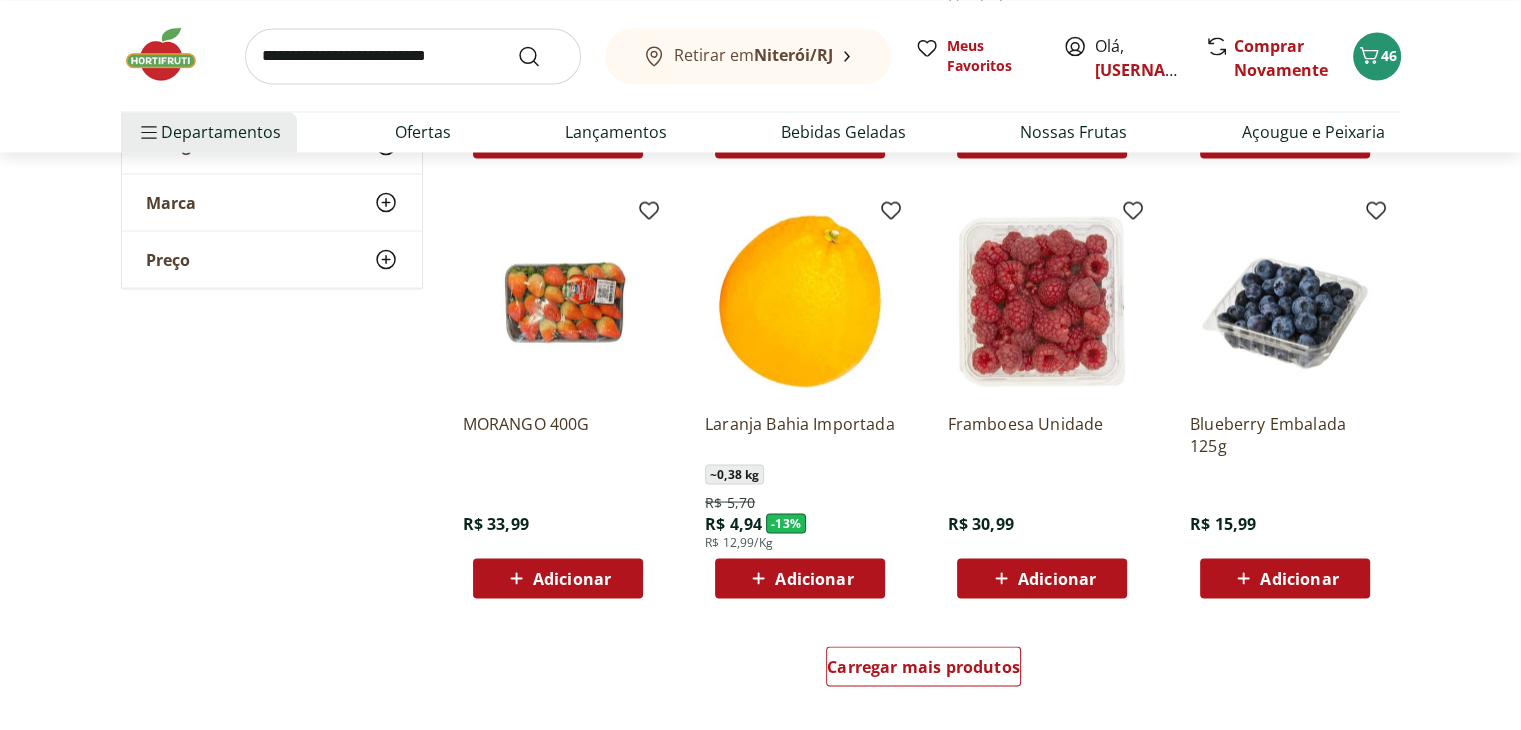 scroll, scrollTop: 3648, scrollLeft: 0, axis: vertical 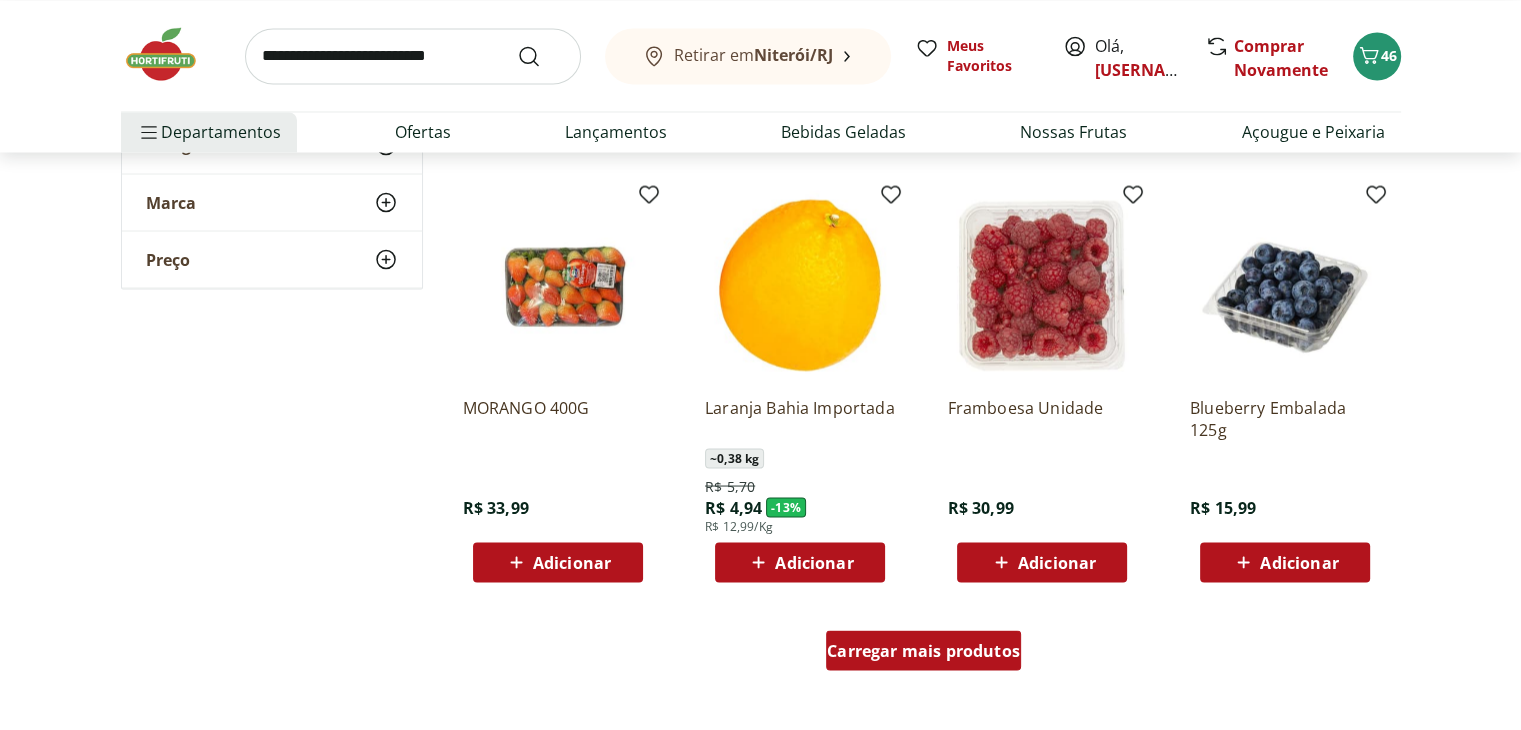 click on "Carregar mais produtos" at bounding box center [923, 650] 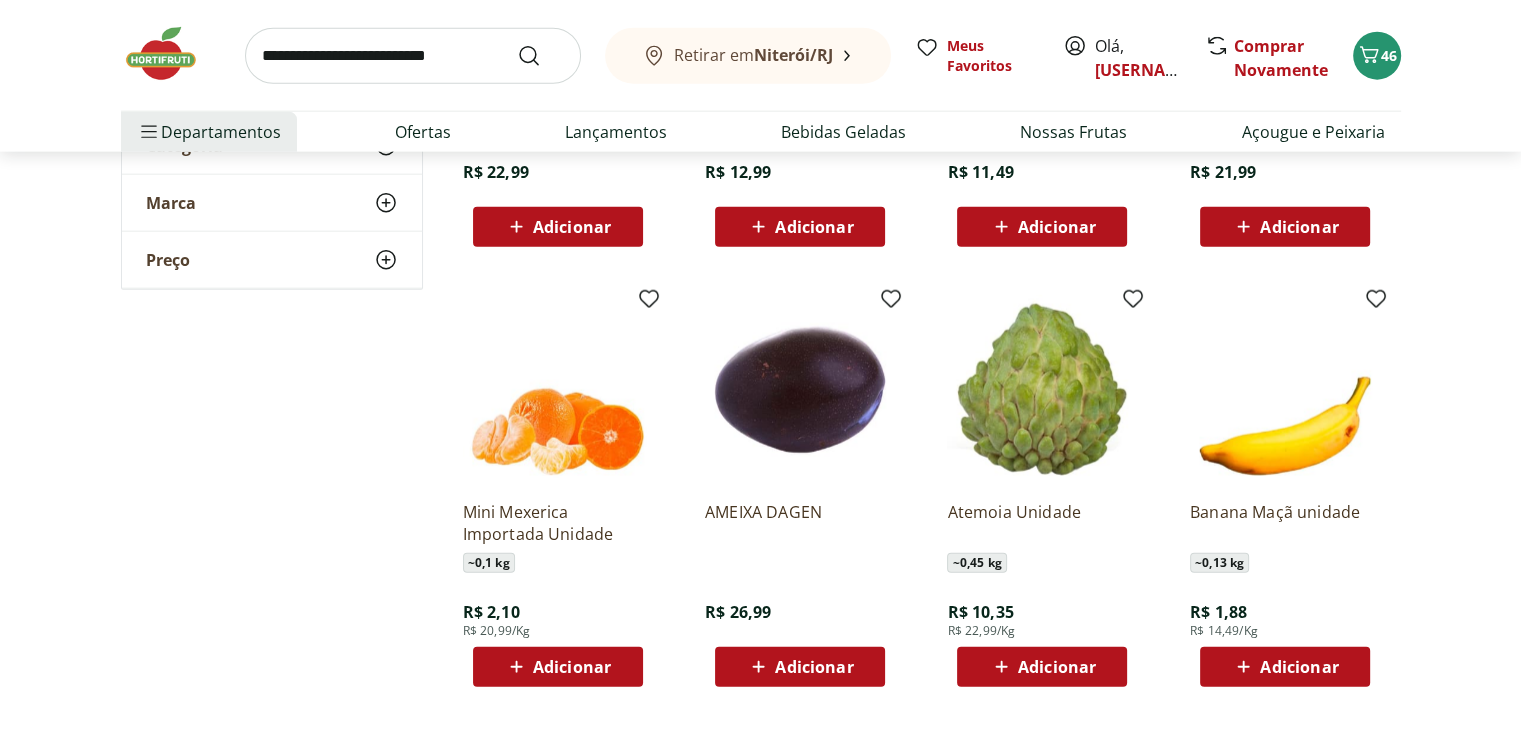 scroll, scrollTop: 4932, scrollLeft: 0, axis: vertical 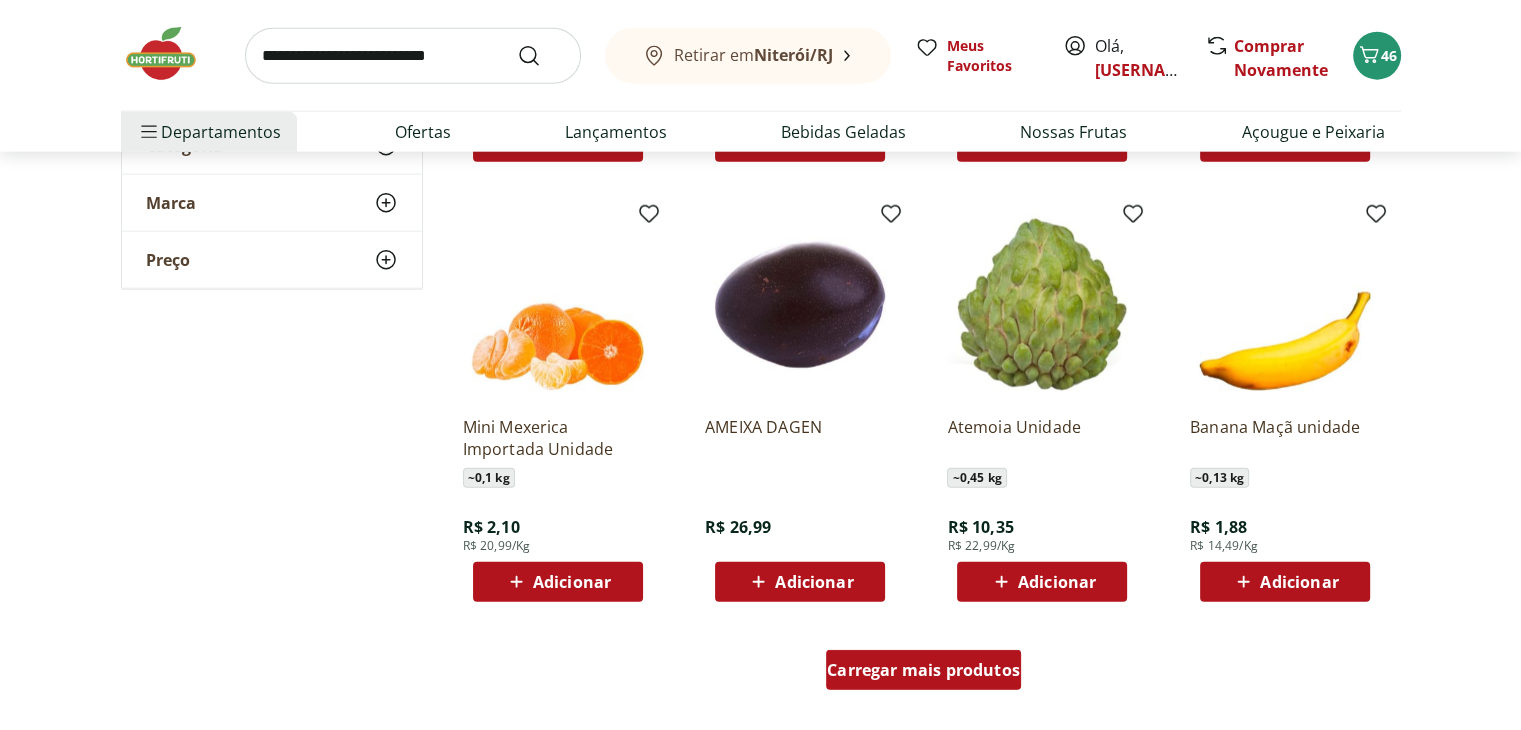 click on "Carregar mais produtos" at bounding box center (923, 670) 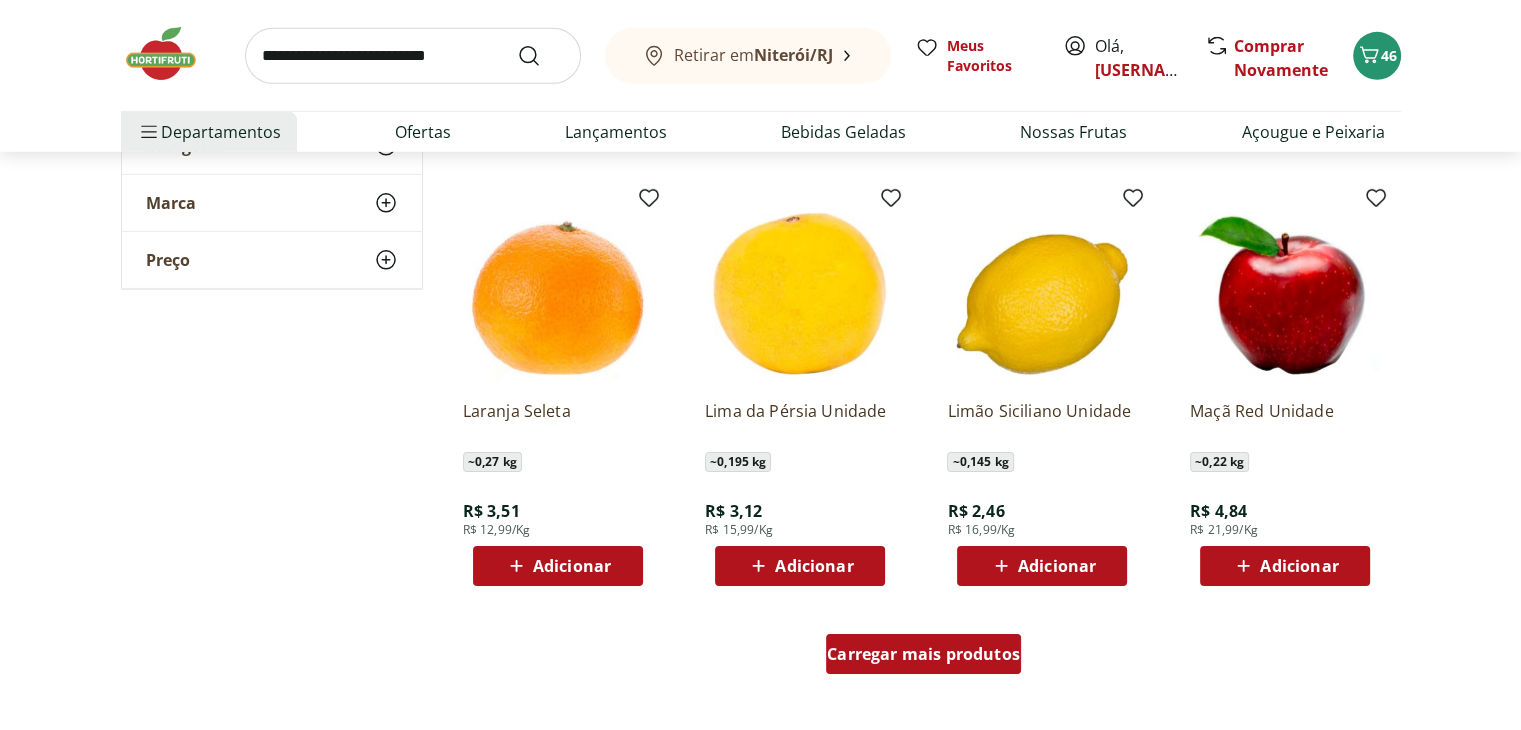 scroll, scrollTop: 6271, scrollLeft: 0, axis: vertical 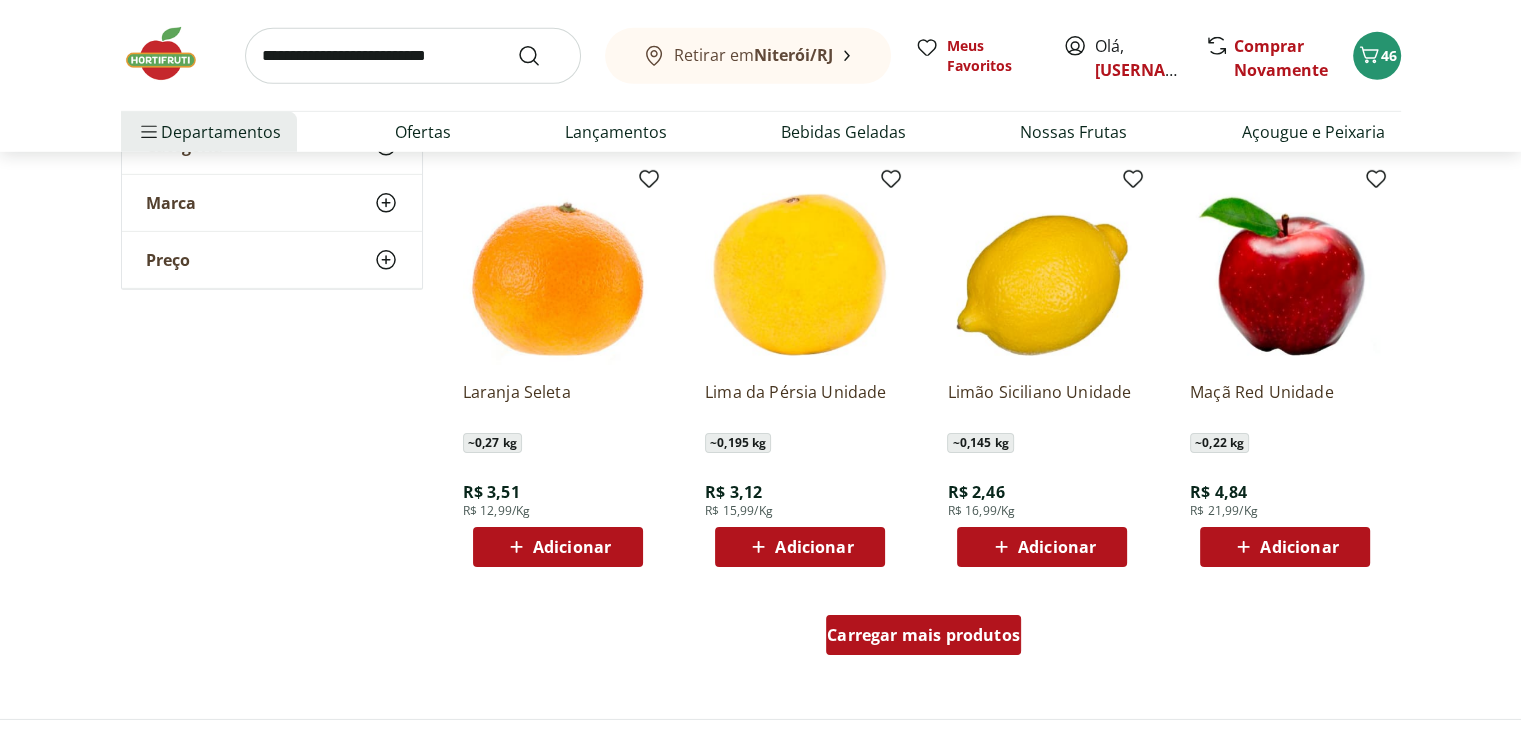 click on "Carregar mais produtos" at bounding box center [923, 635] 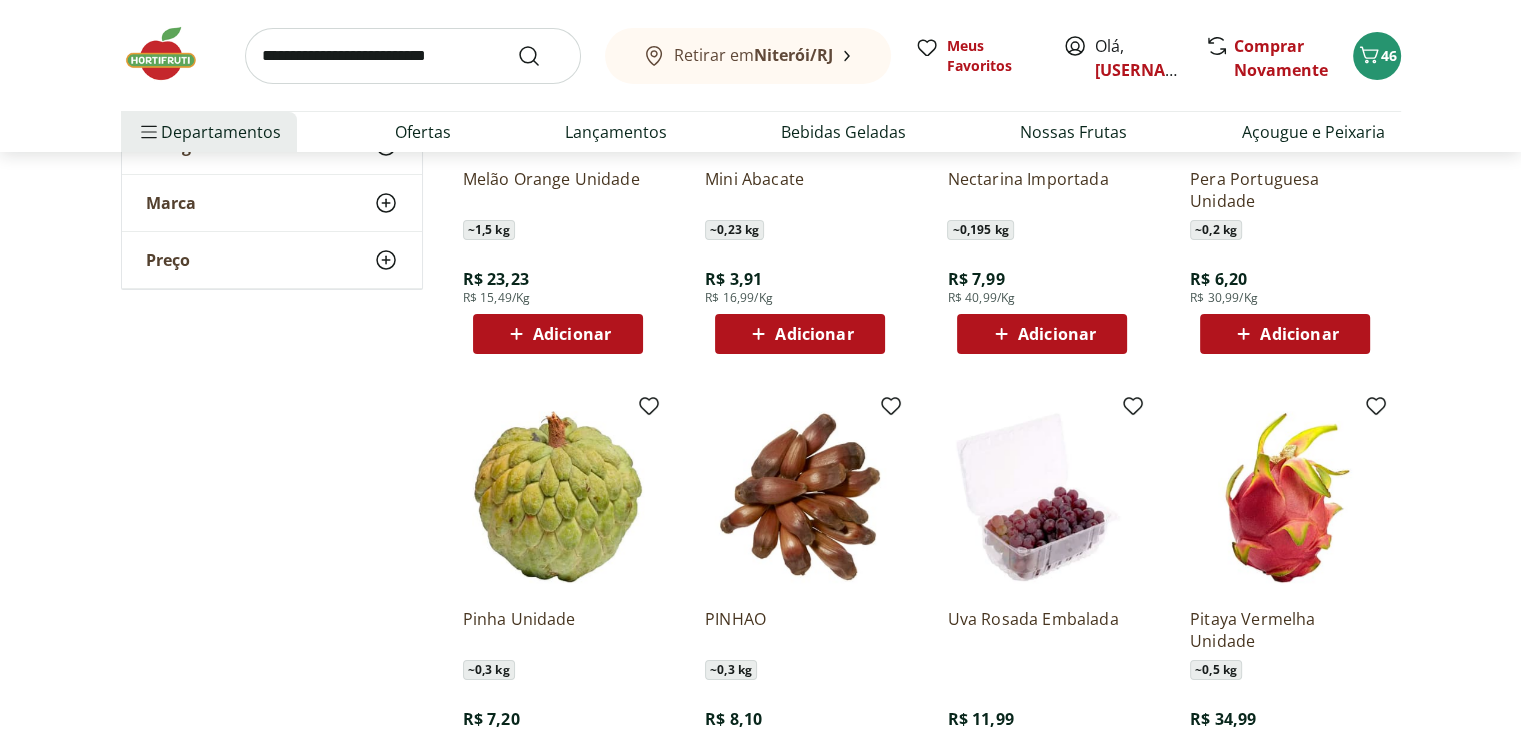 scroll, scrollTop: 7867, scrollLeft: 0, axis: vertical 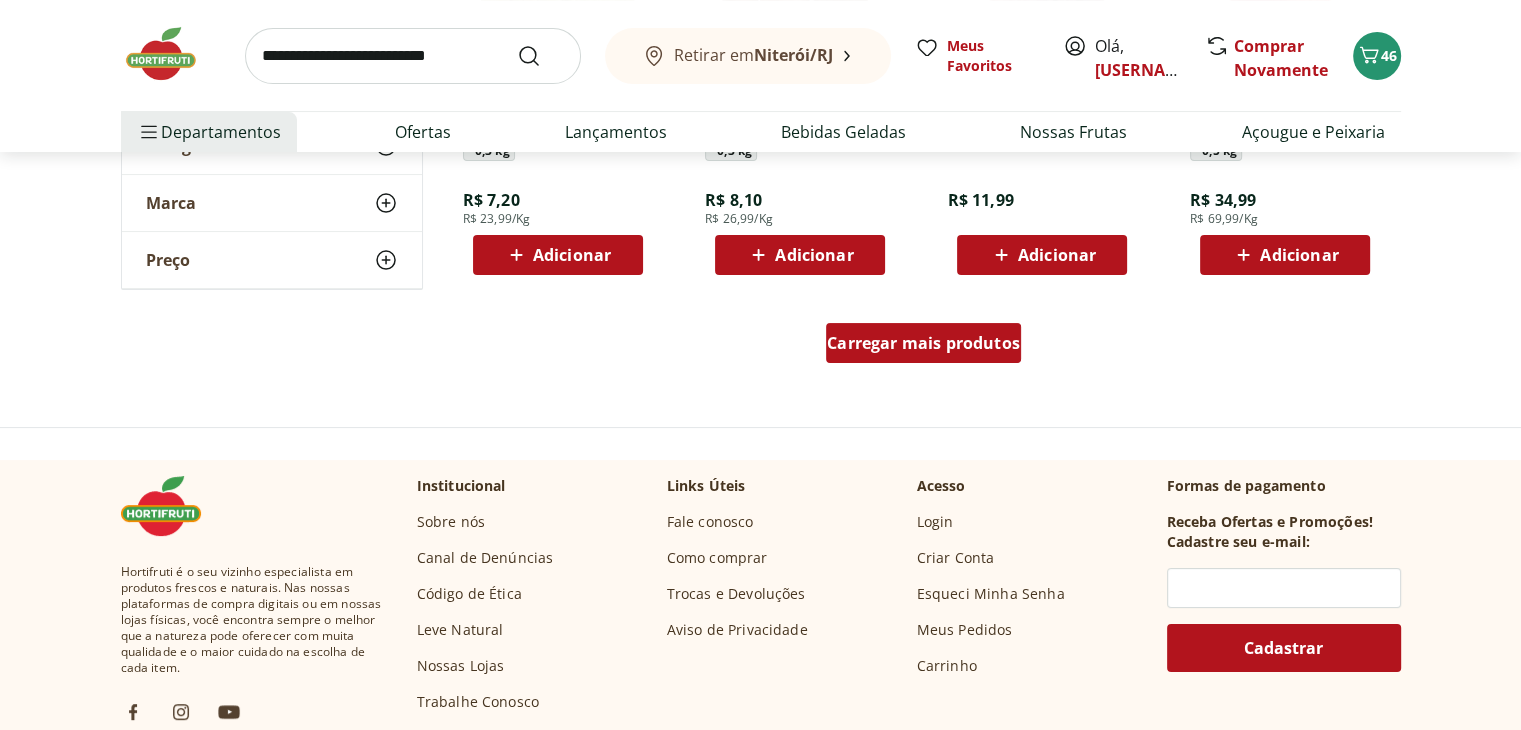 click on "Carregar mais produtos" at bounding box center [923, 343] 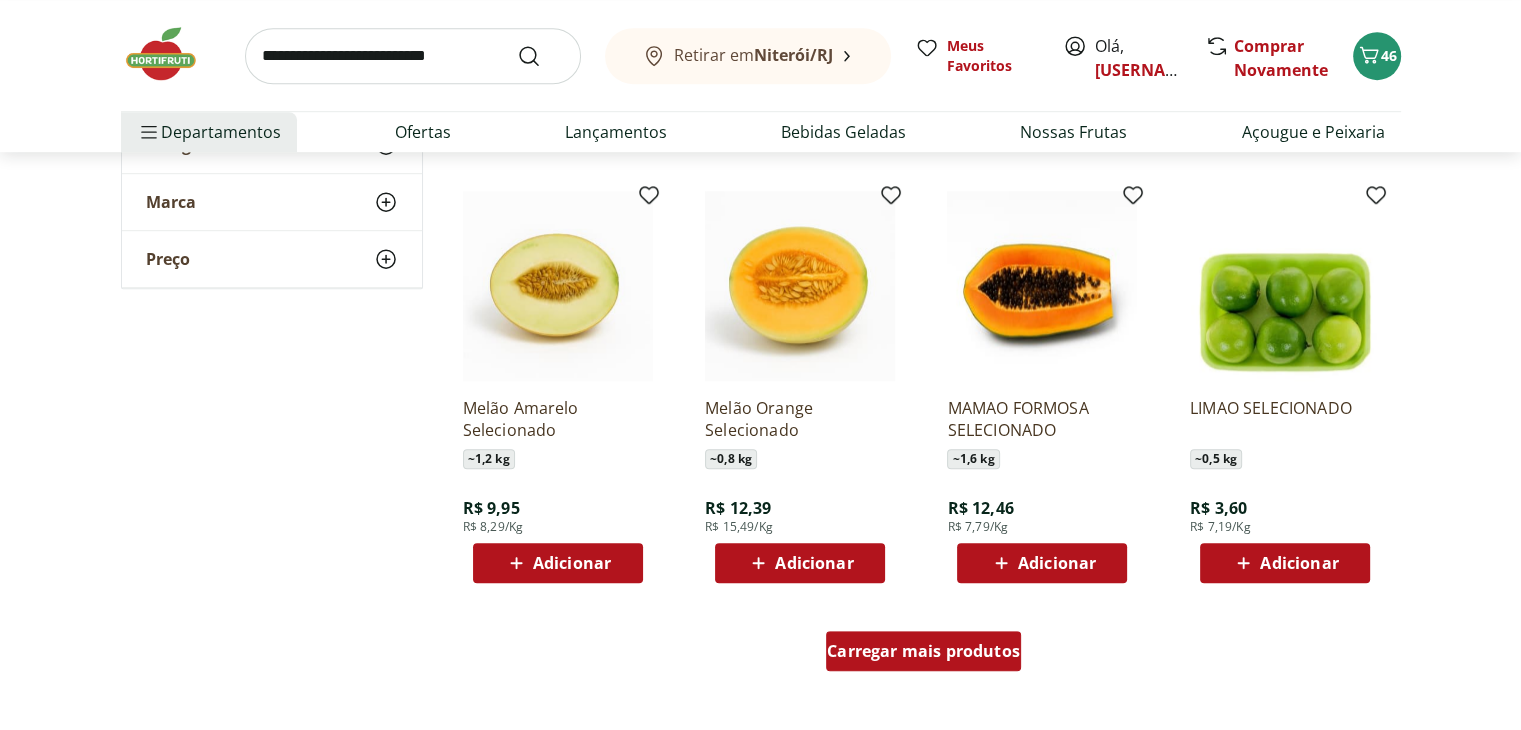 scroll, scrollTop: 8864, scrollLeft: 0, axis: vertical 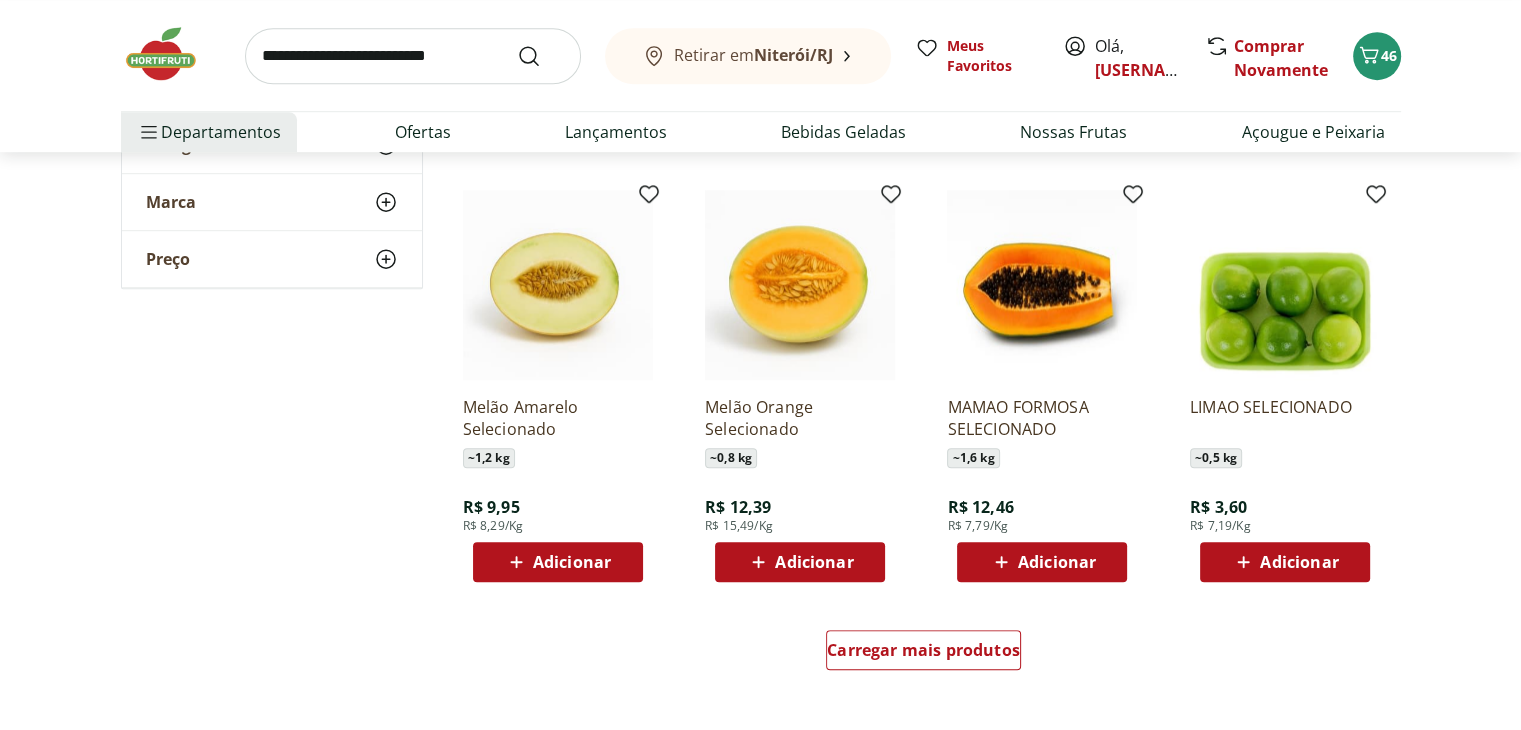 click on "Adicionar" at bounding box center (1285, 562) 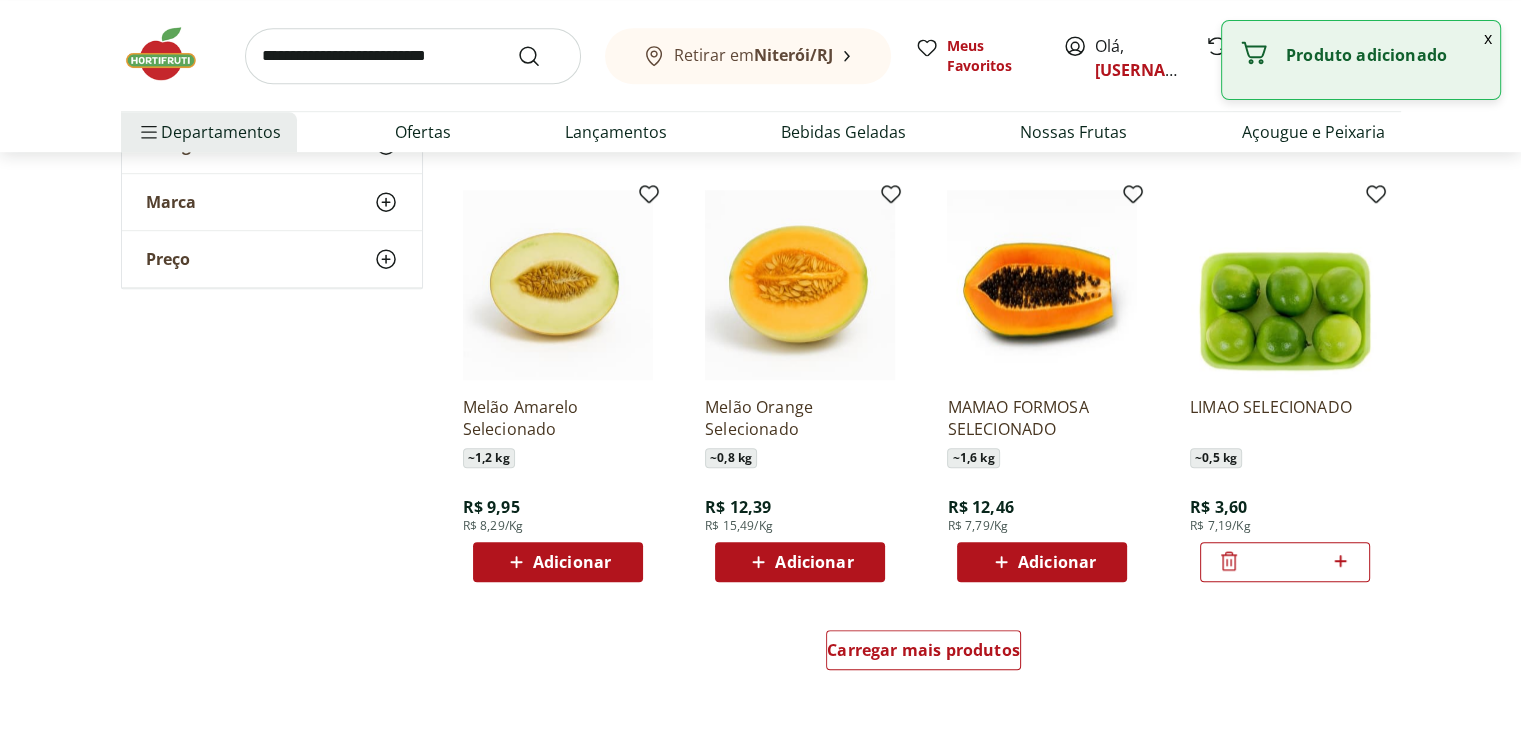 click on "*" at bounding box center (1285, 562) 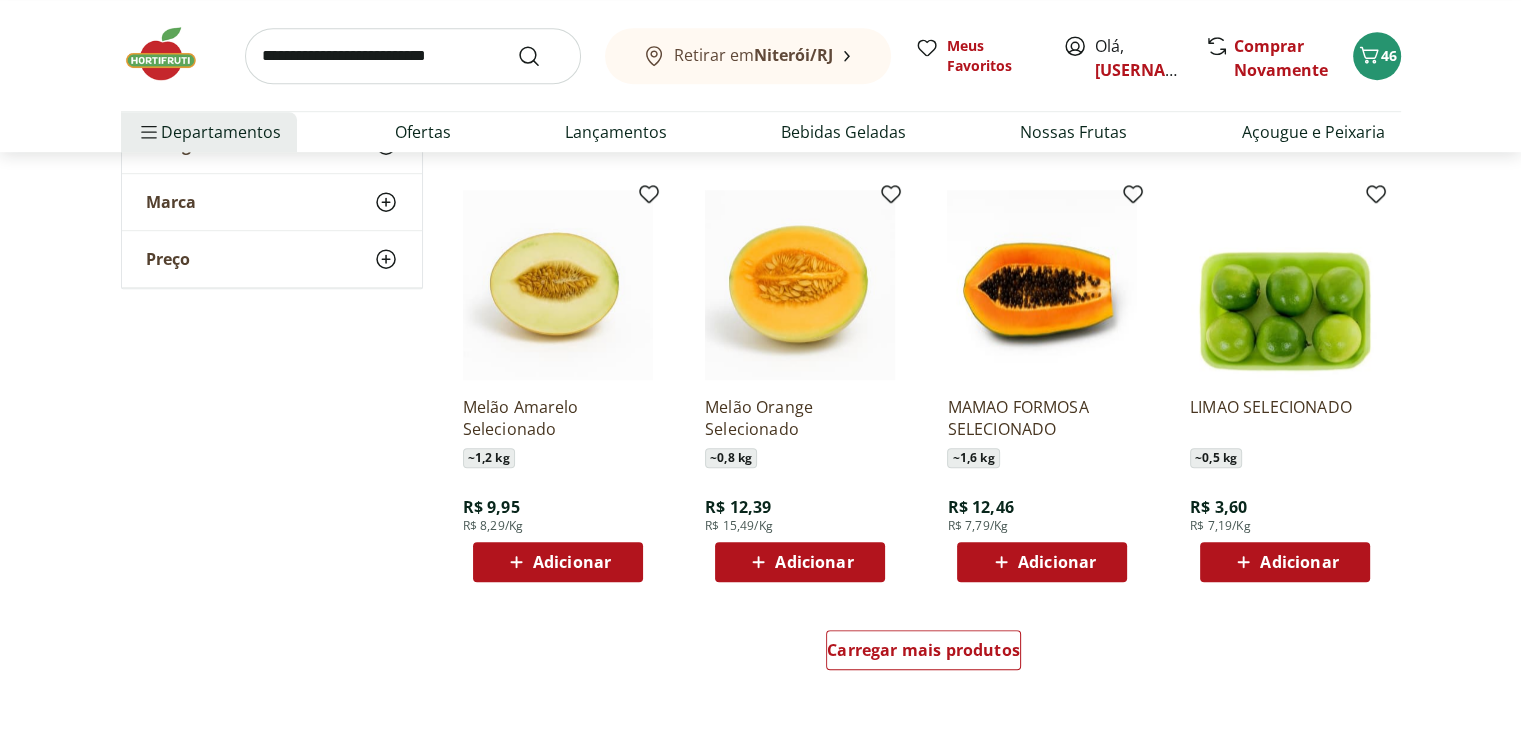 click 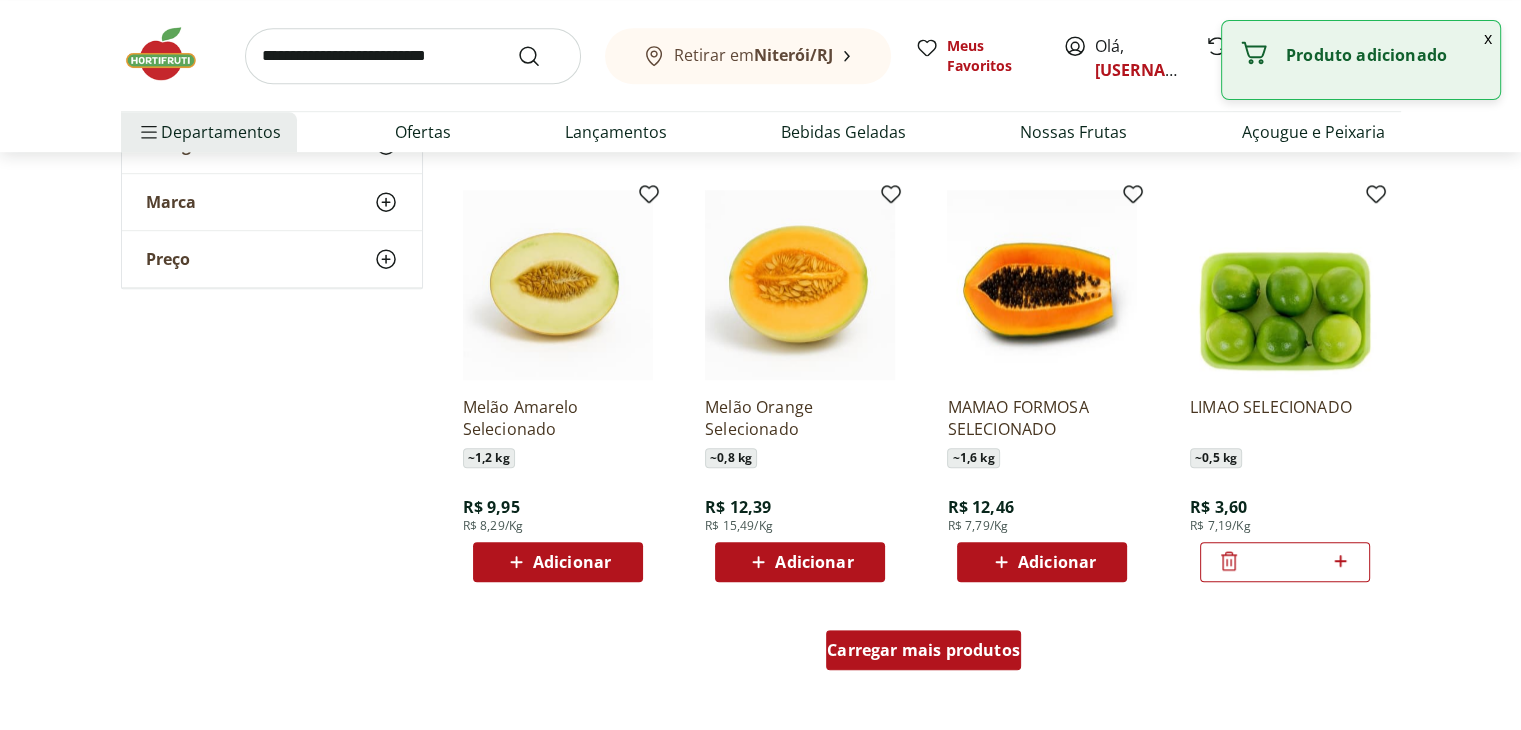 click on "Carregar mais produtos" at bounding box center (923, 650) 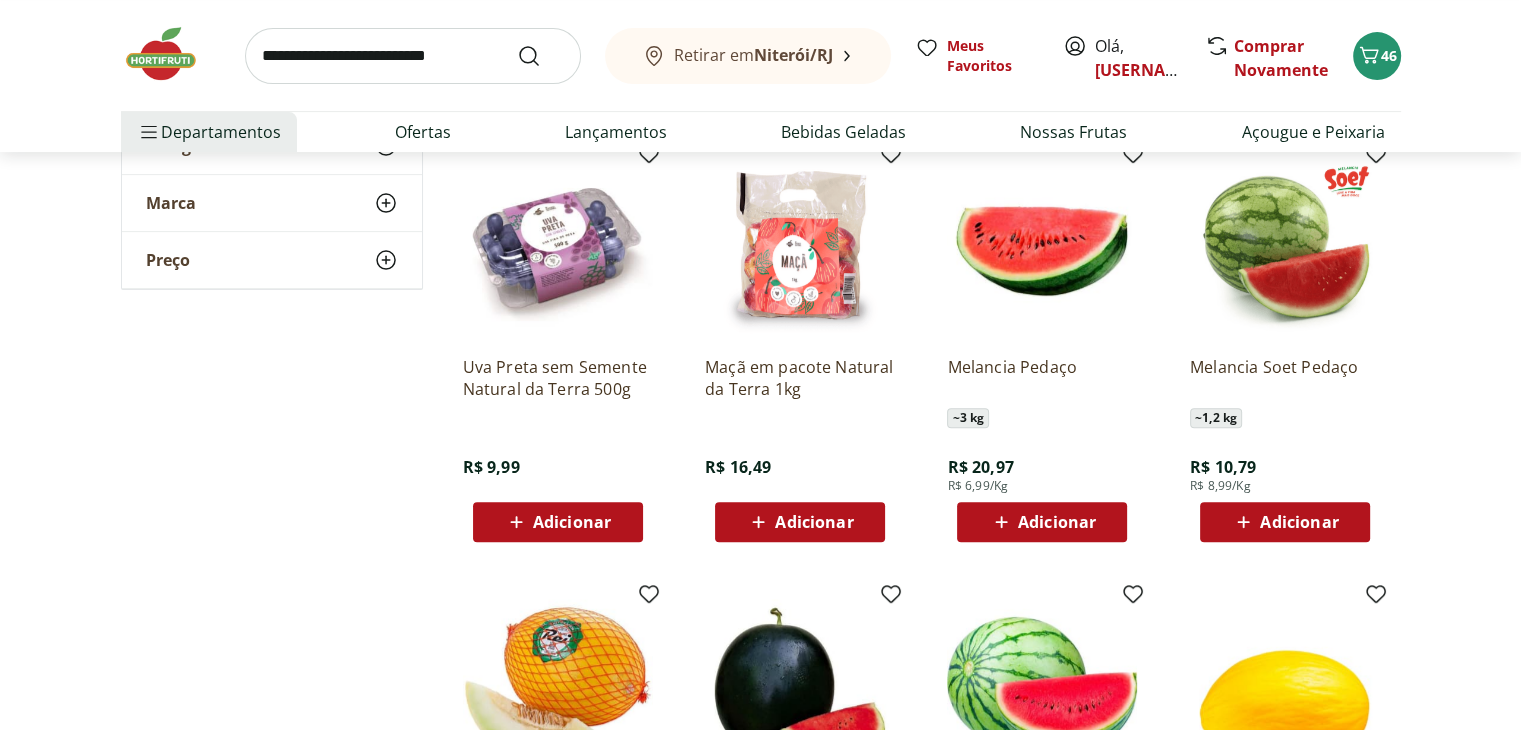 scroll, scrollTop: 0, scrollLeft: 0, axis: both 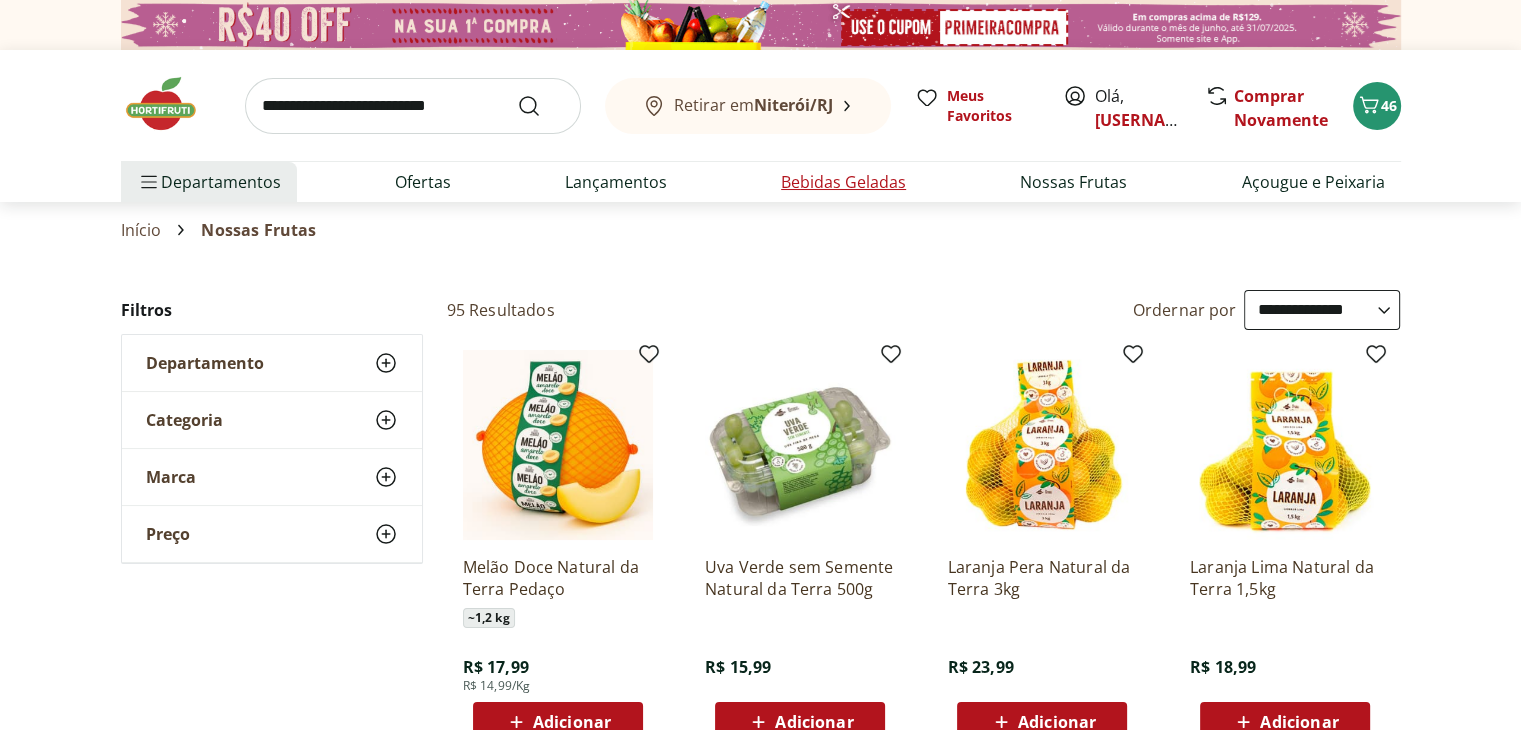 click on "Bebidas Geladas" at bounding box center [843, 182] 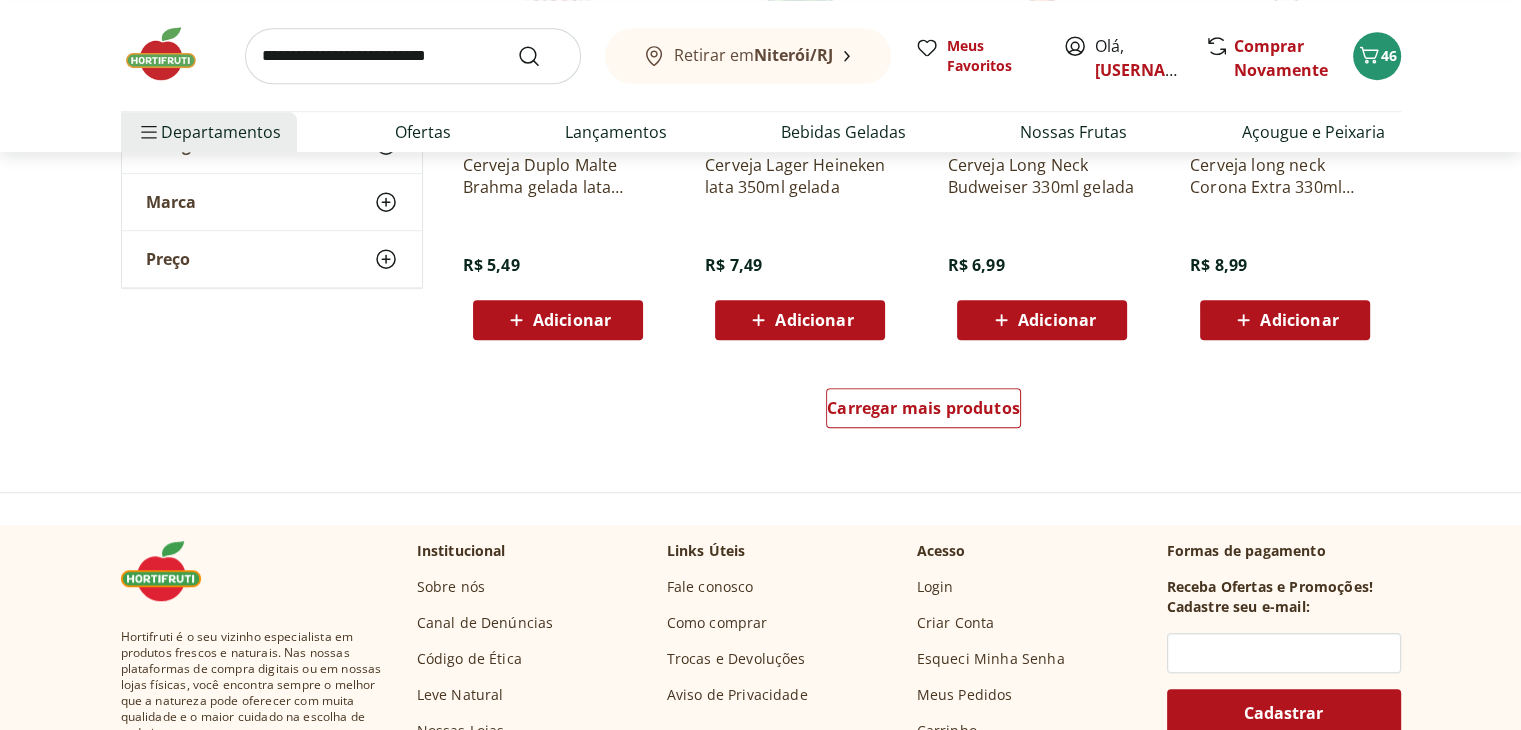 scroll, scrollTop: 1308, scrollLeft: 0, axis: vertical 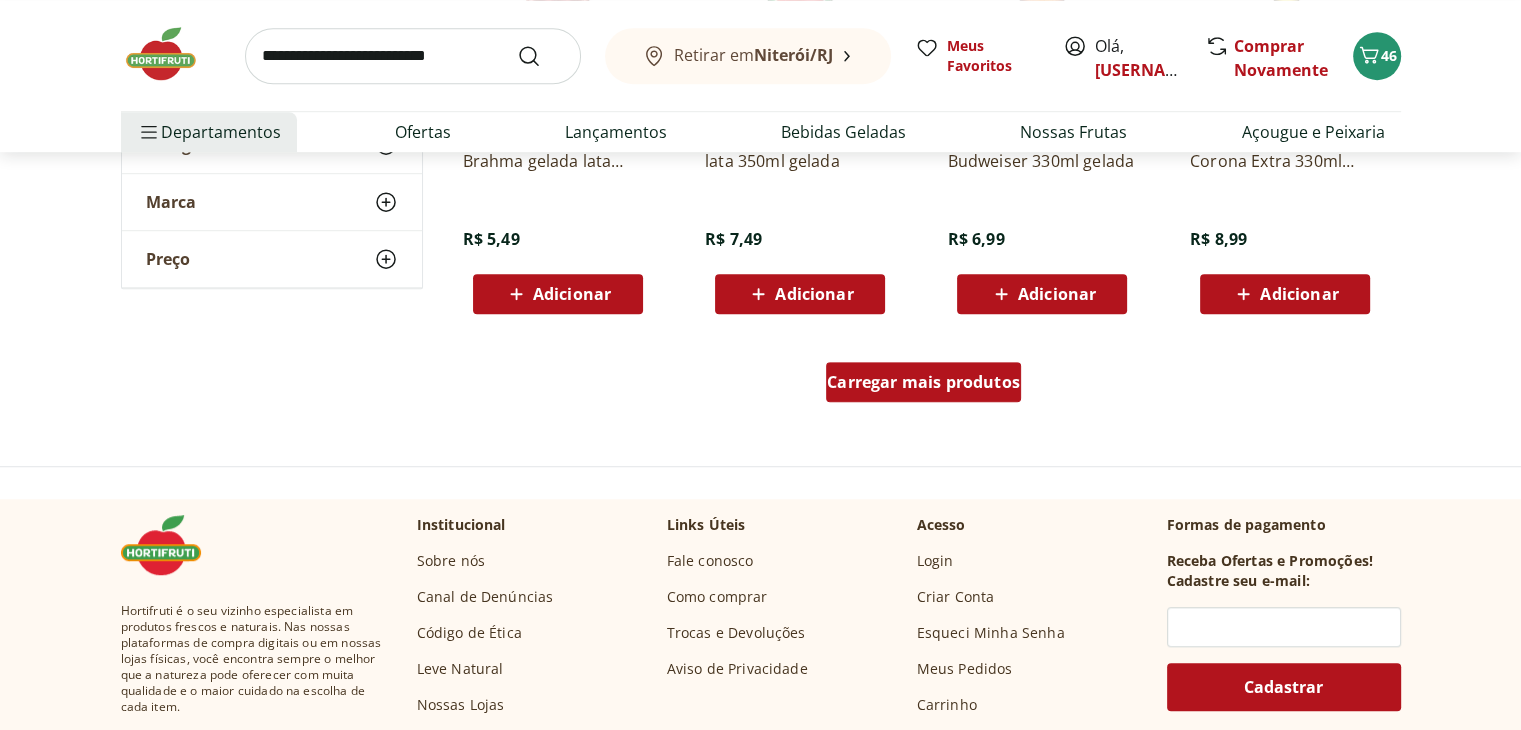 click on "Carregar mais produtos" at bounding box center [923, 382] 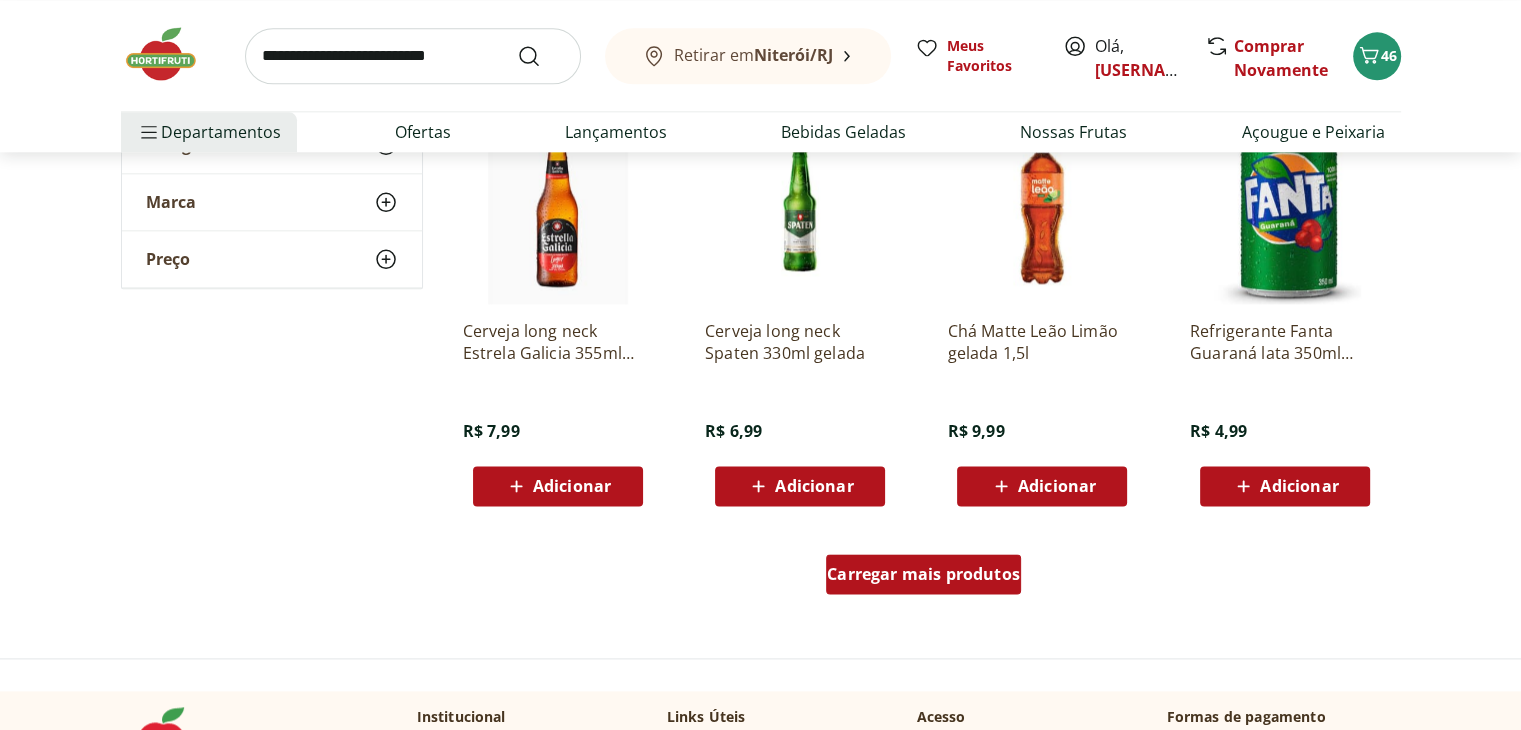 scroll, scrollTop: 2422, scrollLeft: 0, axis: vertical 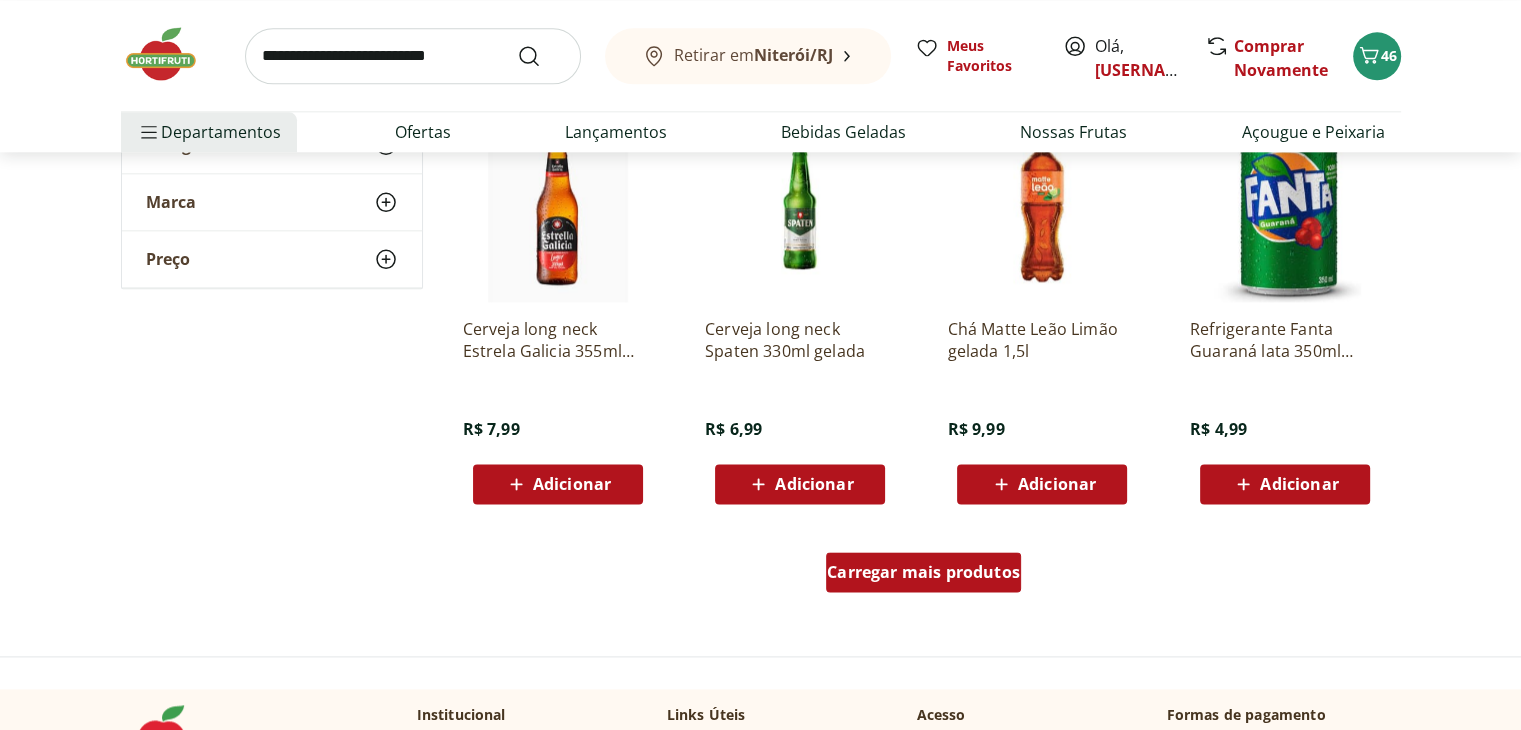 click on "Carregar mais produtos" at bounding box center [923, 572] 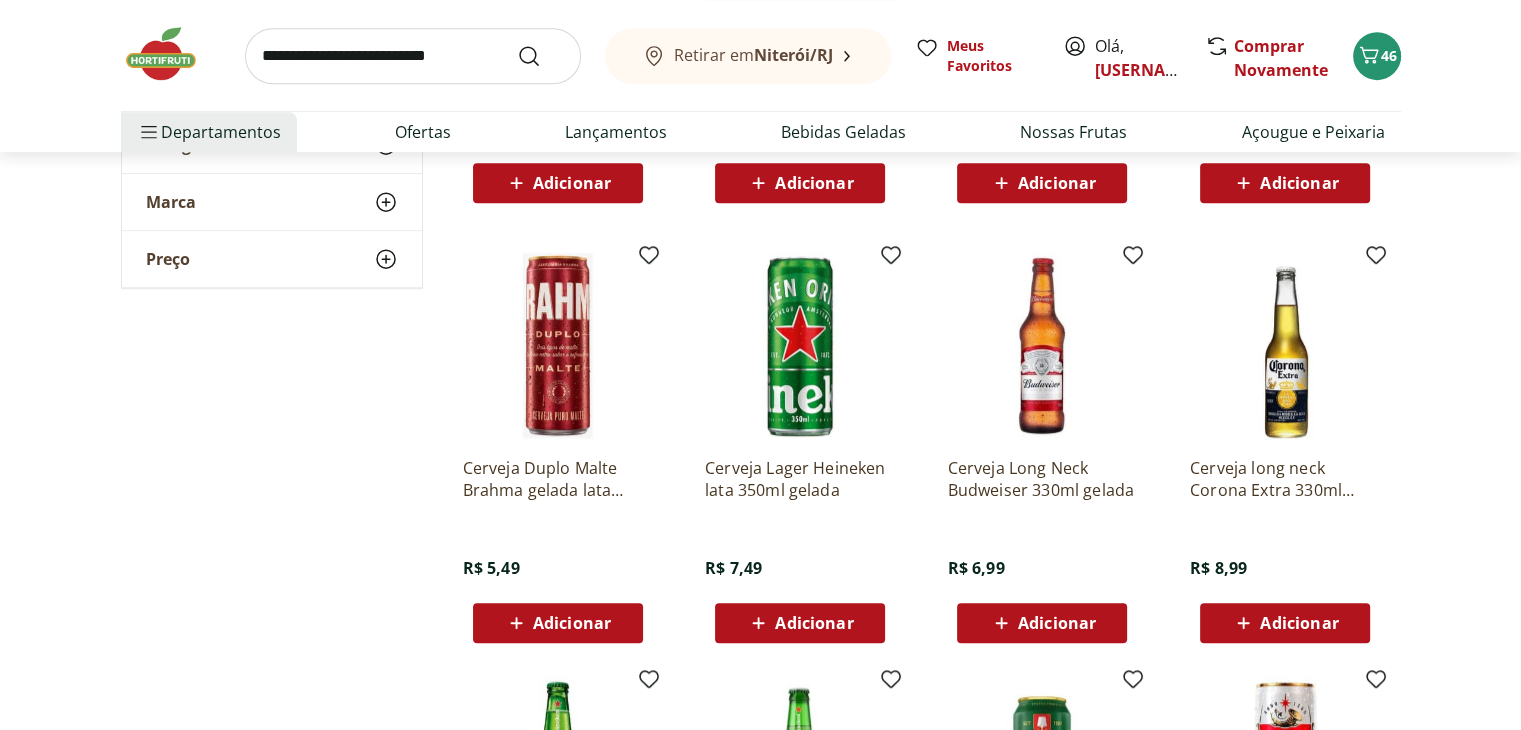 scroll, scrollTop: 0, scrollLeft: 0, axis: both 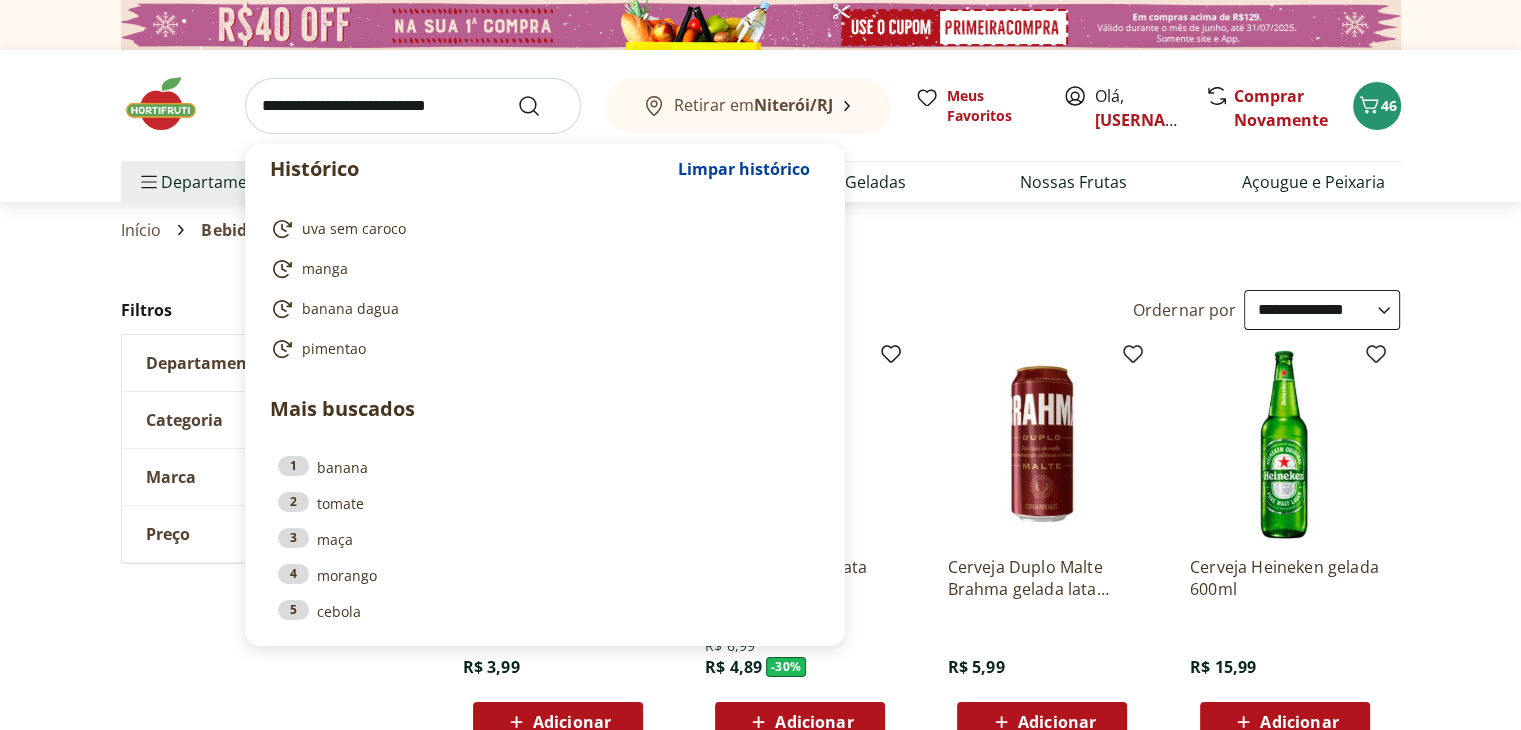 click at bounding box center [413, 106] 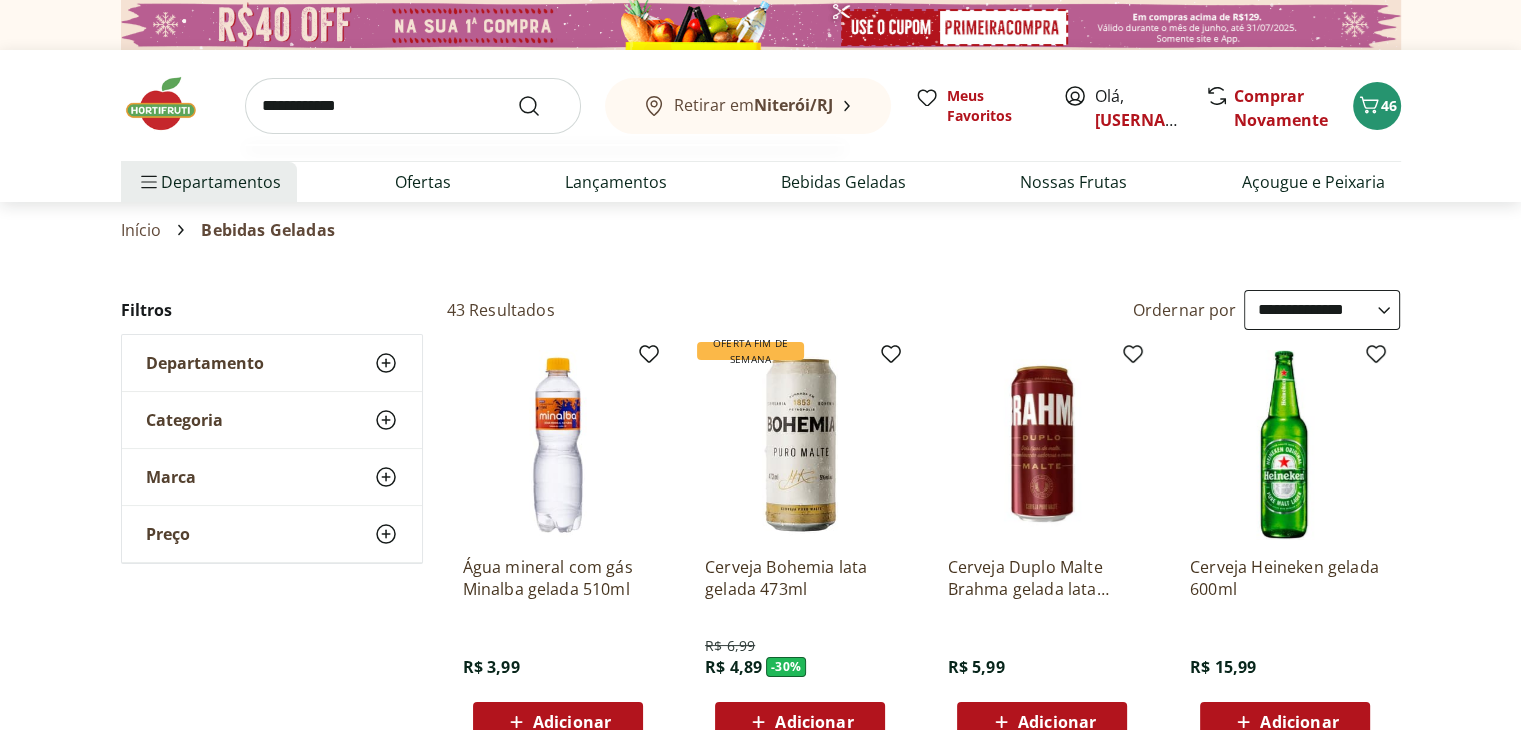 type on "**********" 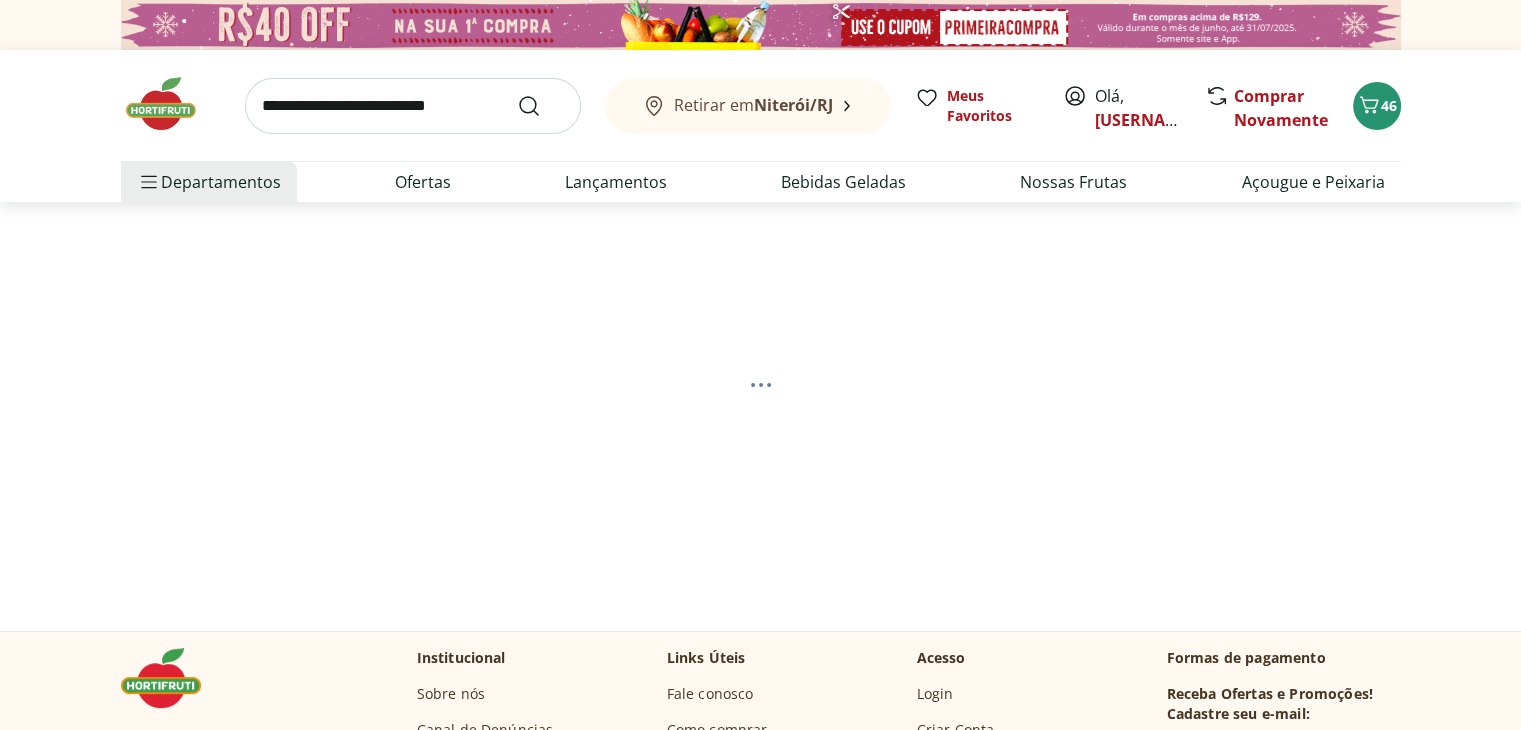 select on "**********" 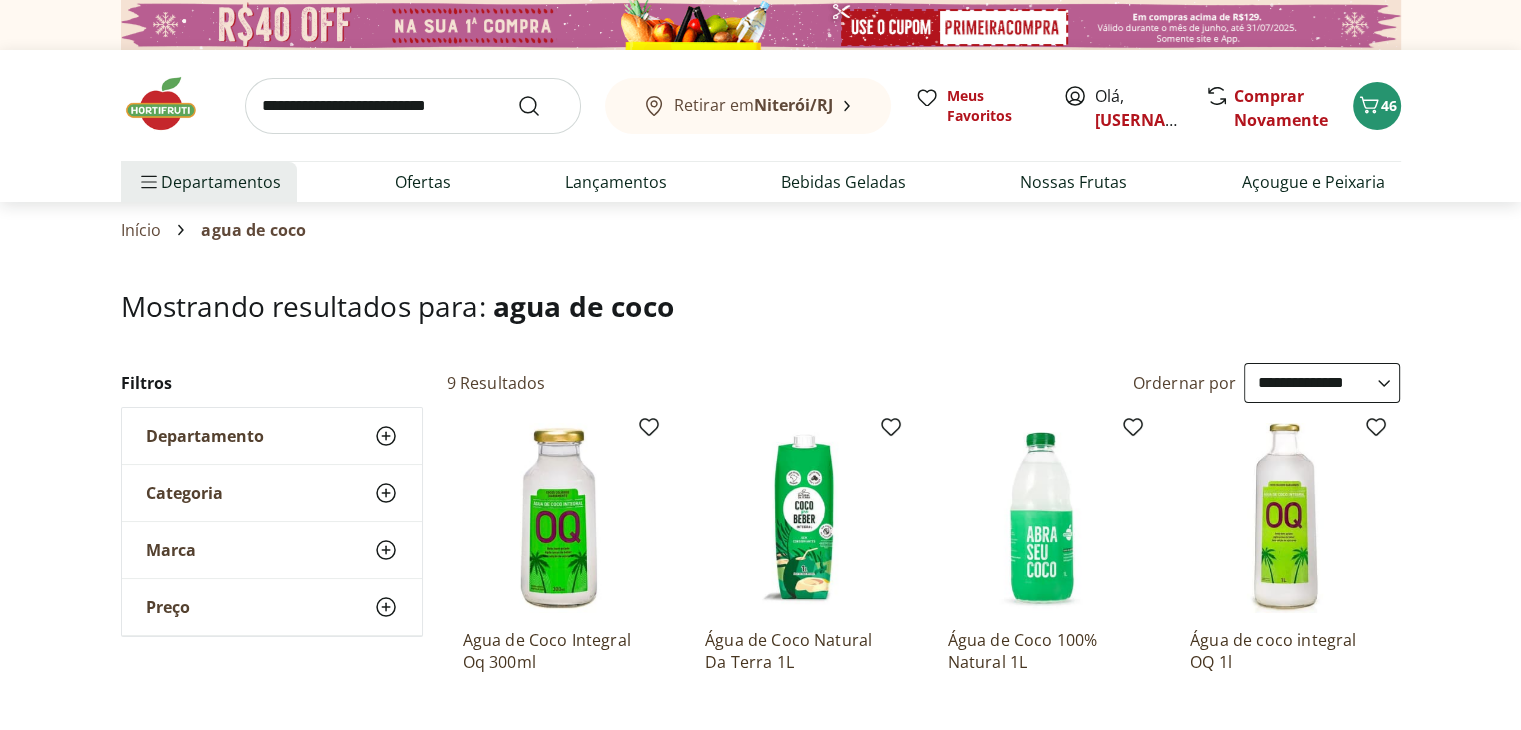 scroll, scrollTop: 259, scrollLeft: 0, axis: vertical 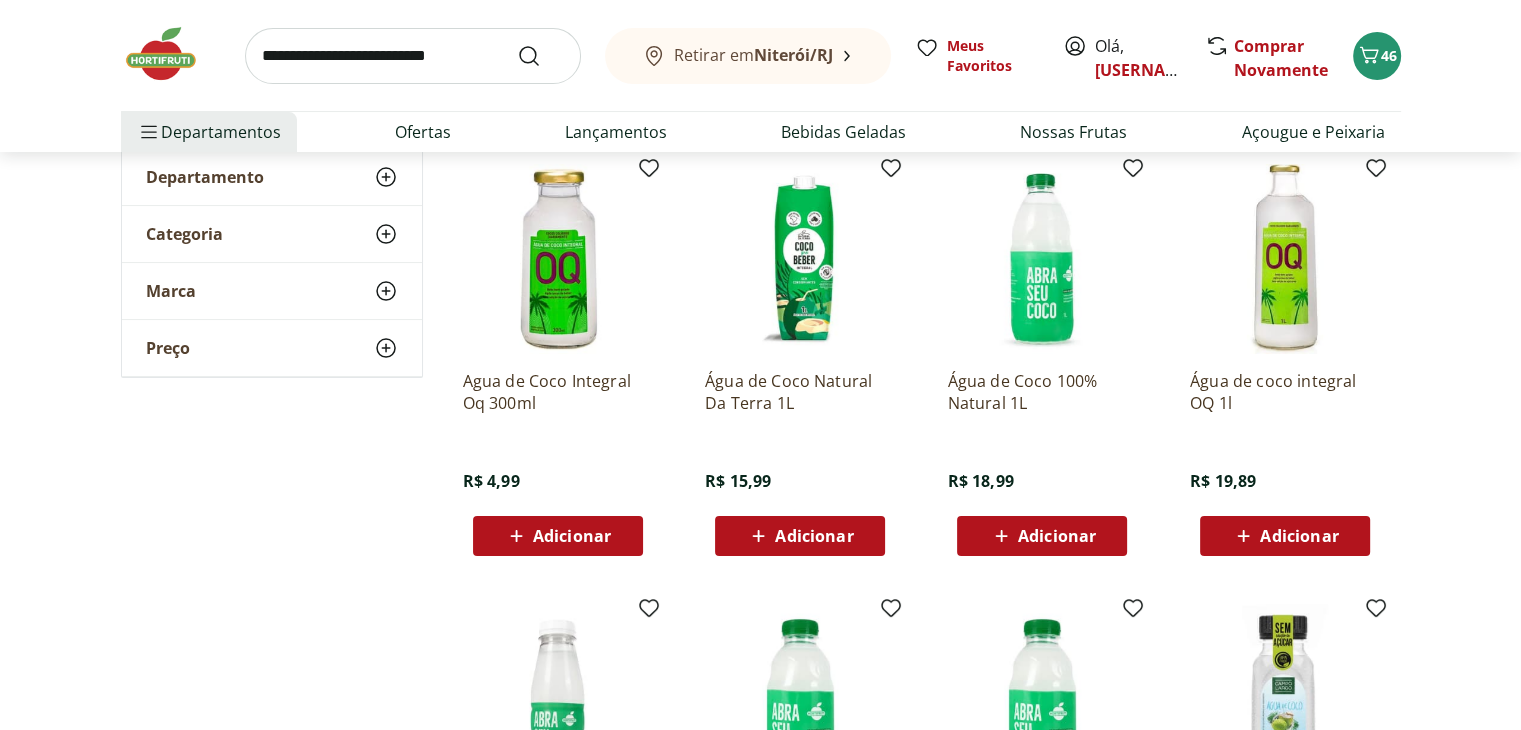 click on "Adicionar" at bounding box center [1057, 536] 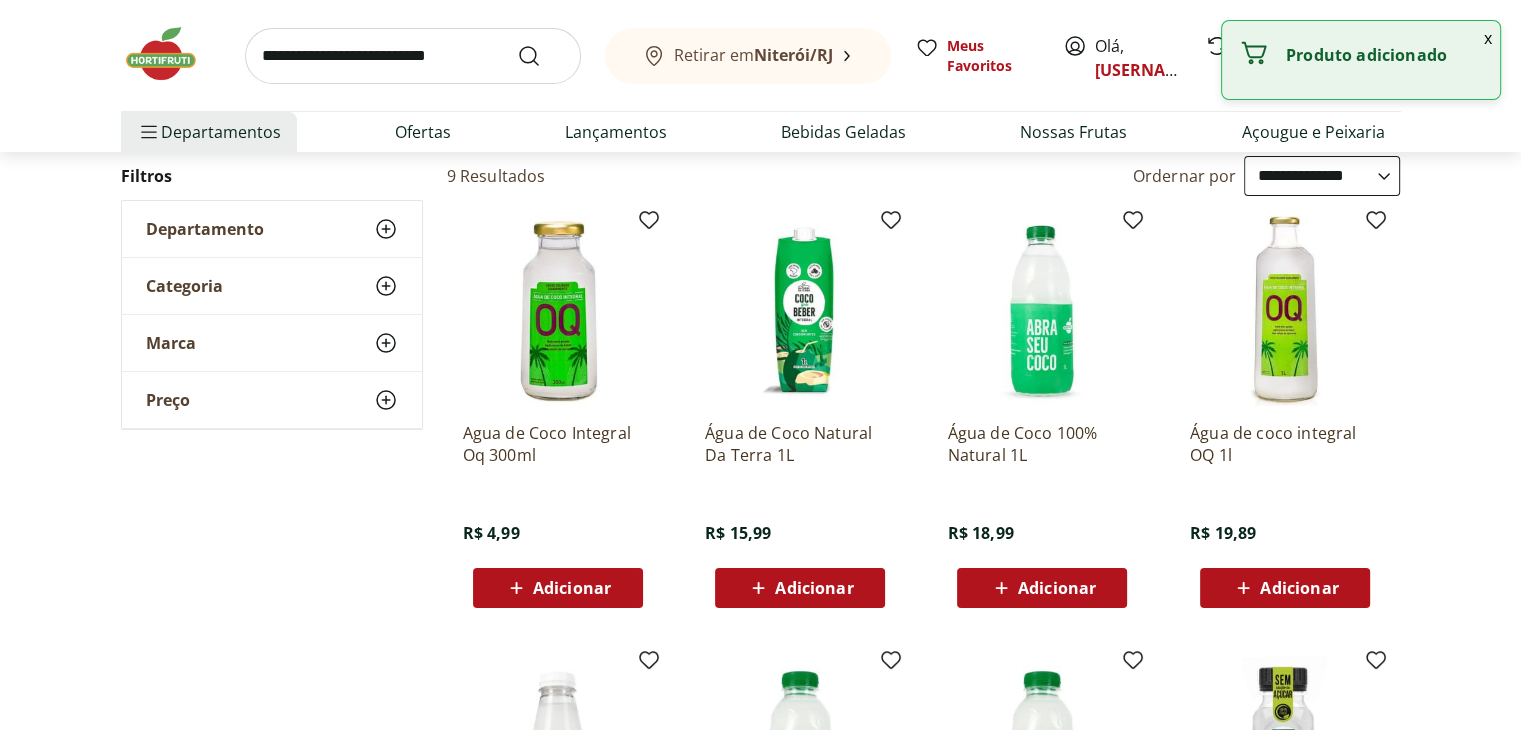 scroll, scrollTop: 204, scrollLeft: 0, axis: vertical 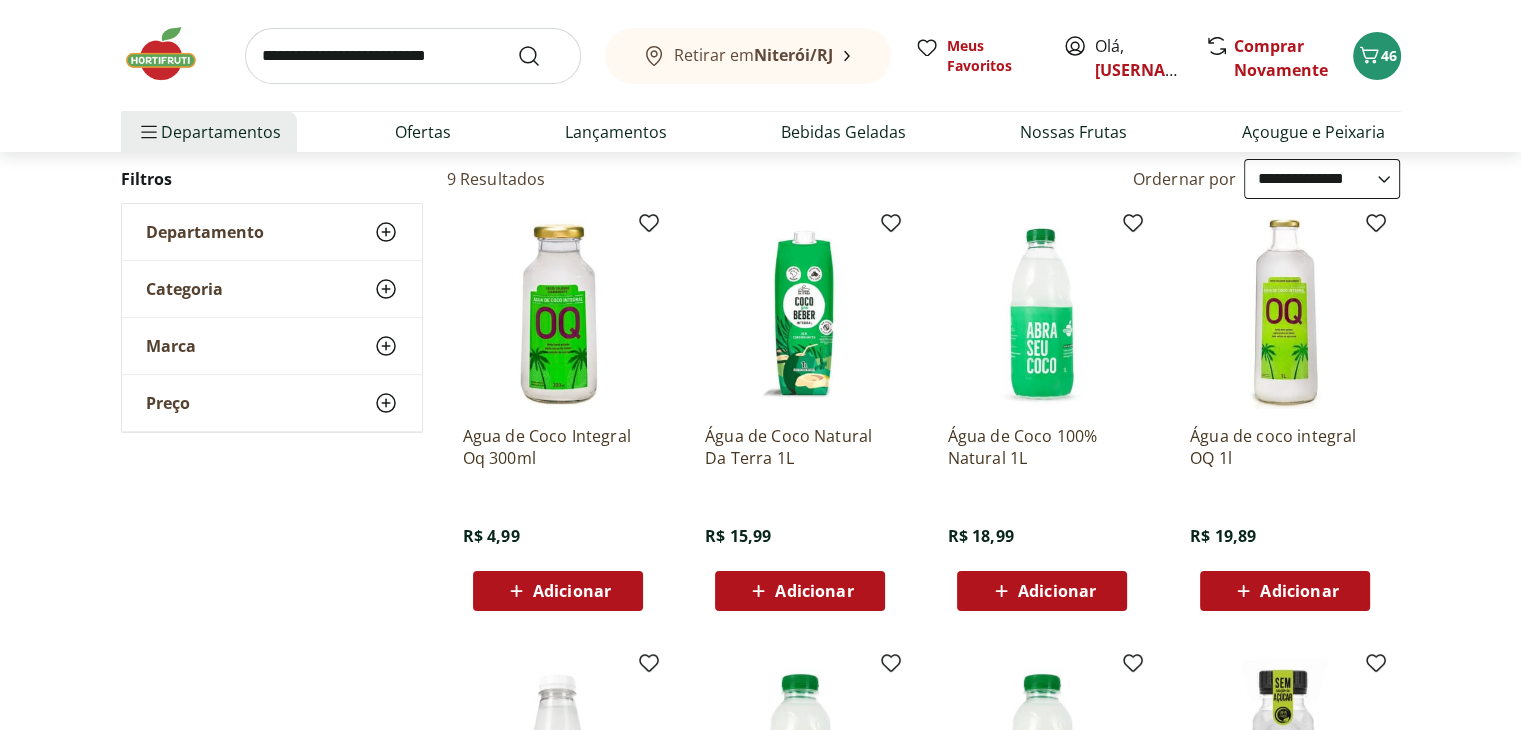 click 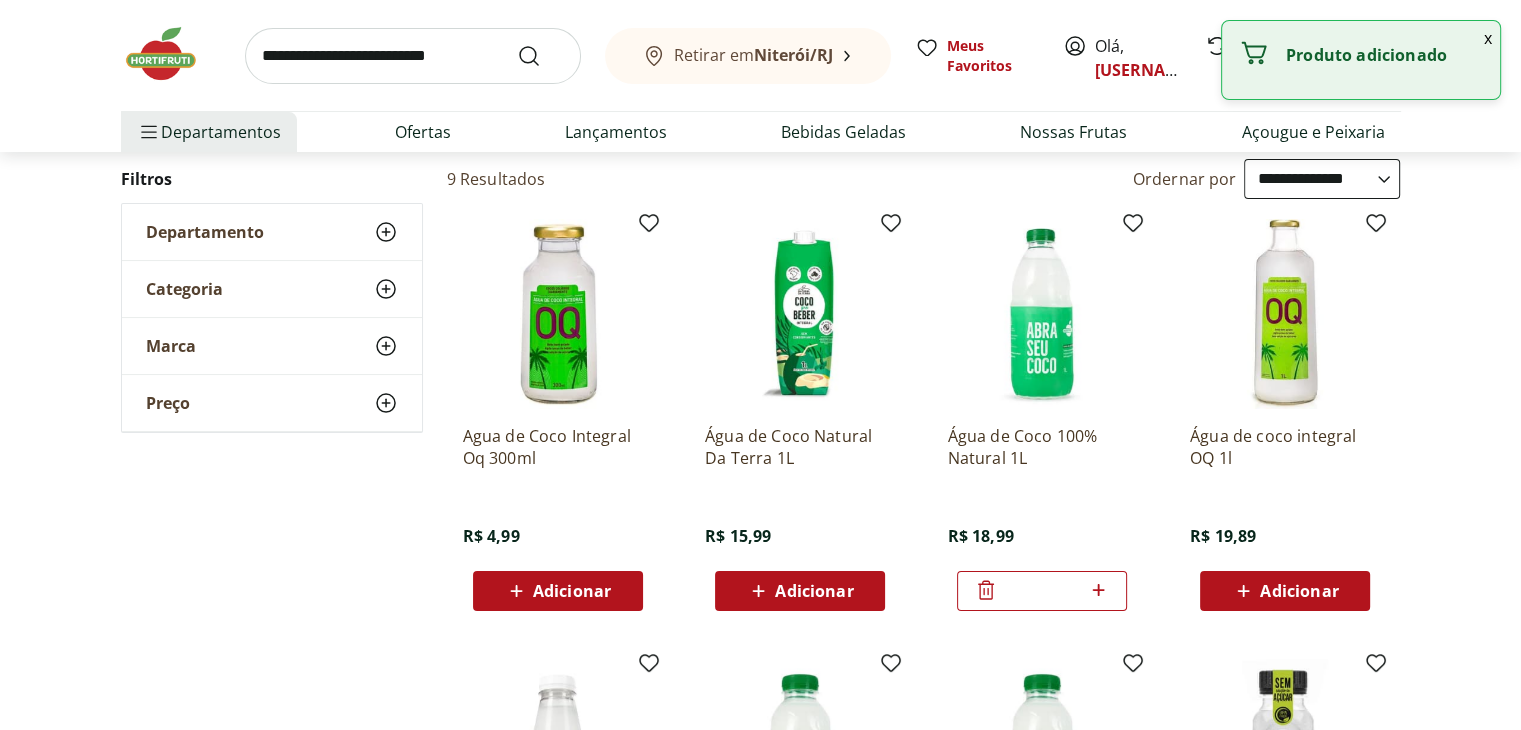 click at bounding box center (413, 56) 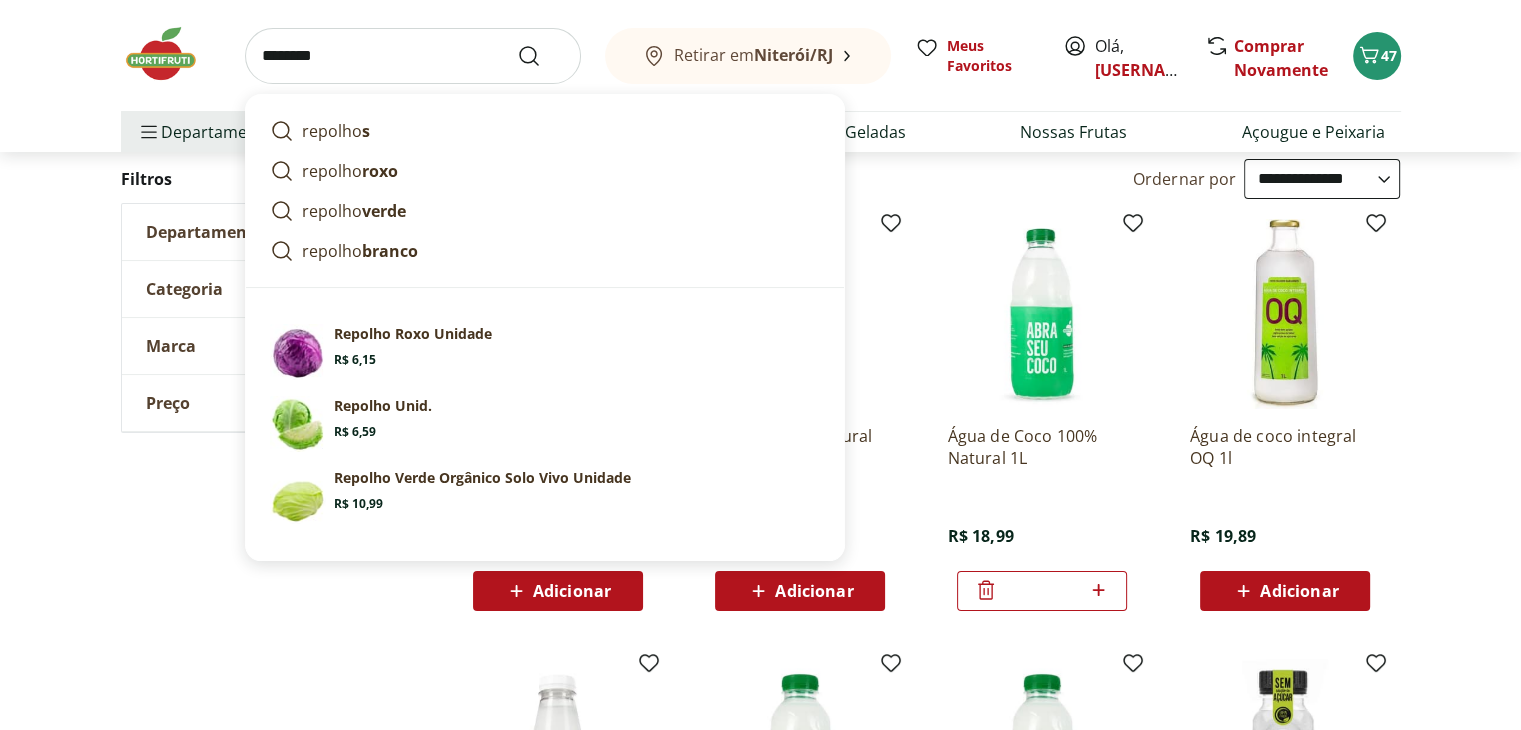 type on "*******" 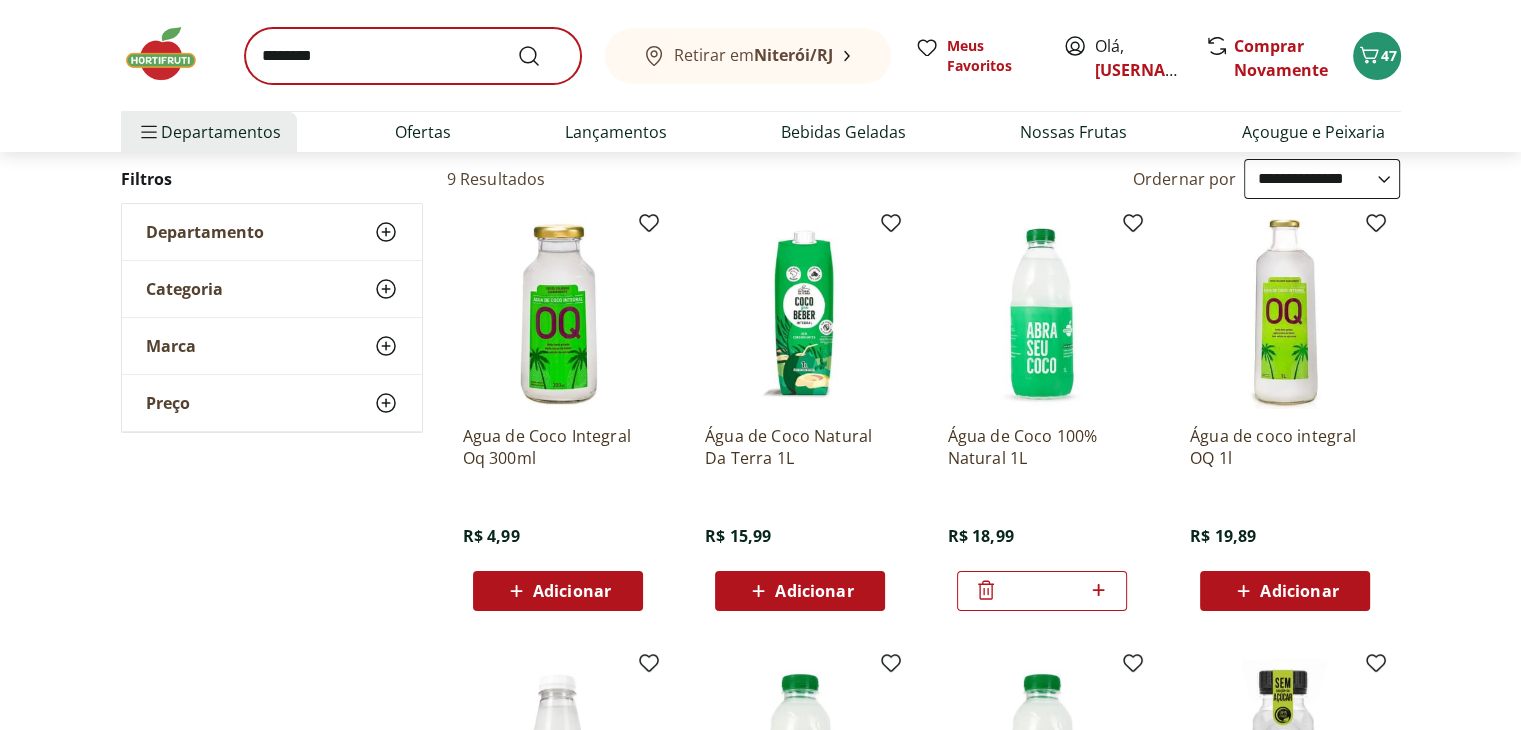 scroll, scrollTop: 0, scrollLeft: 0, axis: both 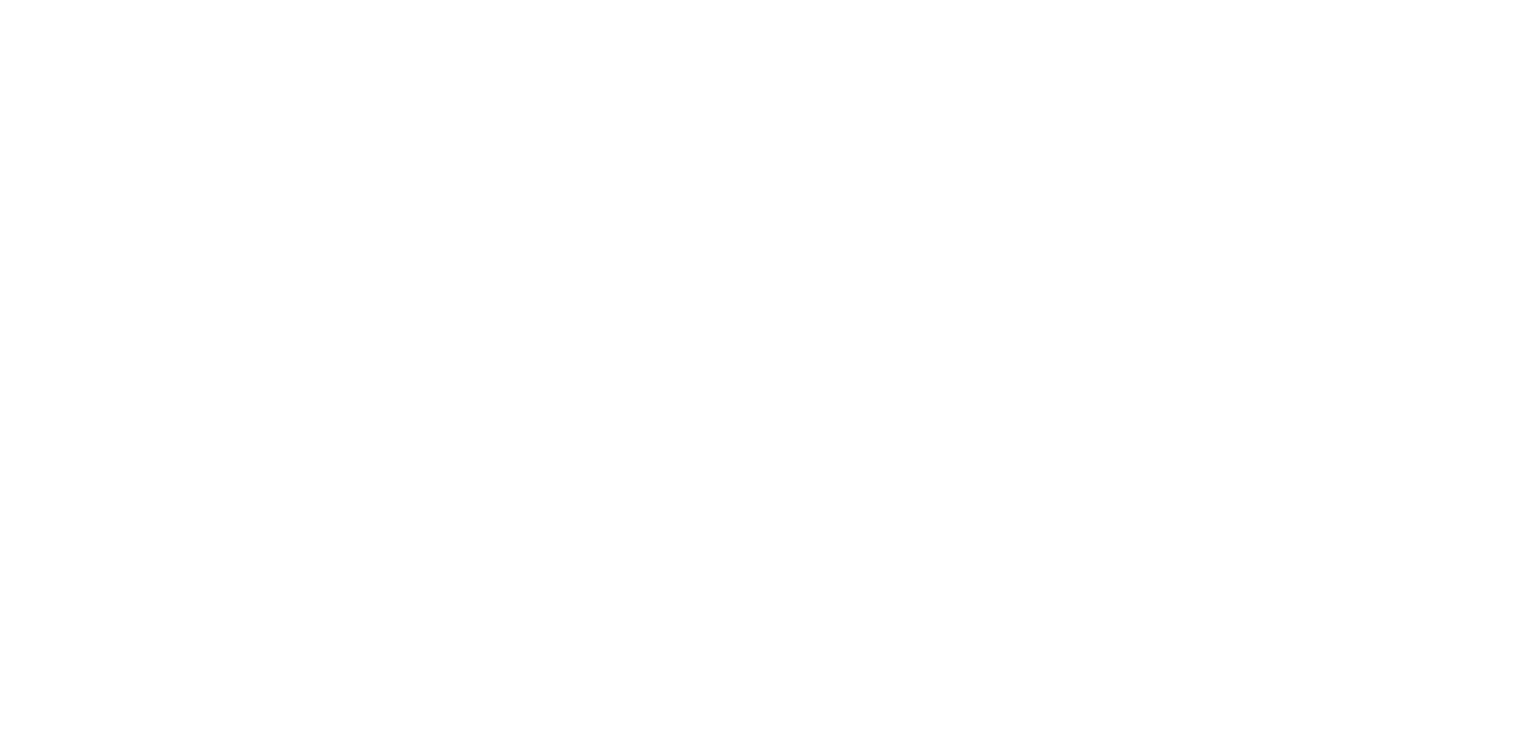 select on "**********" 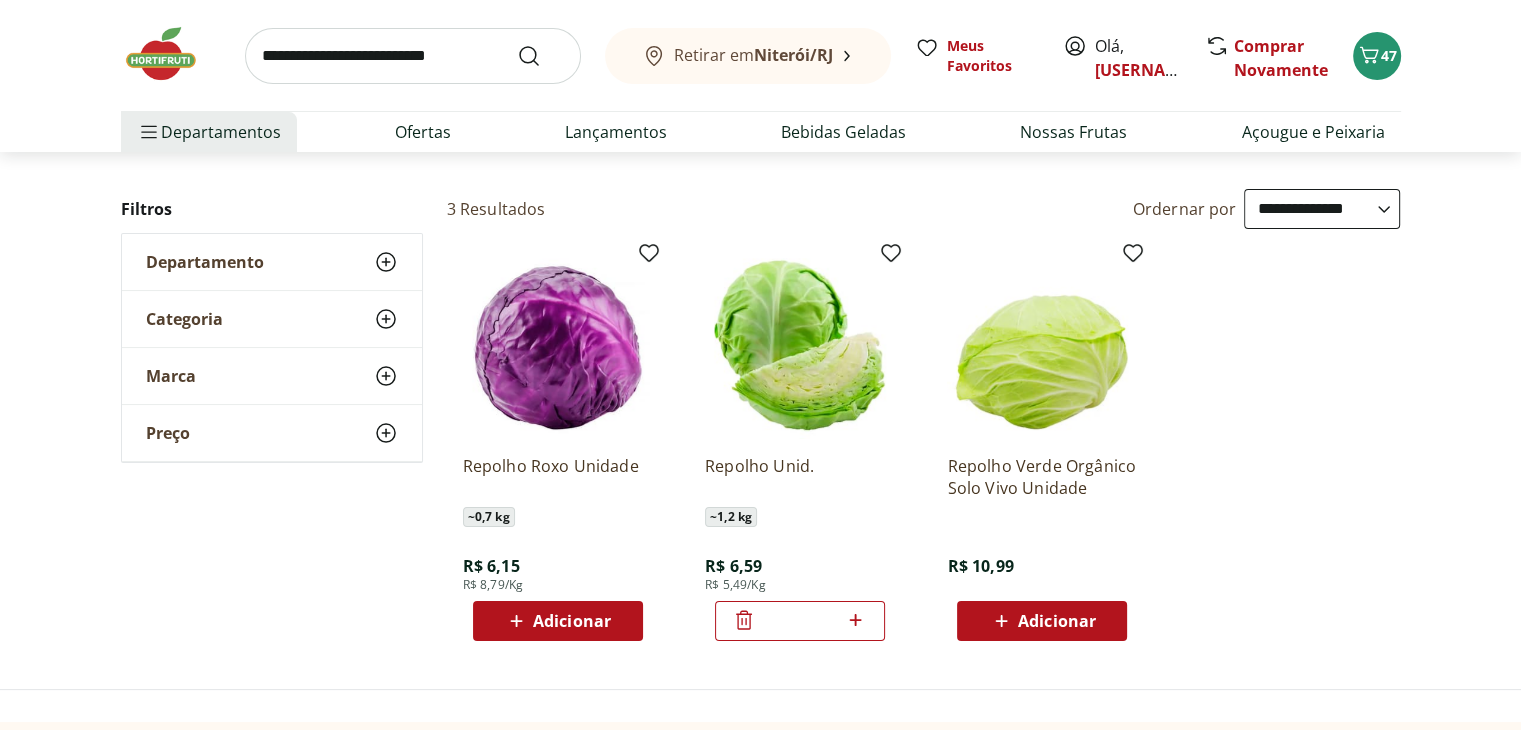scroll, scrollTop: 176, scrollLeft: 0, axis: vertical 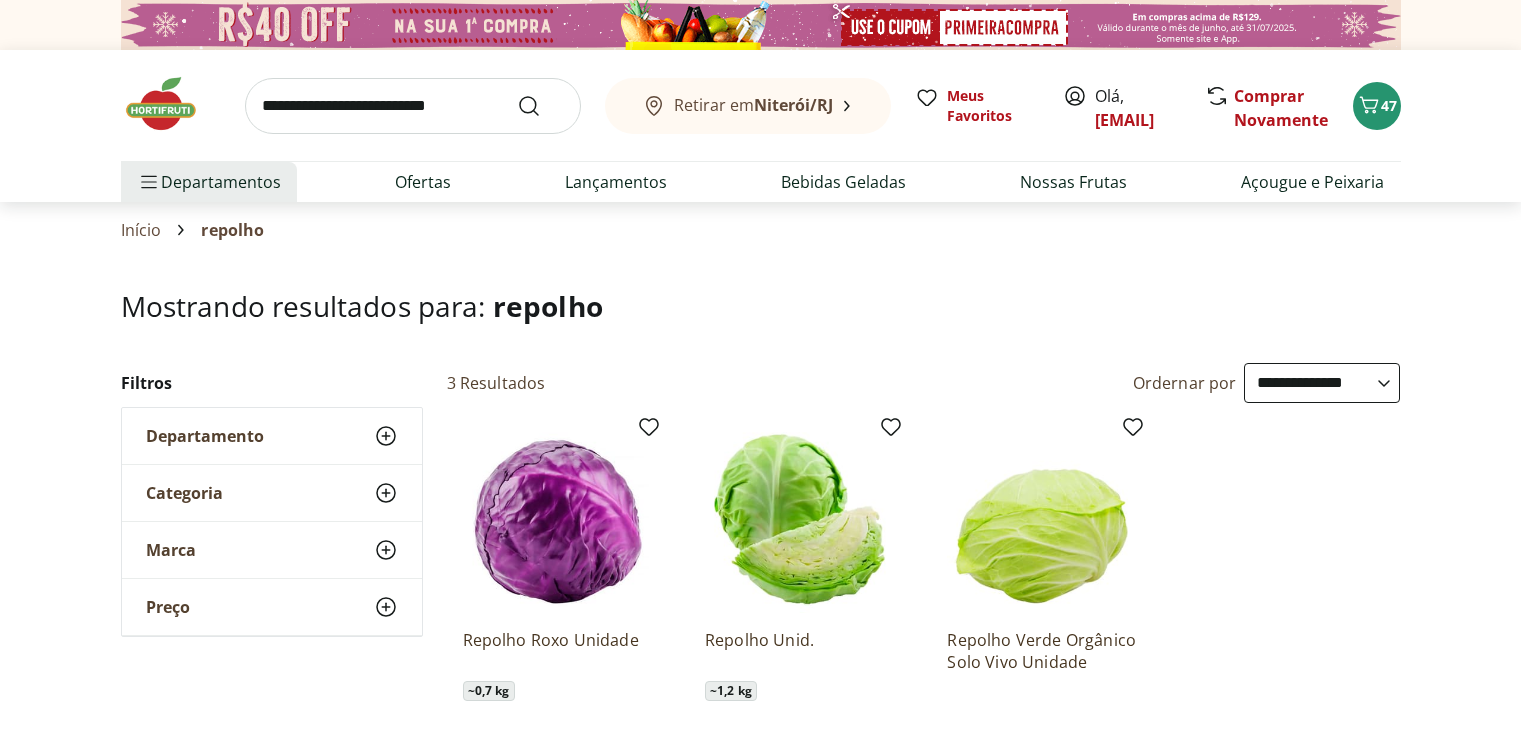 select on "**********" 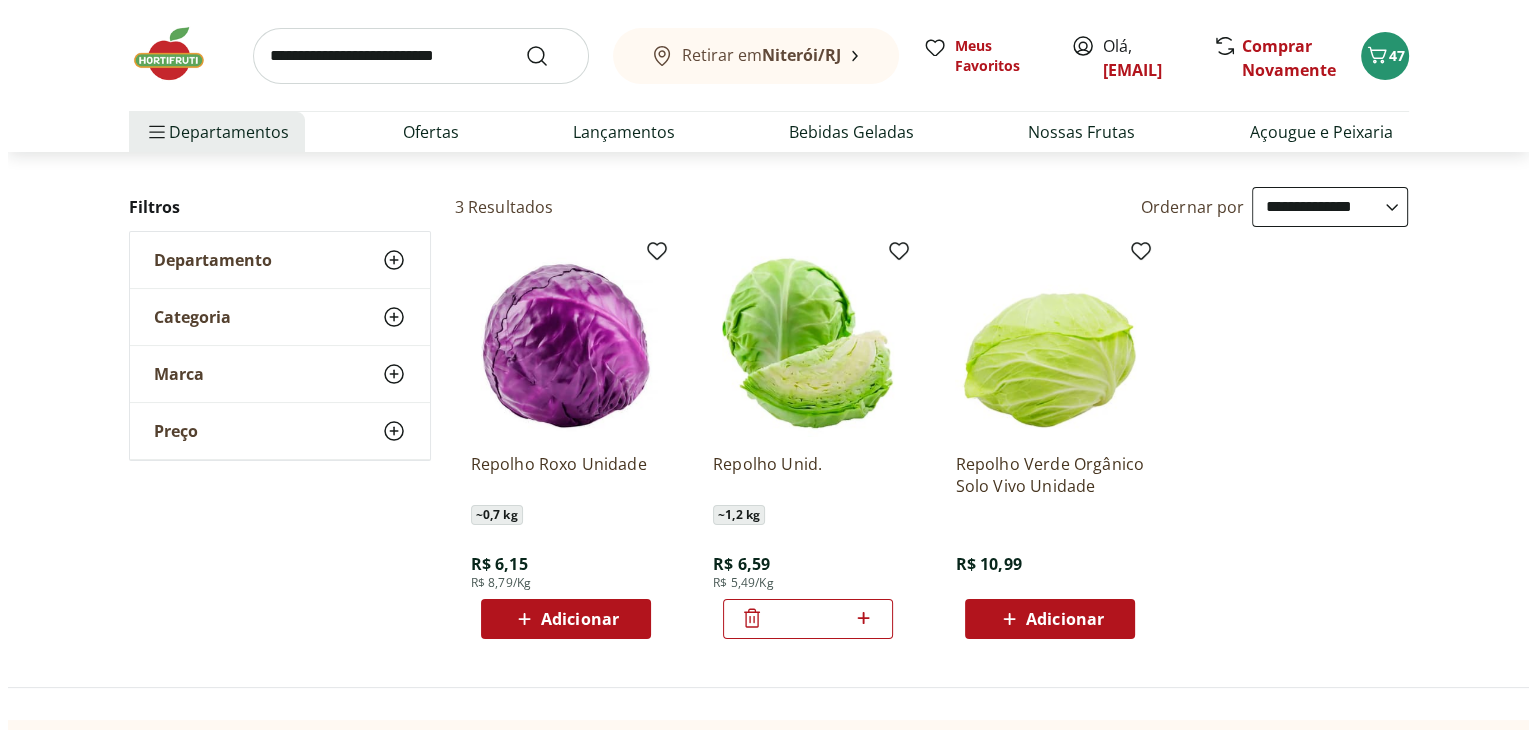 scroll, scrollTop: 0, scrollLeft: 0, axis: both 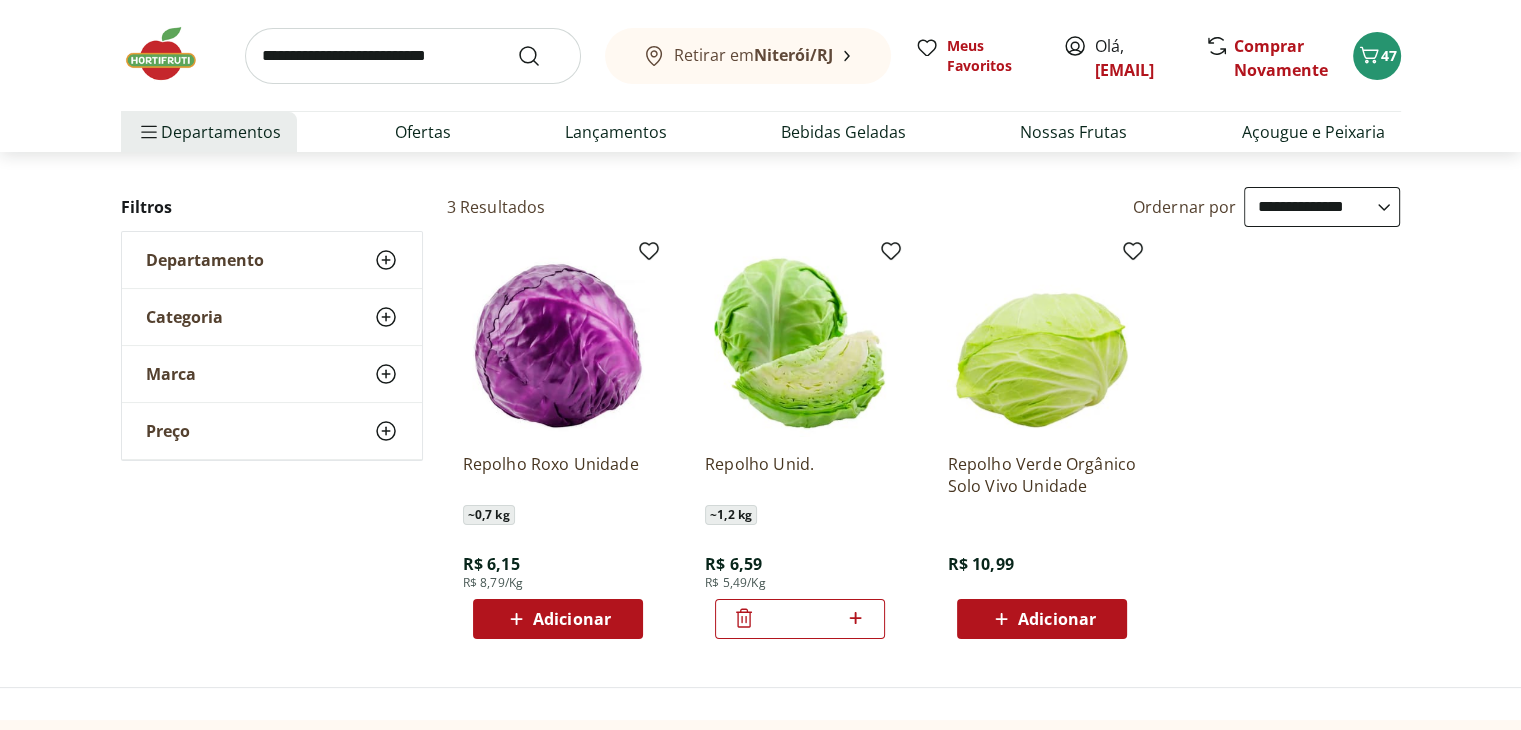 click on "Retirar em [CITY]/[STATE] Meus Favoritos Olá, [EMAIL] Comprar Novamente 47" at bounding box center (761, 55) 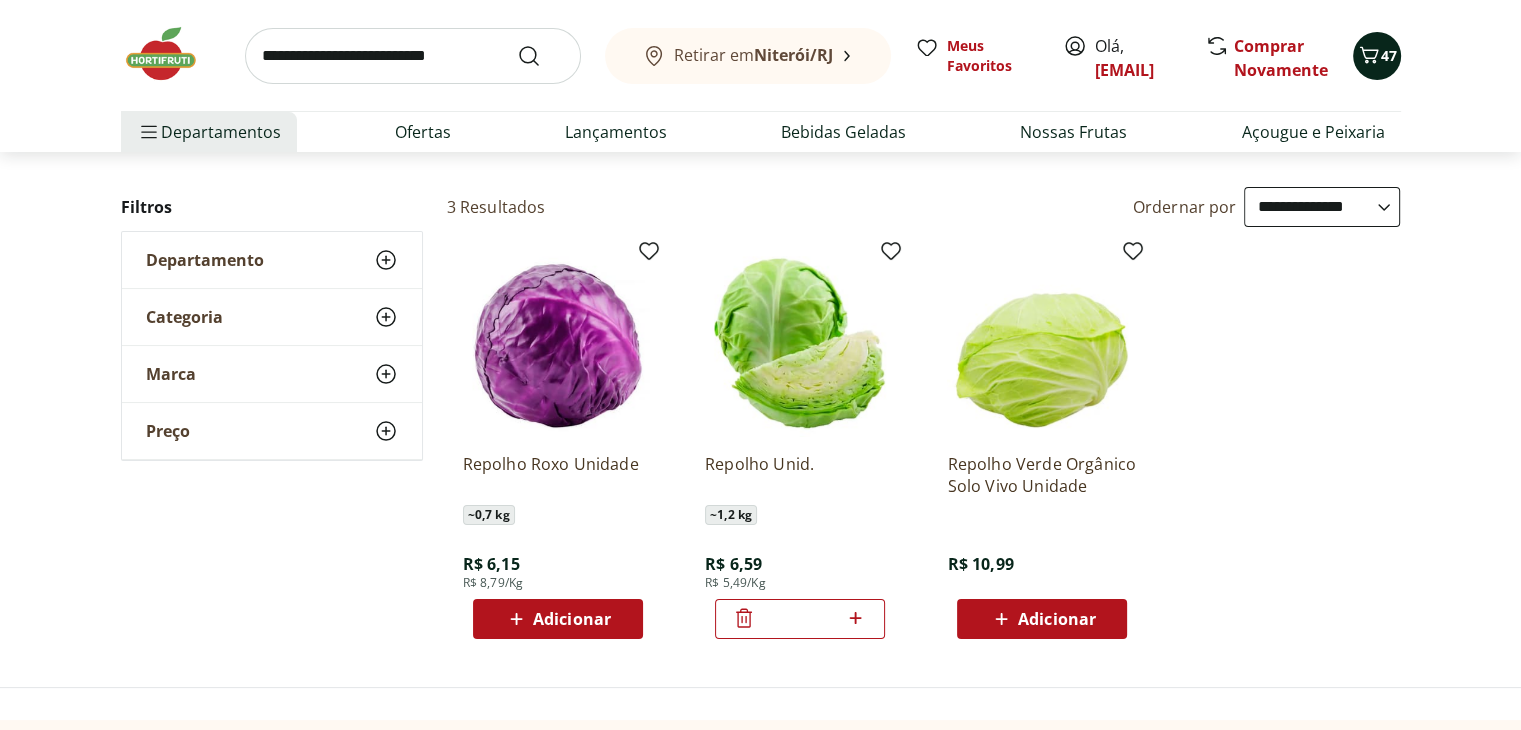 click on "47" at bounding box center [1377, 56] 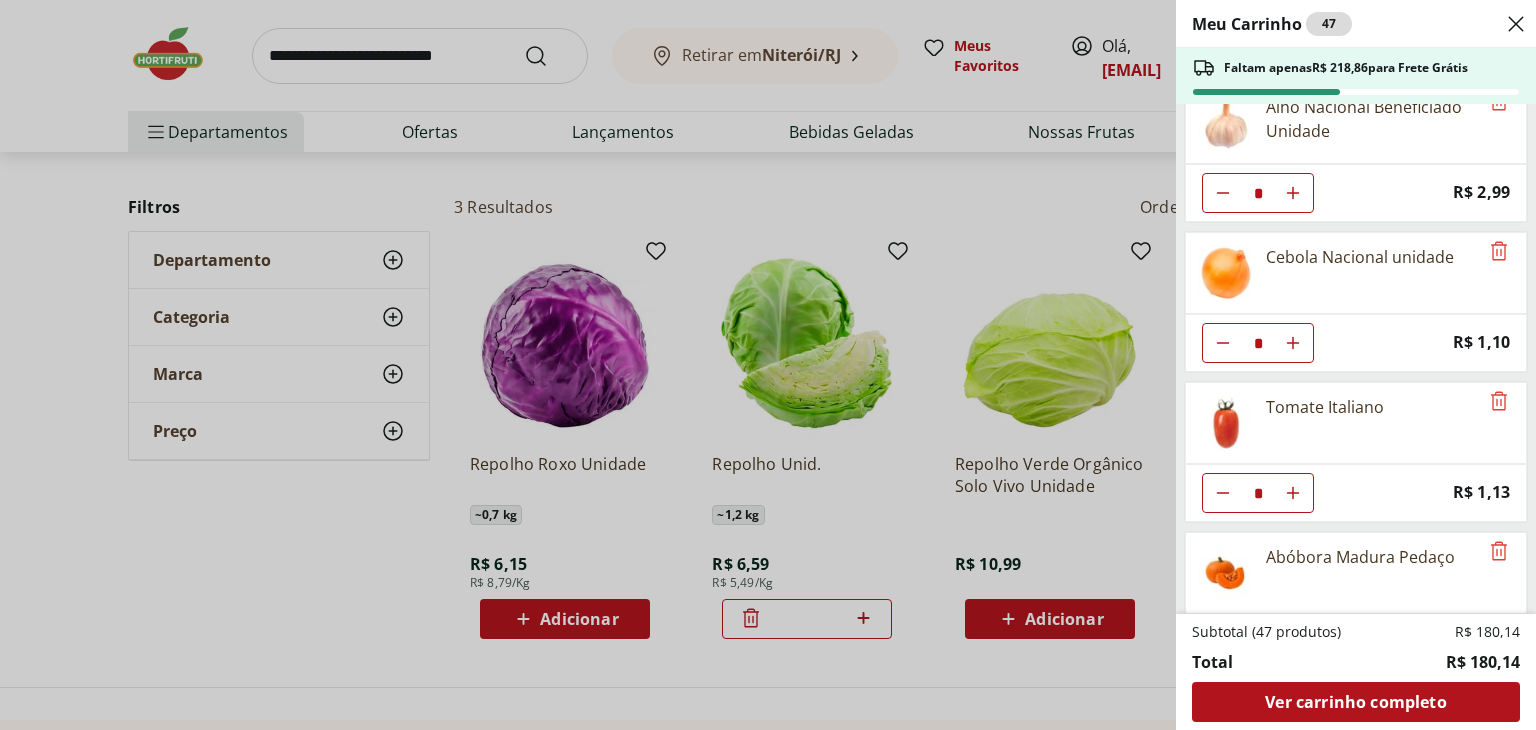 scroll, scrollTop: 0, scrollLeft: 0, axis: both 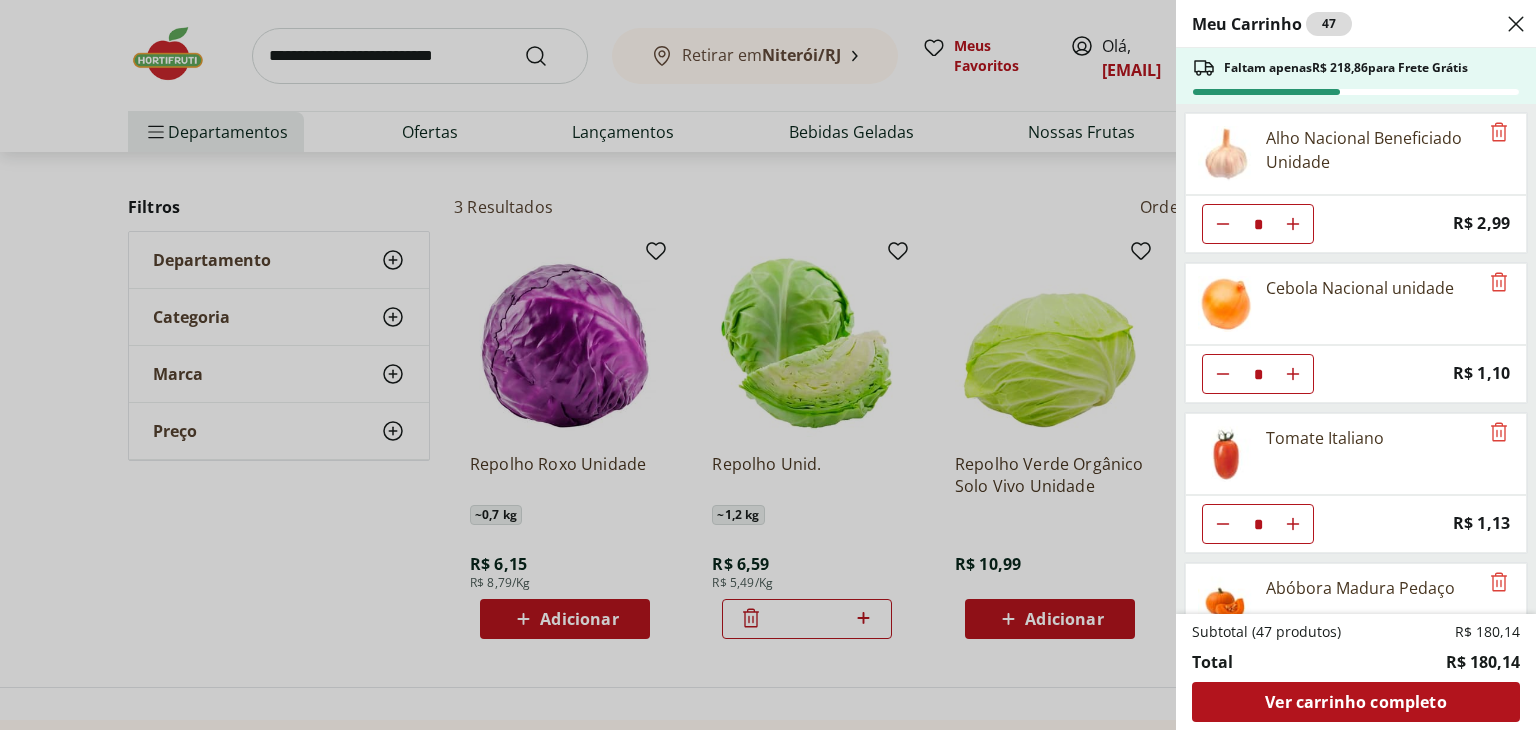 click 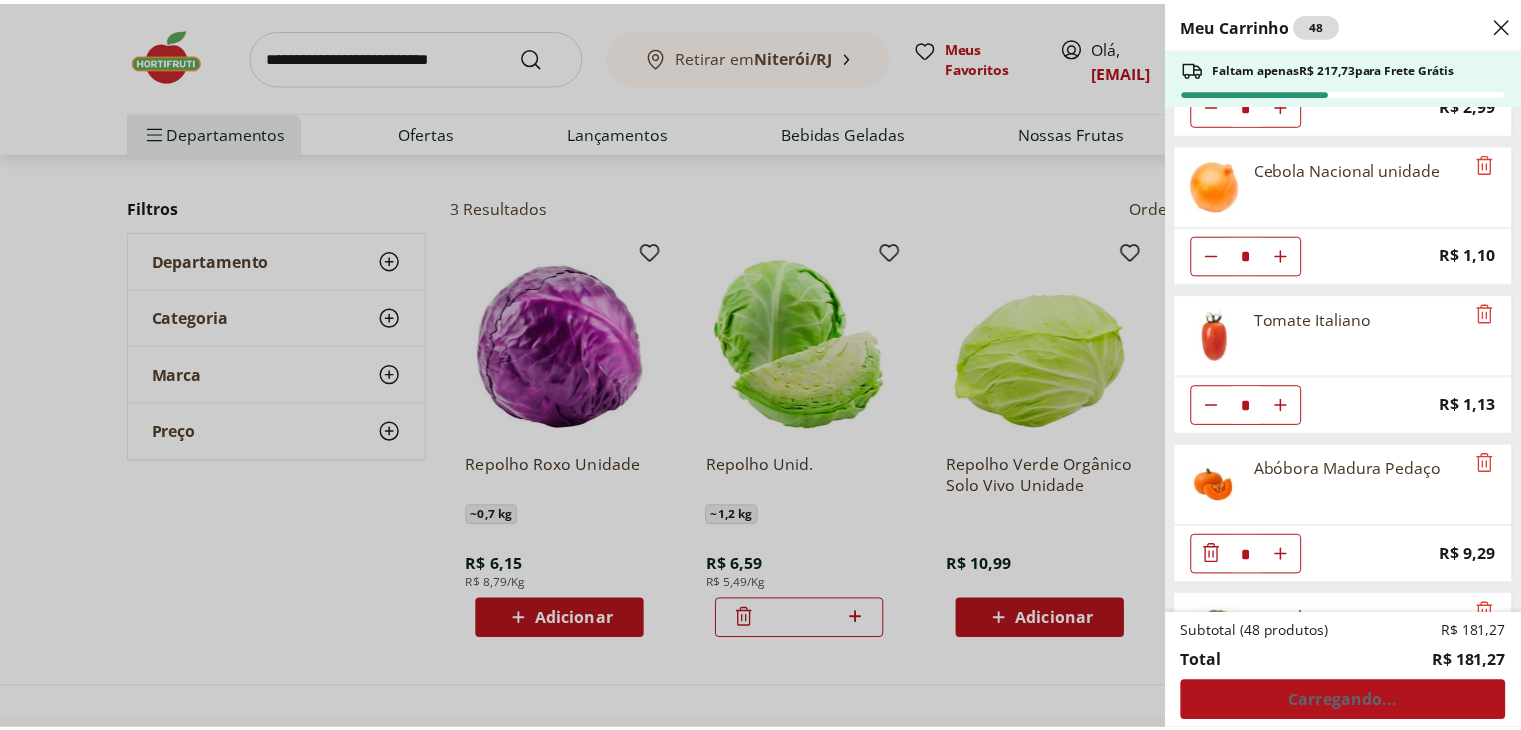 scroll, scrollTop: 156, scrollLeft: 0, axis: vertical 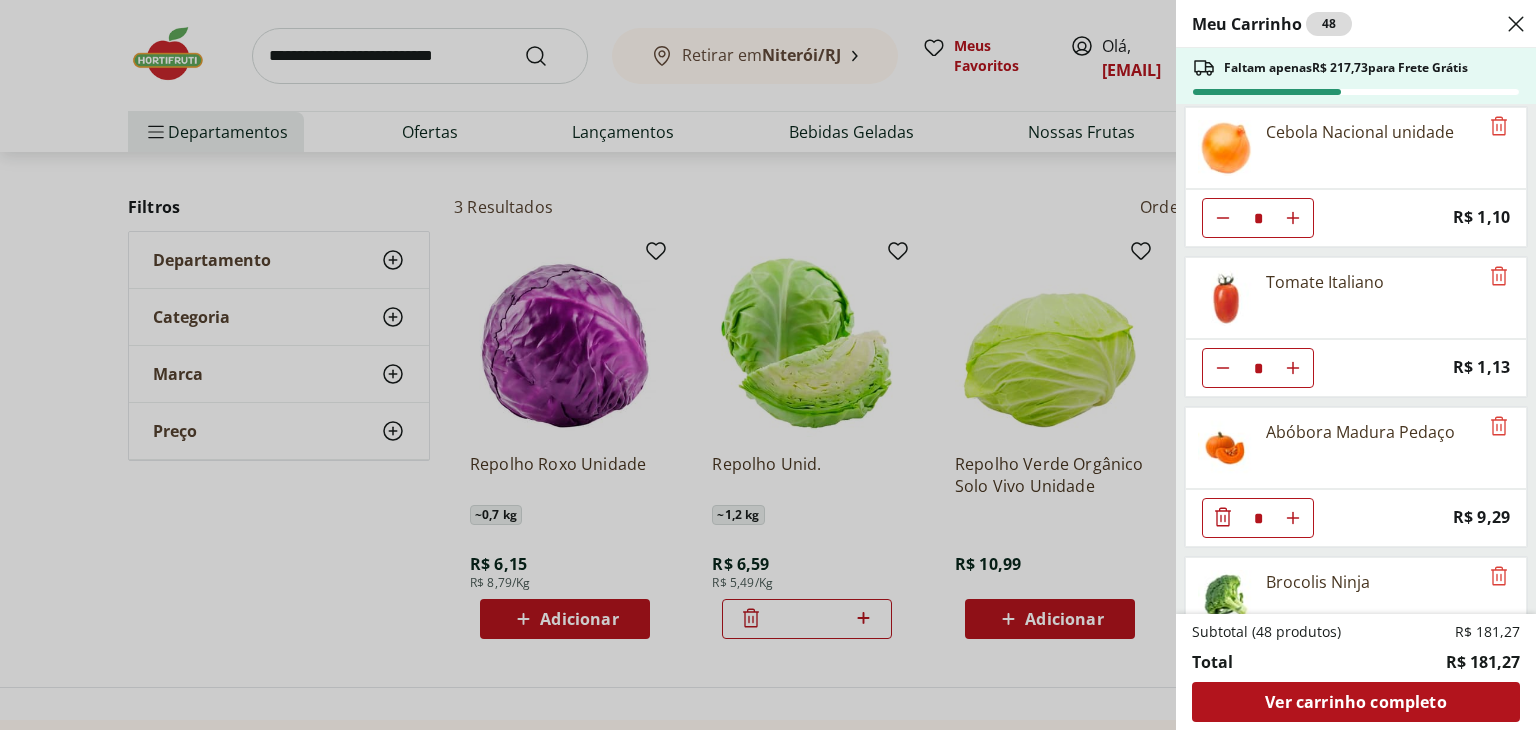 click on "Meu Carrinho 48 Faltam apenas  R$ 217,73  para Frete Grátis Alho Nacional Beneficiado Unidade * Price: R$ 2,99 Cebola Nacional unidade * Price: R$ 1,10 Tomate Italiano * Price: R$ 1,13 Abóbora Madura Pedaço * Price: R$ 9,29 Brocolis Ninja * Price: R$ 7,99 Couve-Flor Unidade * Price: R$ 9,99 ESPINAFRE BABY LEAF HIDROSOL * Price: R$ 5,99 Beterraba Unidade * Price: R$ 1,05 Cenoura Unidade * Price: R$ 0,77 Chuchu Unidade * Price: R$ 1,09 Jiló Embalado 500G * Price: R$ 13,99 Repolho Unid. * Price: R$ 6,59 Batata Baroa Amarela Unidade * Price: R$ 3,78 Batata Inglesa * Price: R$ 1,09 Couve Mineira * Price: R$ 3,99 Alface Americana Unidade * Price: R$ 3,99 Pimentão Verde Unidade * Price: R$ 2,20 Manga Palmer Unidade * Price: R$ 5,04 Mamão Formosa Unidade * Price: R$ 13,63 Água de Coco 100% Natural 1L * Price: R$ 18,99 Subtotal (48 produtos) R$ 181,27 Total R$ 181,27 Ver carrinho completo" at bounding box center (768, 365) 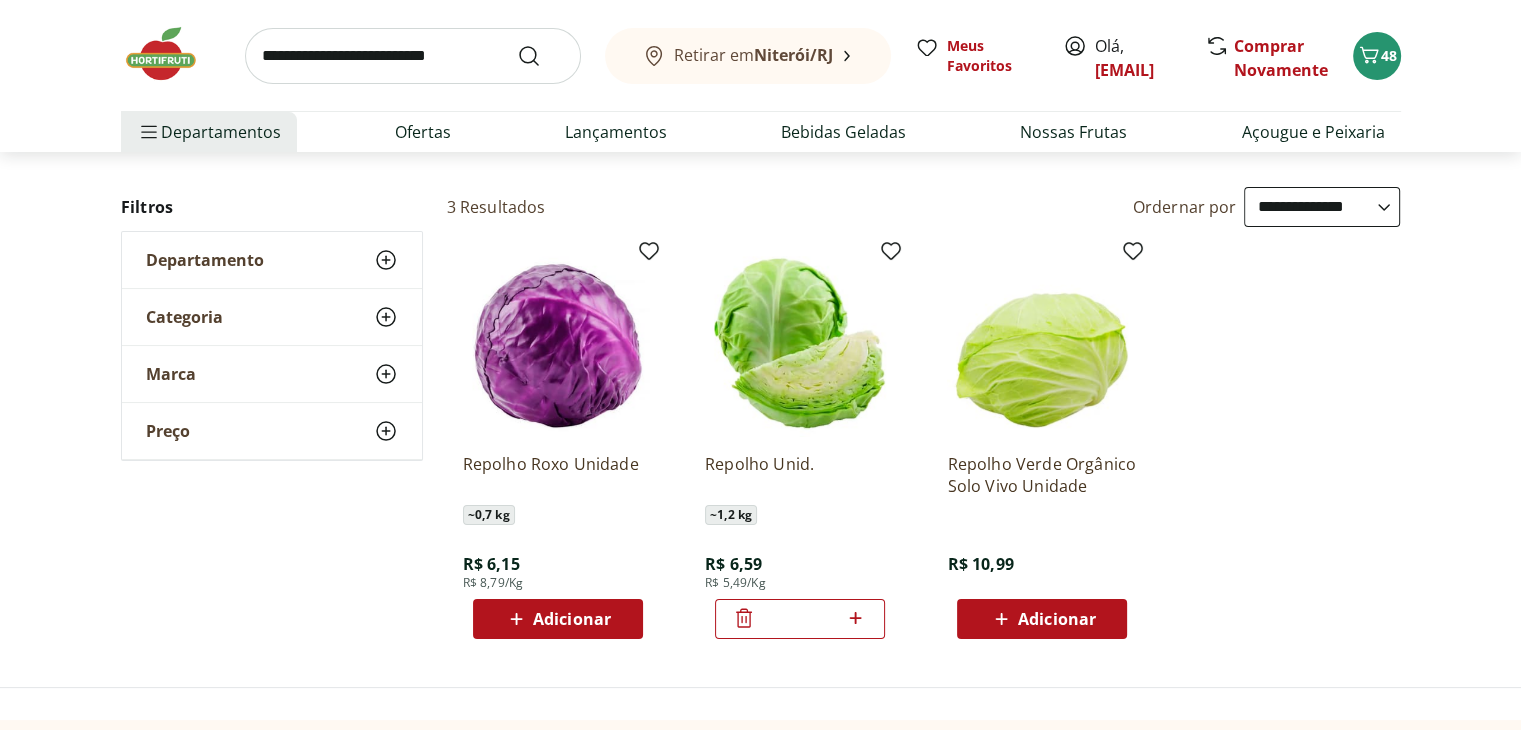click at bounding box center [171, 54] 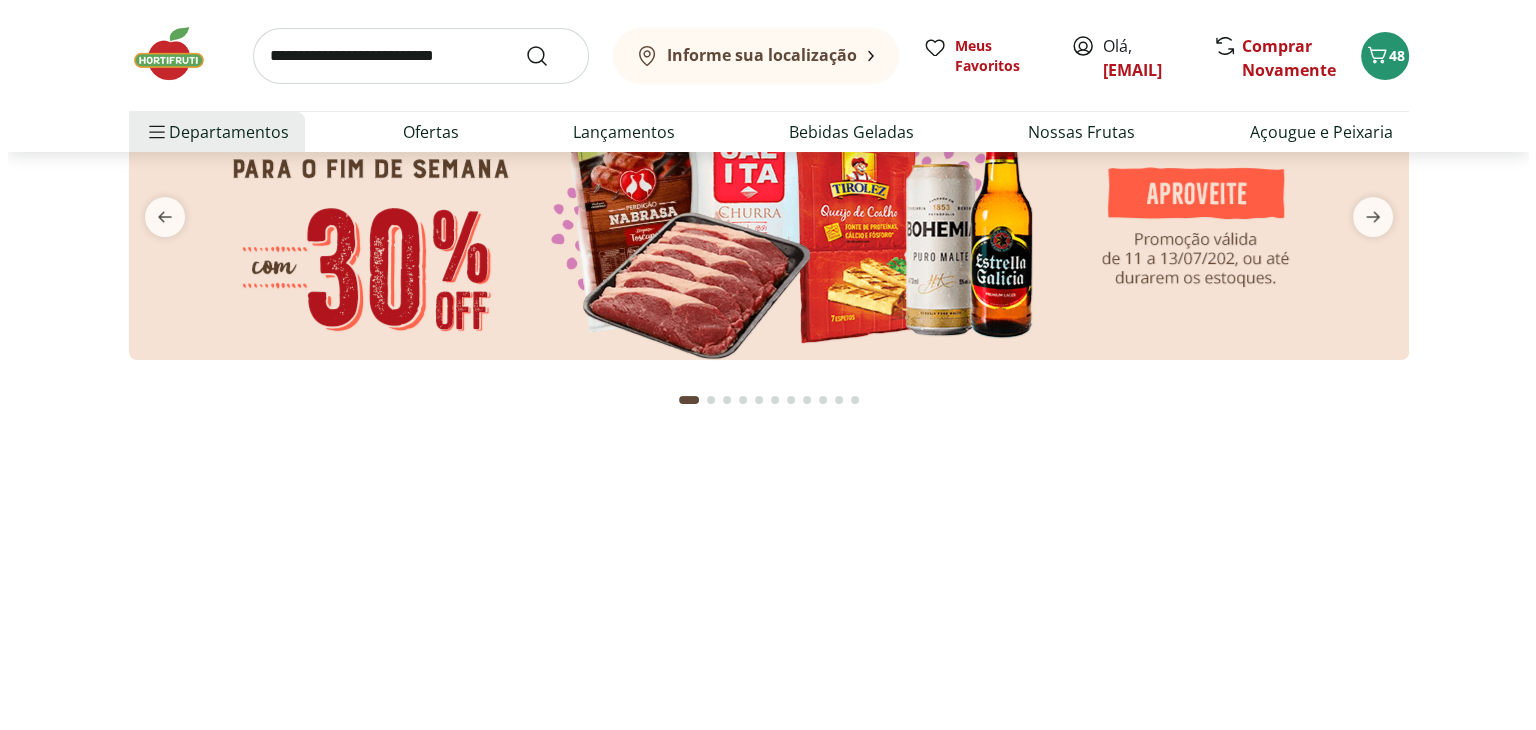 scroll, scrollTop: 0, scrollLeft: 0, axis: both 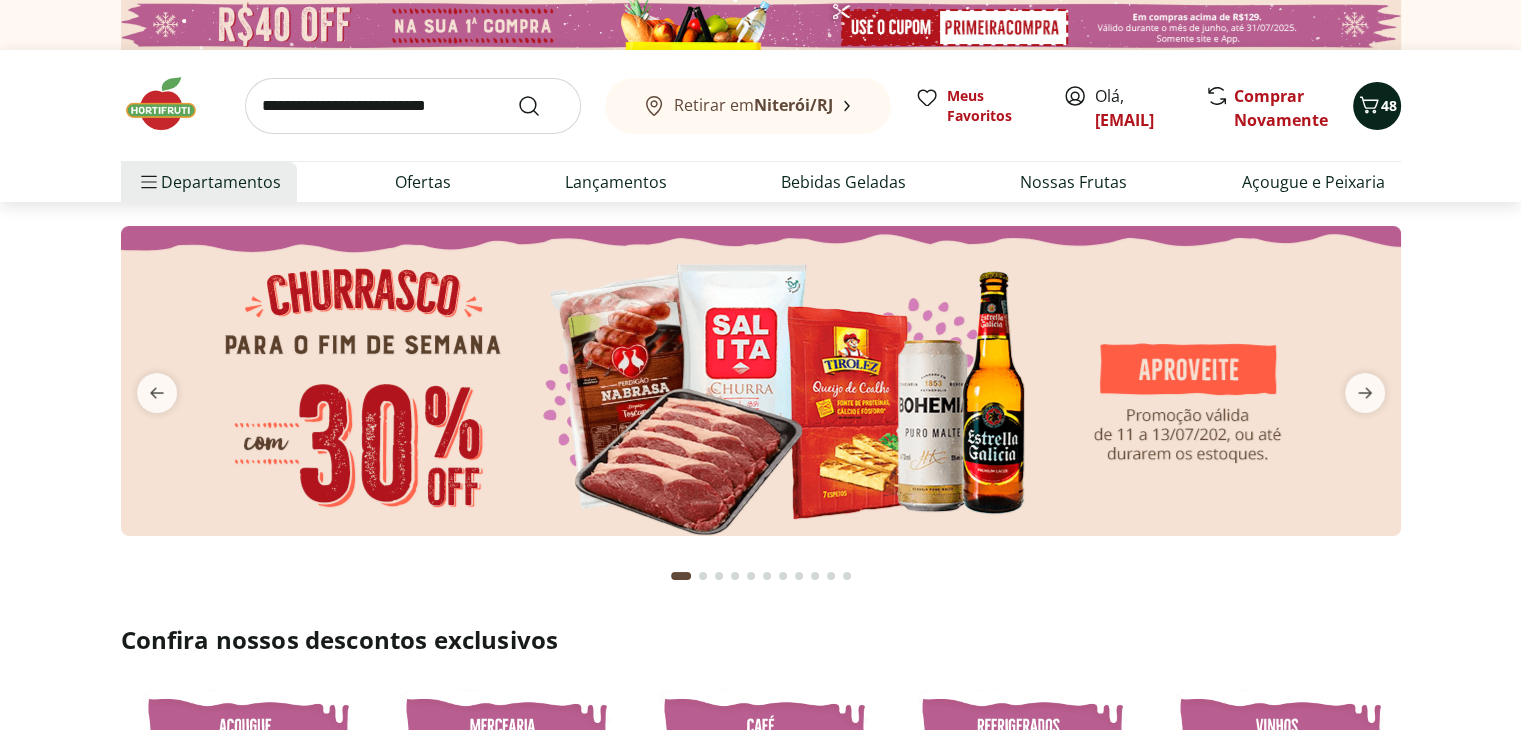click 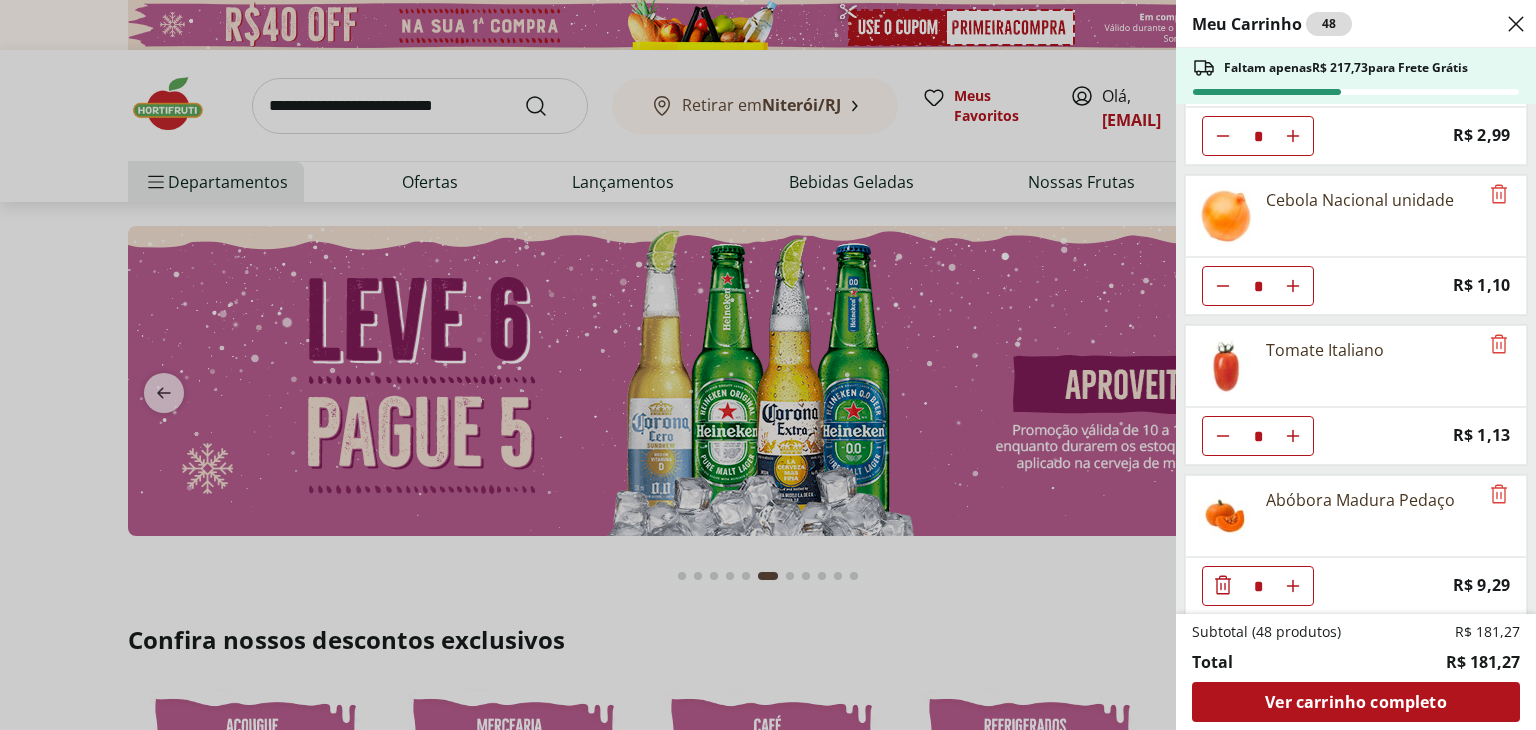 scroll, scrollTop: 0, scrollLeft: 0, axis: both 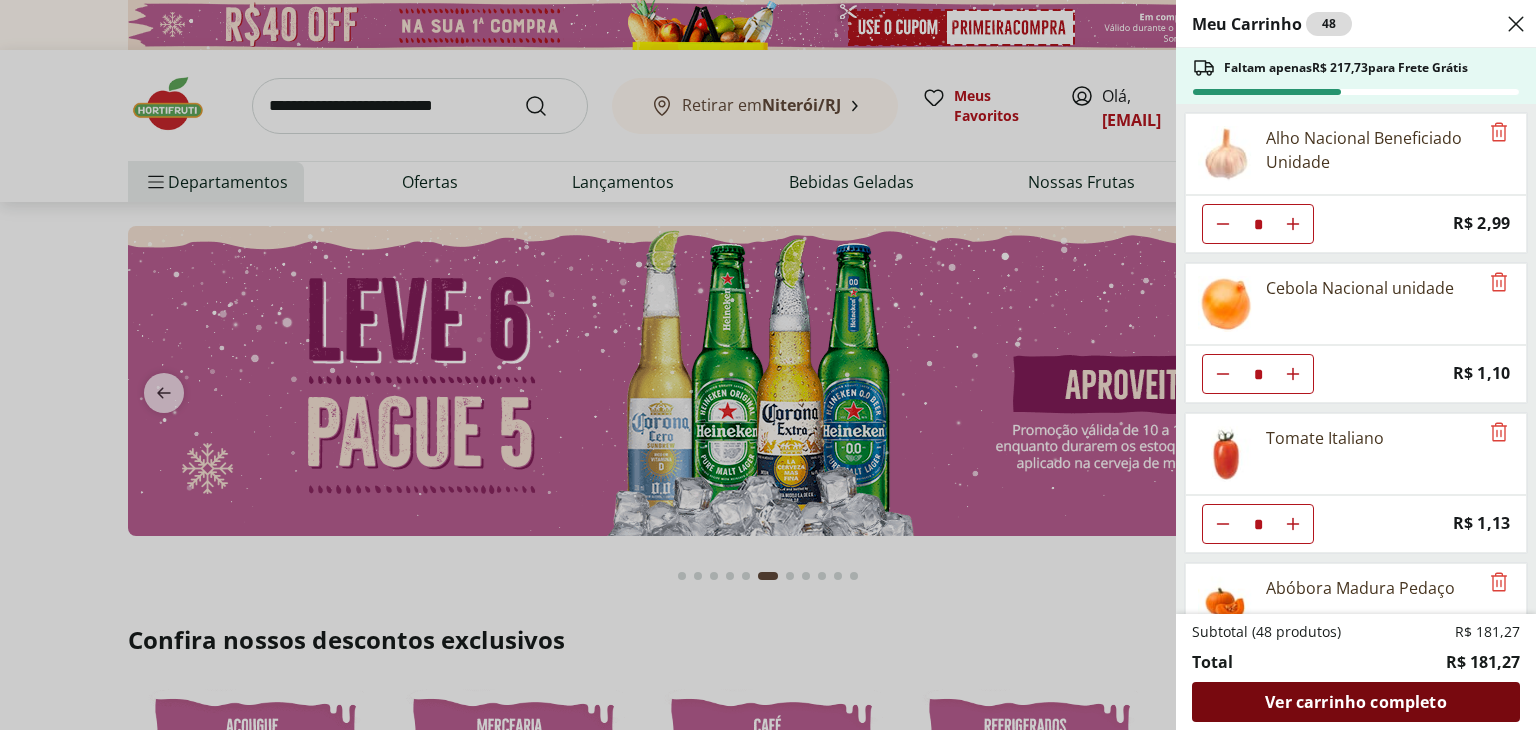 click on "Ver carrinho completo" at bounding box center [1355, 702] 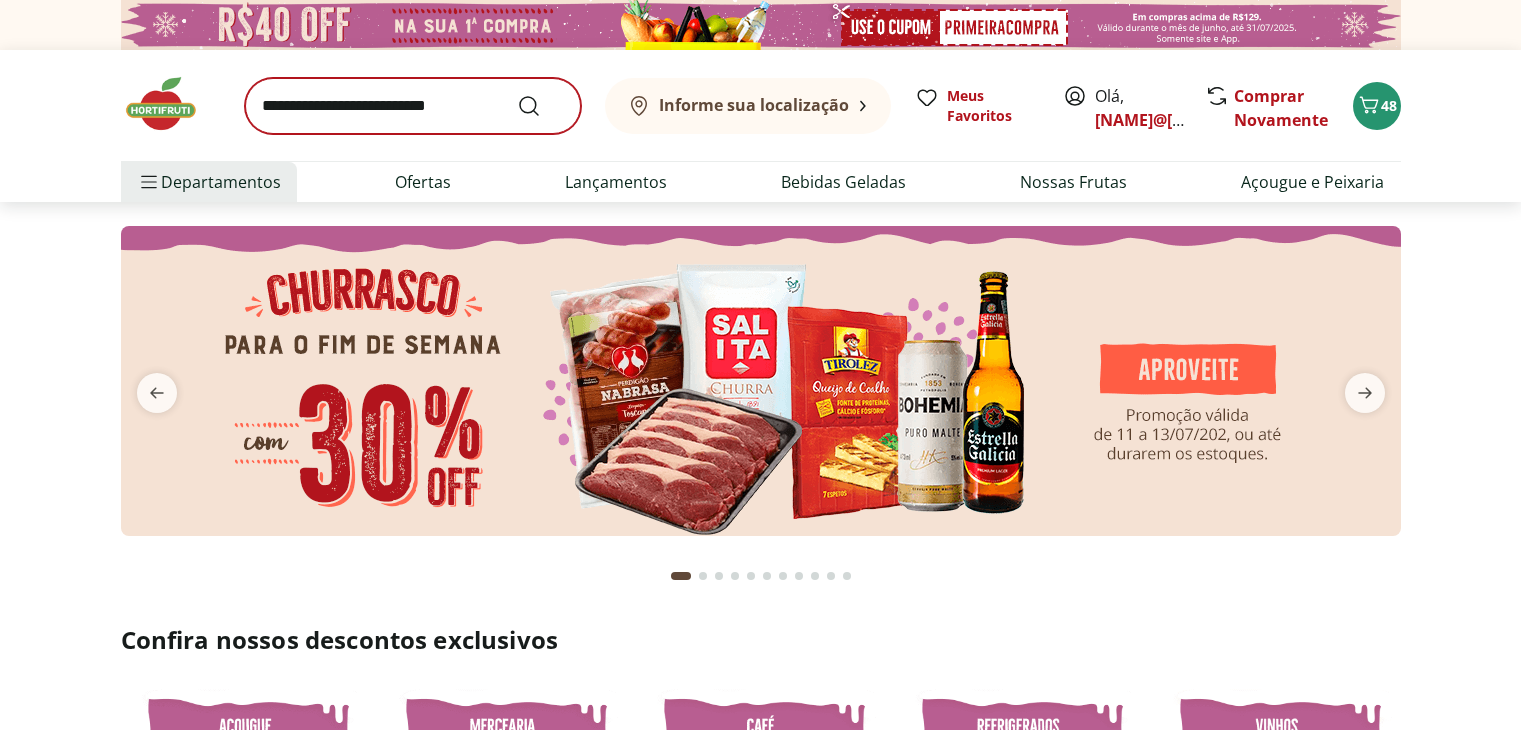 scroll, scrollTop: 0, scrollLeft: 0, axis: both 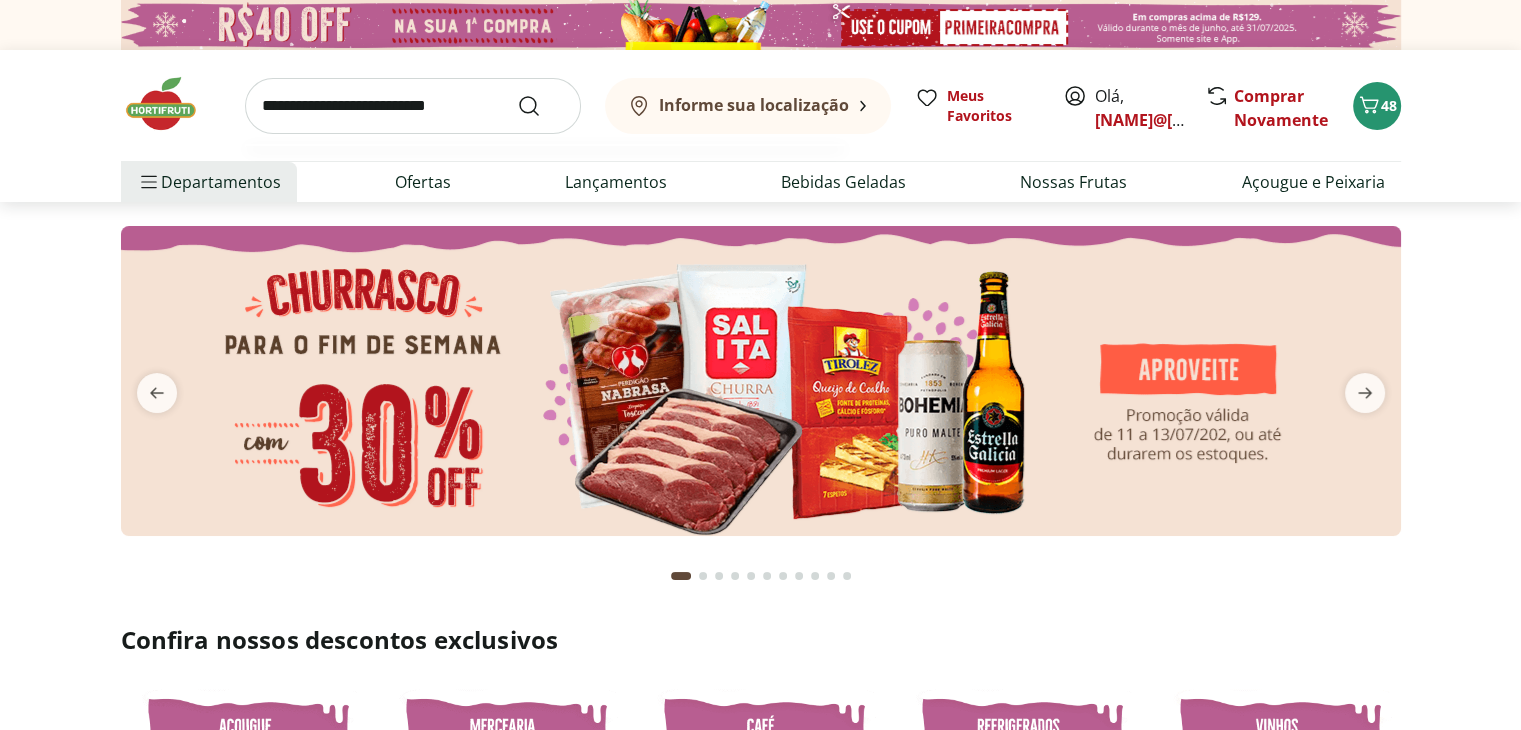 click at bounding box center [413, 106] 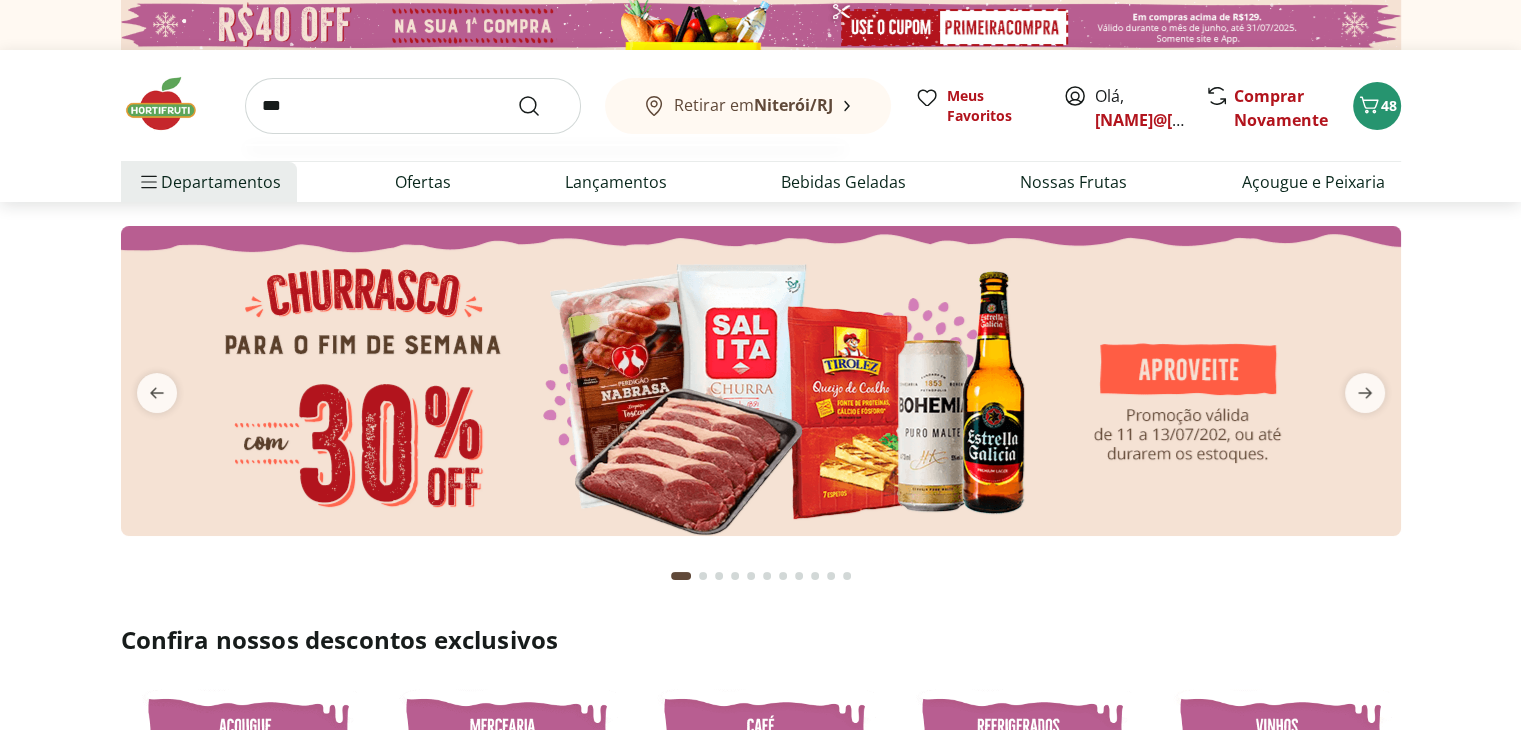 type on "***" 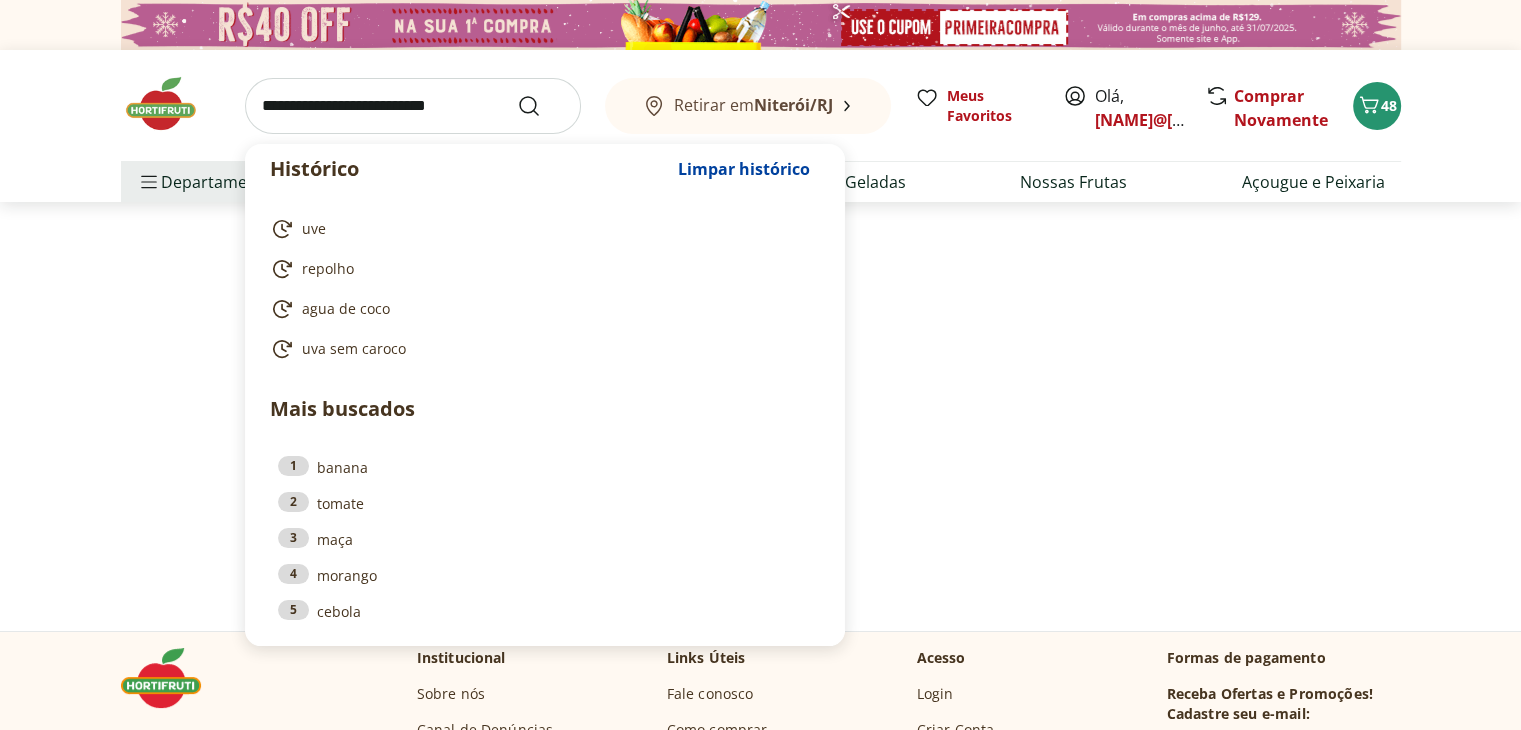 click at bounding box center (413, 106) 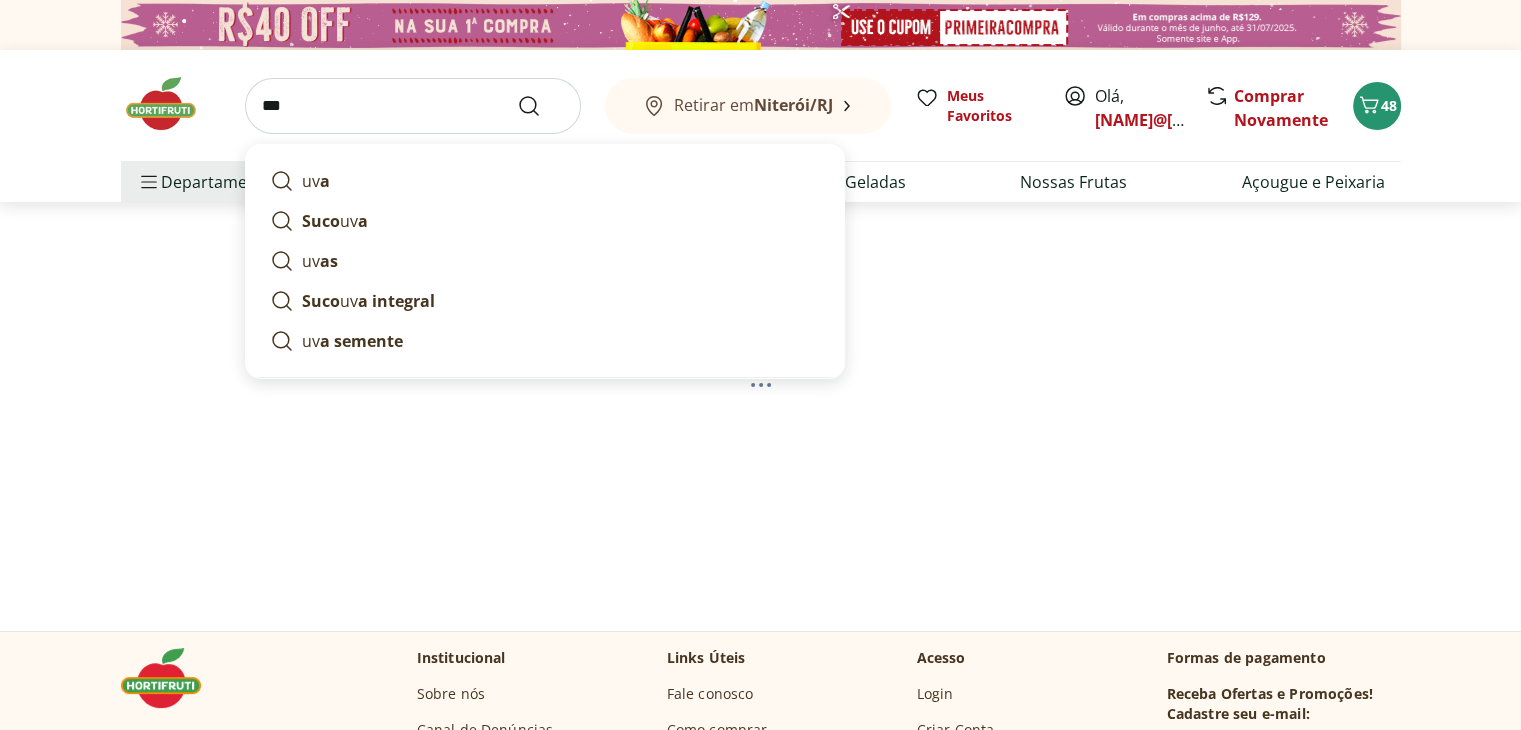 type on "***" 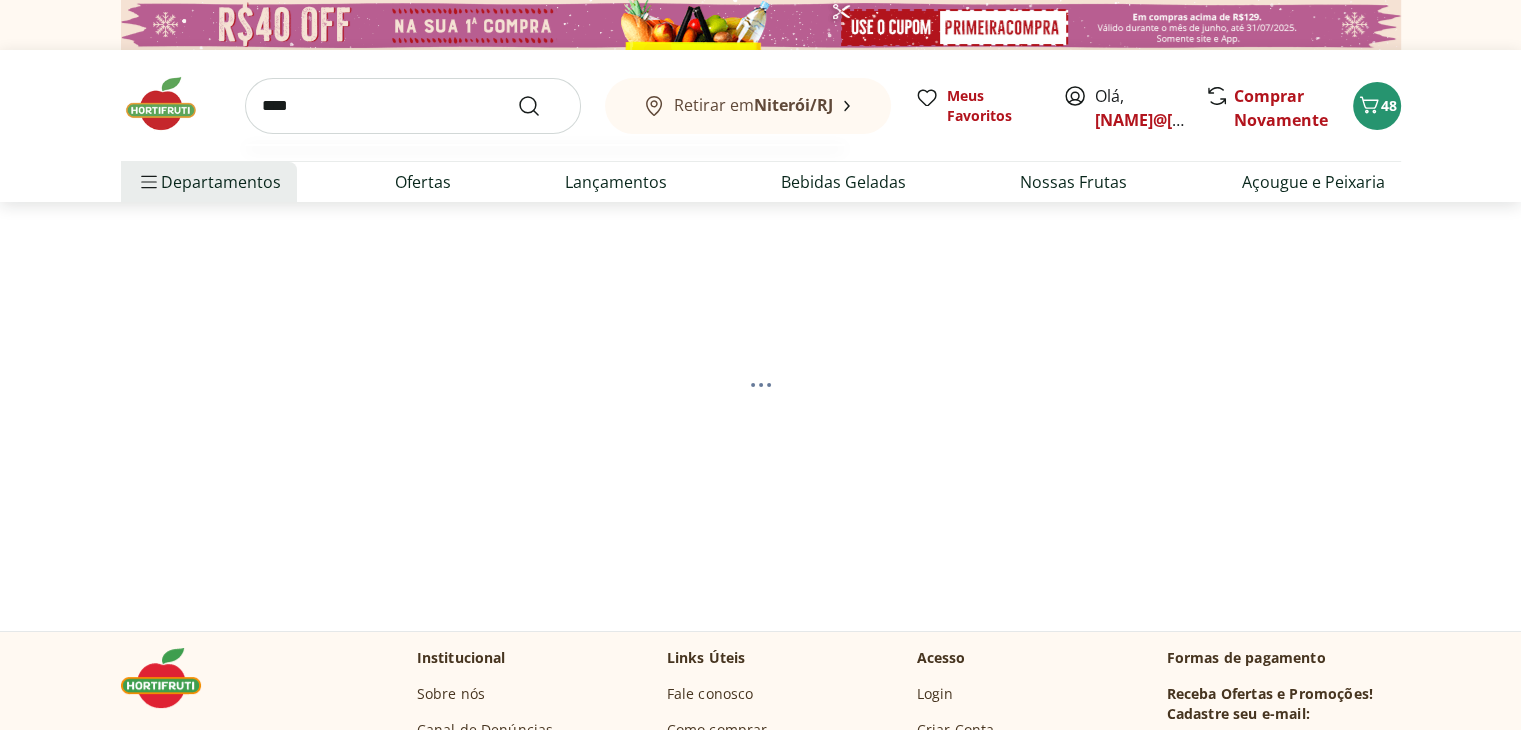 select on "**********" 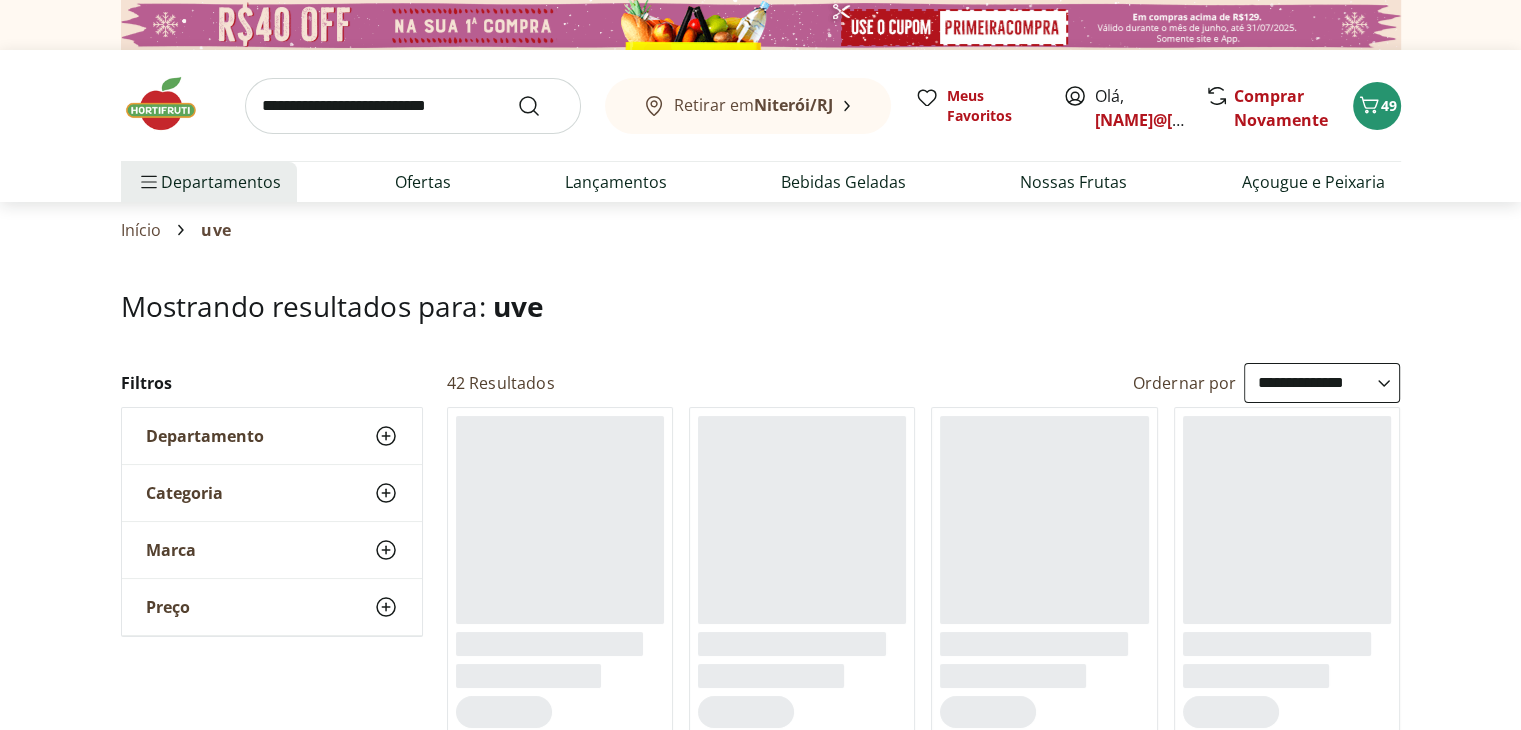 scroll, scrollTop: 638, scrollLeft: 0, axis: vertical 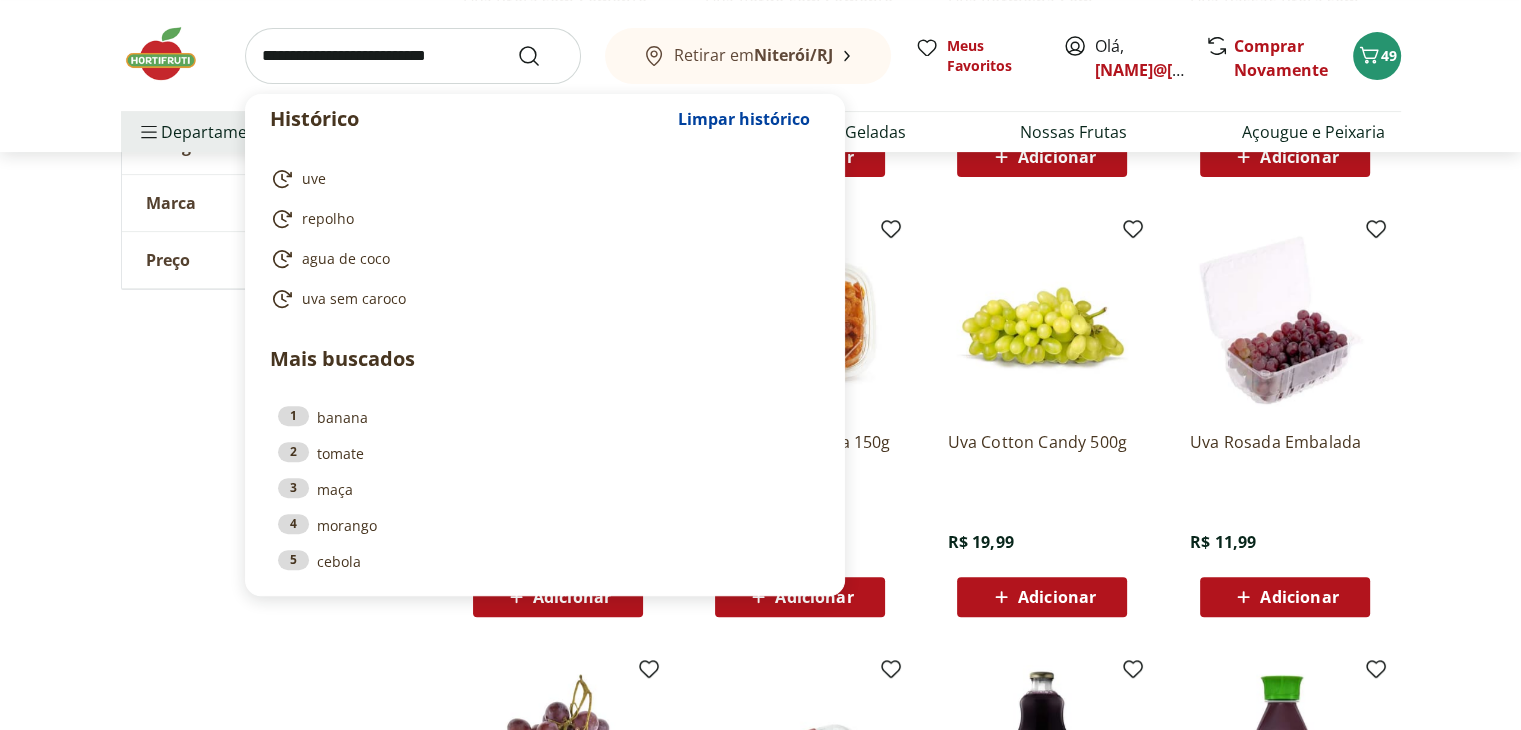 click at bounding box center (413, 56) 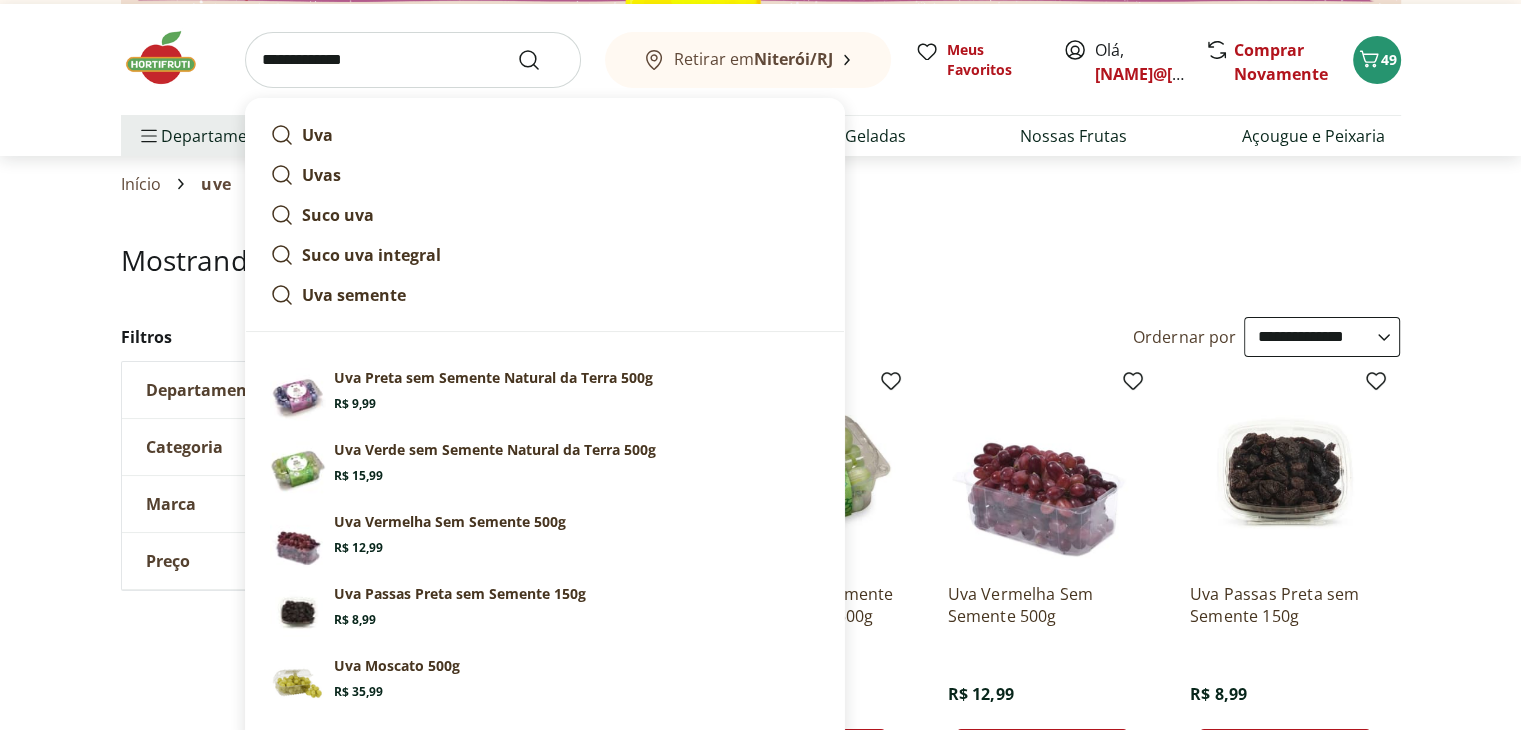 scroll, scrollTop: 47, scrollLeft: 0, axis: vertical 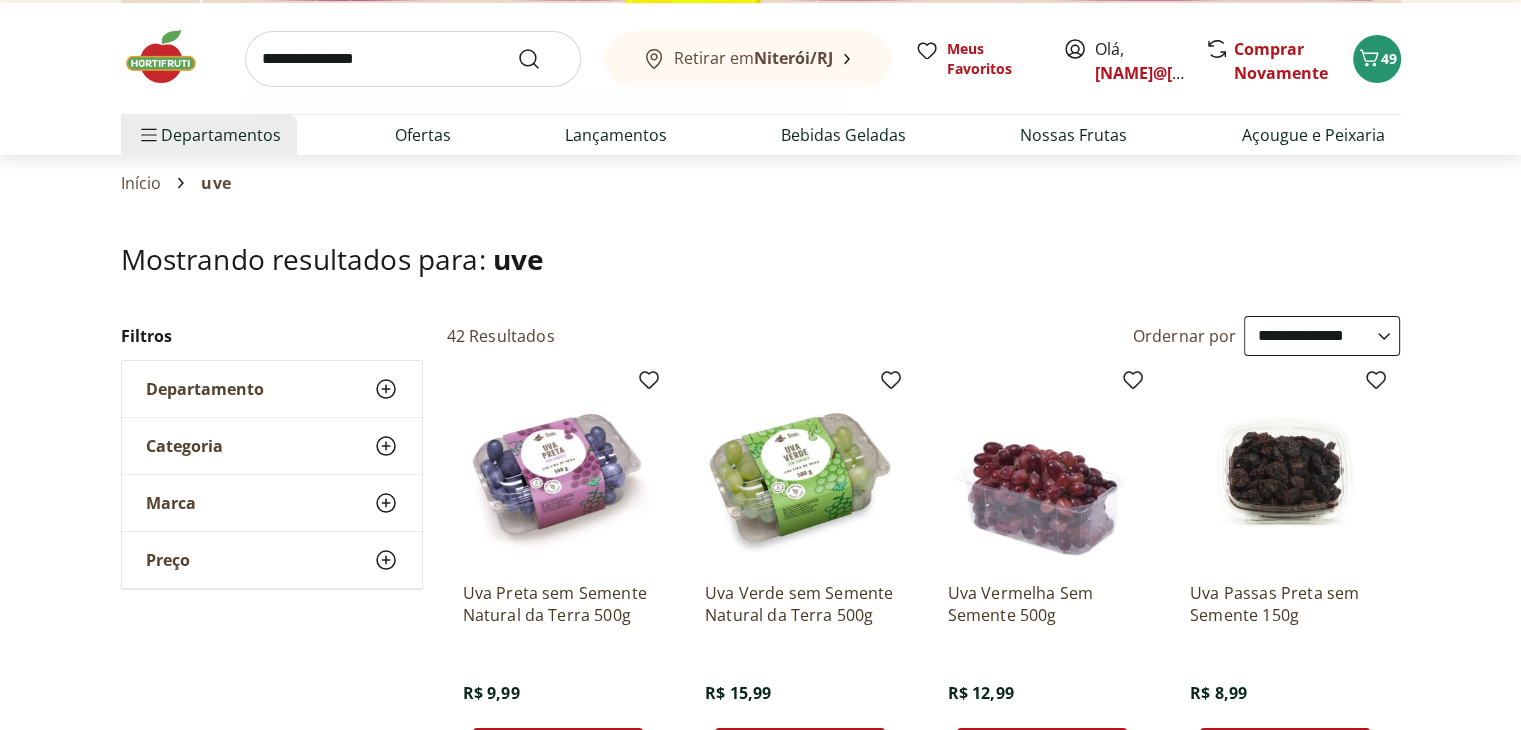 type on "**********" 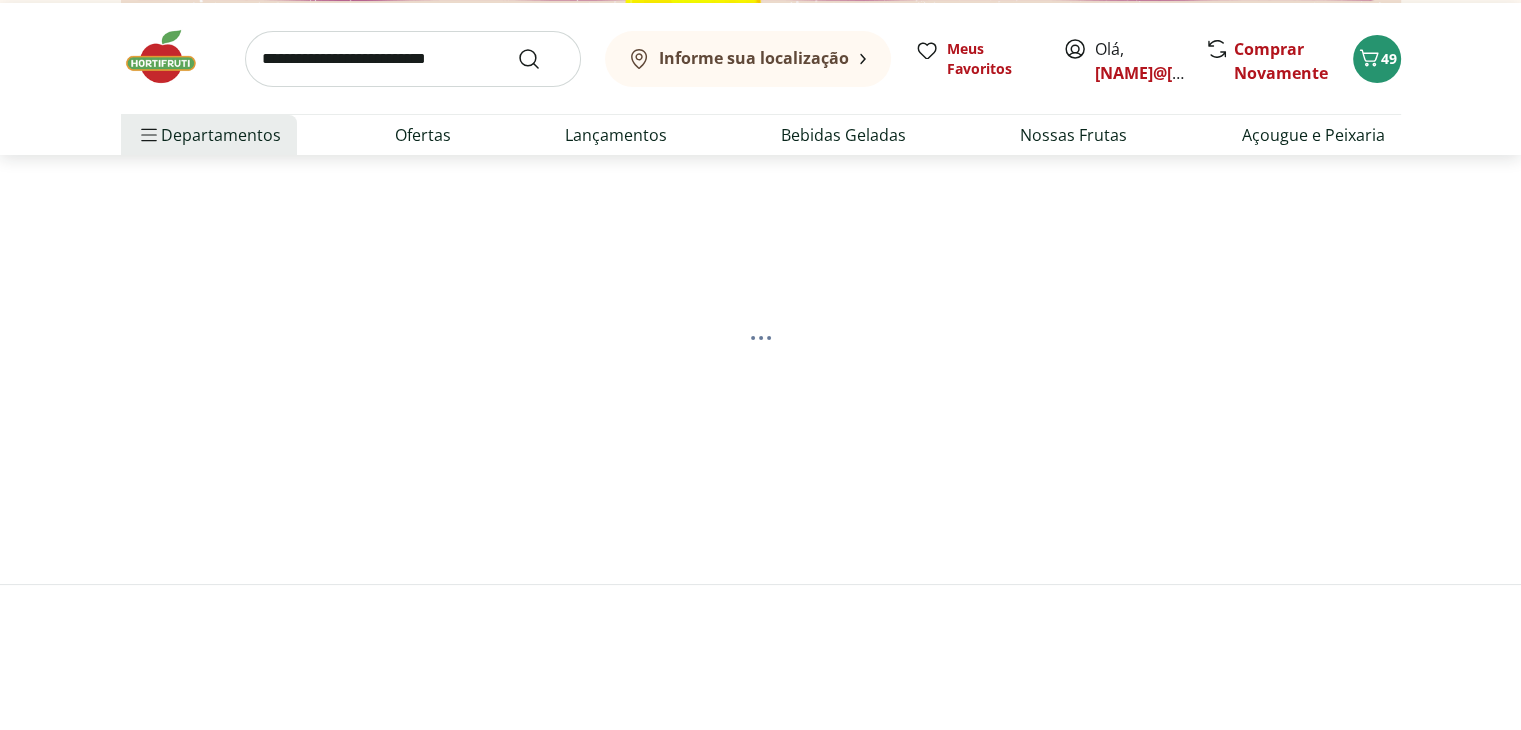 scroll, scrollTop: 0, scrollLeft: 0, axis: both 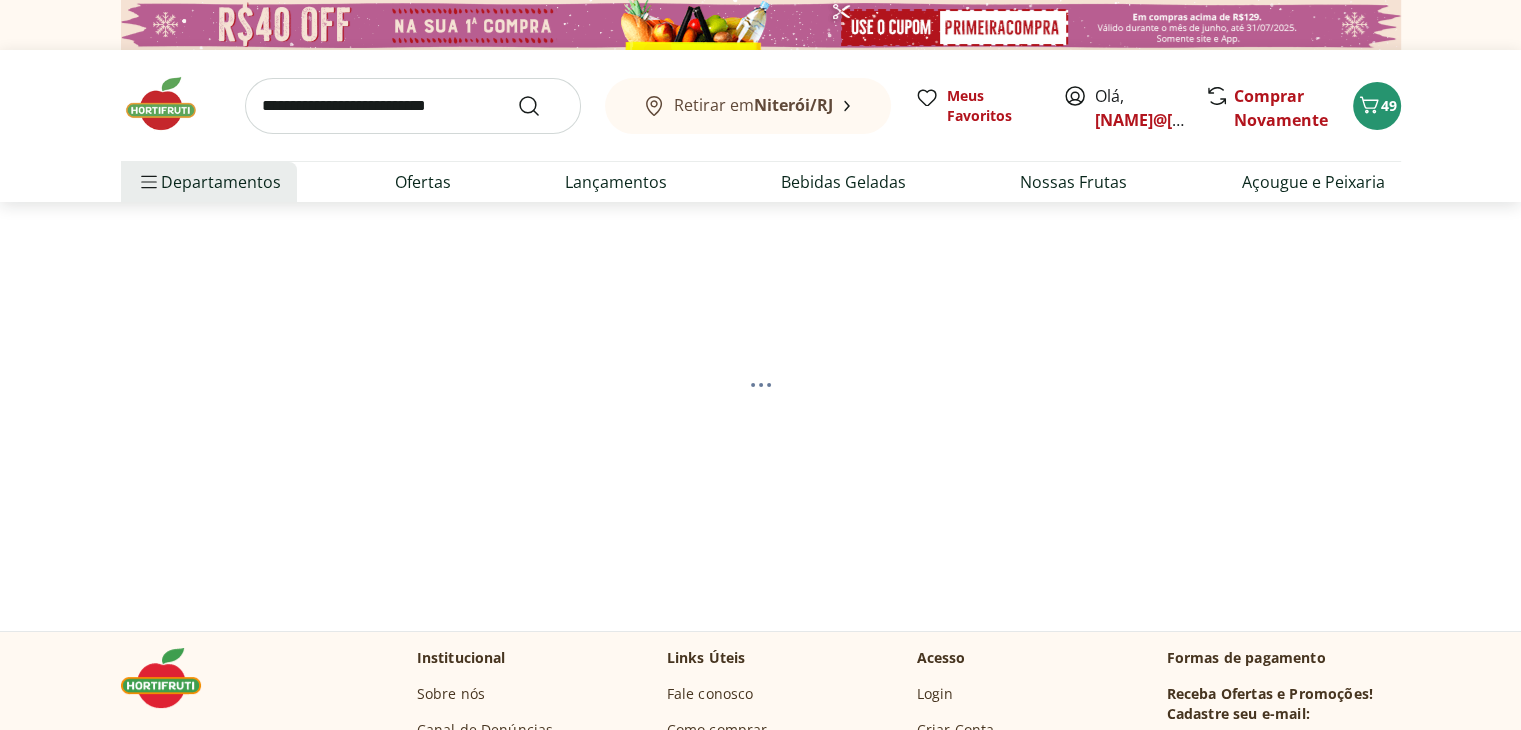 select on "**********" 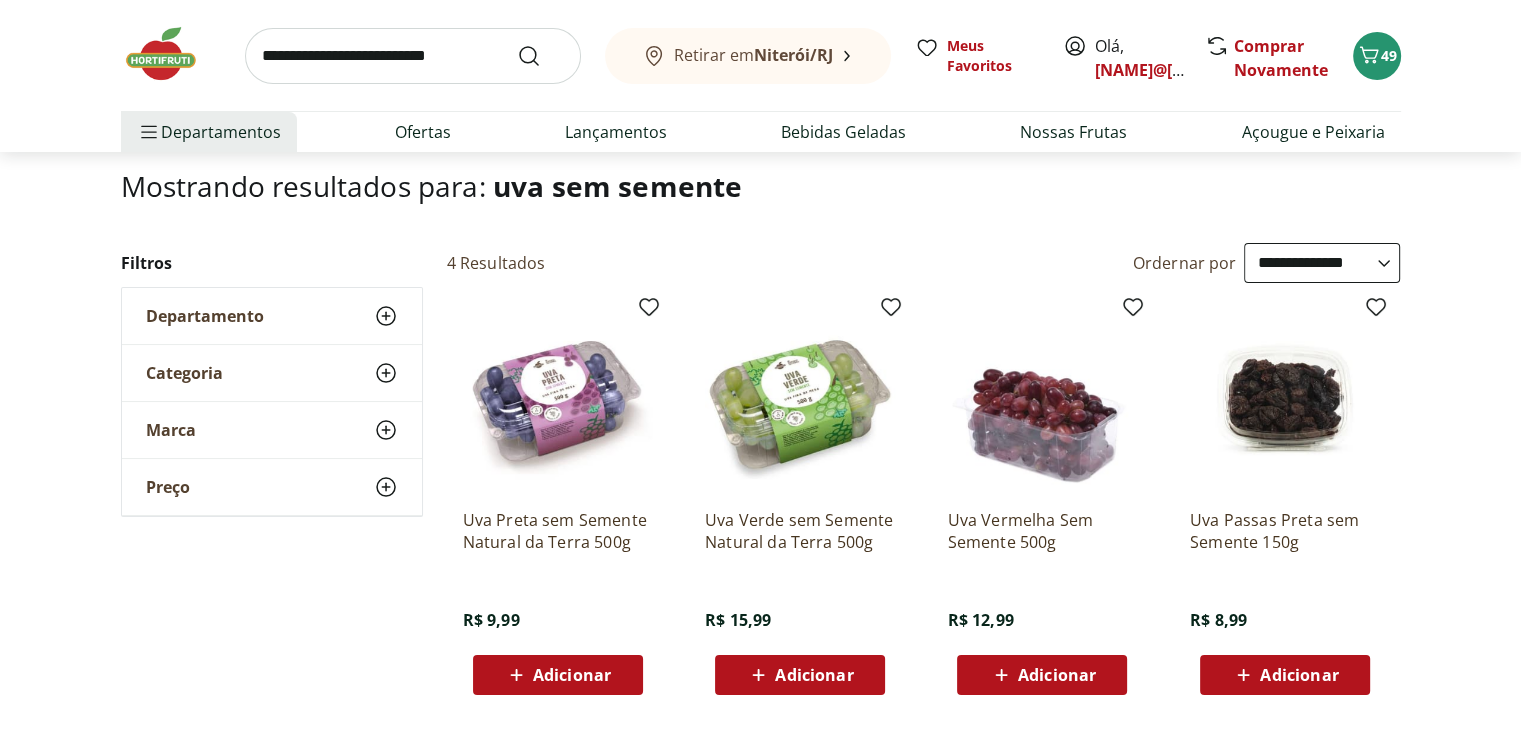 scroll, scrollTop: 198, scrollLeft: 0, axis: vertical 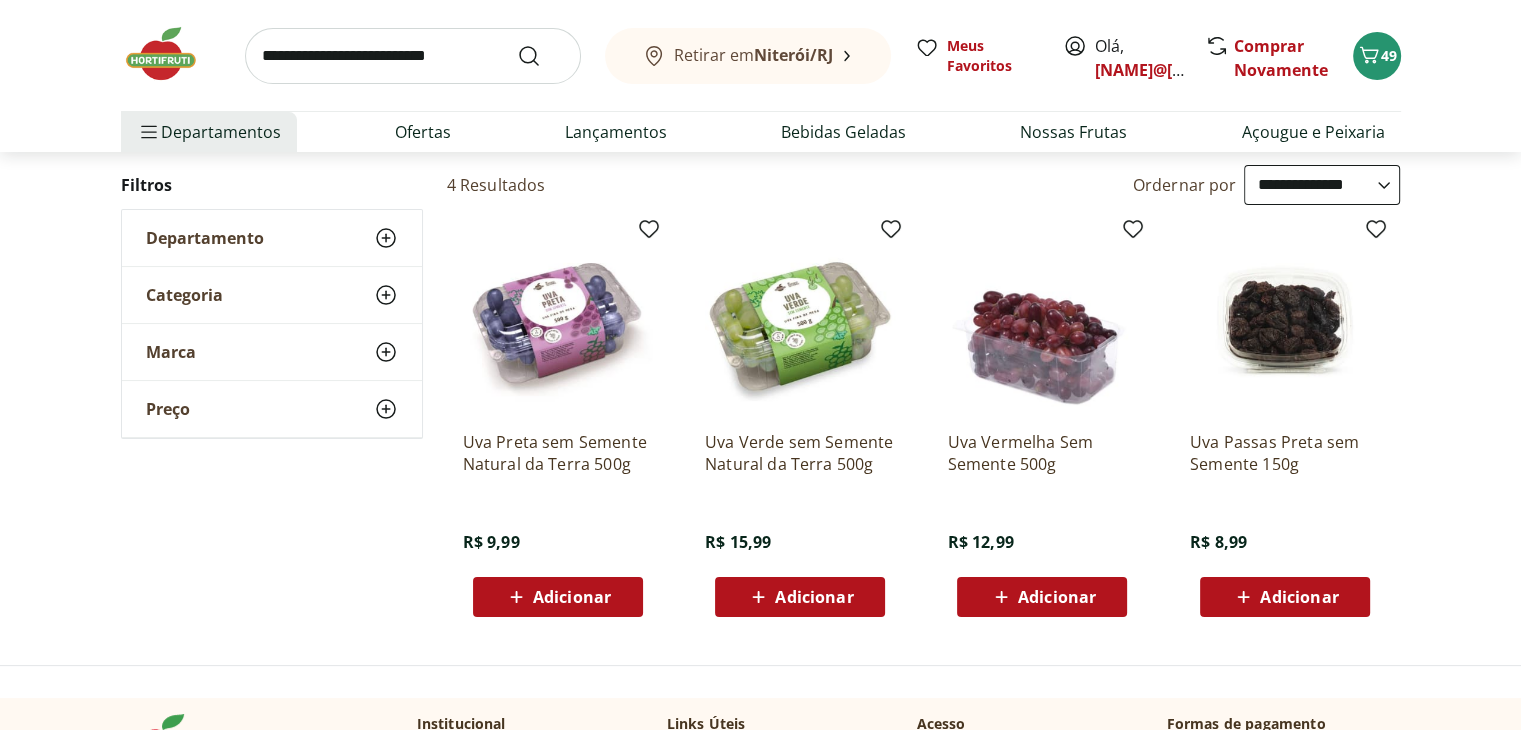 click on "Adicionar" at bounding box center (1042, 597) 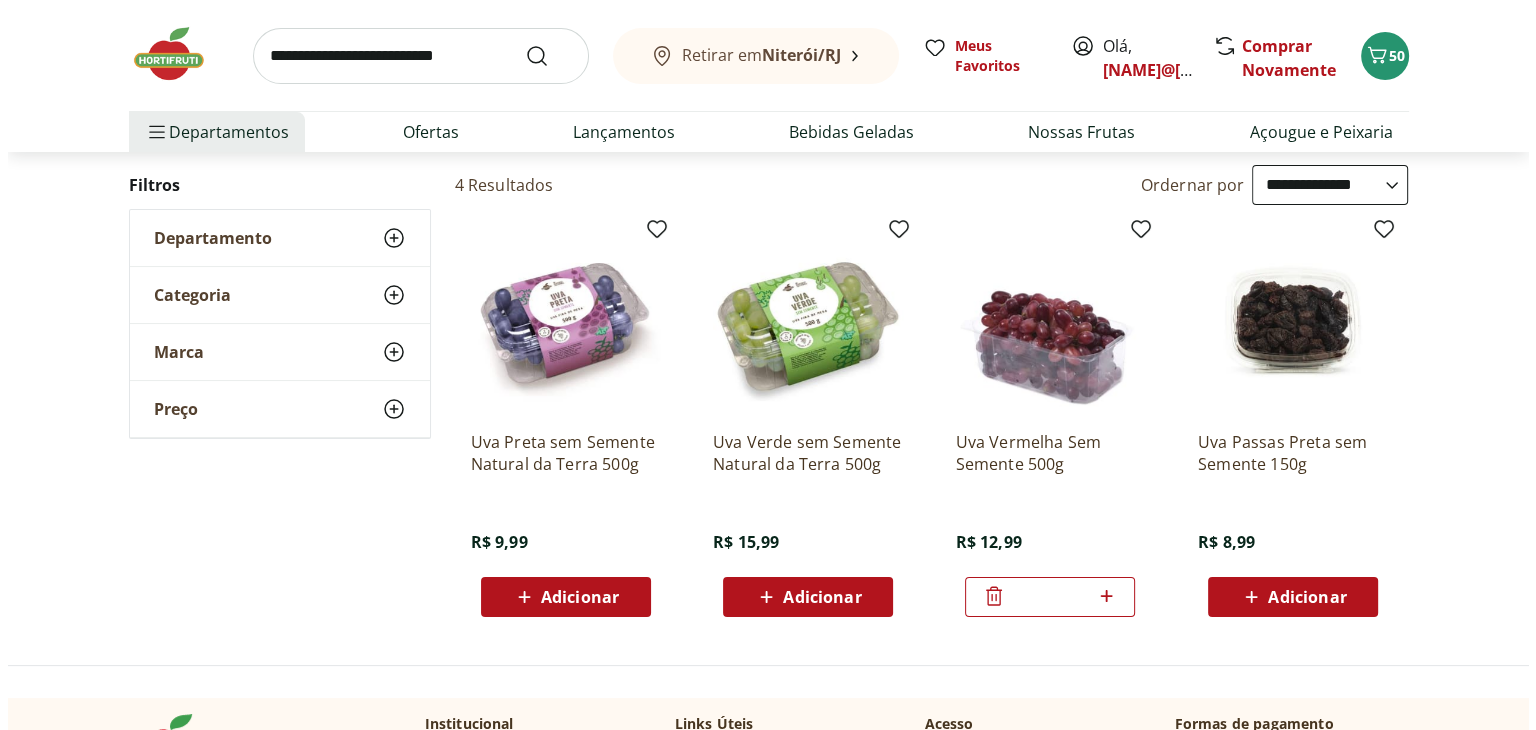 scroll, scrollTop: 0, scrollLeft: 0, axis: both 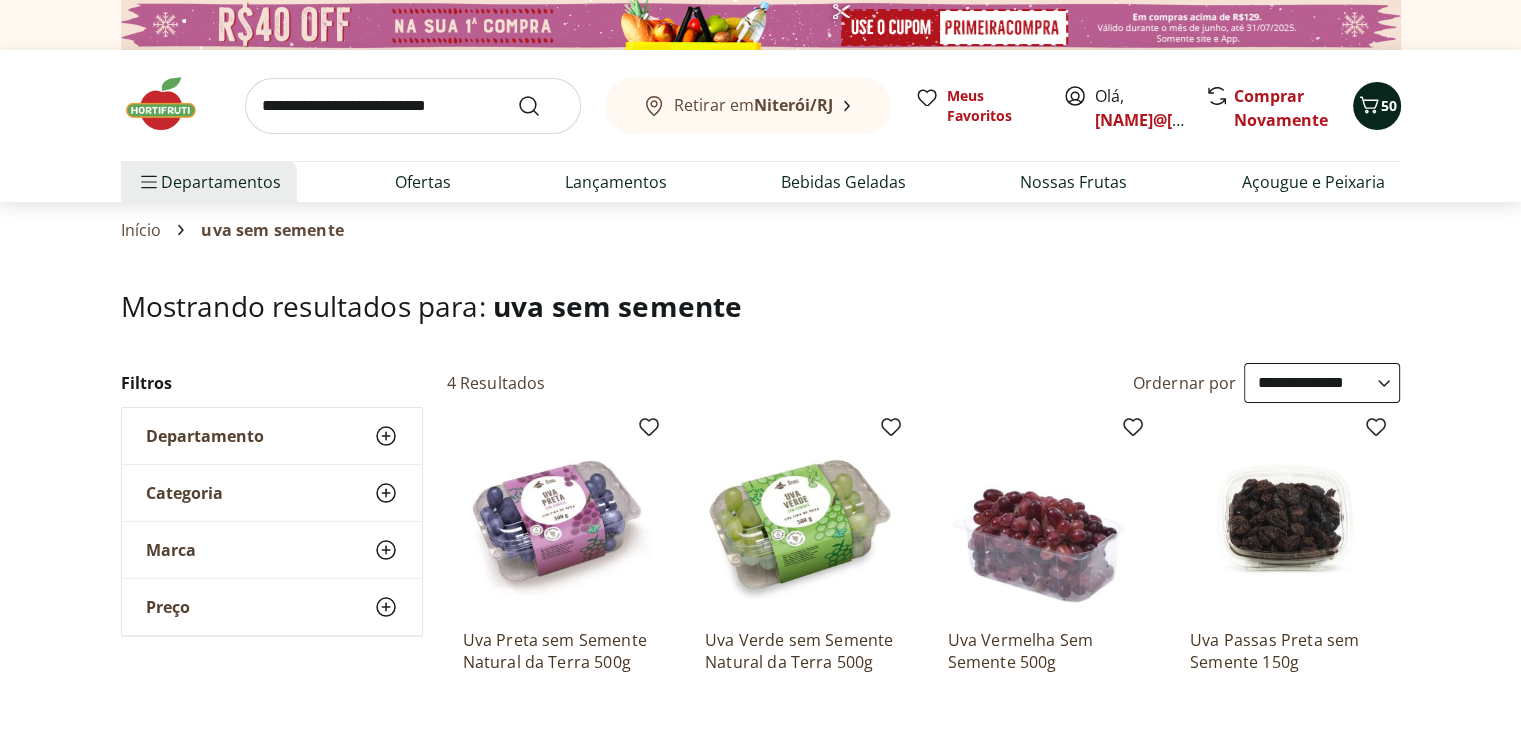 click on "50" at bounding box center [1389, 105] 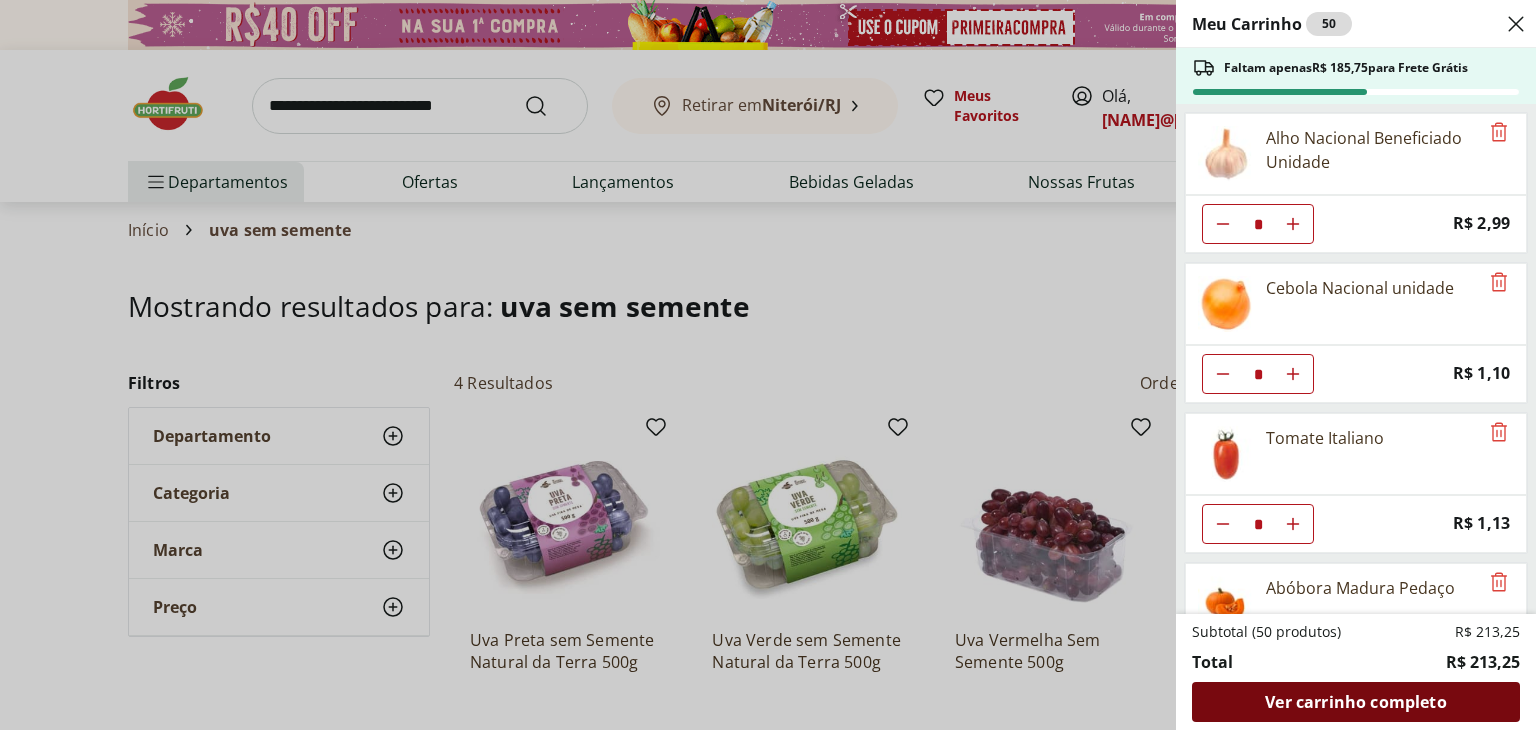 click on "Ver carrinho completo" at bounding box center (1356, 702) 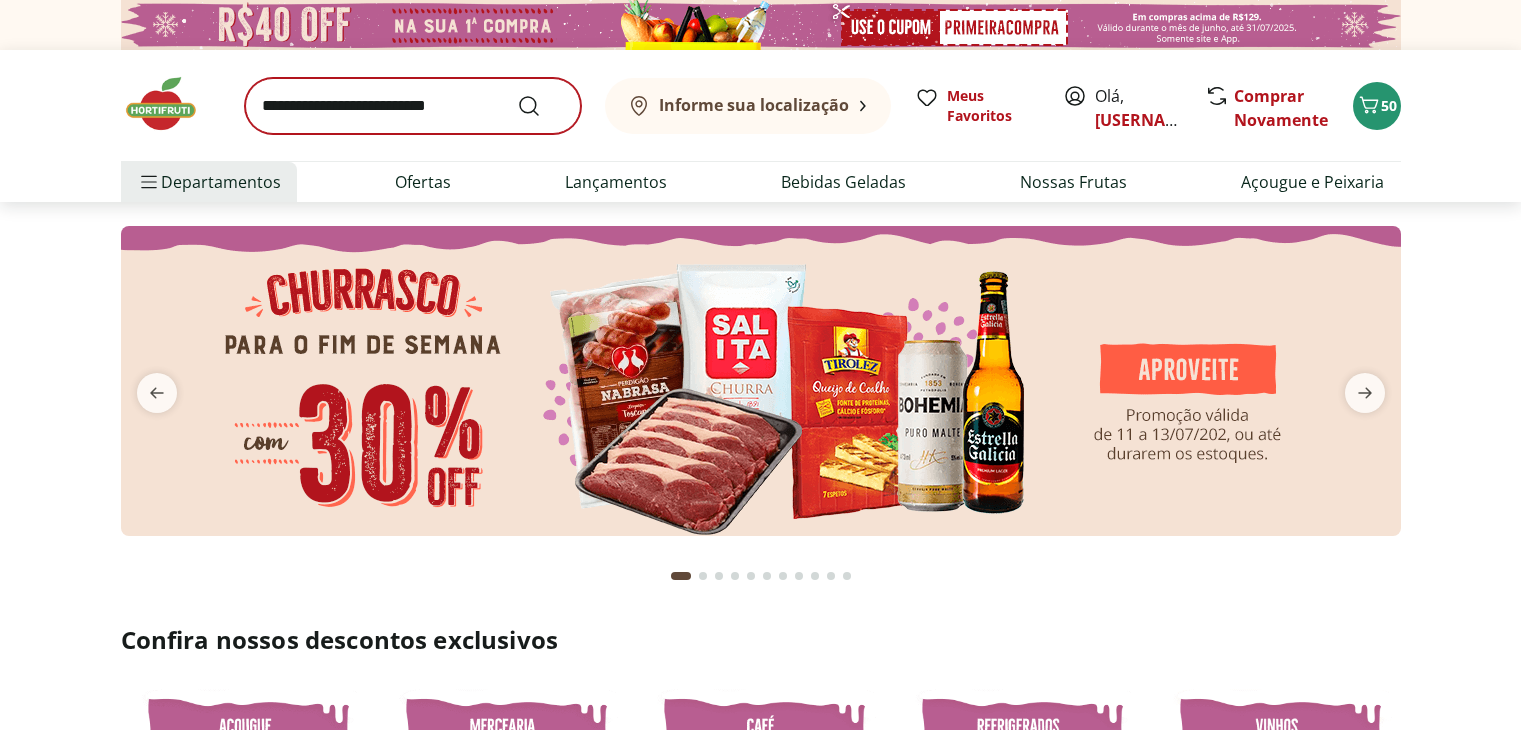scroll, scrollTop: 0, scrollLeft: 0, axis: both 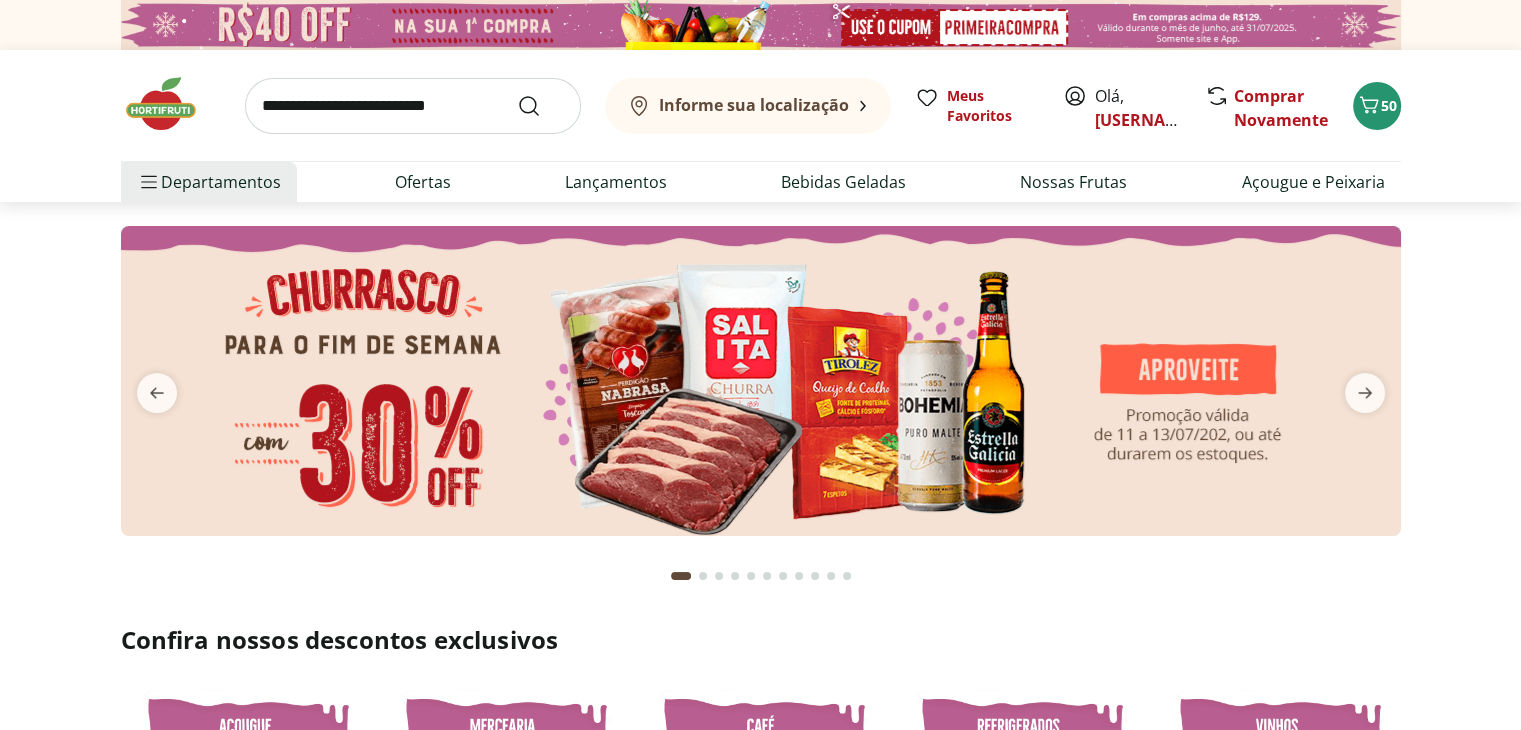 click at bounding box center [413, 106] 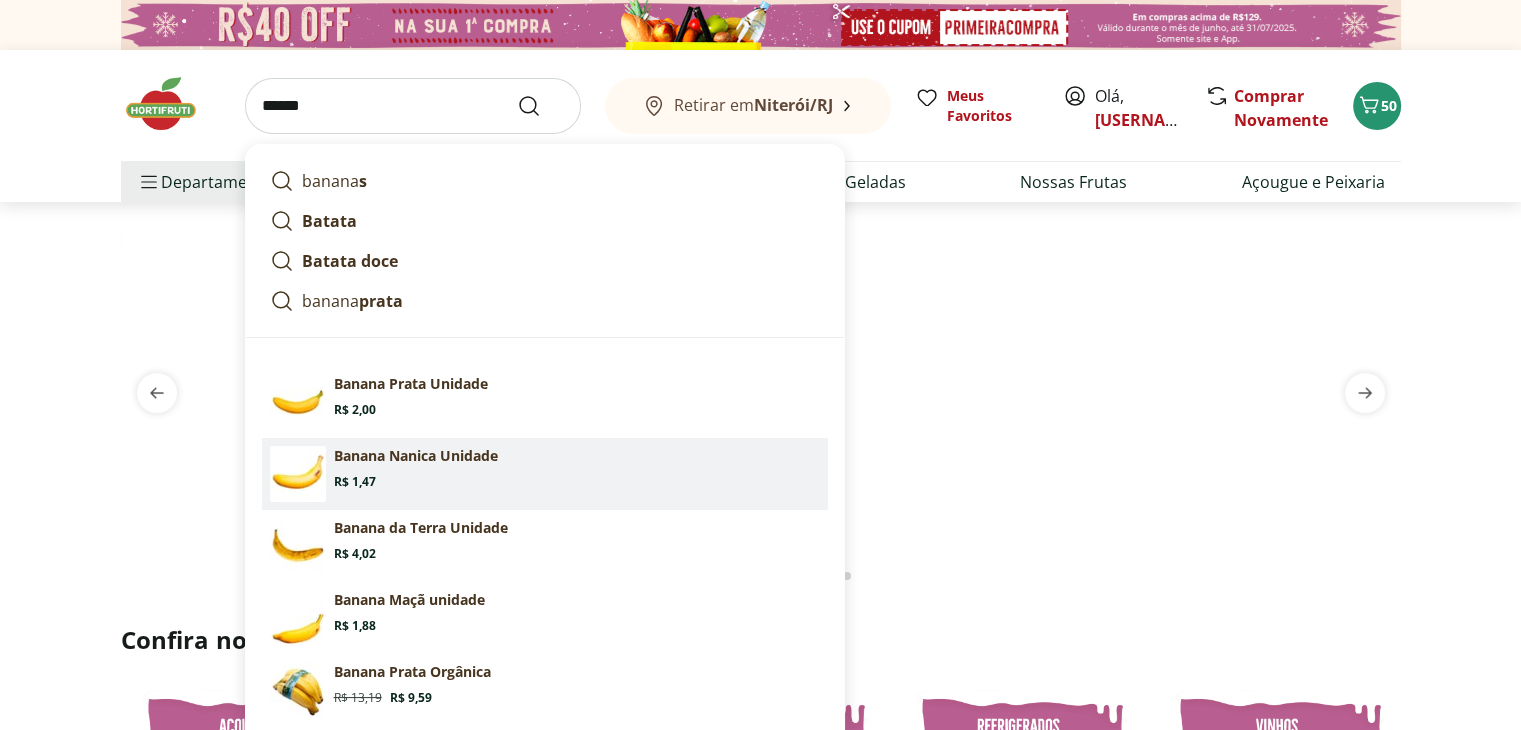 click on "Banana Nanica Unidade Price: R$ 1,47" at bounding box center (577, 468) 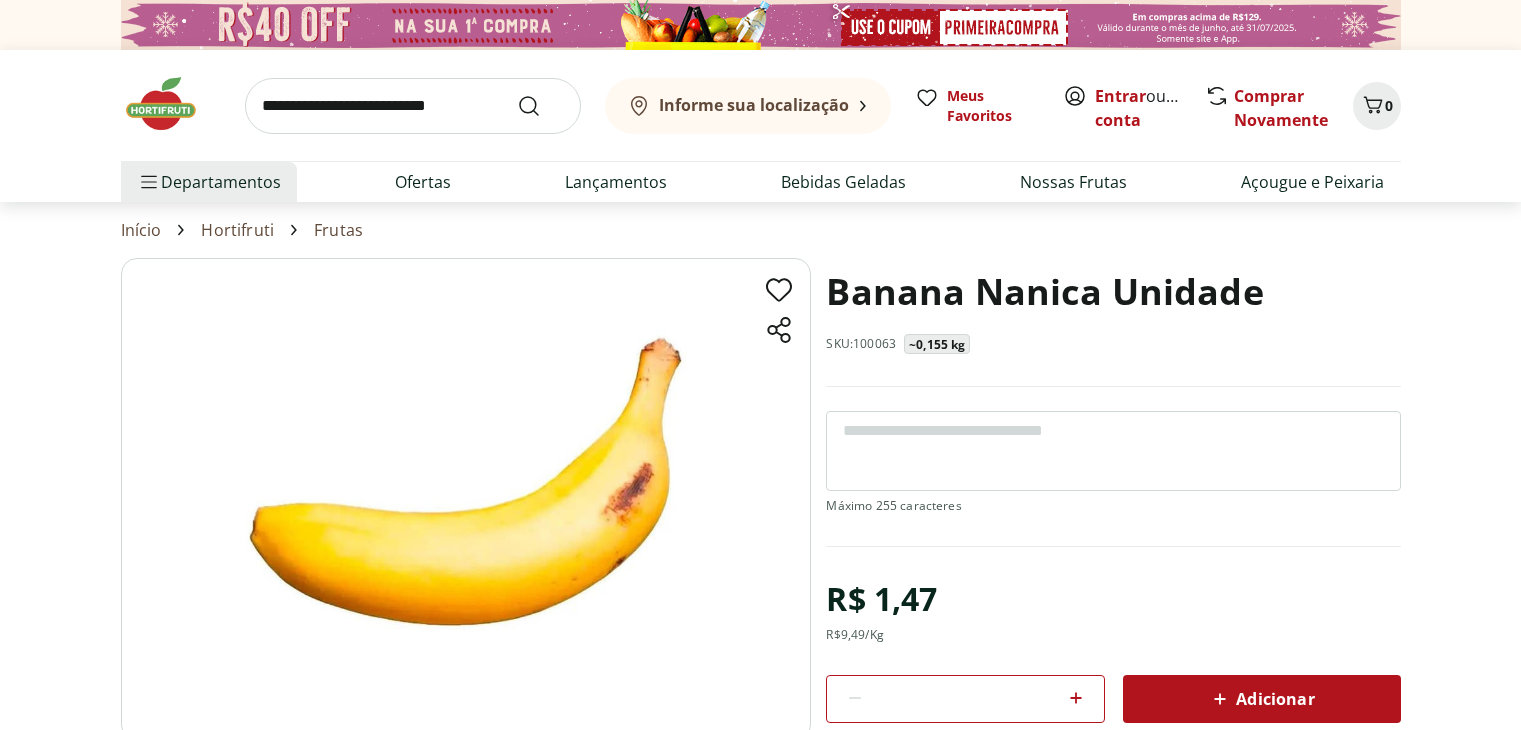 scroll, scrollTop: 0, scrollLeft: 0, axis: both 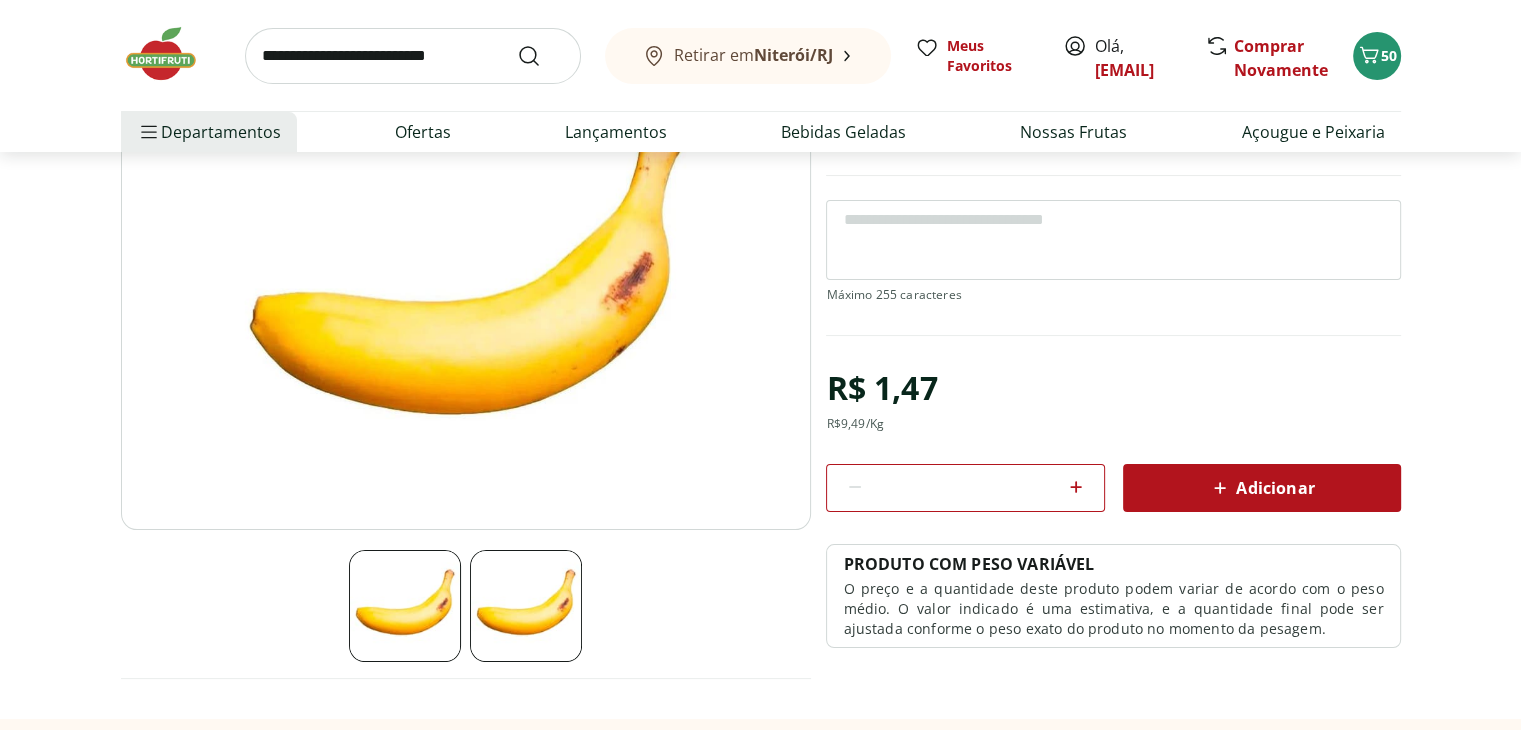 click 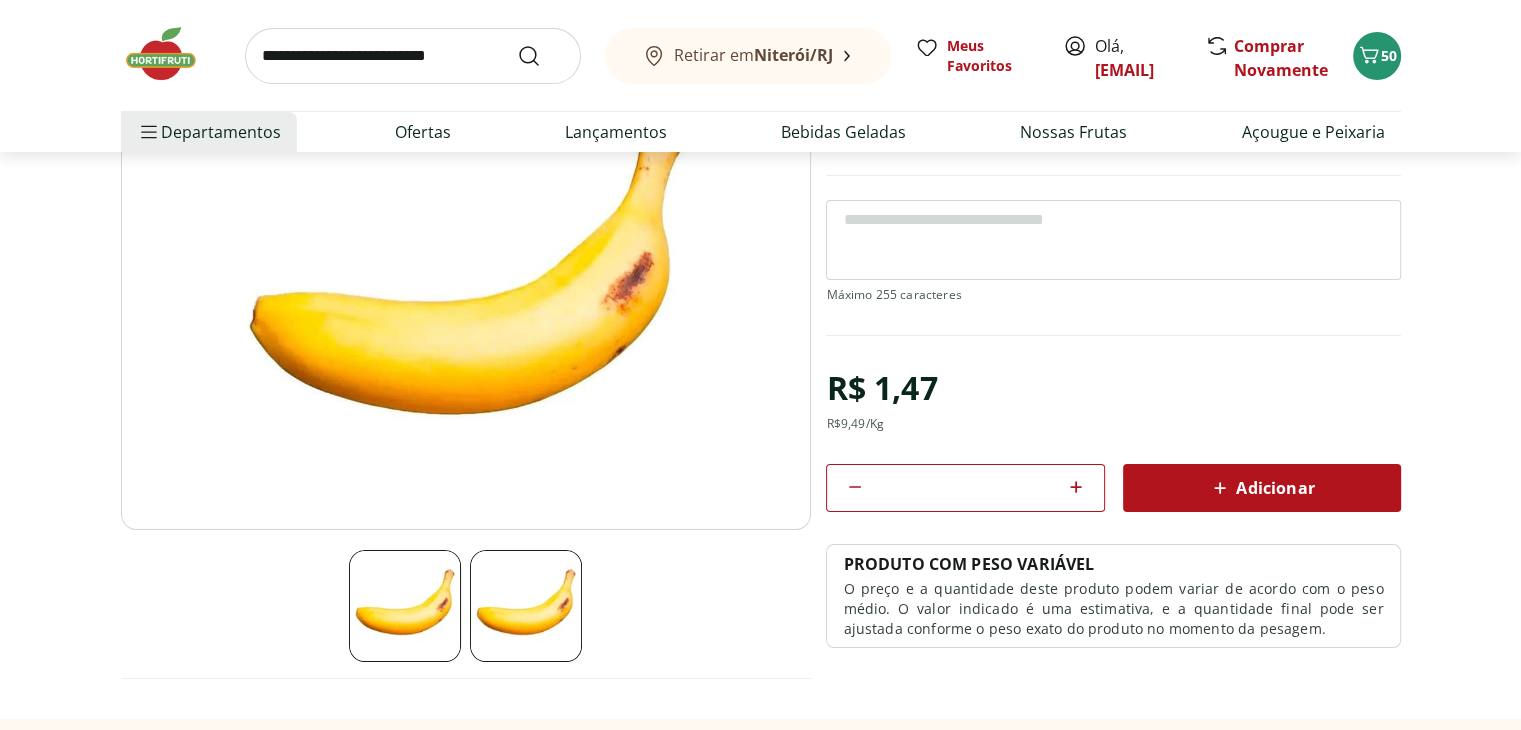 click 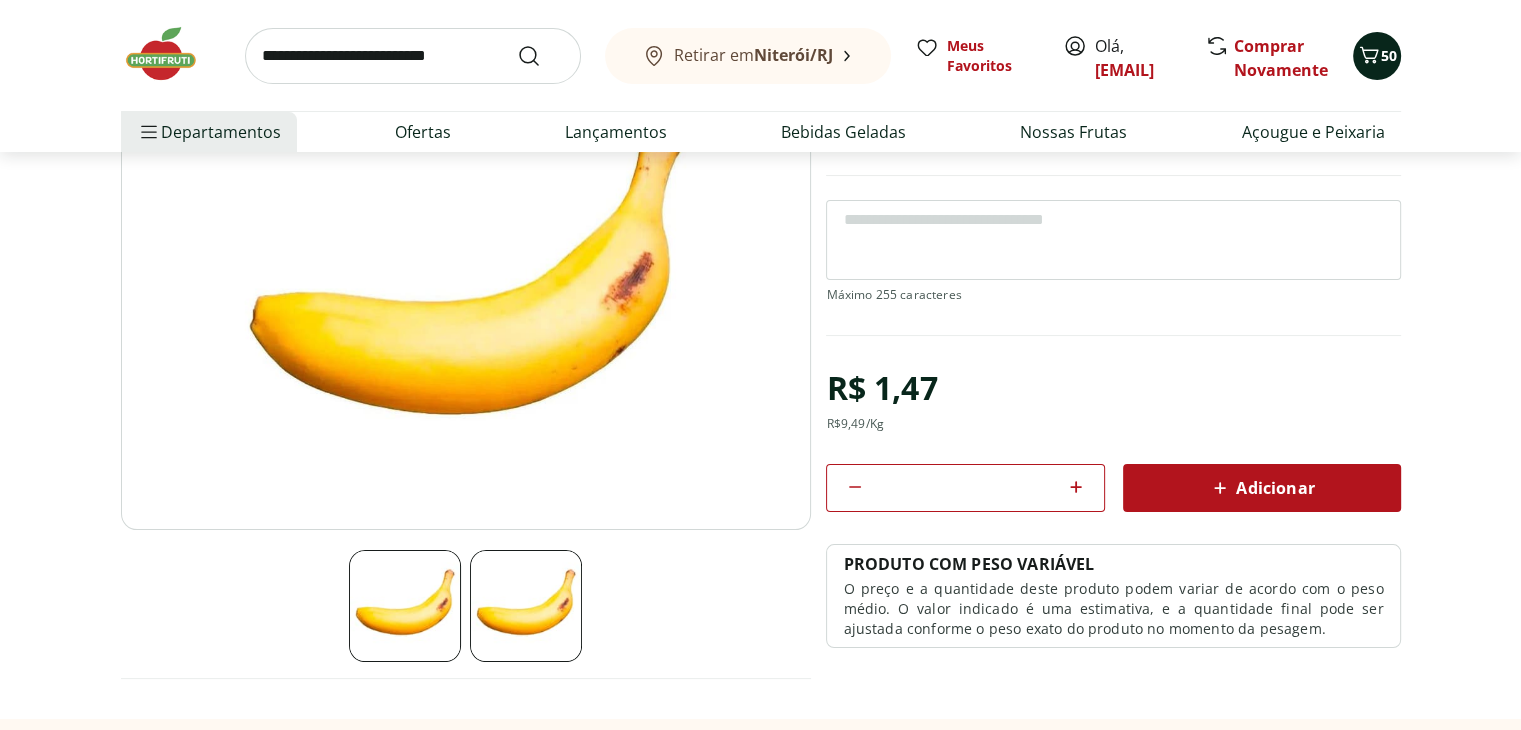 click on "50" at bounding box center [1389, 55] 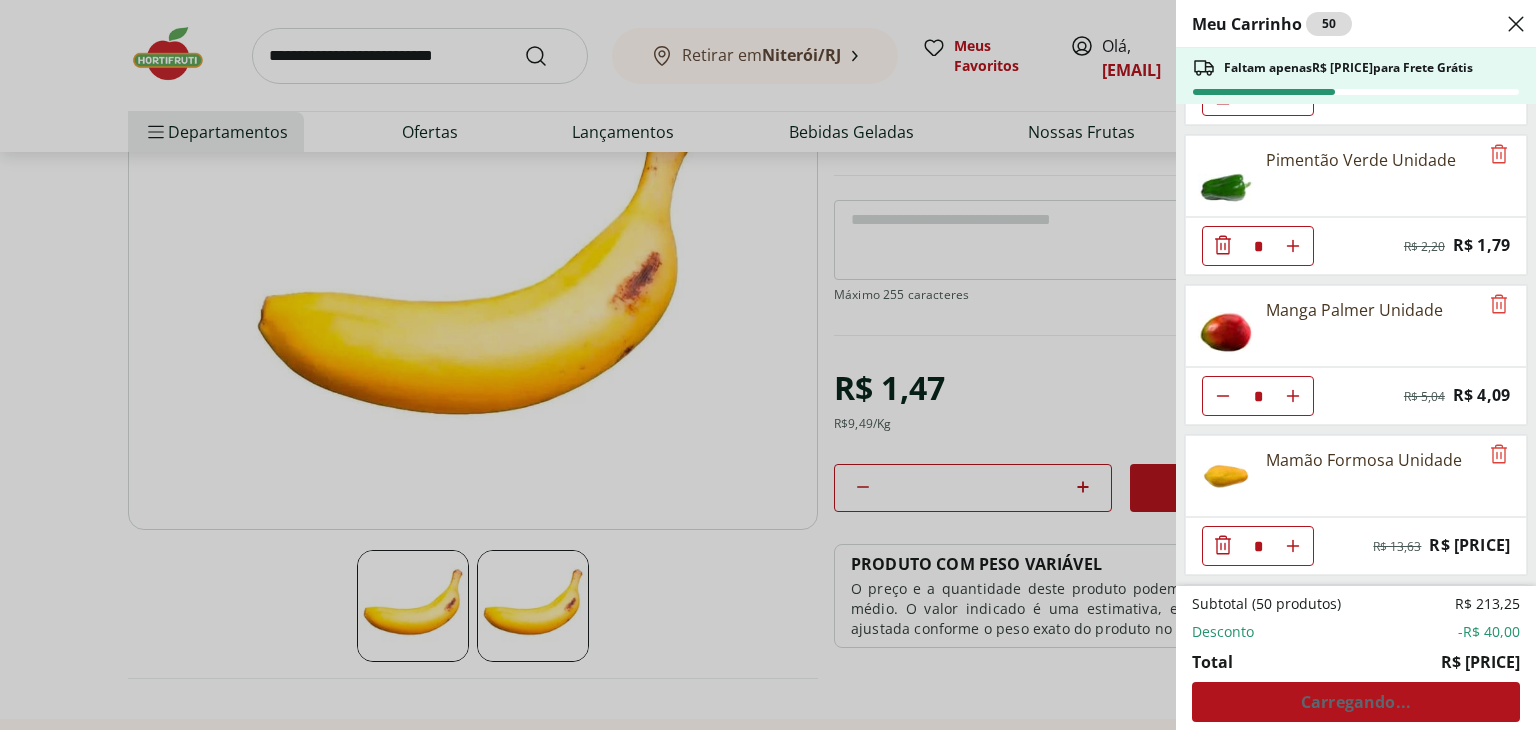 scroll, scrollTop: 2397, scrollLeft: 0, axis: vertical 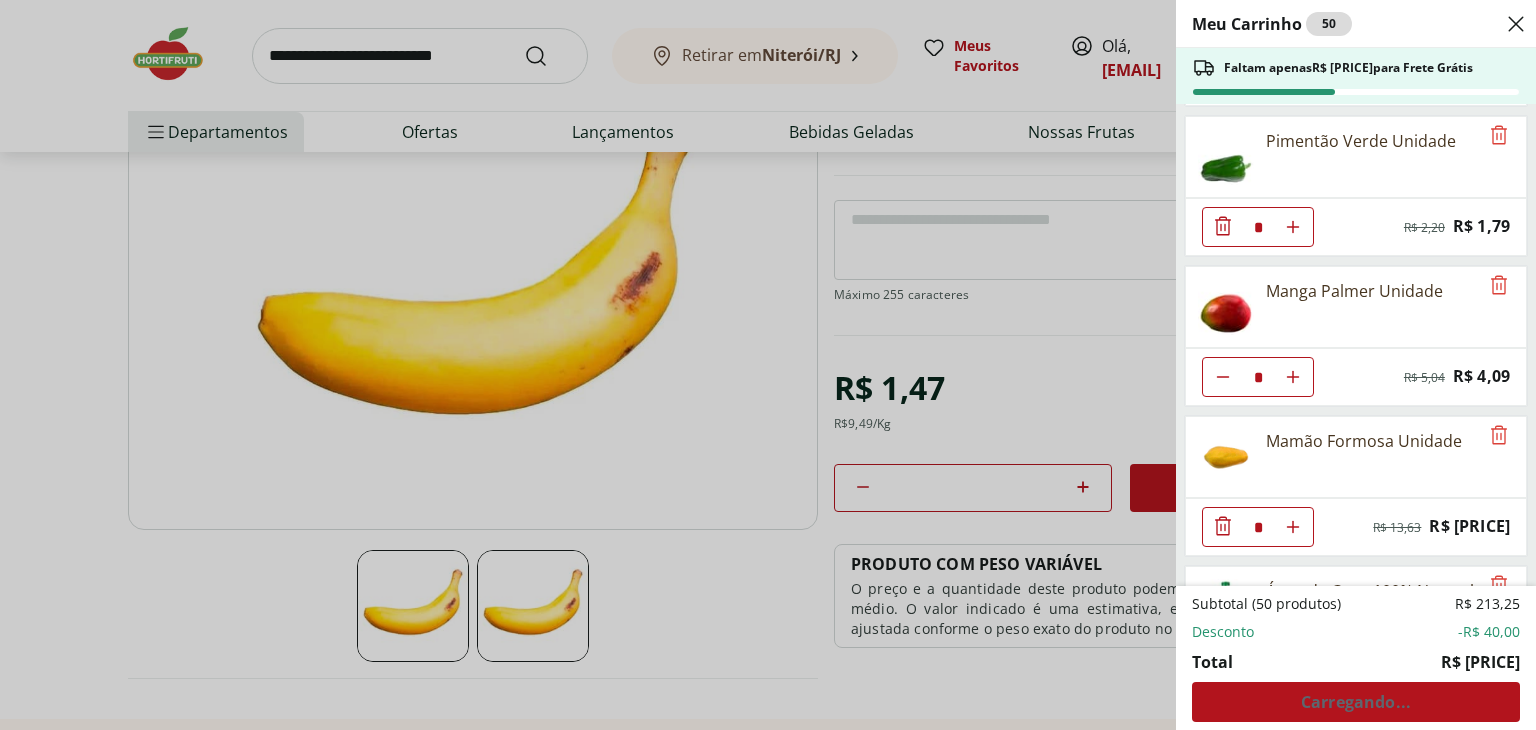 click on "Meu Carrinho 50 Faltam apenas  R$ 225,75  para Frete Grátis Alho Nacional Beneficiado Unidade * Original price: R$ 2,99 Price: R$ 2,42 Cebola Nacional unidade * Original price: R$ 1,10 Price: R$ 0,90 Tomate Italiano * Original price: R$ 1,13 Price: R$ 0,92 Abóbora Madura Pedaço * Original price: R$ 9,29 Price: R$ 7,54 Brocolis Ninja * Original price: R$ 7,99 Price: R$ 6,49 Couve-Flor Unidade * Original price: R$ 9,99 Price: R$ 8,11 ESPINAFRE BABY LEAF HIDROSOL * Original price: R$ 5,99 Price: R$ 4,86 Beterraba Unidade * Original price: R$ 1,05 Price: R$ 0,86 Cenoura Unidade * Original price: R$ 0,77 Price: R$ 0,63 Chuchu Unidade * Original price: R$ 1,09 Price: R$ 0,89 Jiló Embalado 500G * Original price: R$ 13,99 Price: R$ 11,36 Repolho Unid. * Original price: R$ 6,59 Price: R$ 5,36 Batata Baroa Amarela Unidade * Original price: R$ 3,78 Price: R$ 3,07 Batata Inglesa * Original price: R$ 1,09 Price: R$ 0,89 Couve Mineira * Original price: R$ 3,99 Price: R$ 3,25 * R$ 3,99 *" at bounding box center [768, 365] 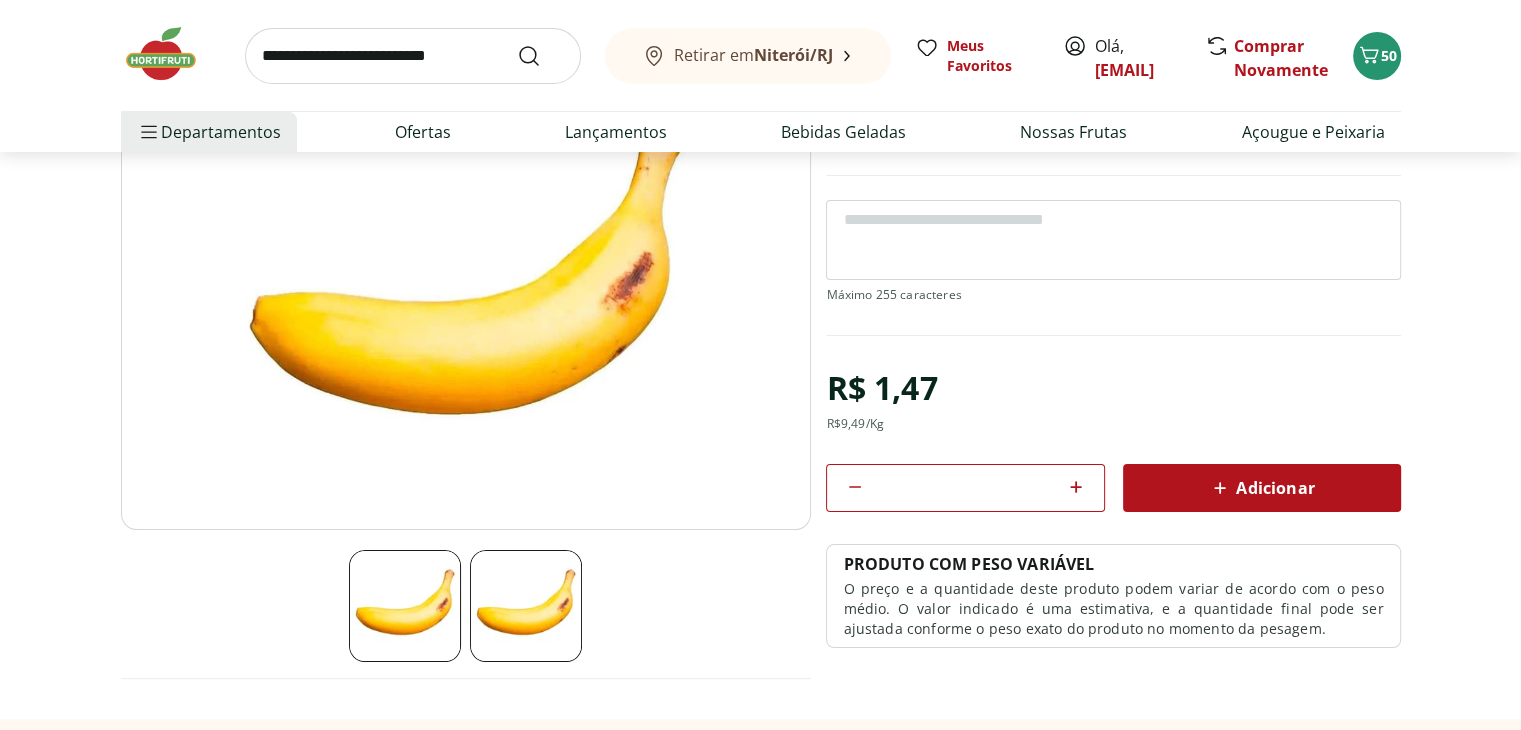 click on "Adicionar" at bounding box center [1262, 488] 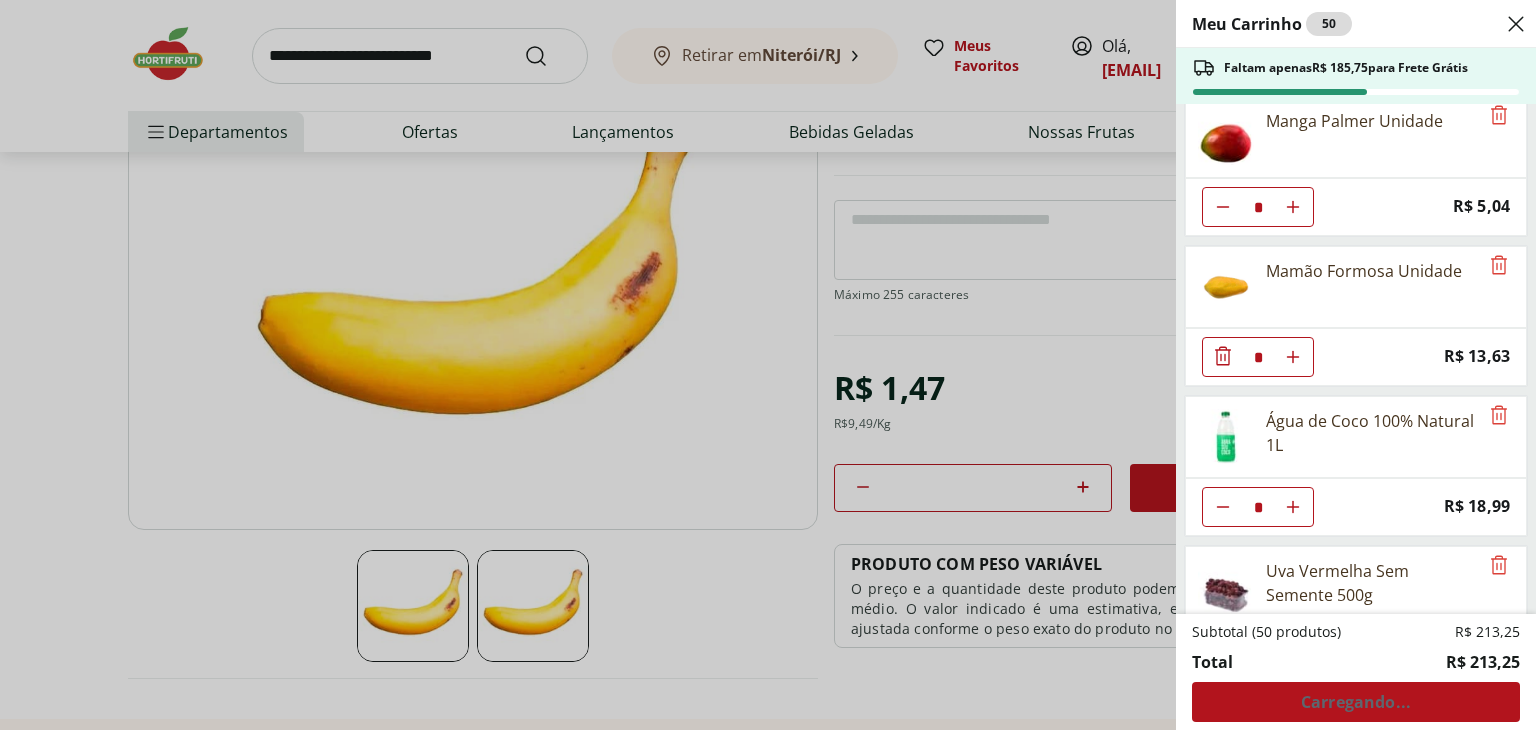 scroll, scrollTop: 2623, scrollLeft: 0, axis: vertical 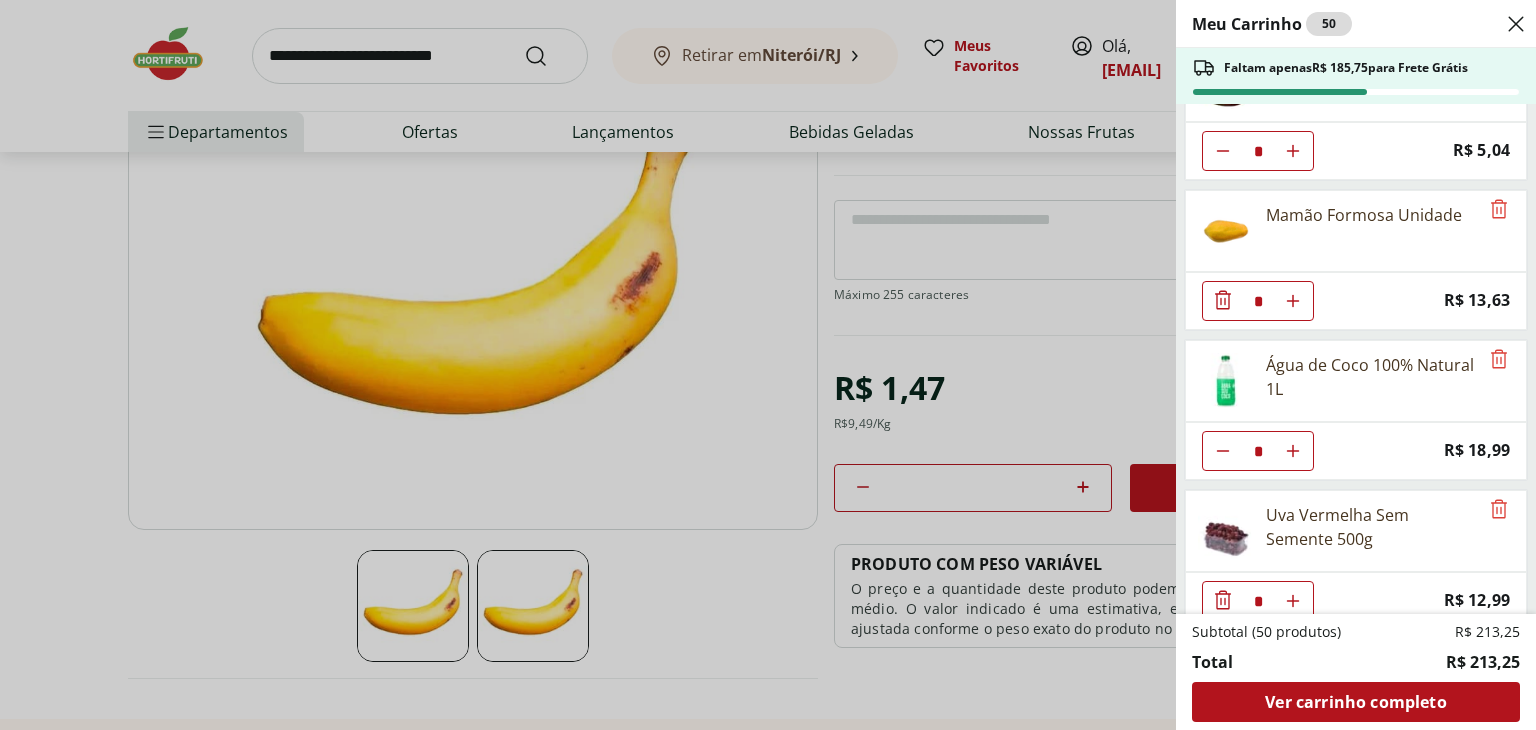 click on "Ver carrinho completo" at bounding box center (1356, 702) 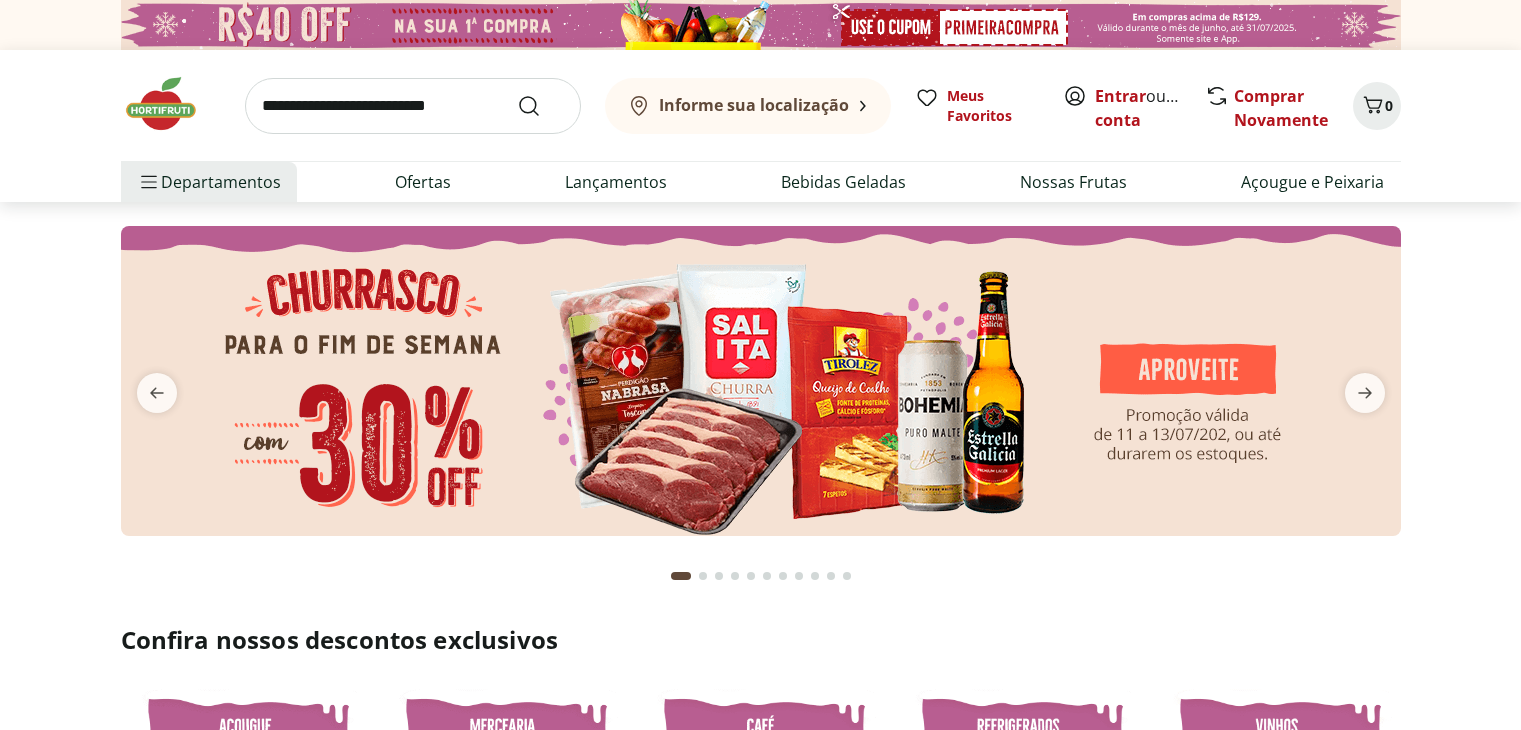 scroll, scrollTop: 0, scrollLeft: 0, axis: both 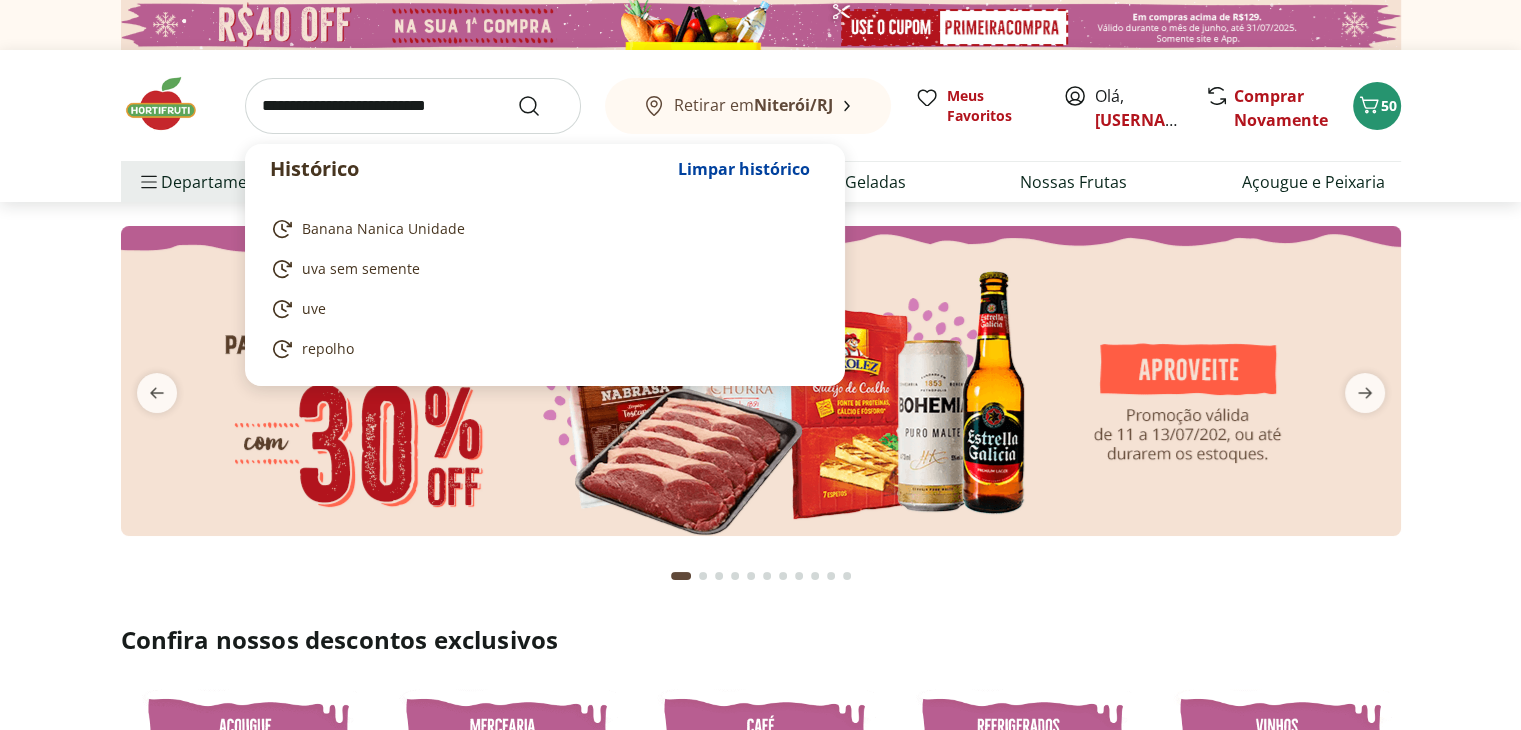 click at bounding box center [413, 106] 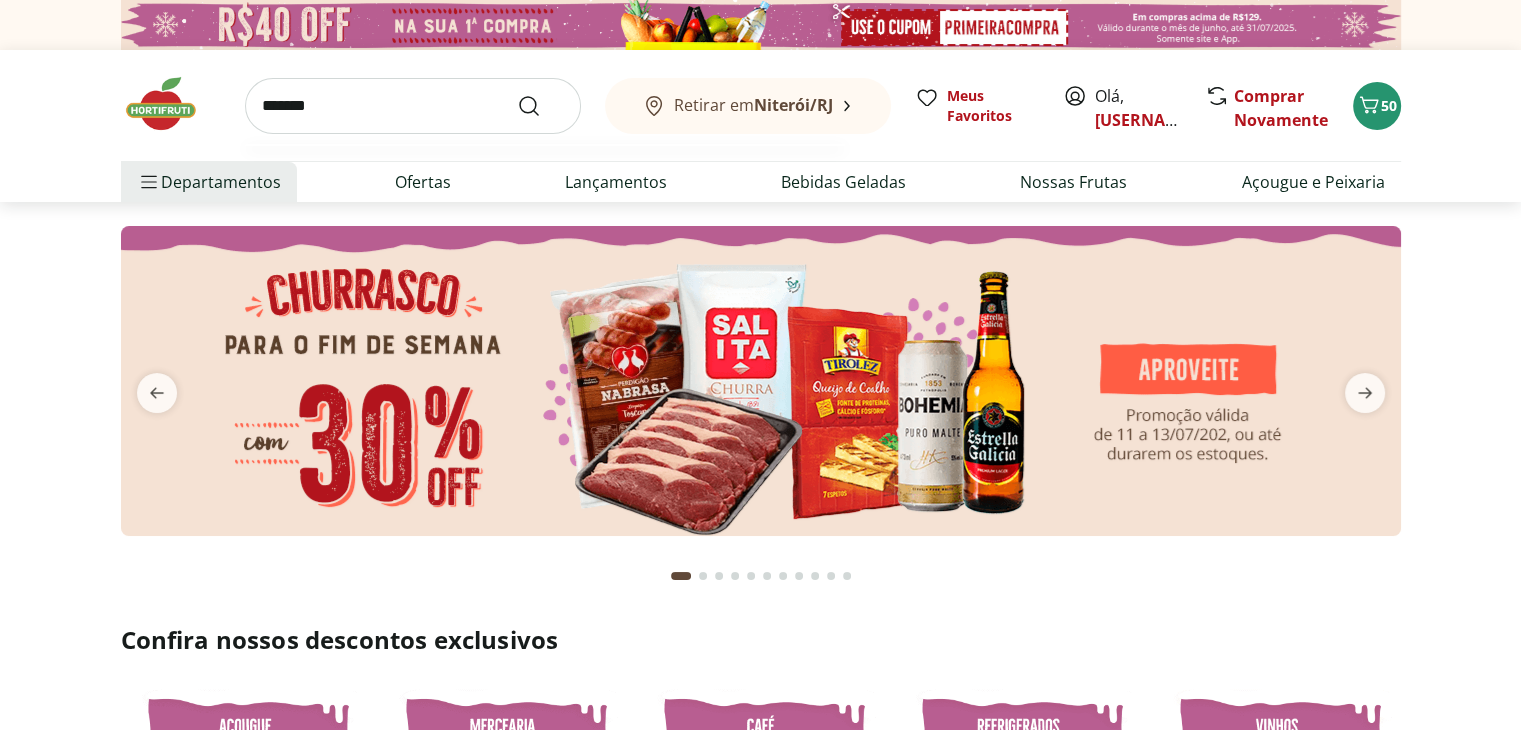 type on "******" 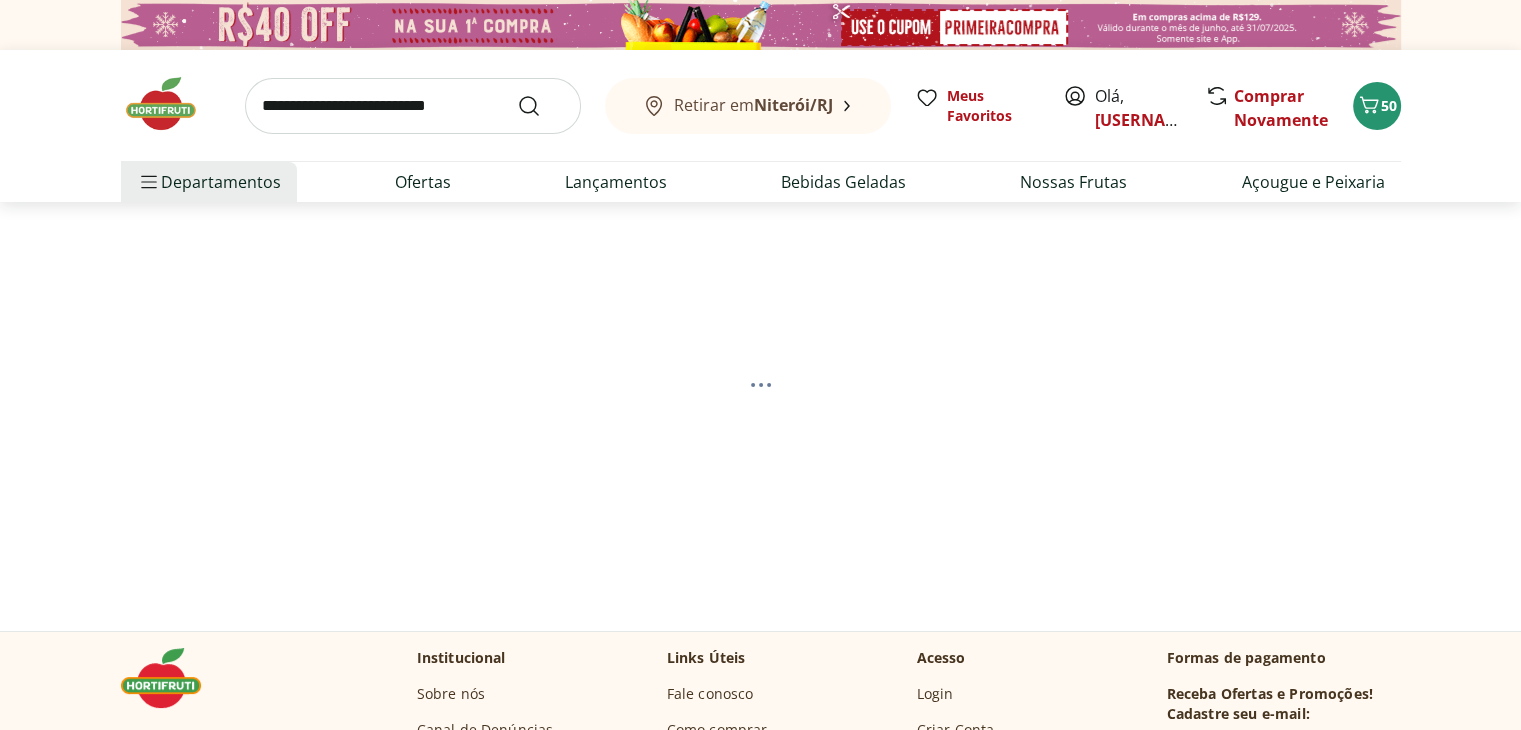 scroll, scrollTop: 40, scrollLeft: 0, axis: vertical 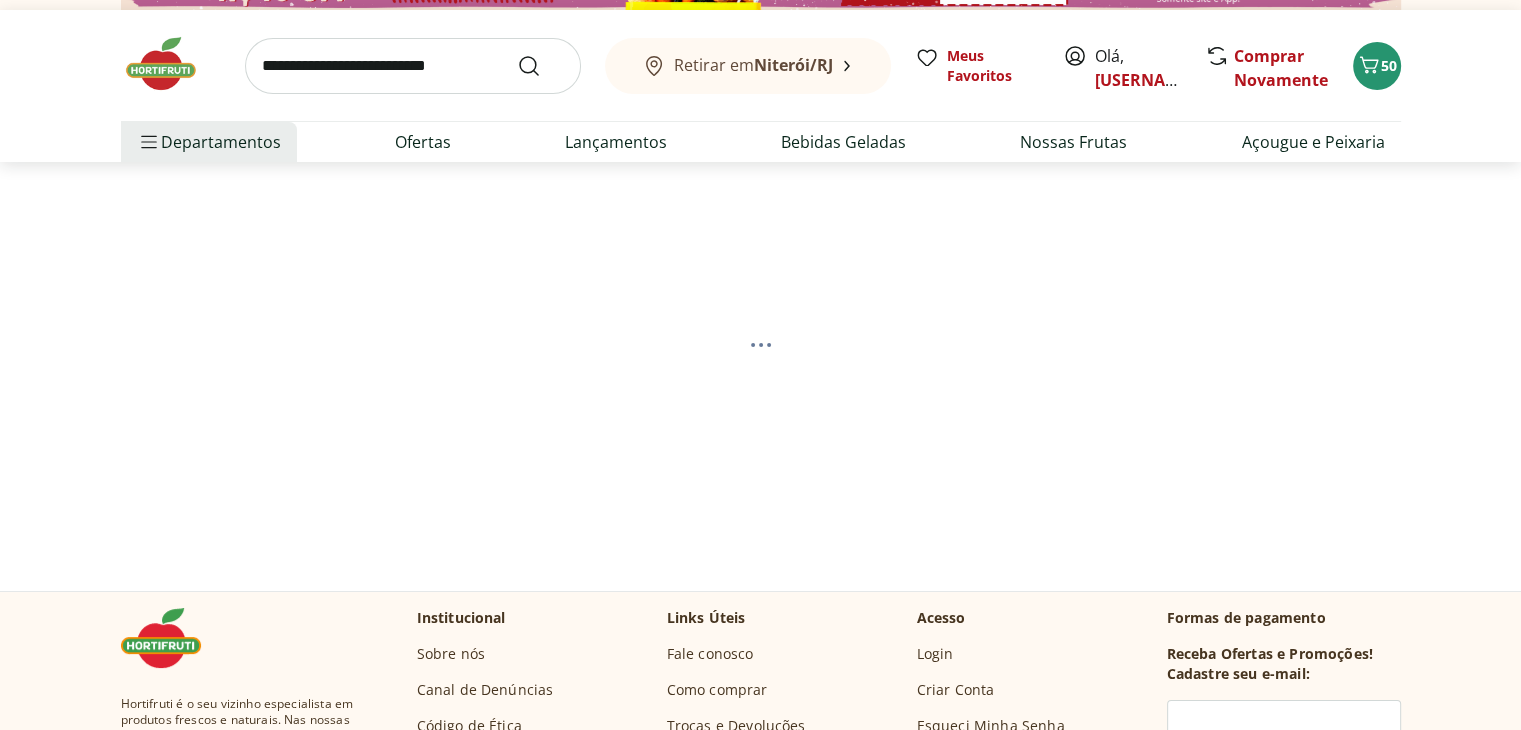 select on "**********" 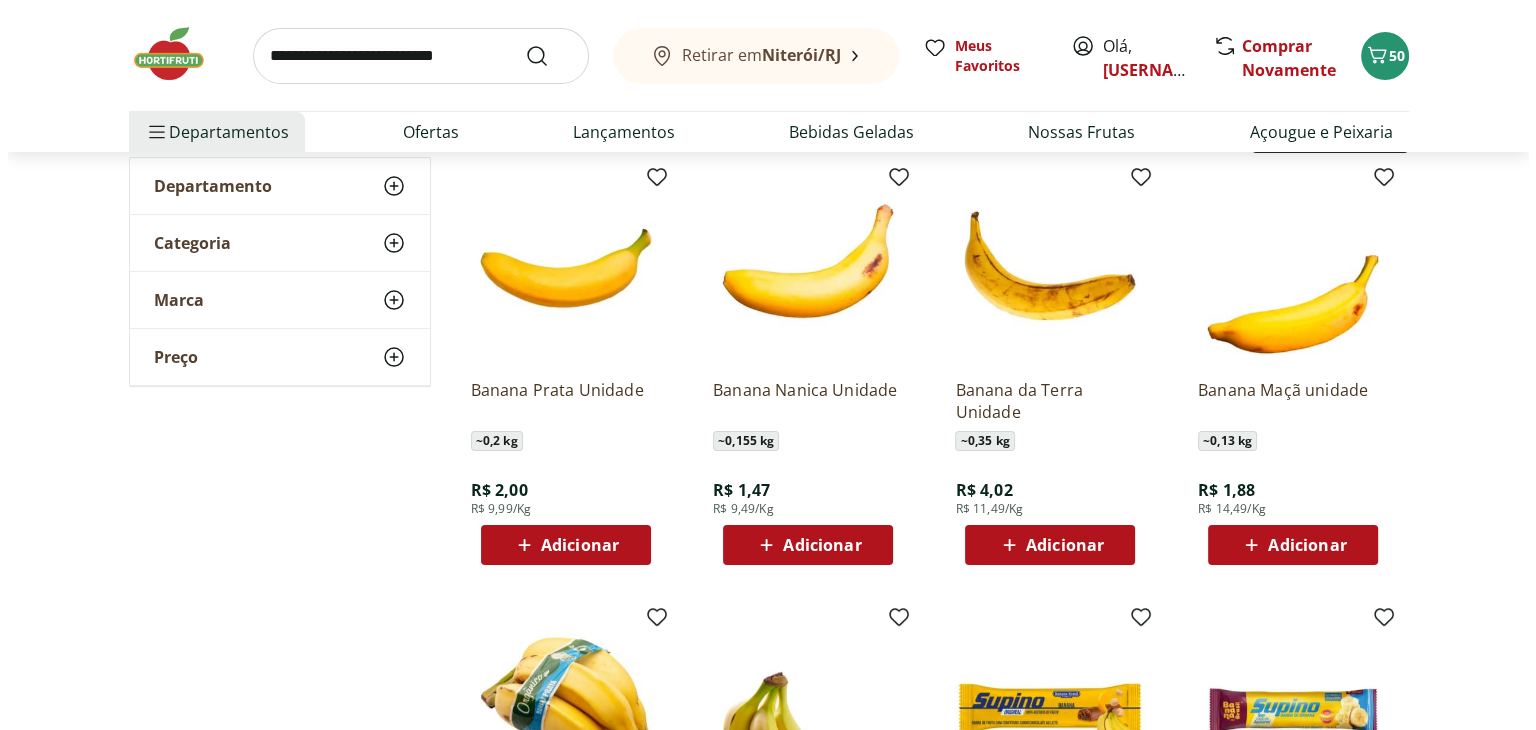 scroll, scrollTop: 252, scrollLeft: 0, axis: vertical 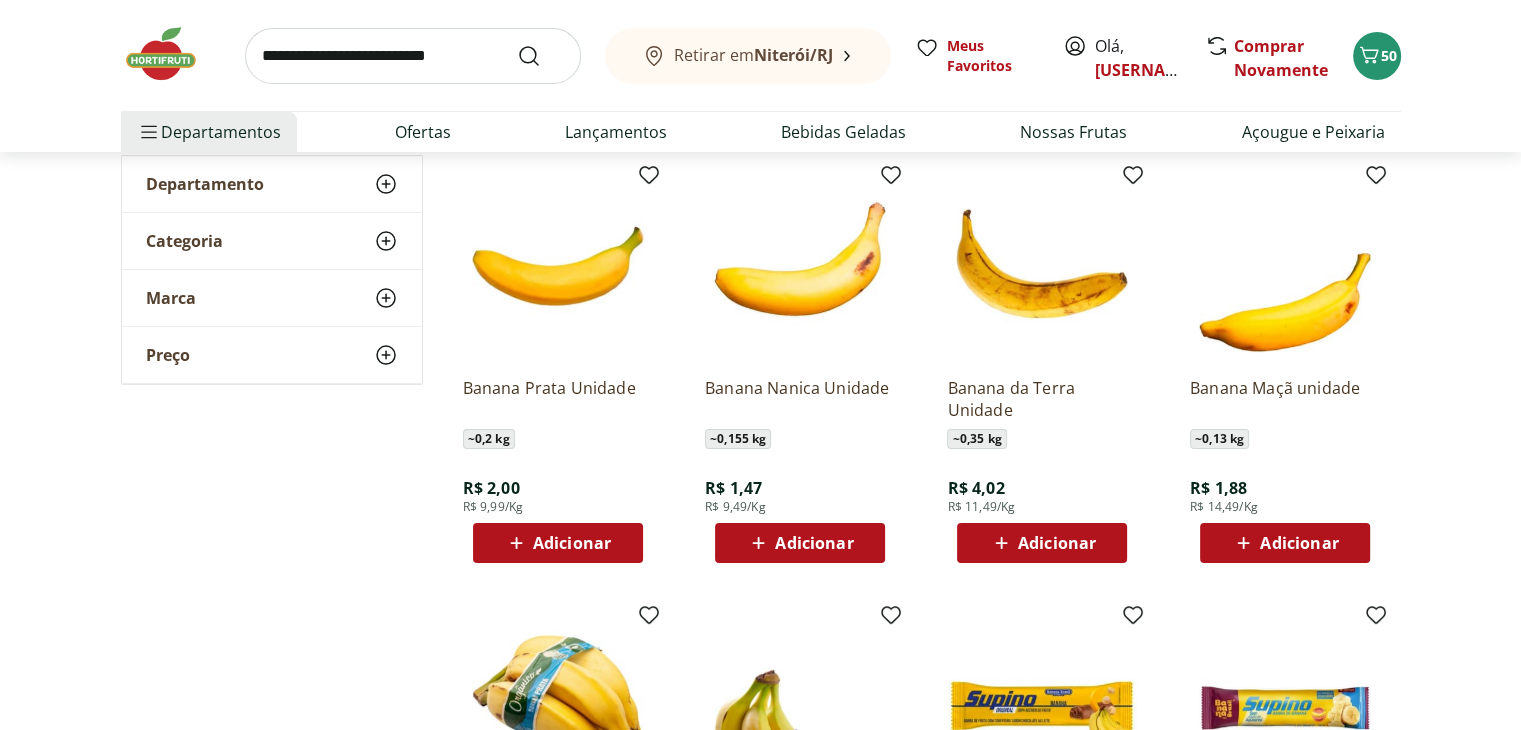 click on "Adicionar" at bounding box center [800, 543] 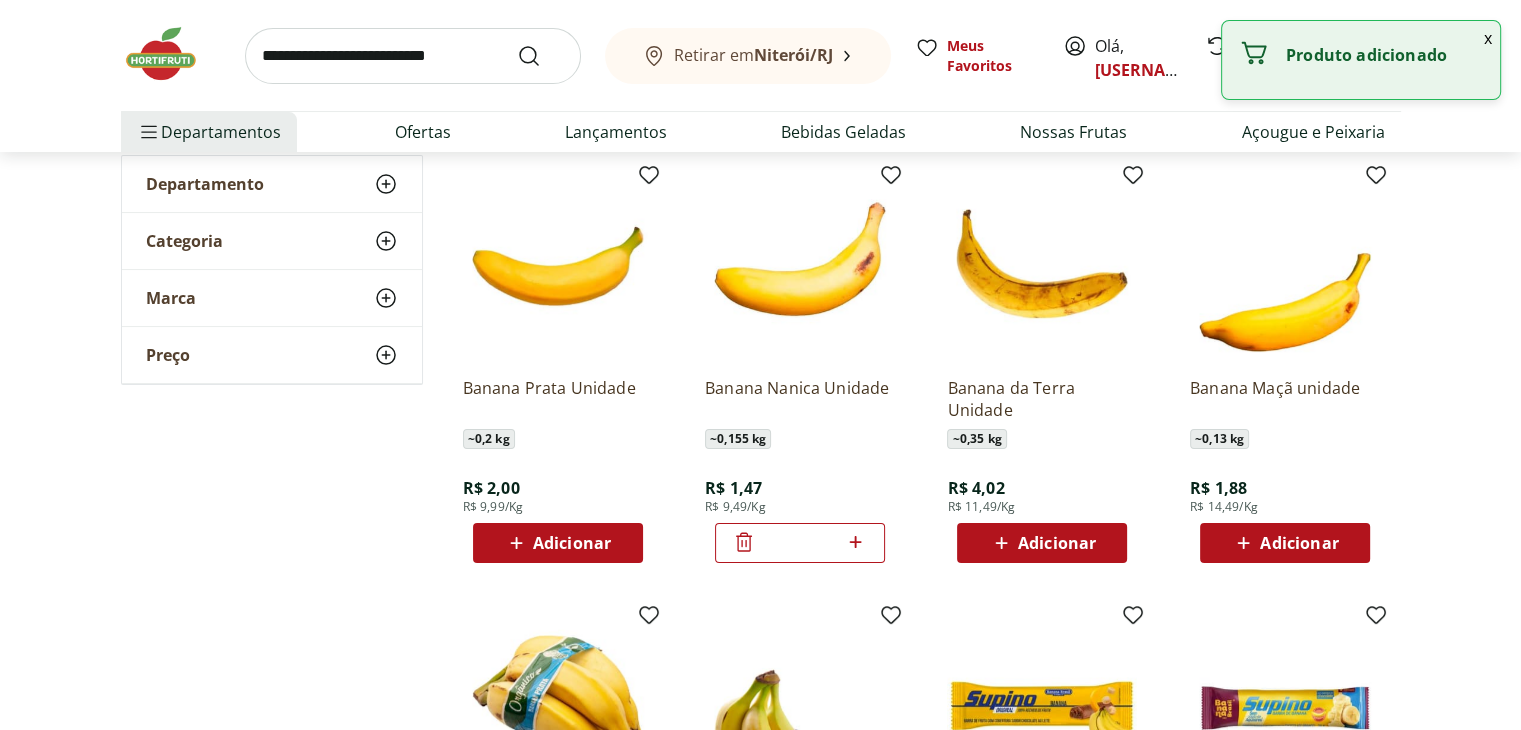 click 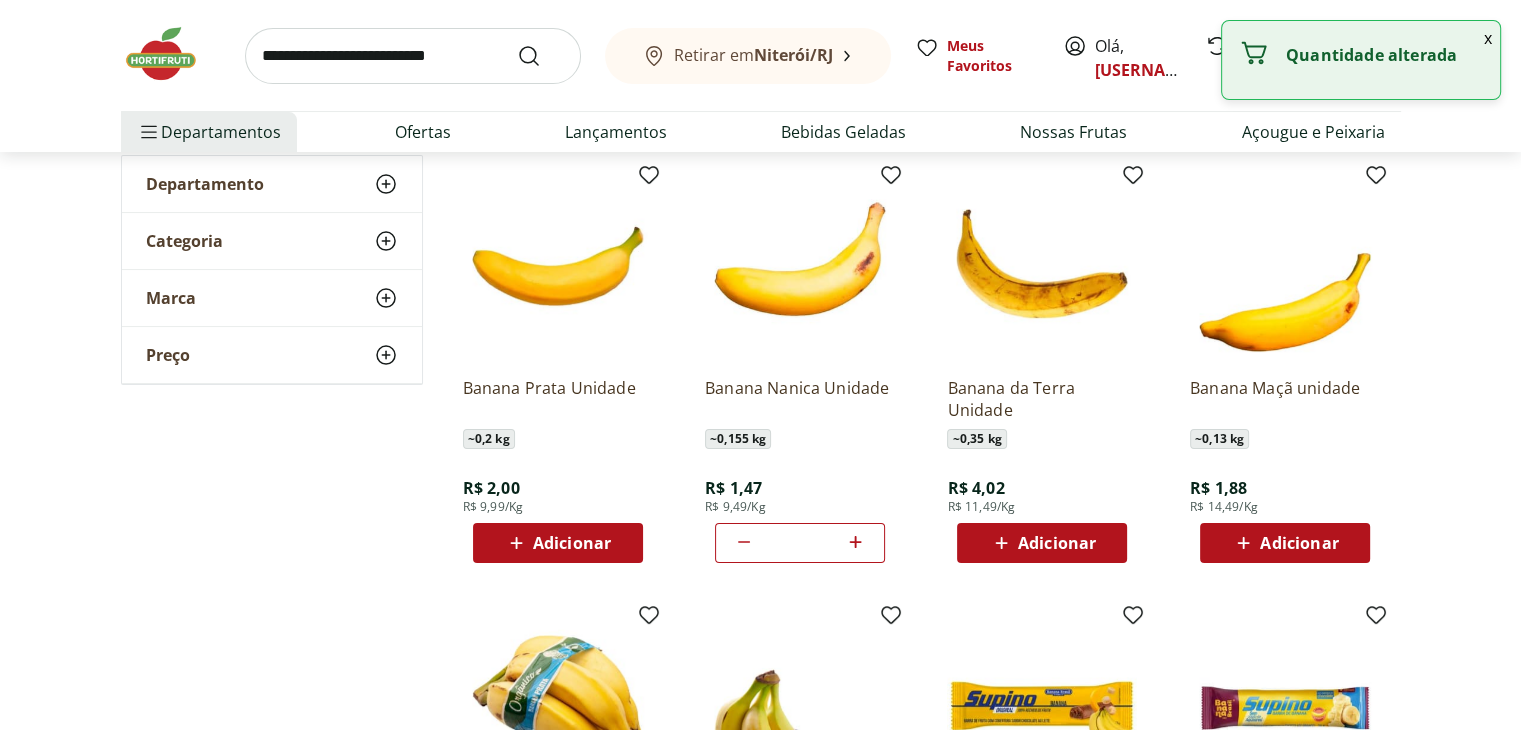 click 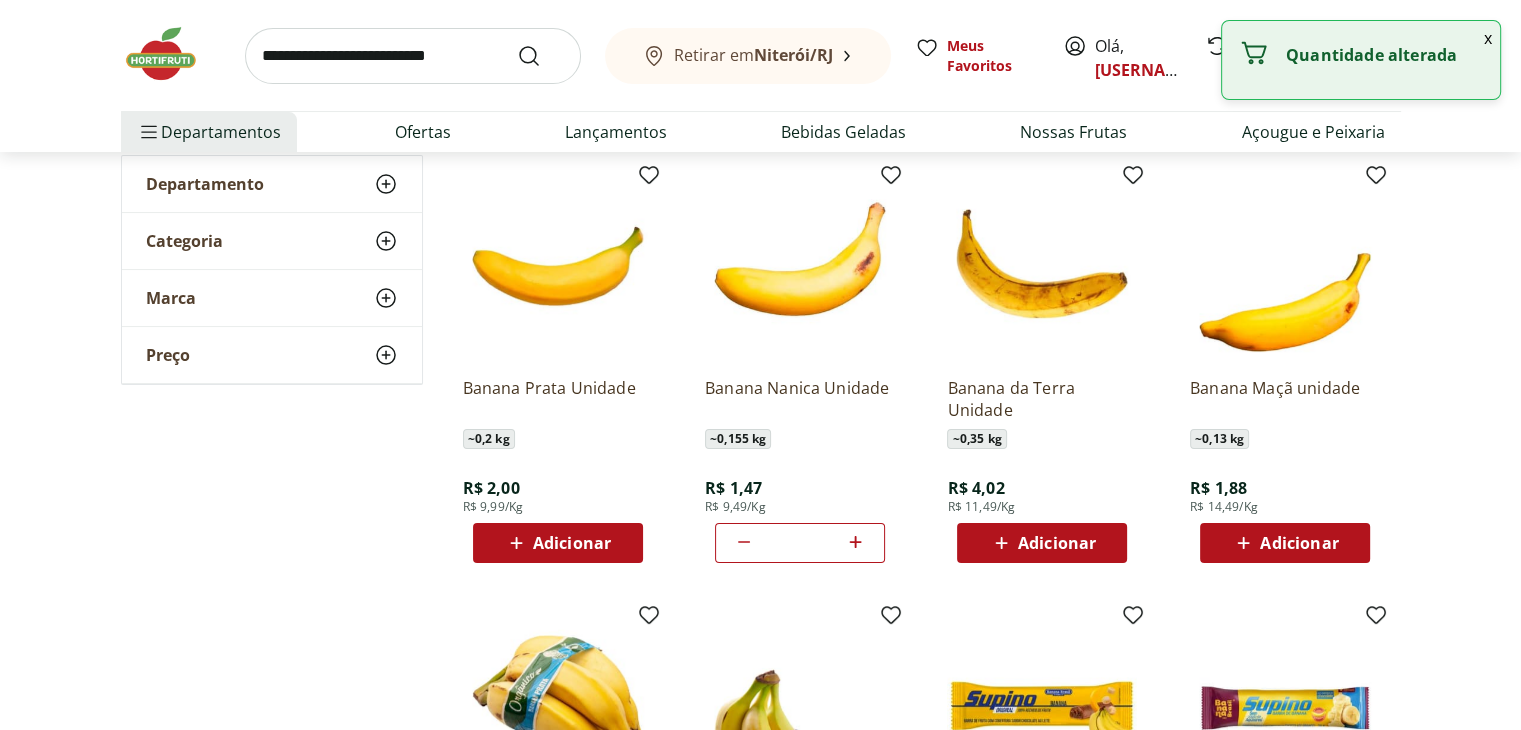 click 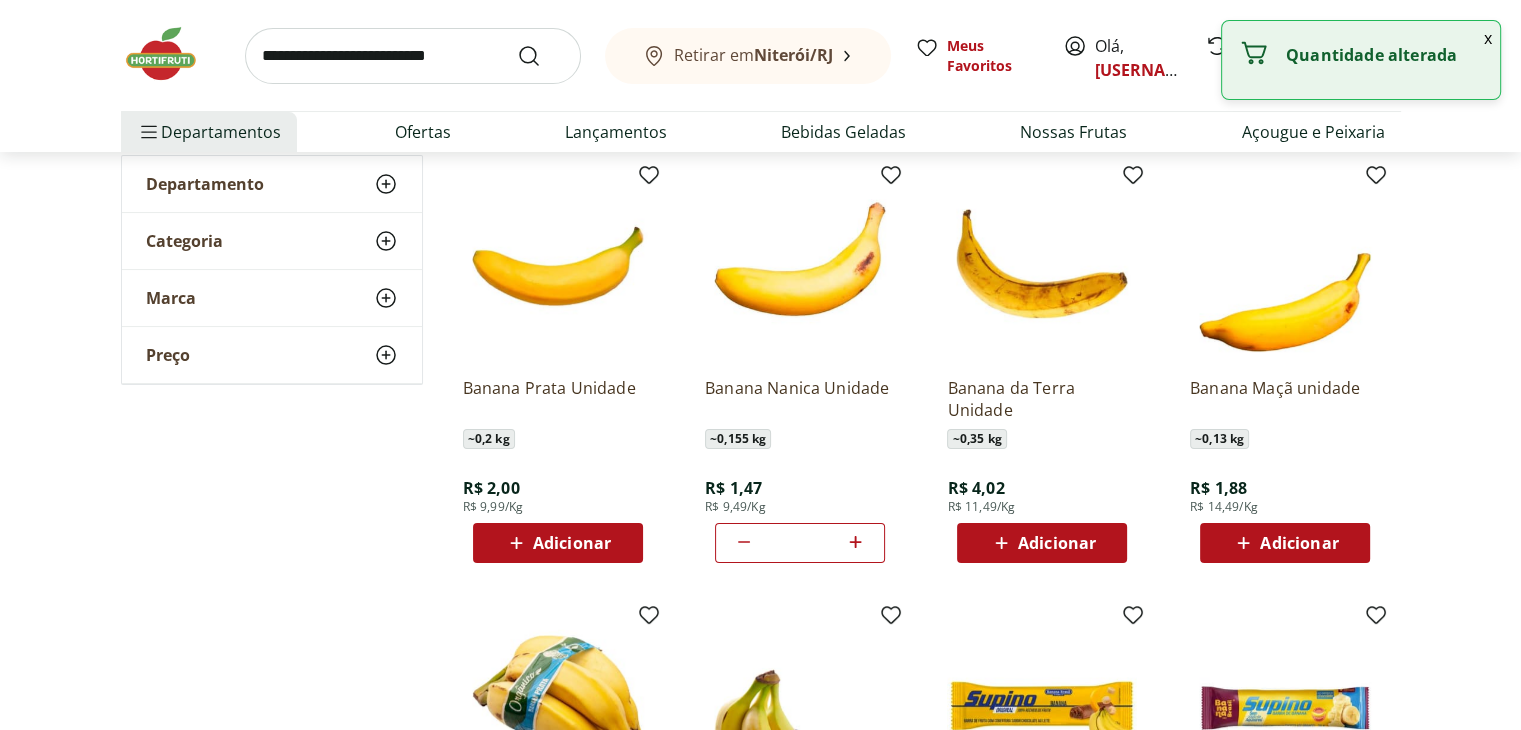 click 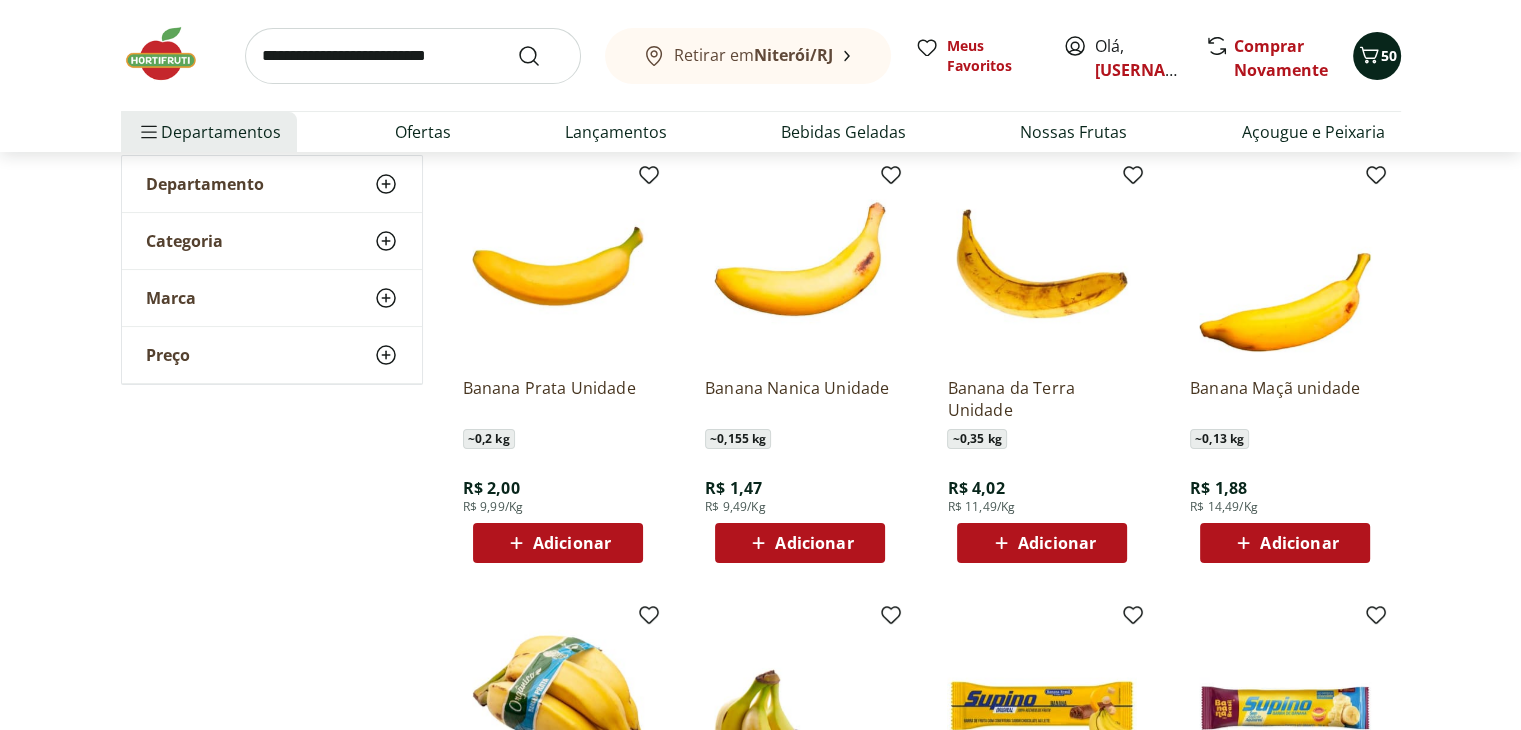click on "50" at bounding box center [1389, 55] 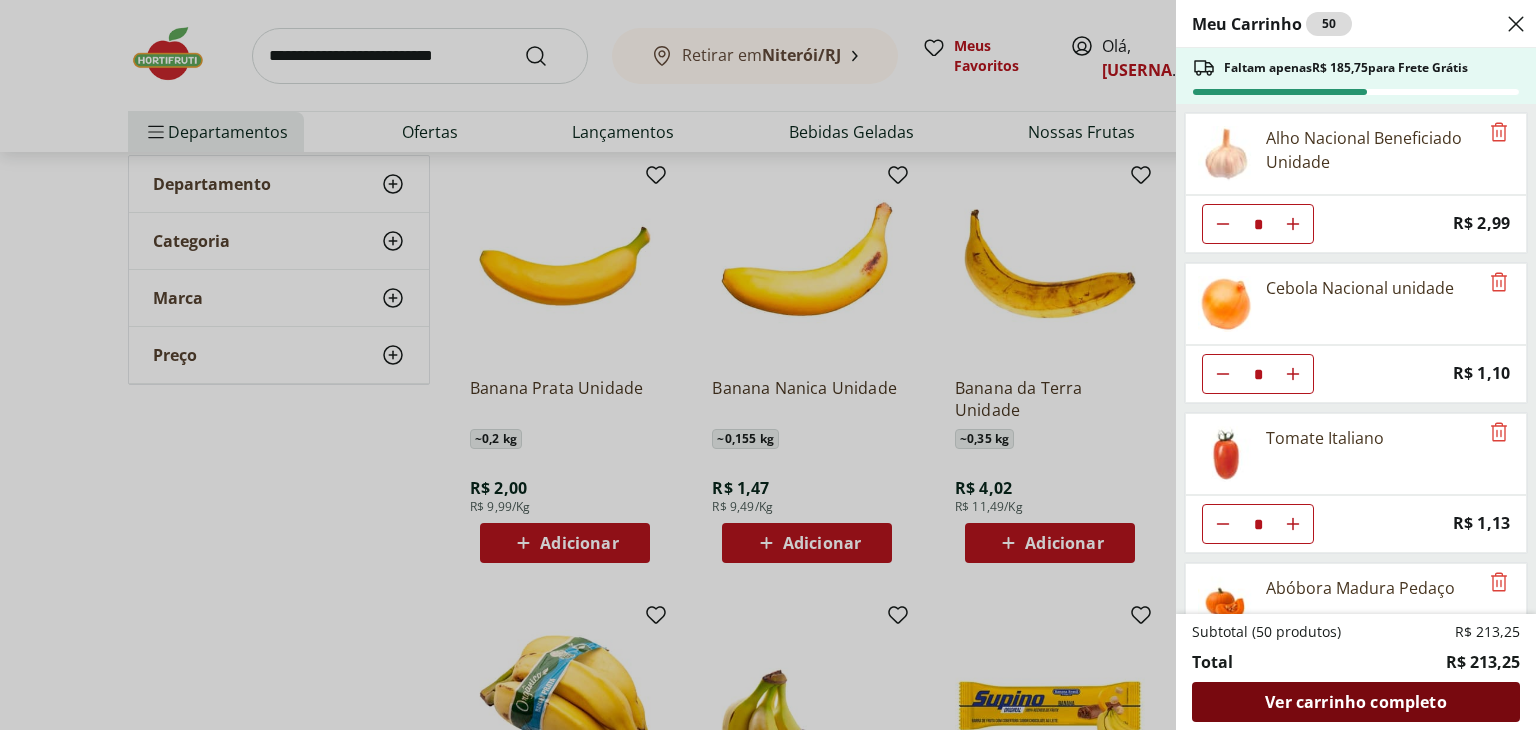 click on "Ver carrinho completo" at bounding box center (1356, 702) 